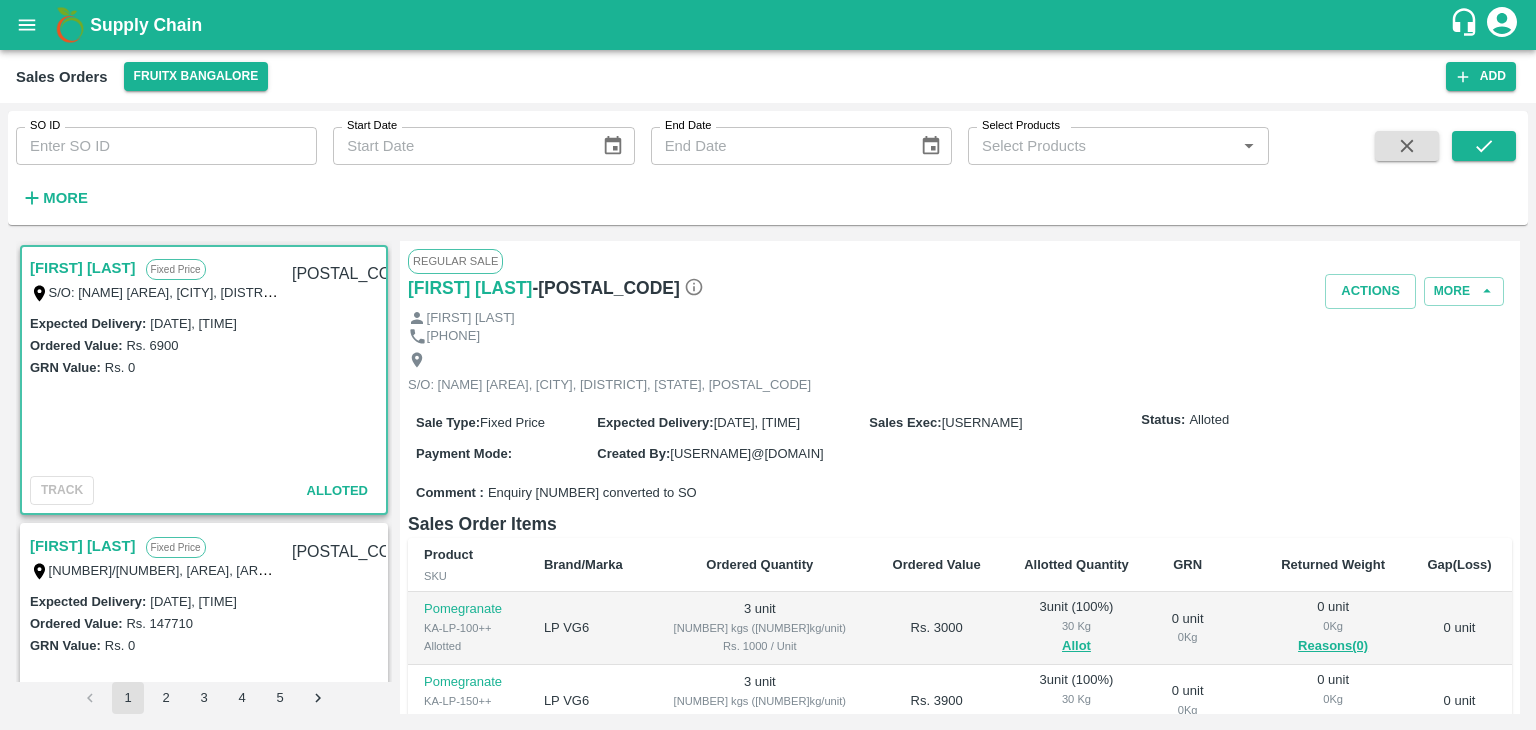 scroll, scrollTop: 0, scrollLeft: 0, axis: both 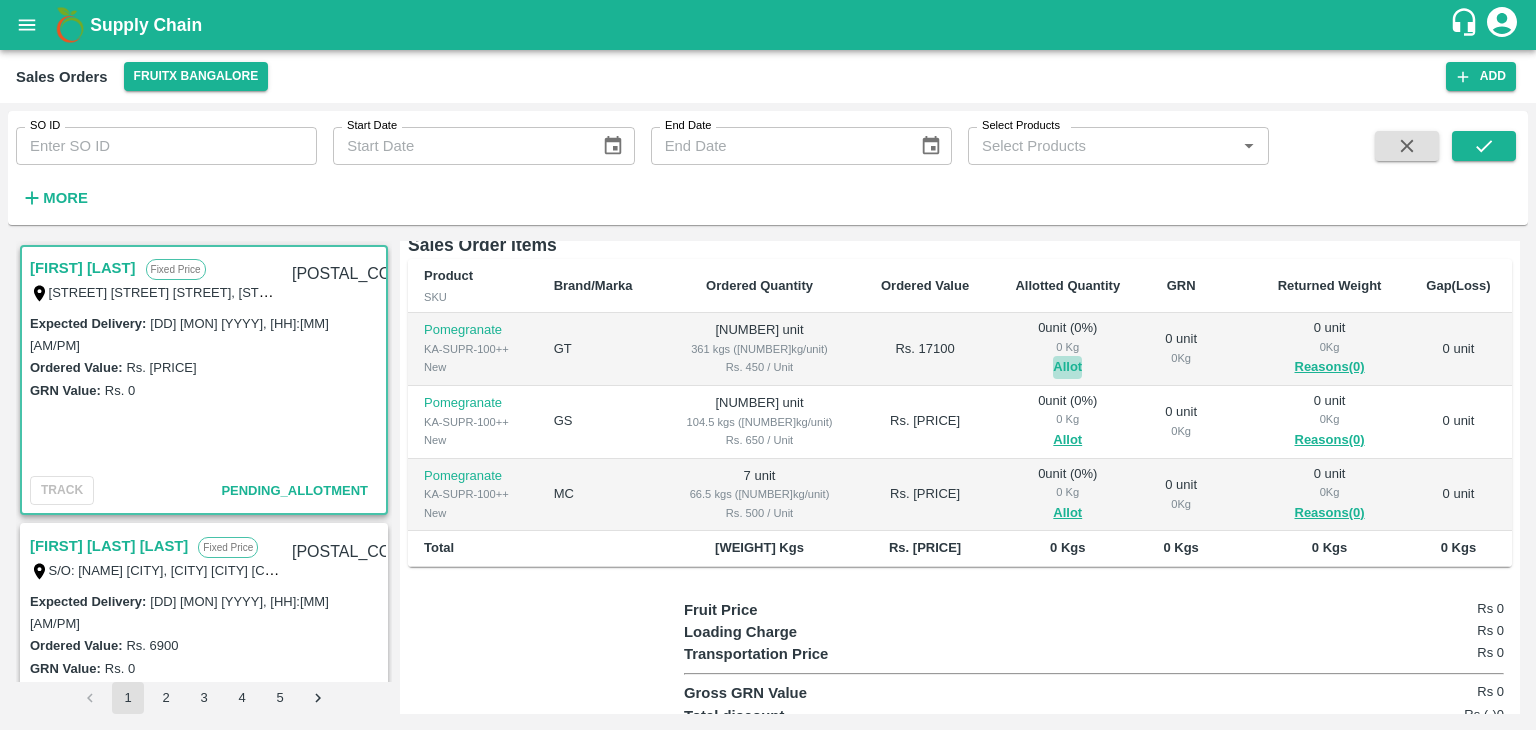 click on "Allot" at bounding box center (1067, 367) 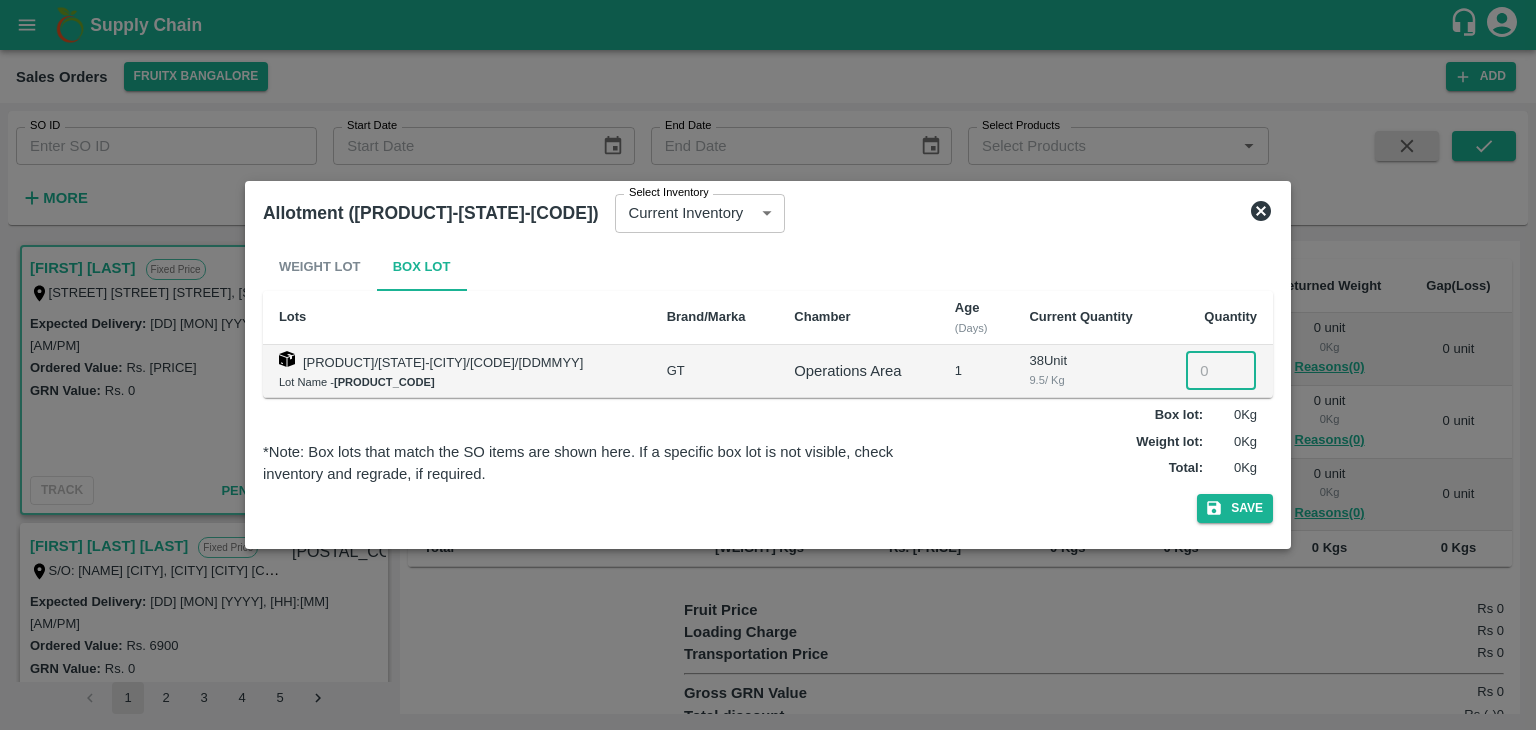click at bounding box center [1221, 371] 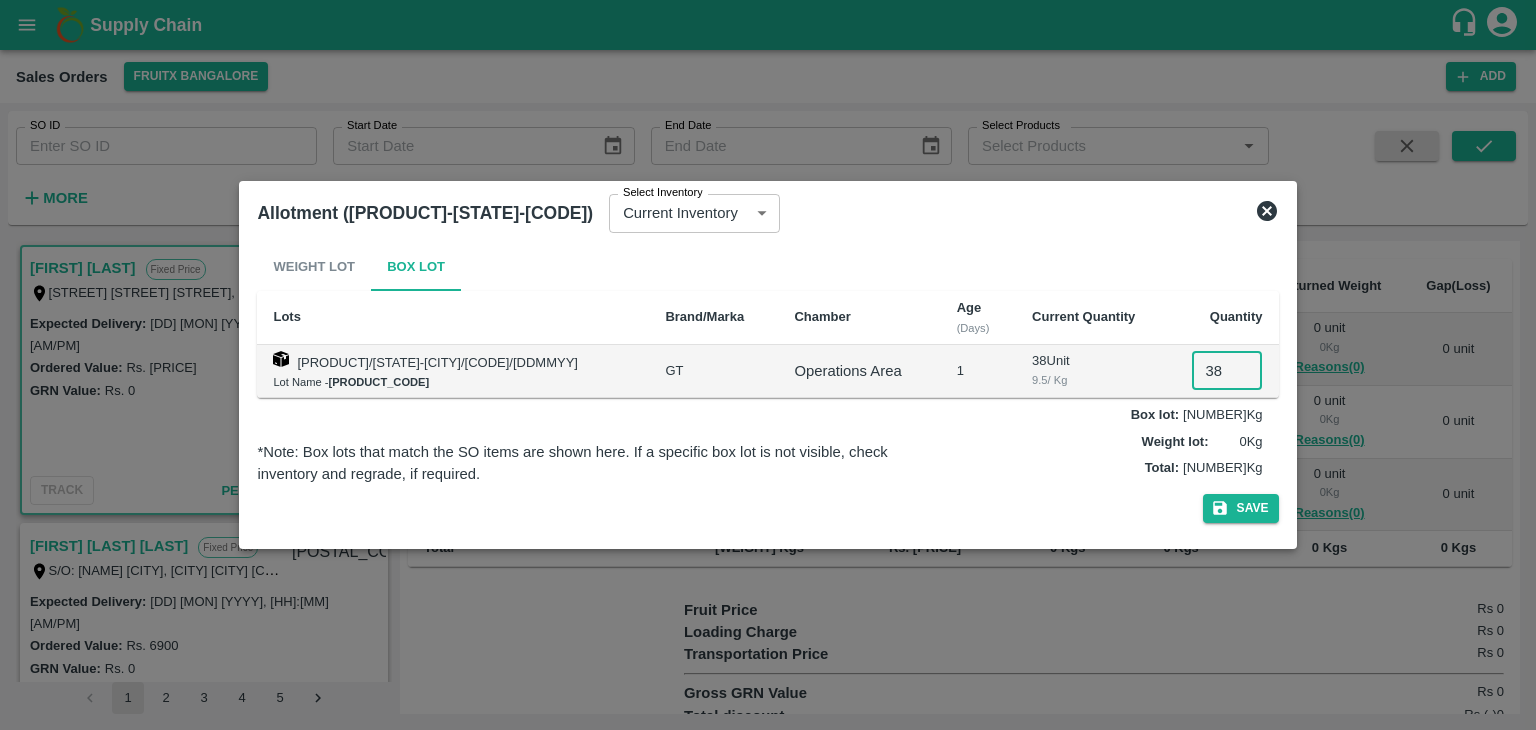 type on "38" 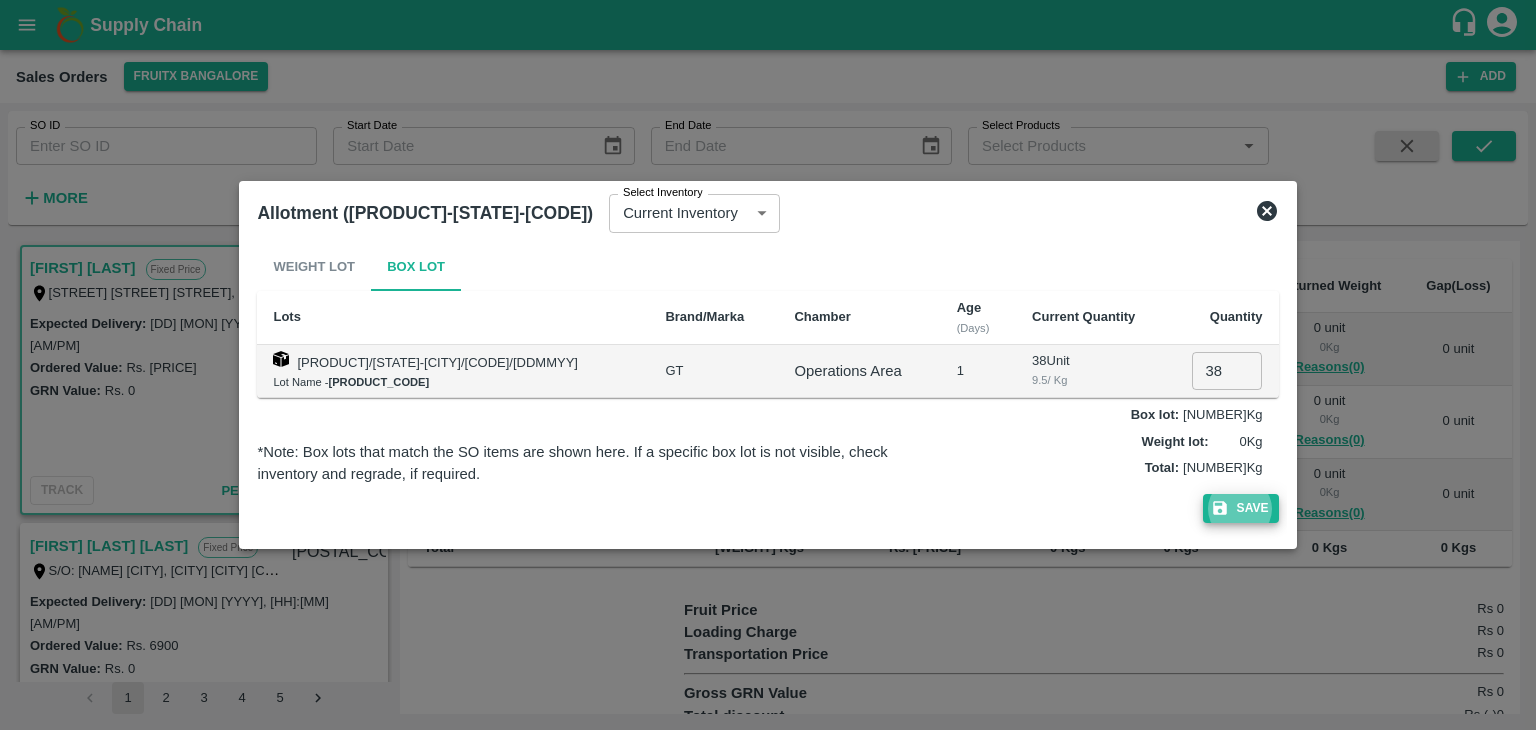 type 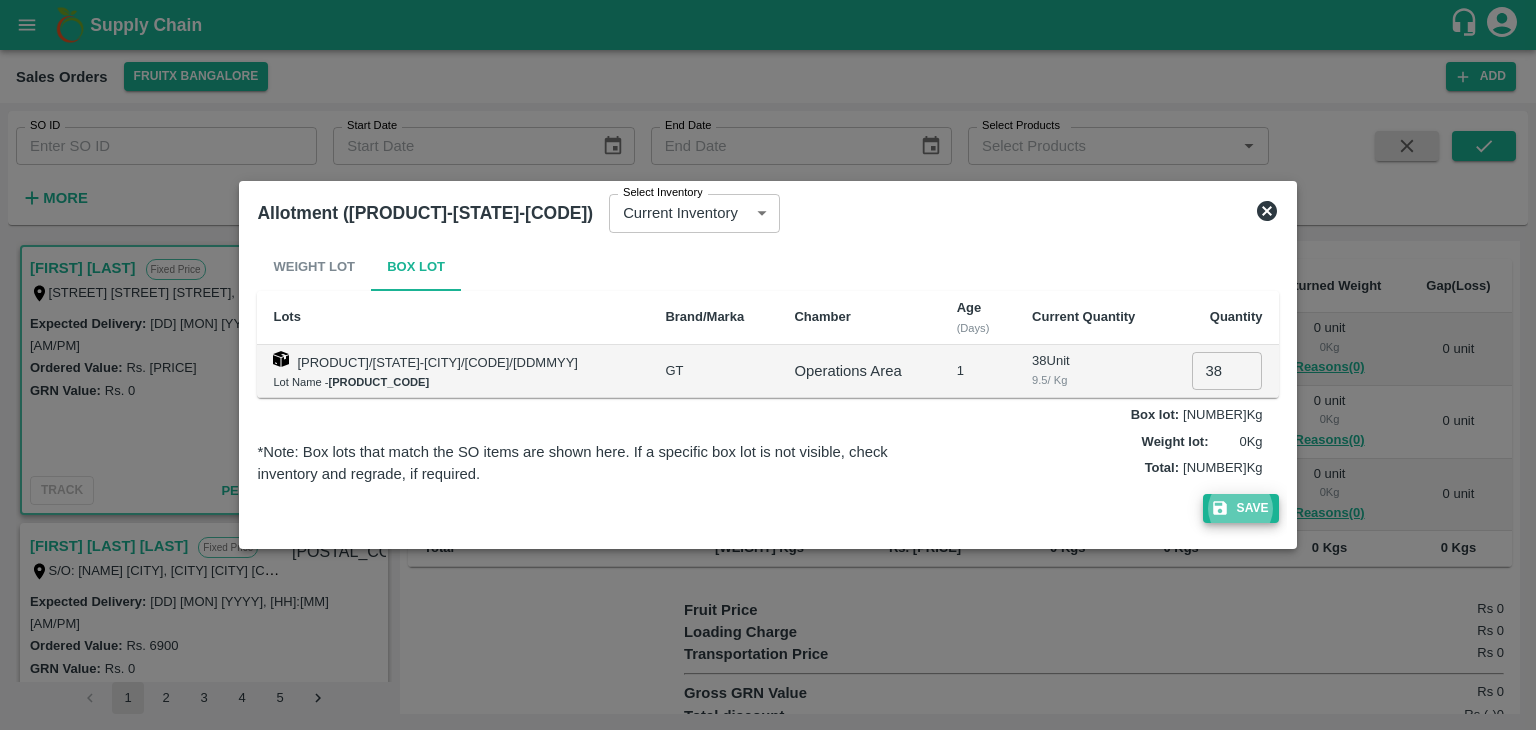 click on "Save" at bounding box center [1241, 508] 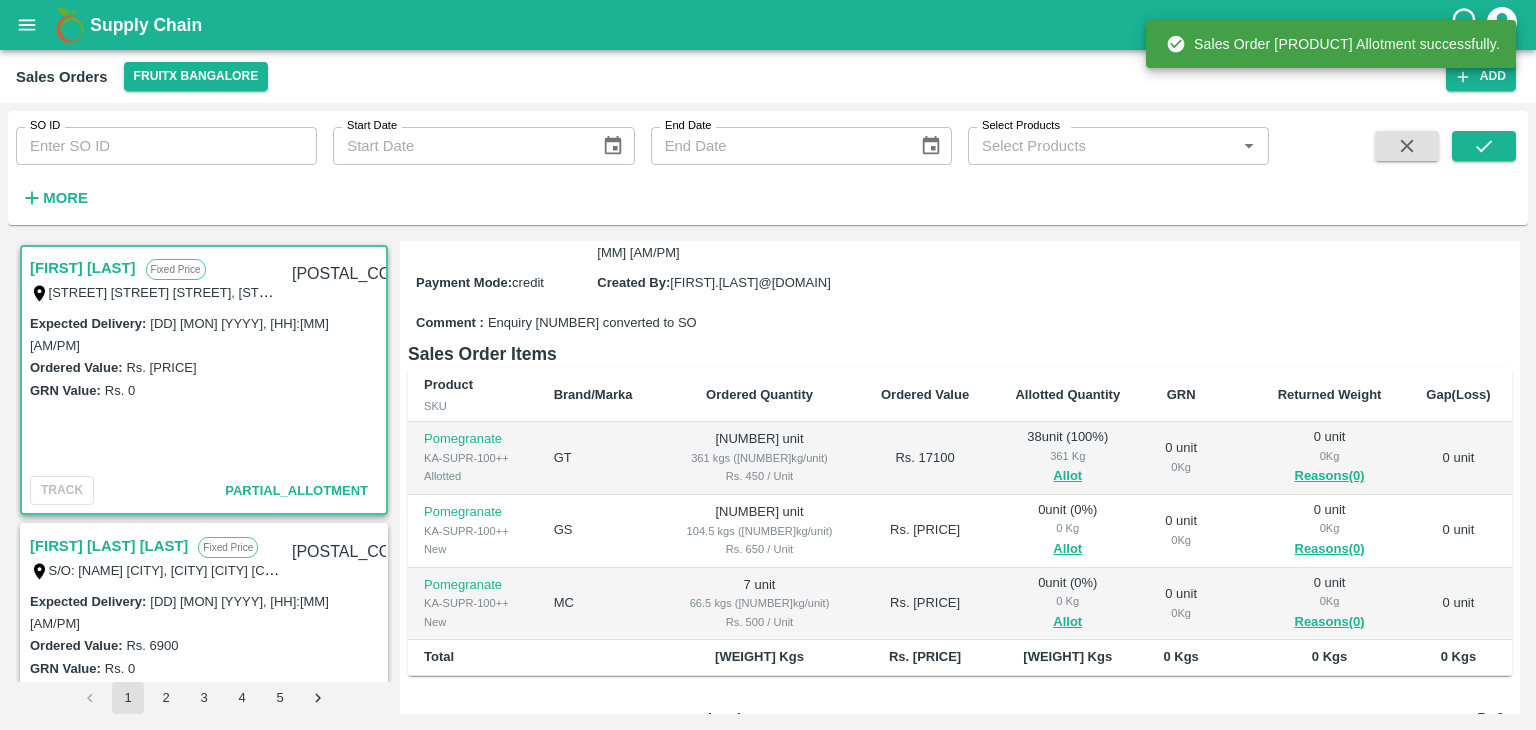 scroll, scrollTop: 224, scrollLeft: 0, axis: vertical 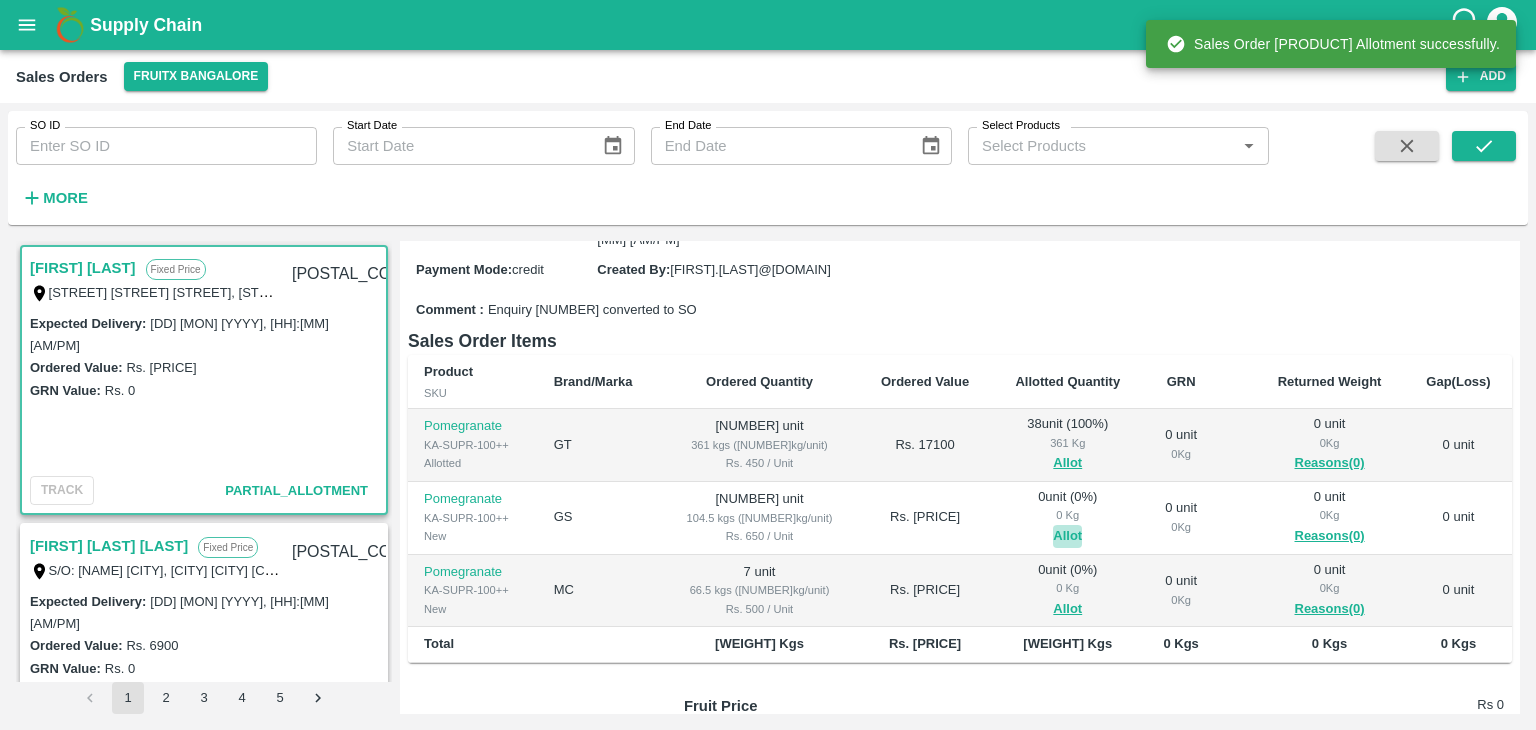 click on "Allot" at bounding box center [1067, 536] 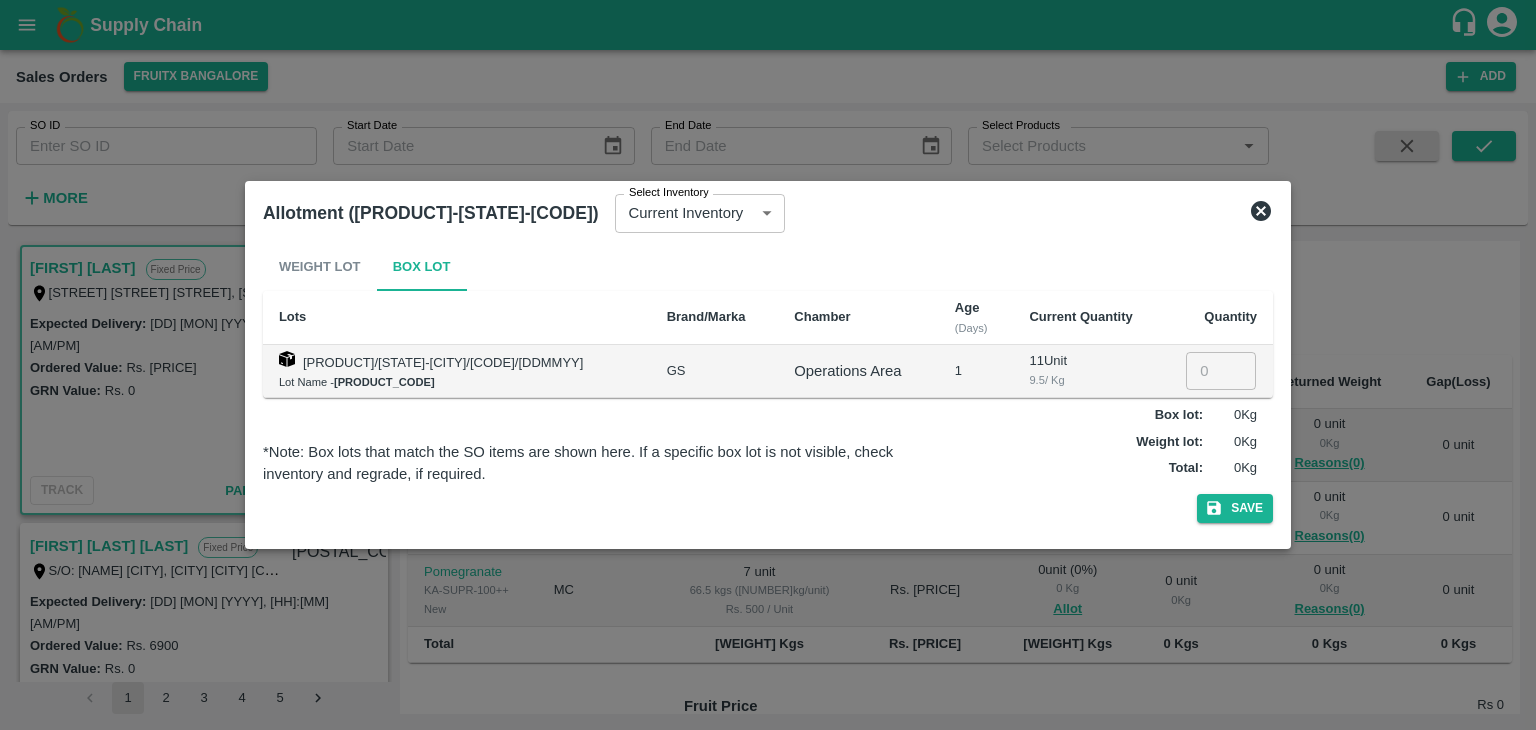 click at bounding box center (1221, 371) 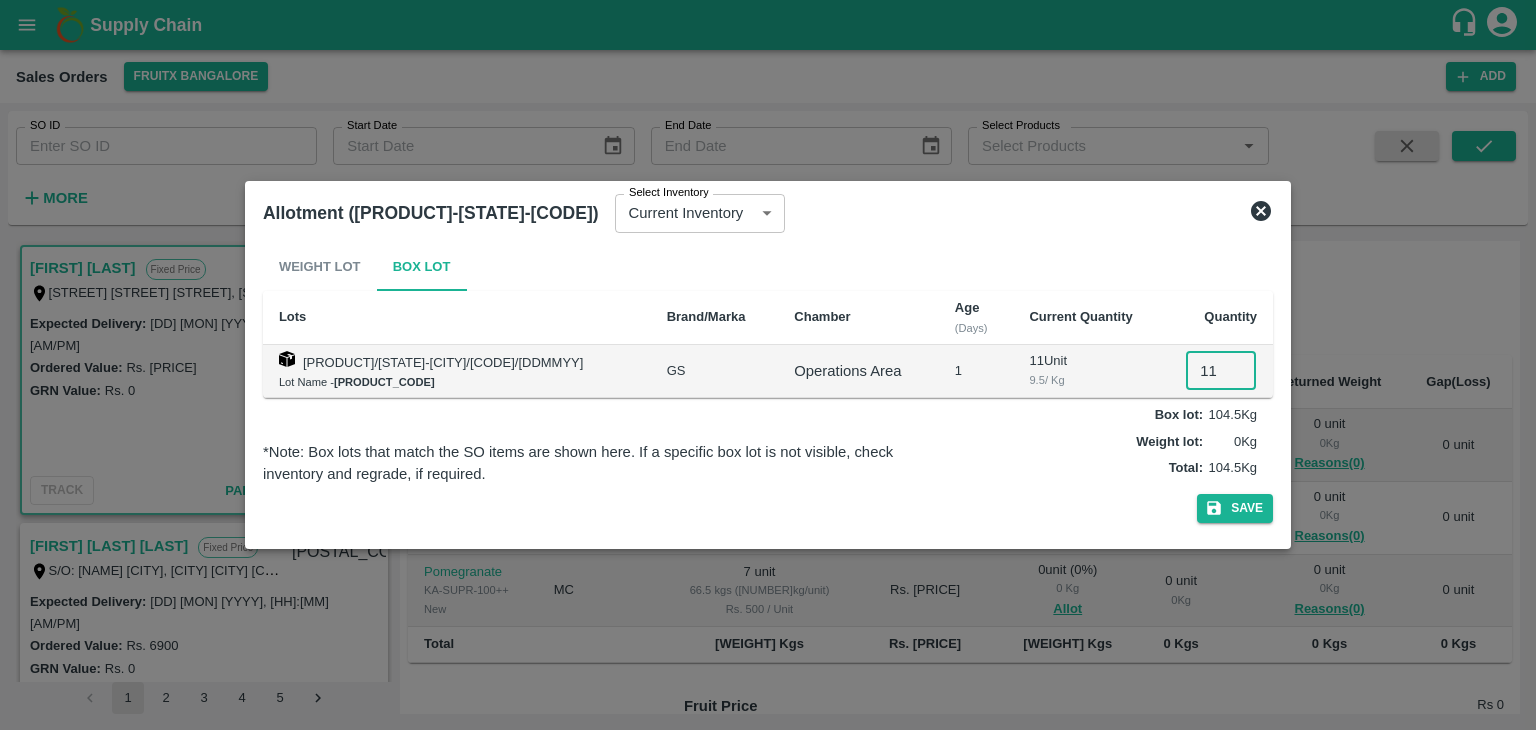 type on "11" 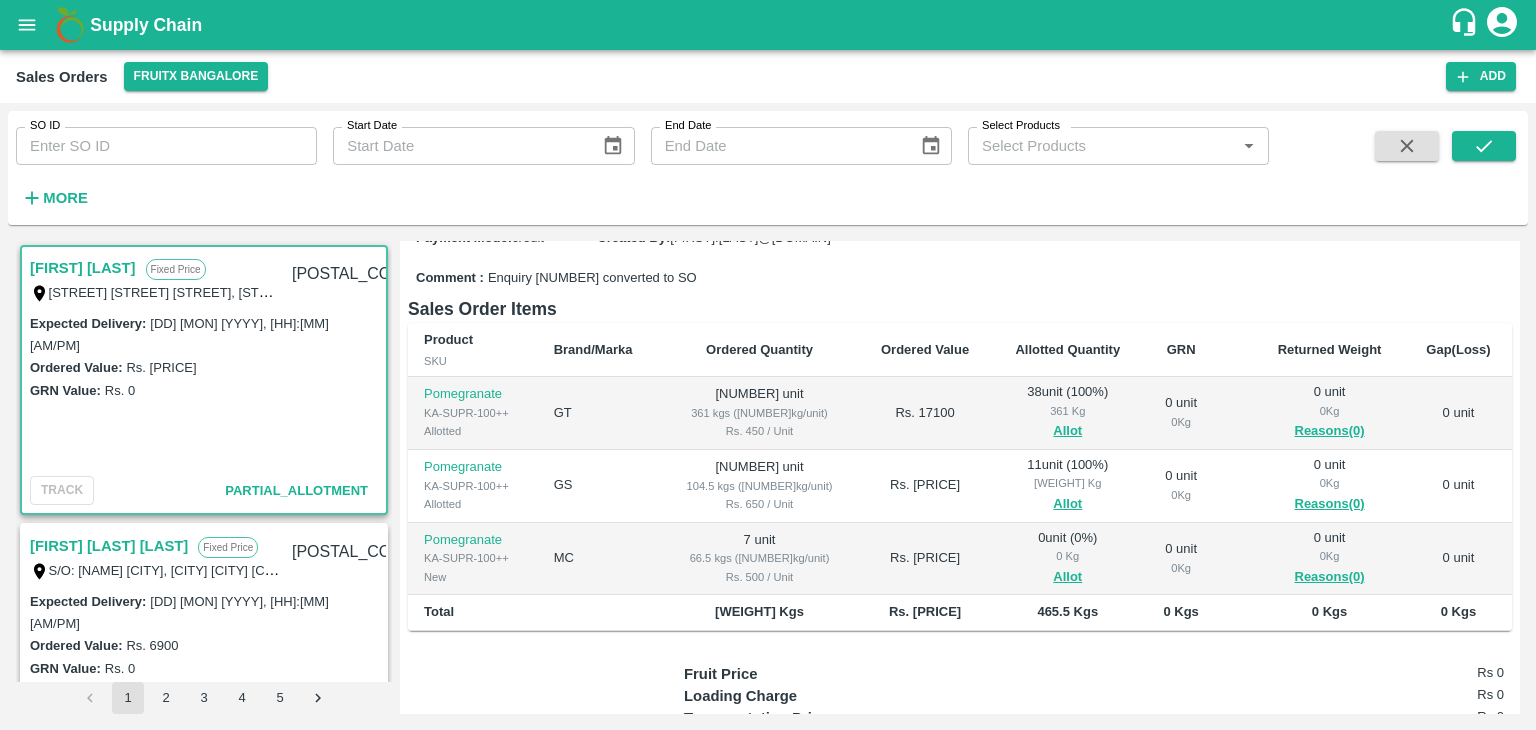 scroll, scrollTop: 271, scrollLeft: 0, axis: vertical 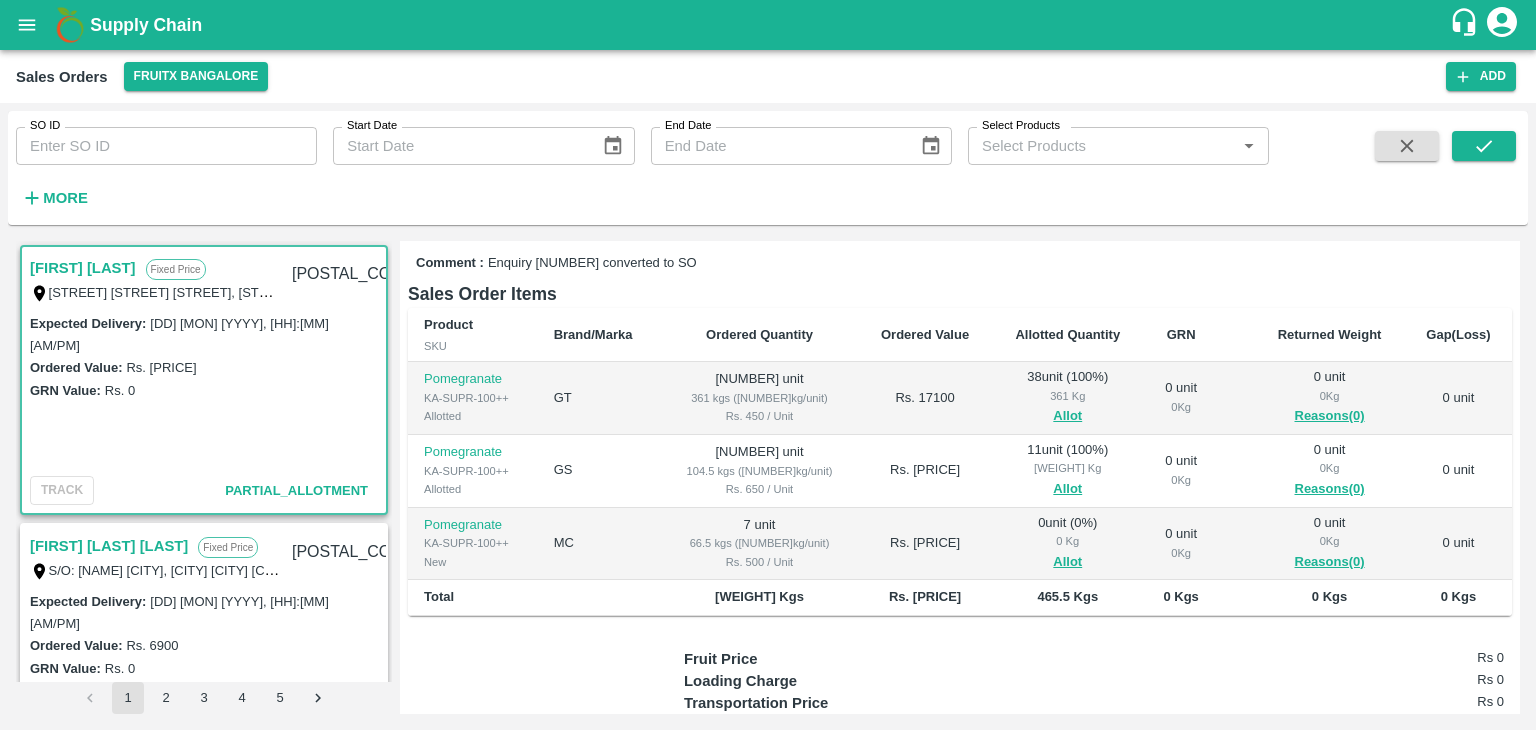 click on "Allot" at bounding box center [1068, 562] 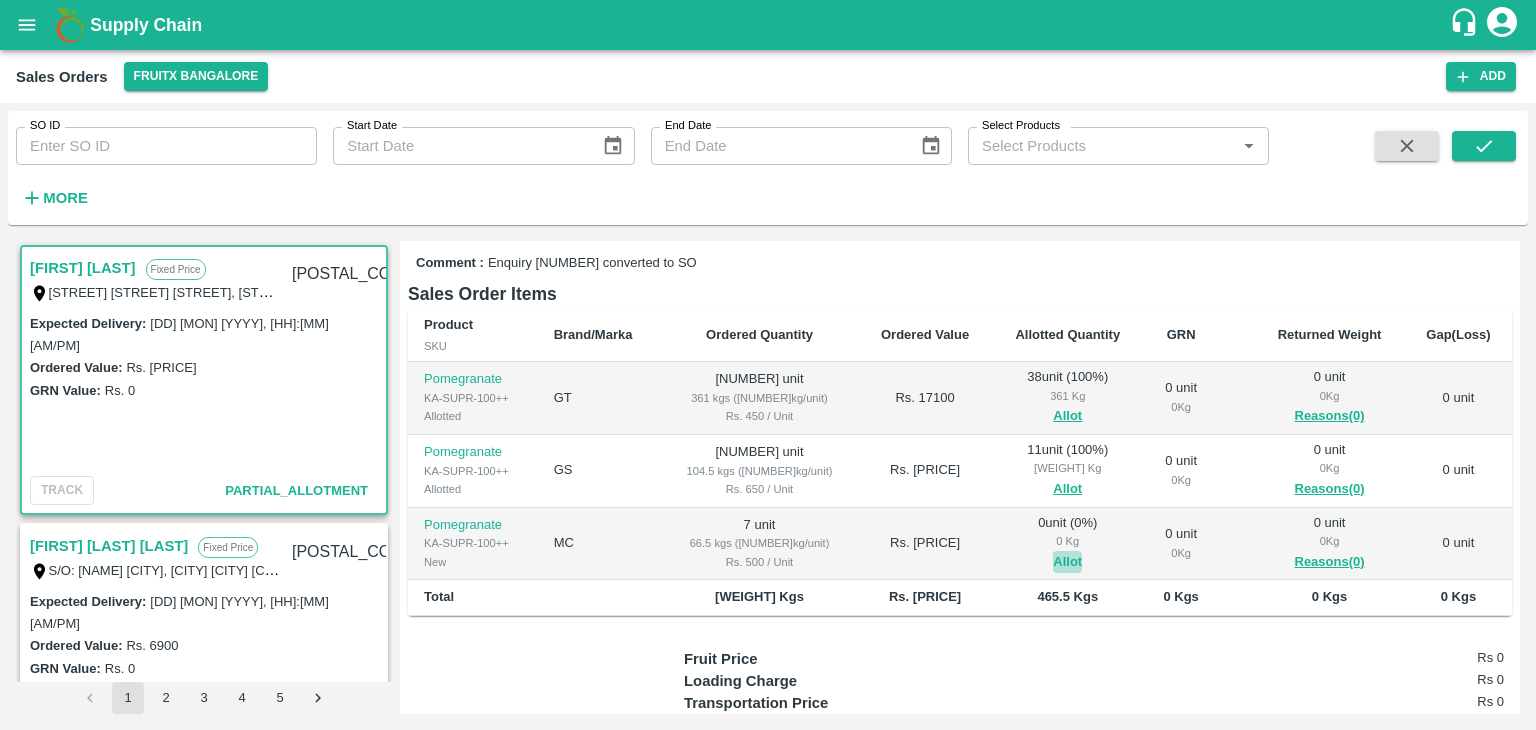 click on "Allot" at bounding box center [1067, 562] 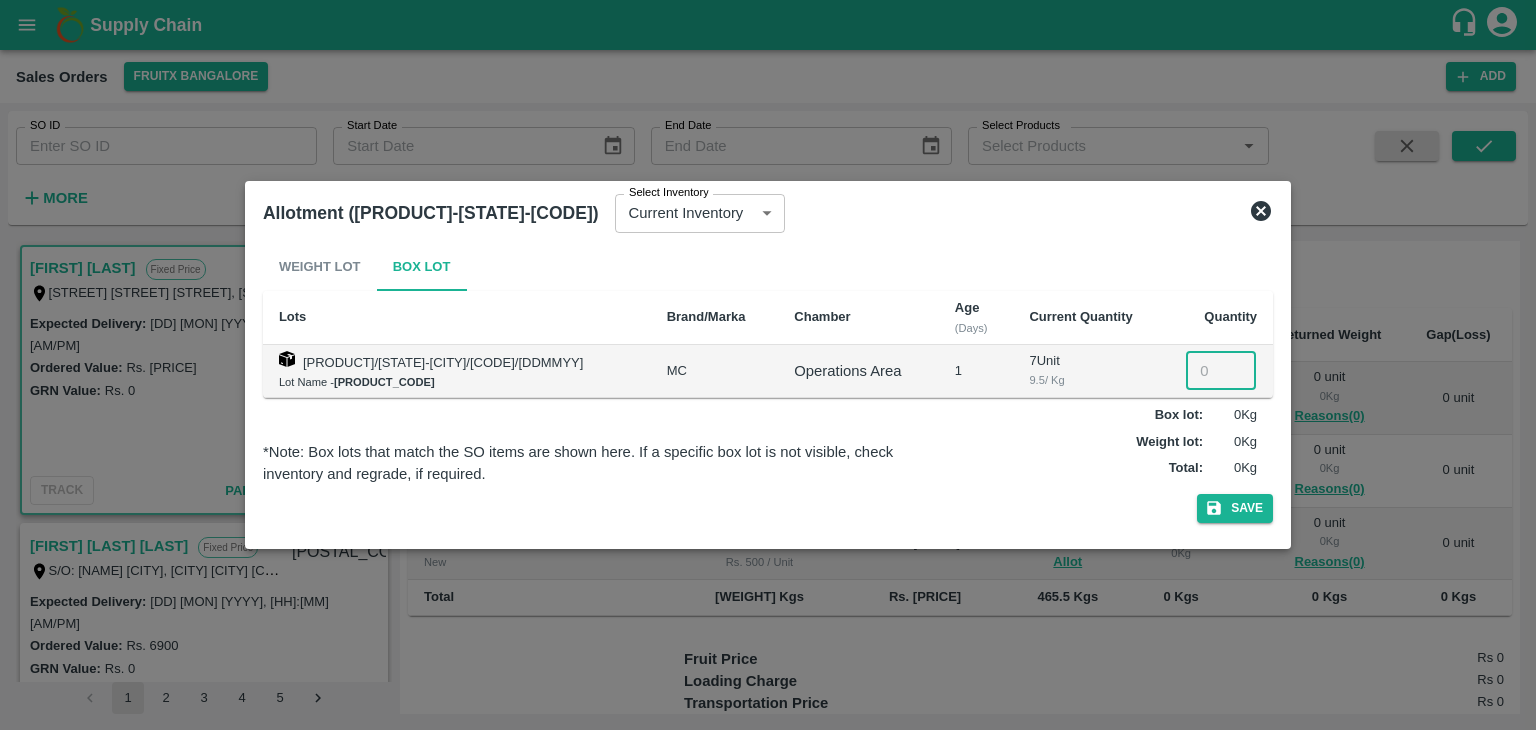 click at bounding box center (1221, 371) 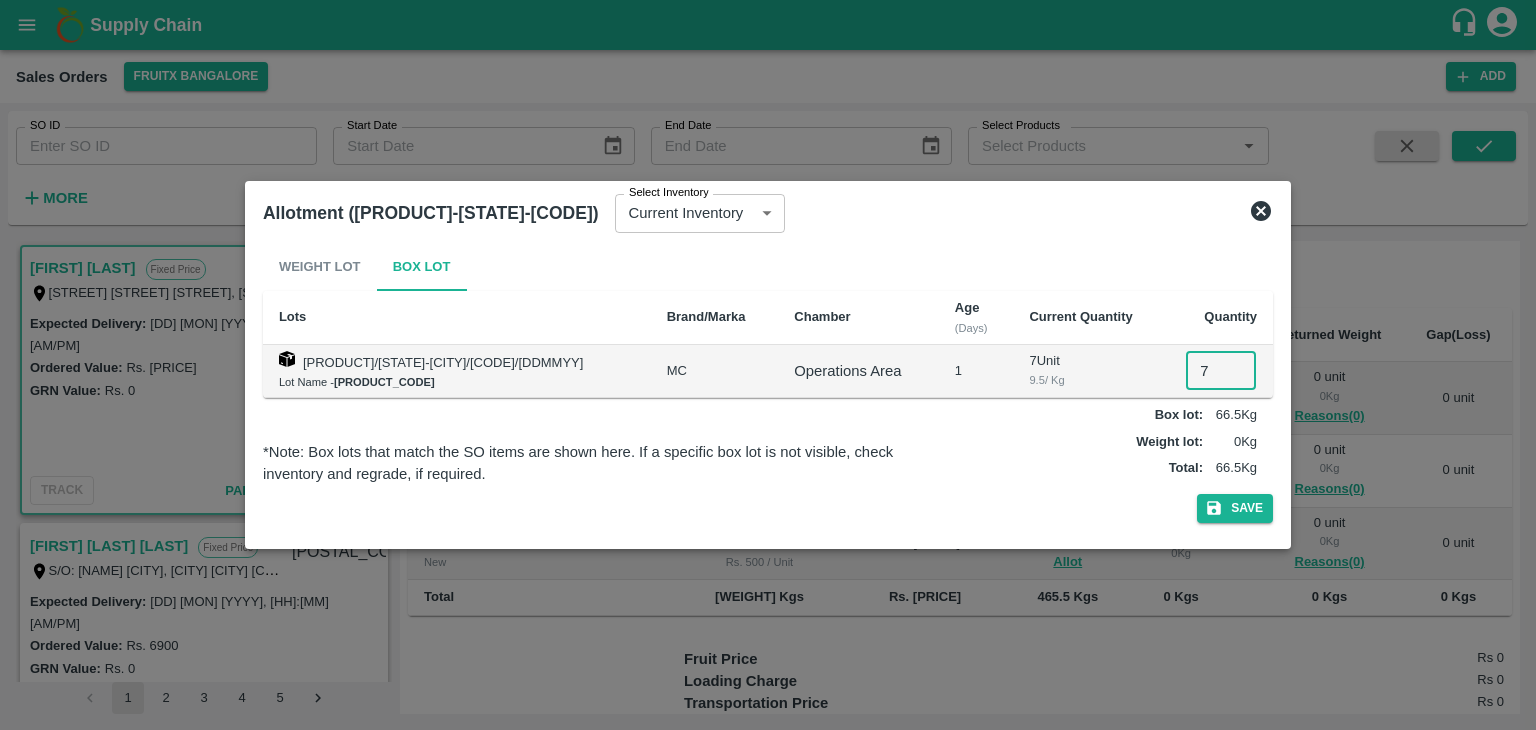 type on "7" 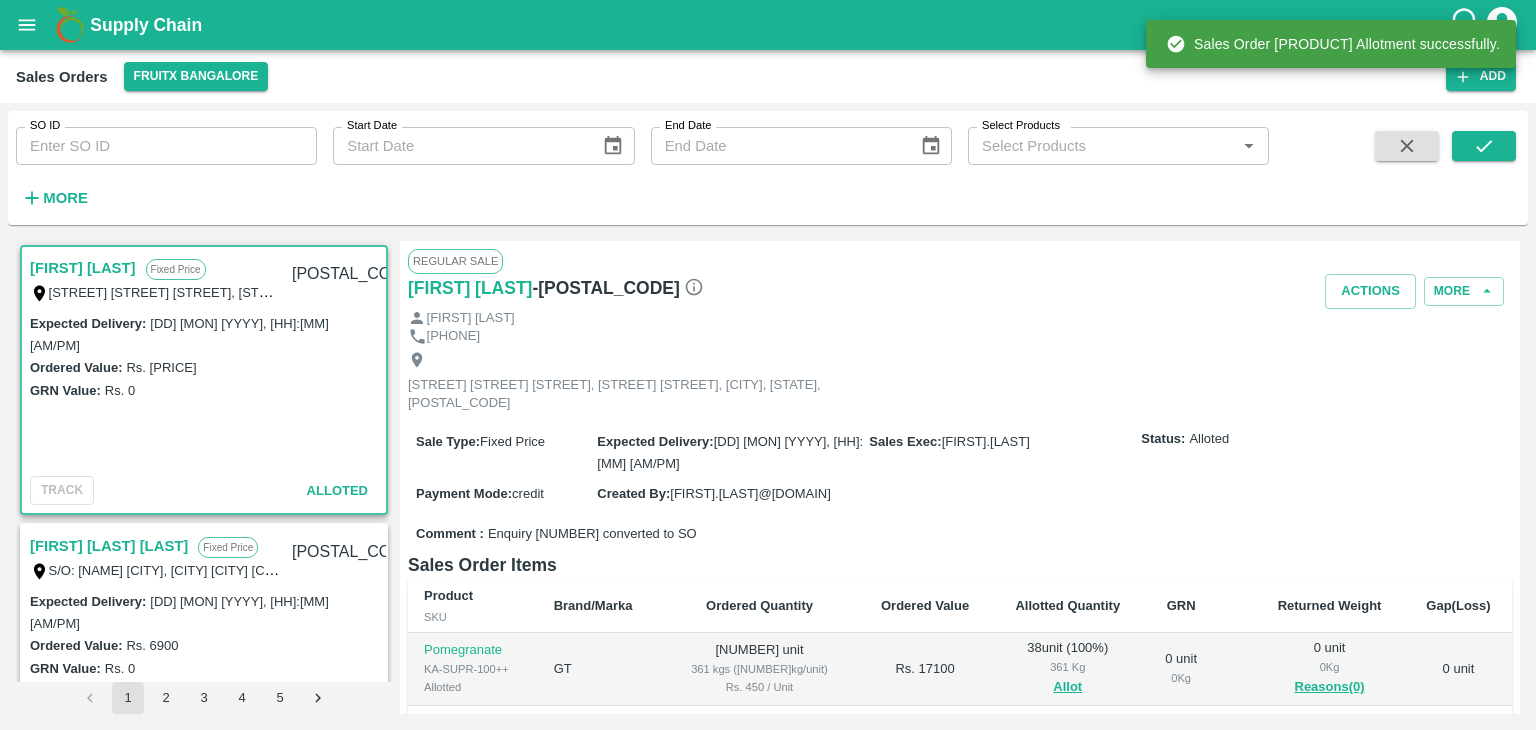 click on "601078" at bounding box center [355, 274] 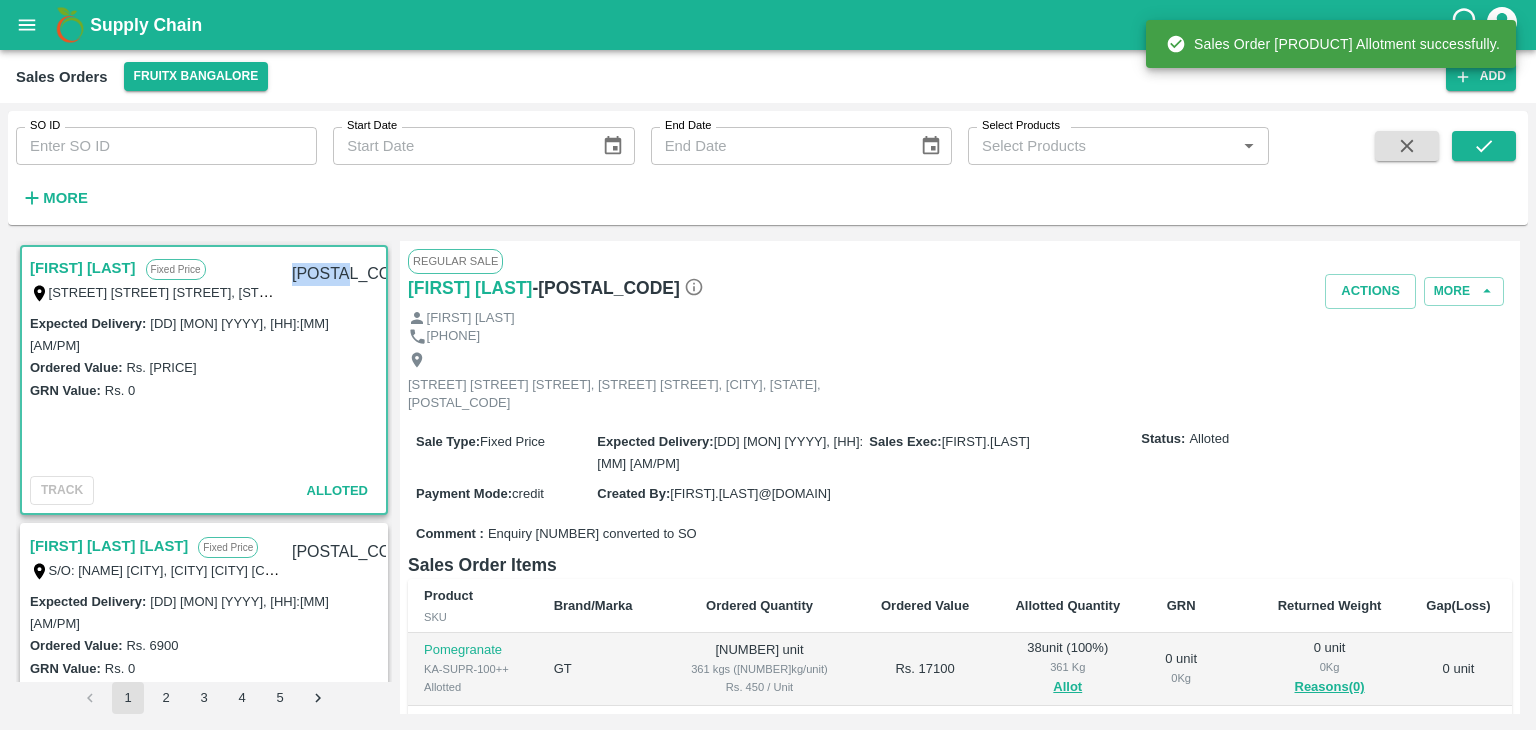 click on "601078" at bounding box center (355, 274) 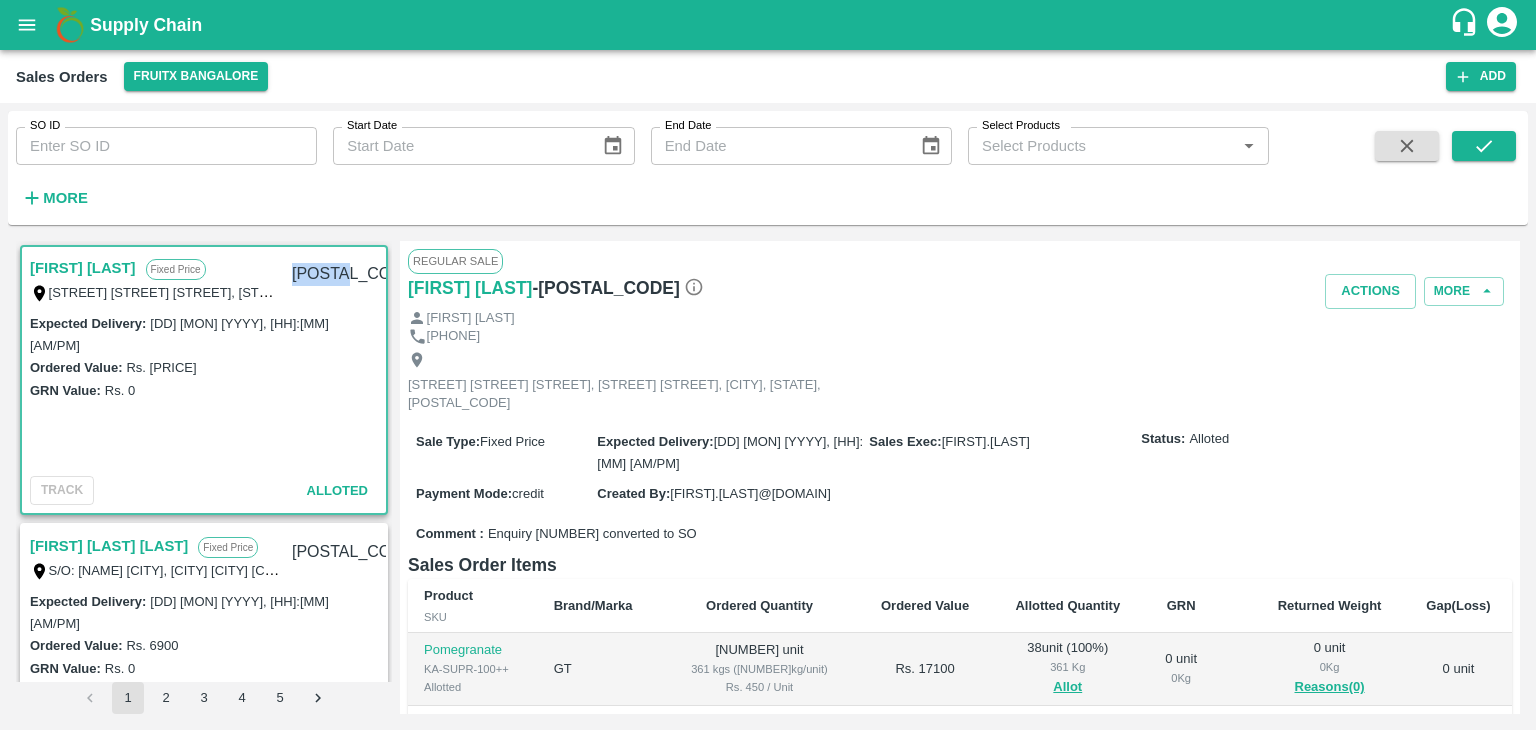 copy on "601078" 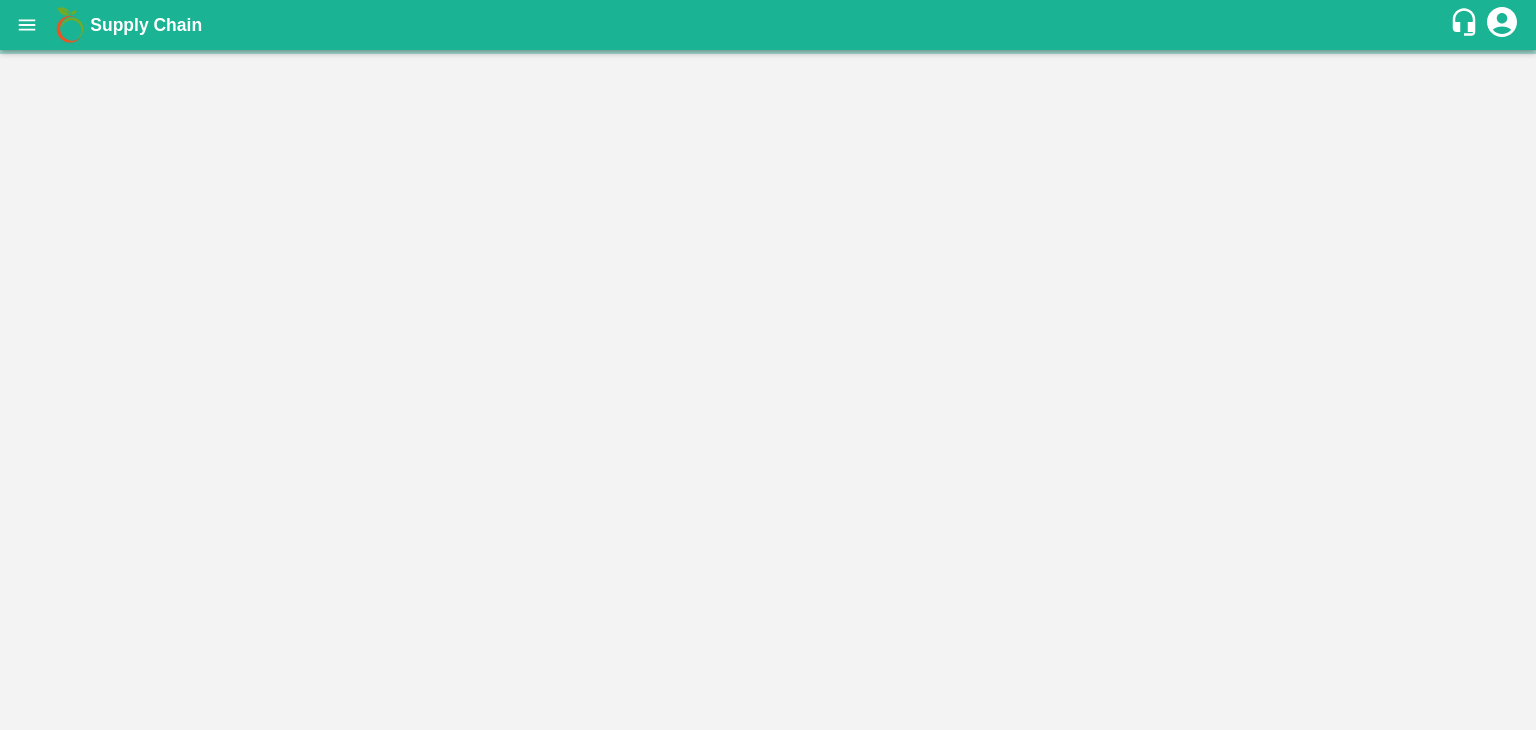 scroll, scrollTop: 0, scrollLeft: 0, axis: both 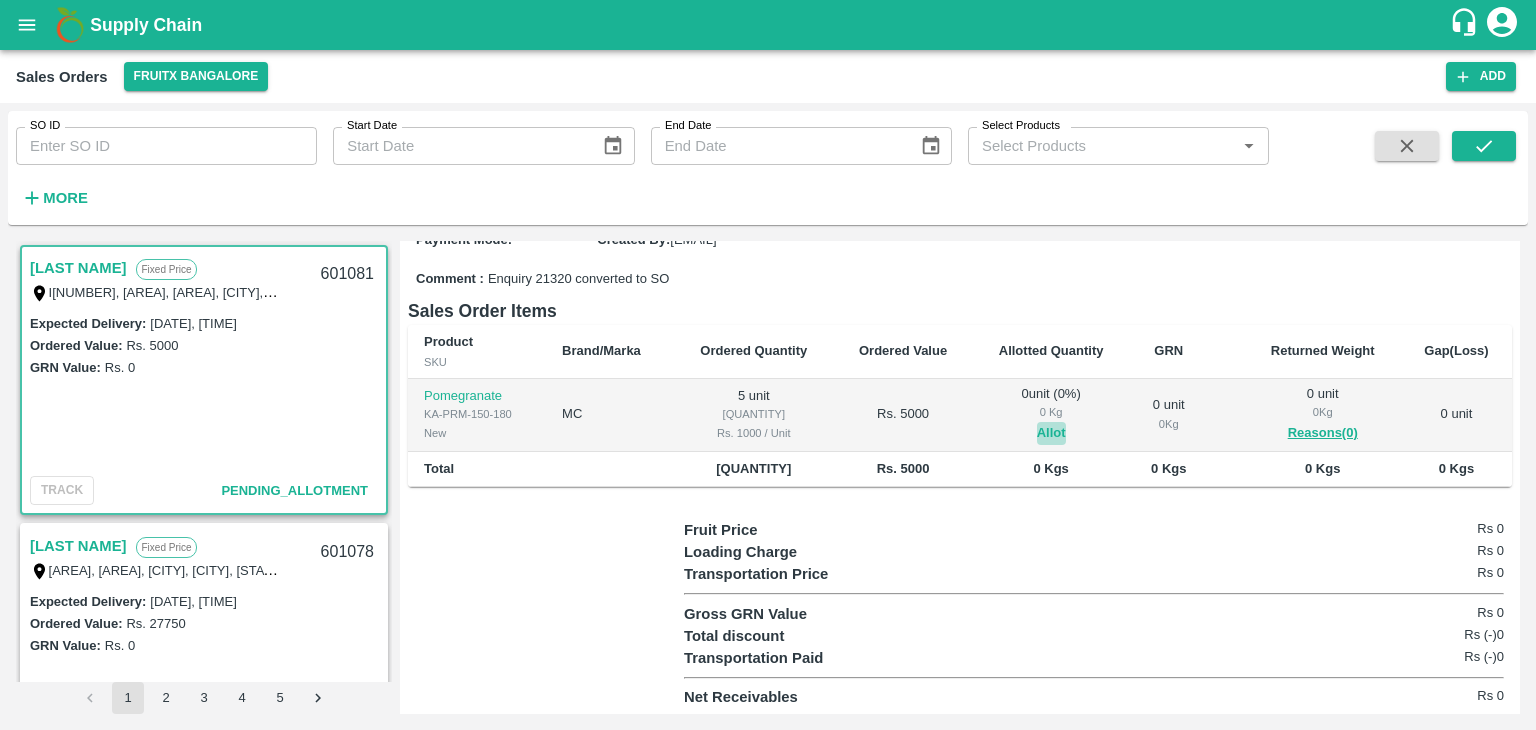 click on "Allot" at bounding box center [1051, 433] 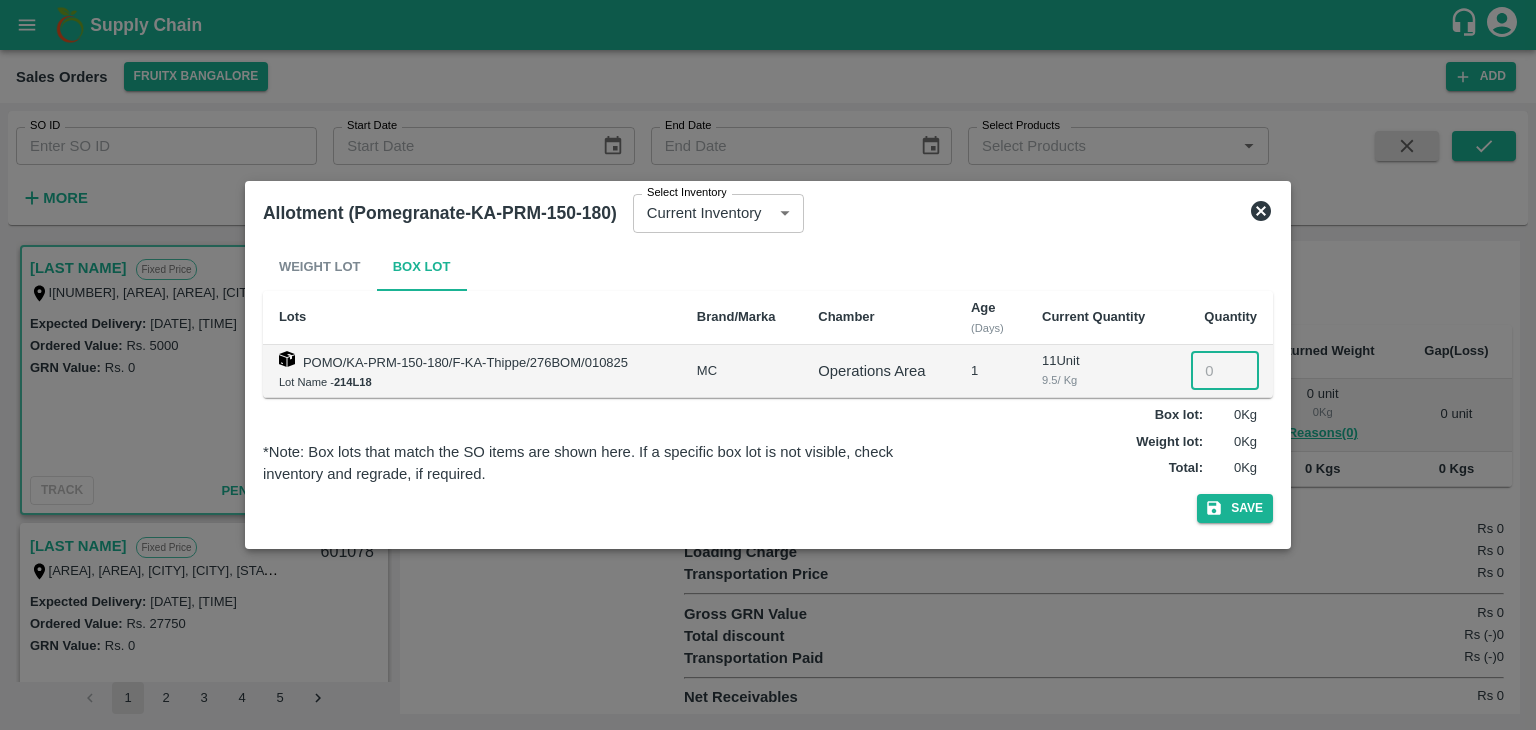 click at bounding box center (1225, 371) 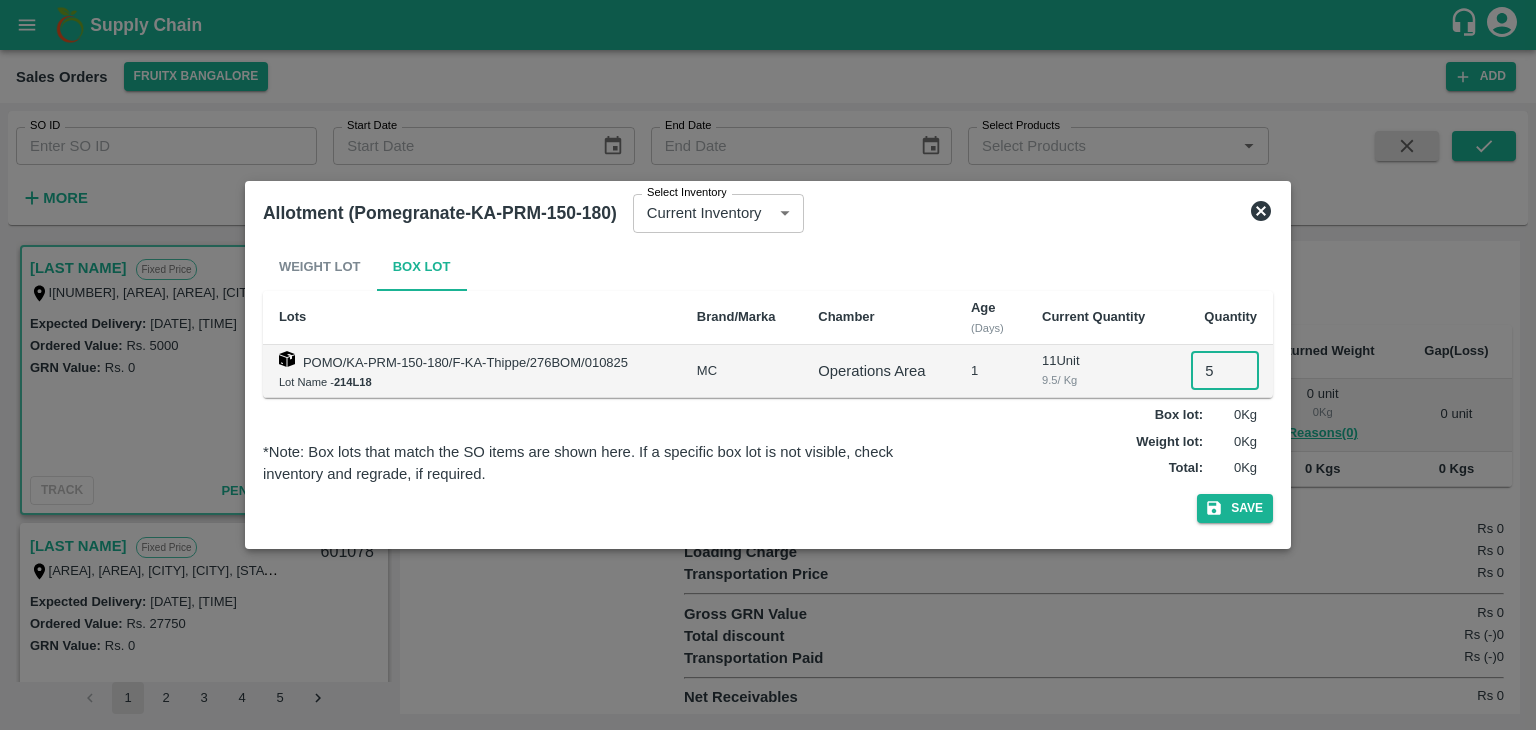 type on "5" 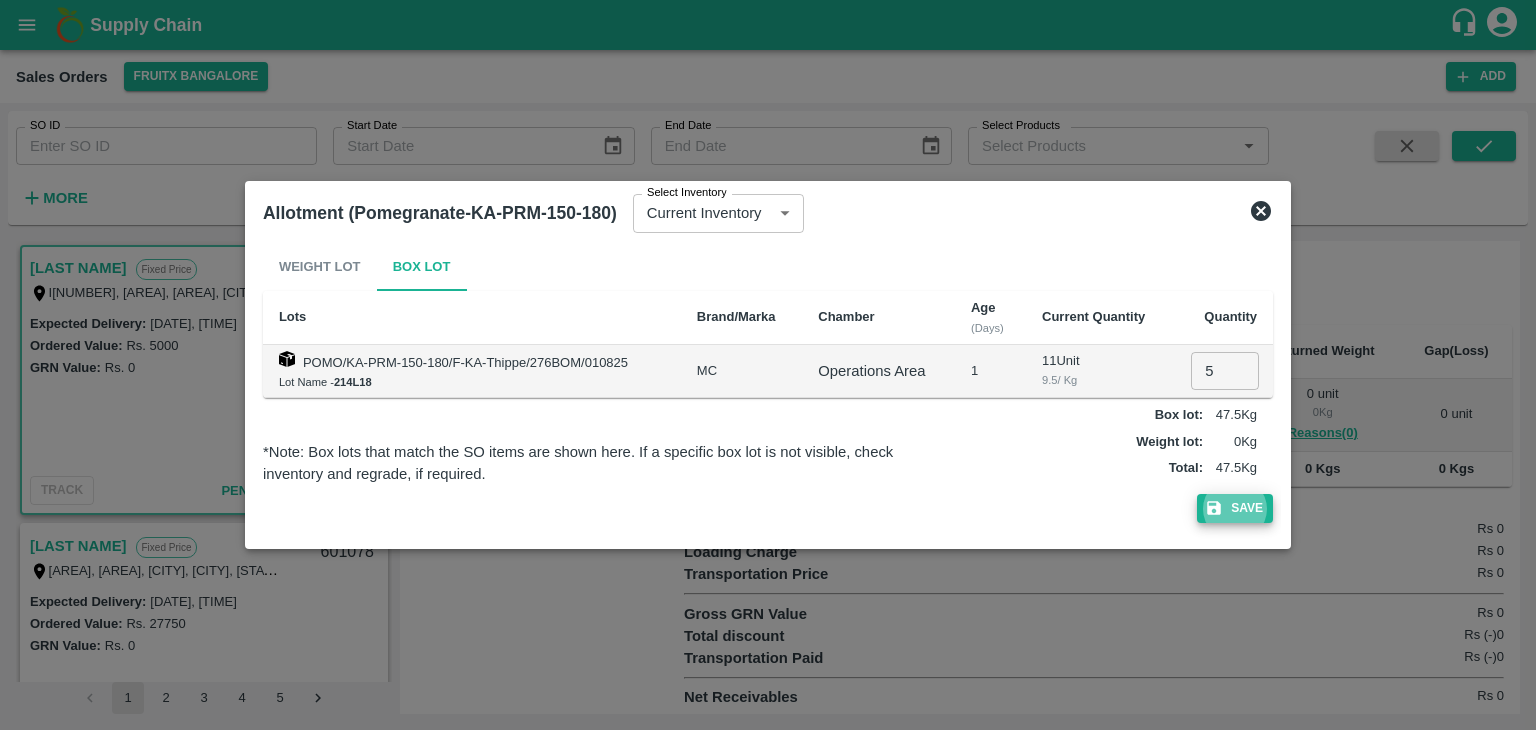 type 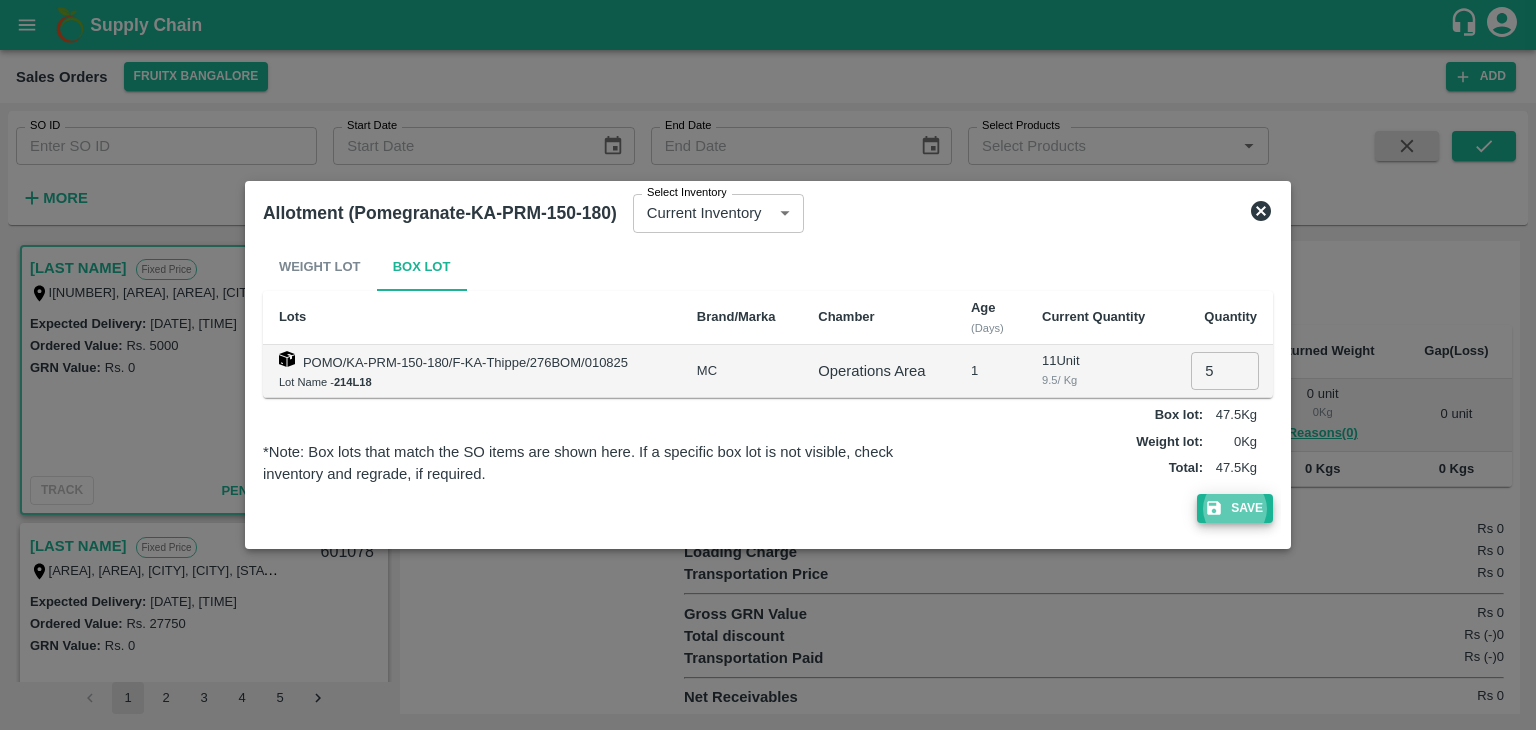 click on "Save" at bounding box center (1235, 508) 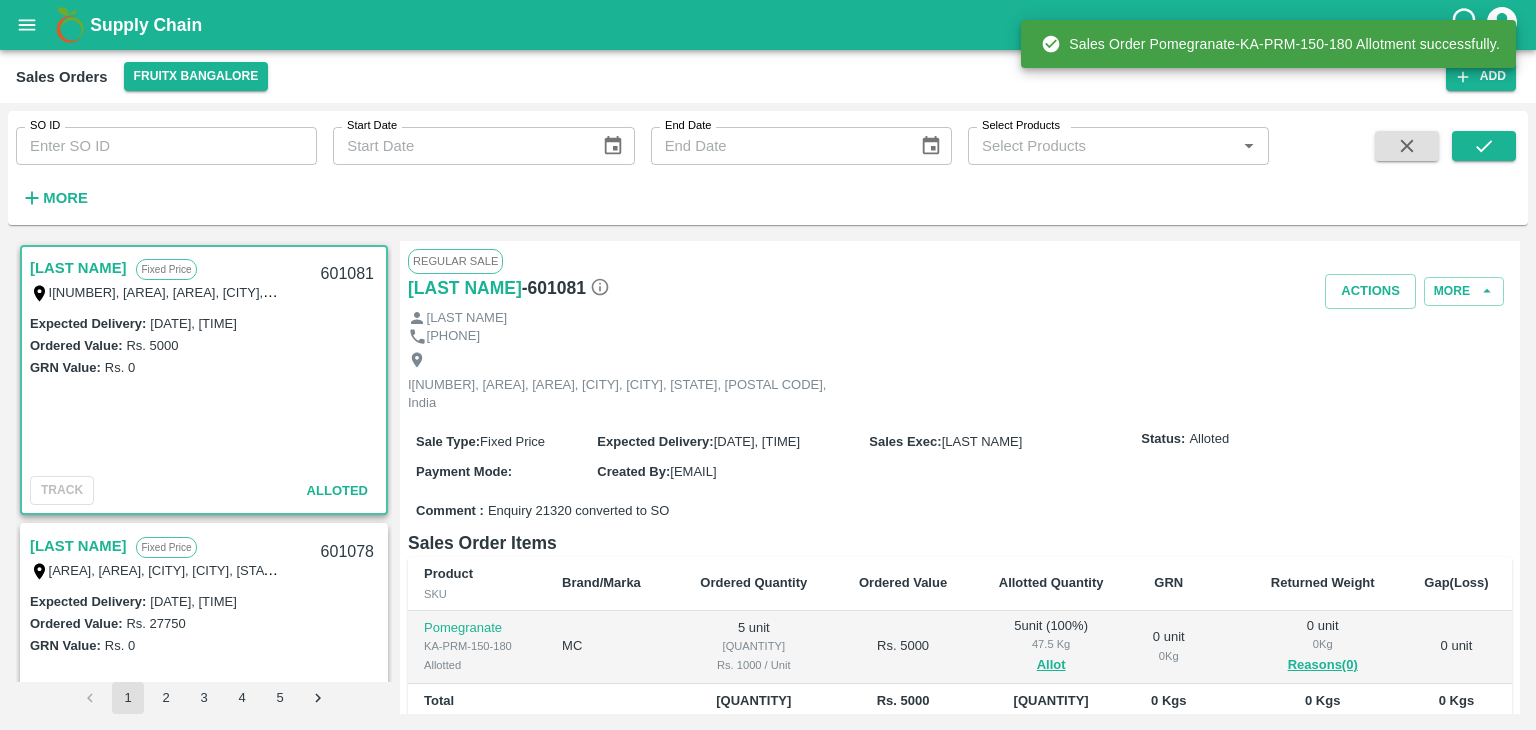 click on "601081" at bounding box center (347, 274) 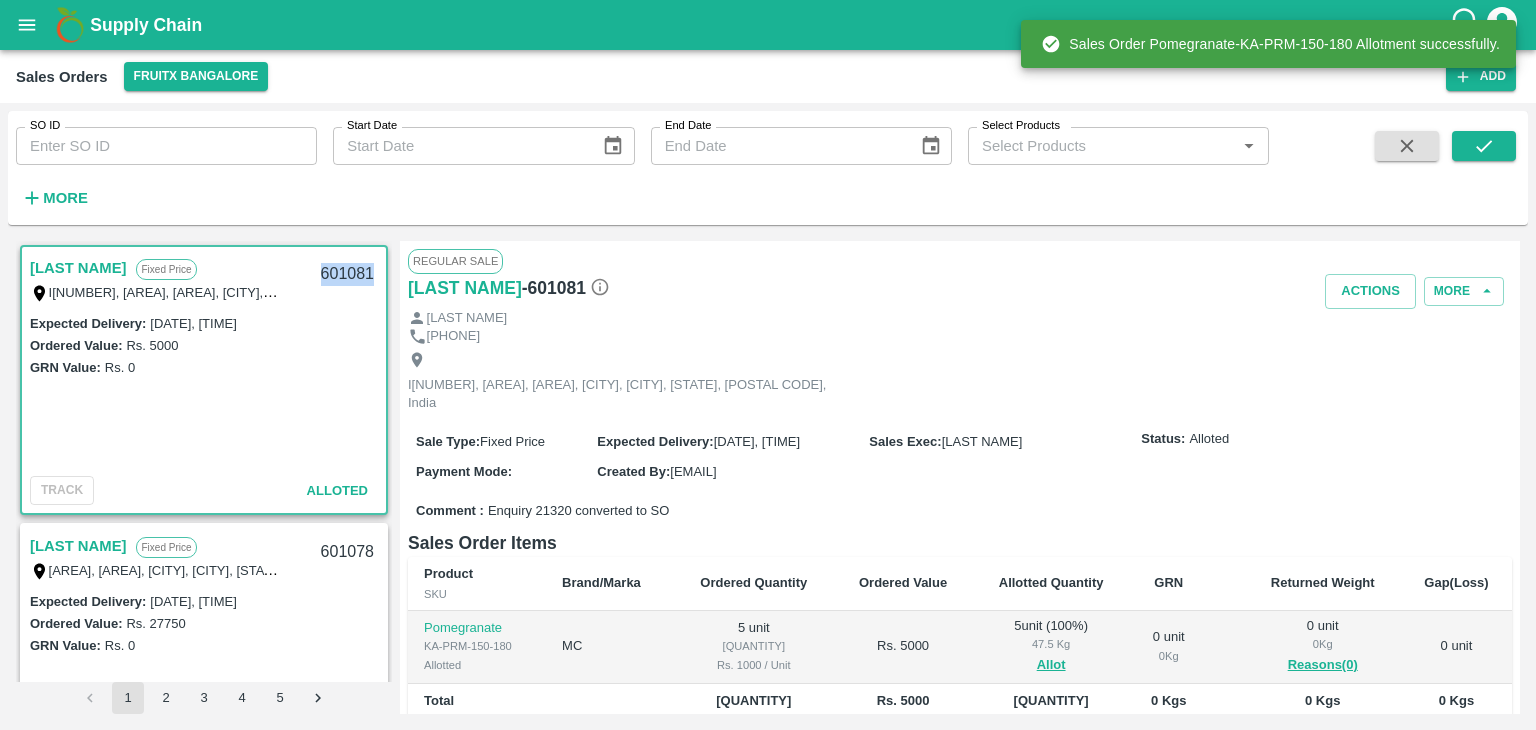click on "601081" at bounding box center (347, 274) 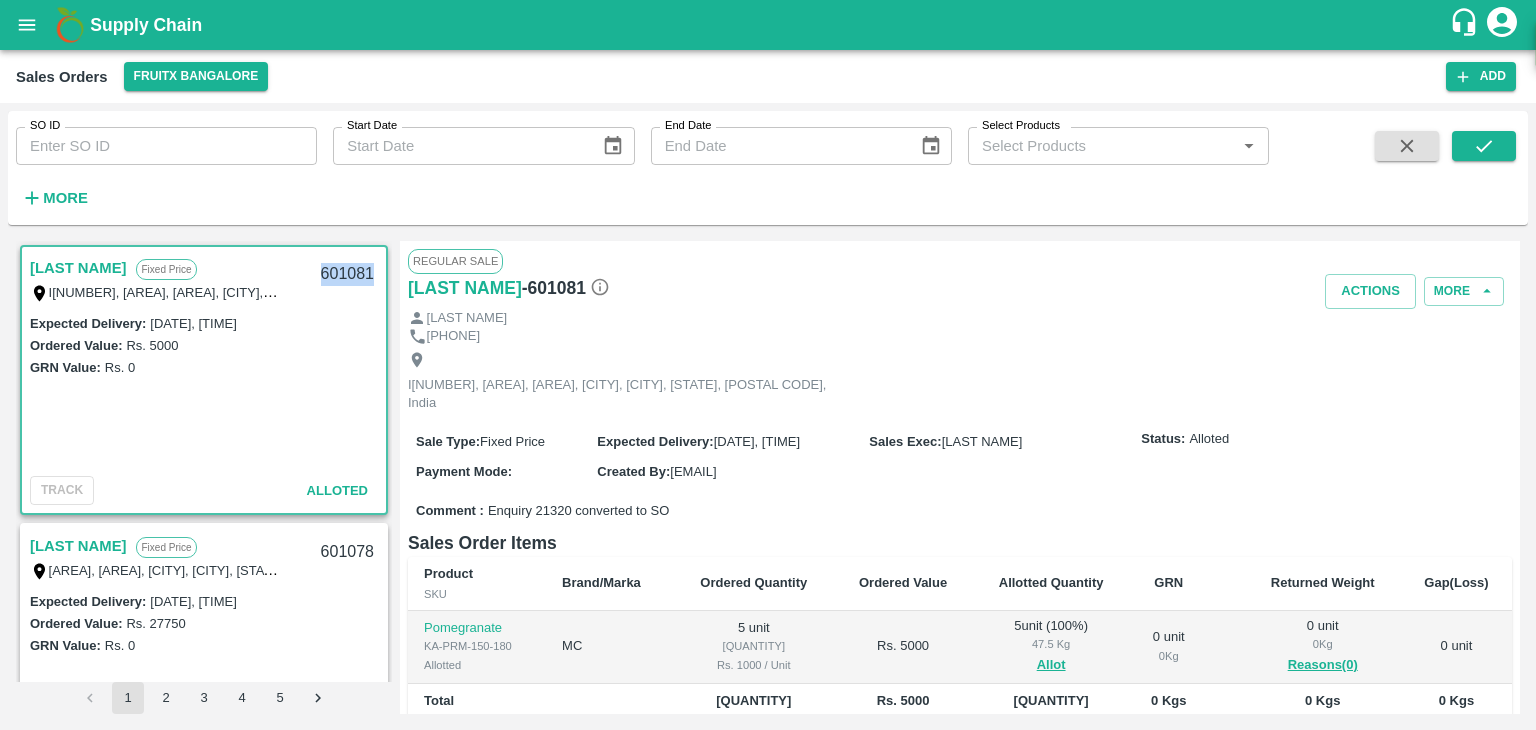 copy on "601081" 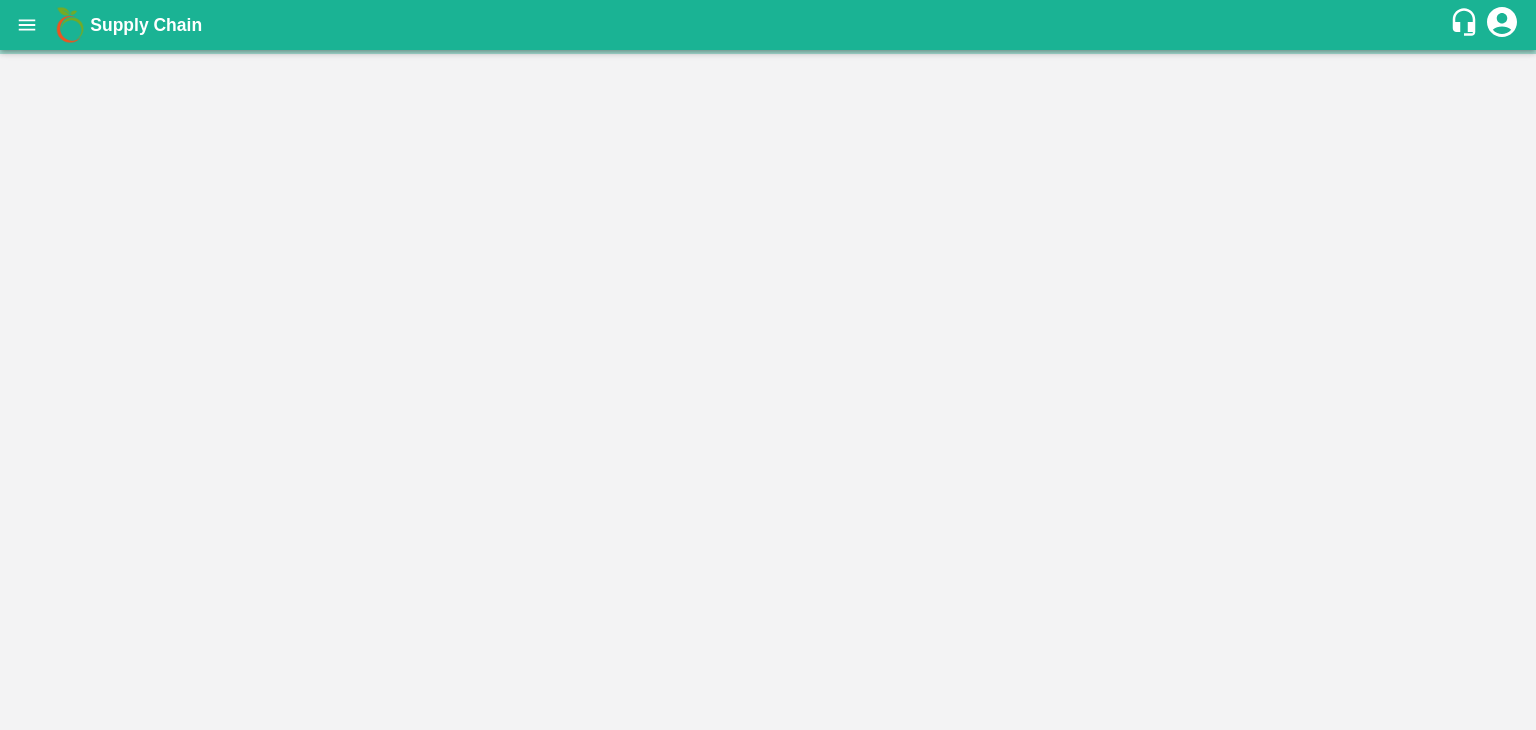 scroll, scrollTop: 0, scrollLeft: 0, axis: both 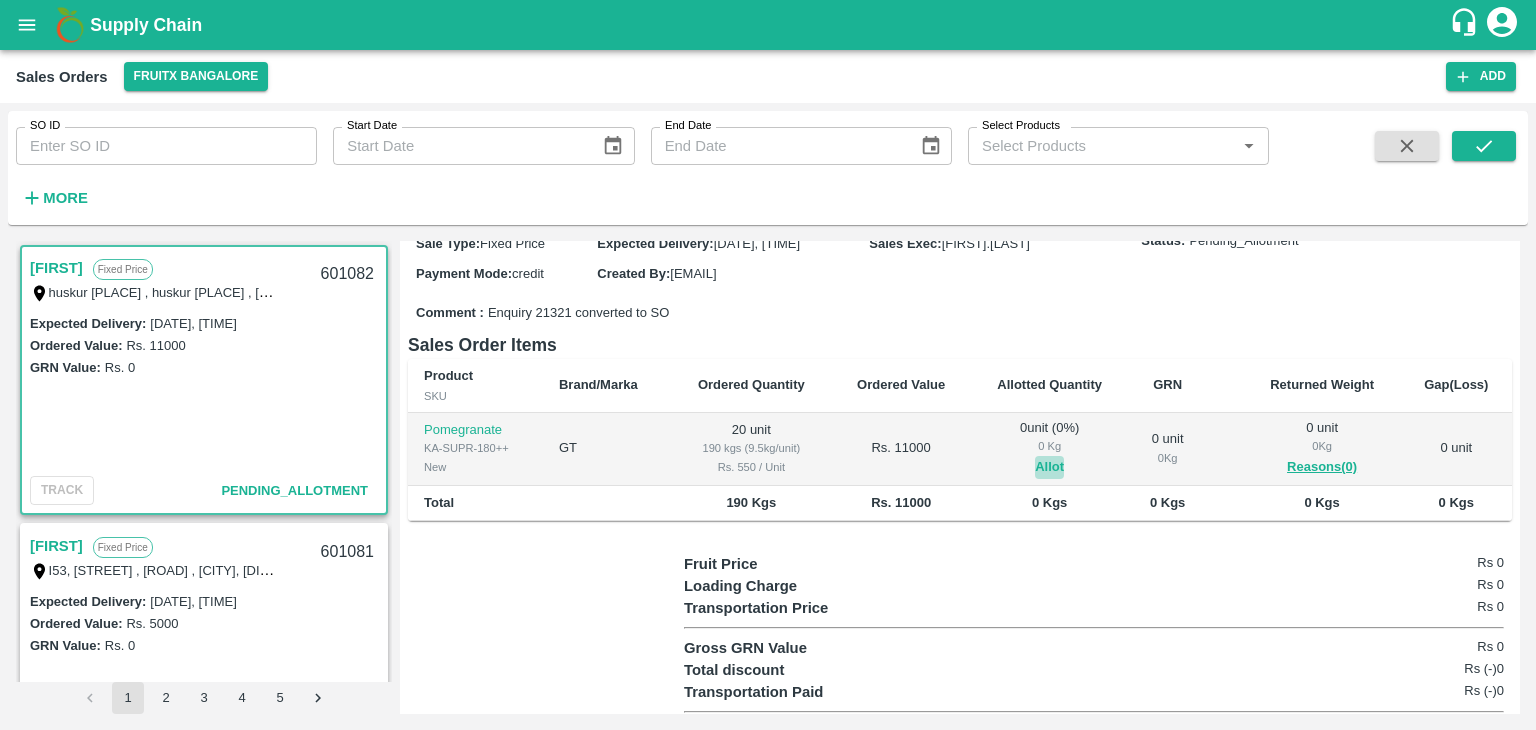 click on "Allot" at bounding box center (1049, 467) 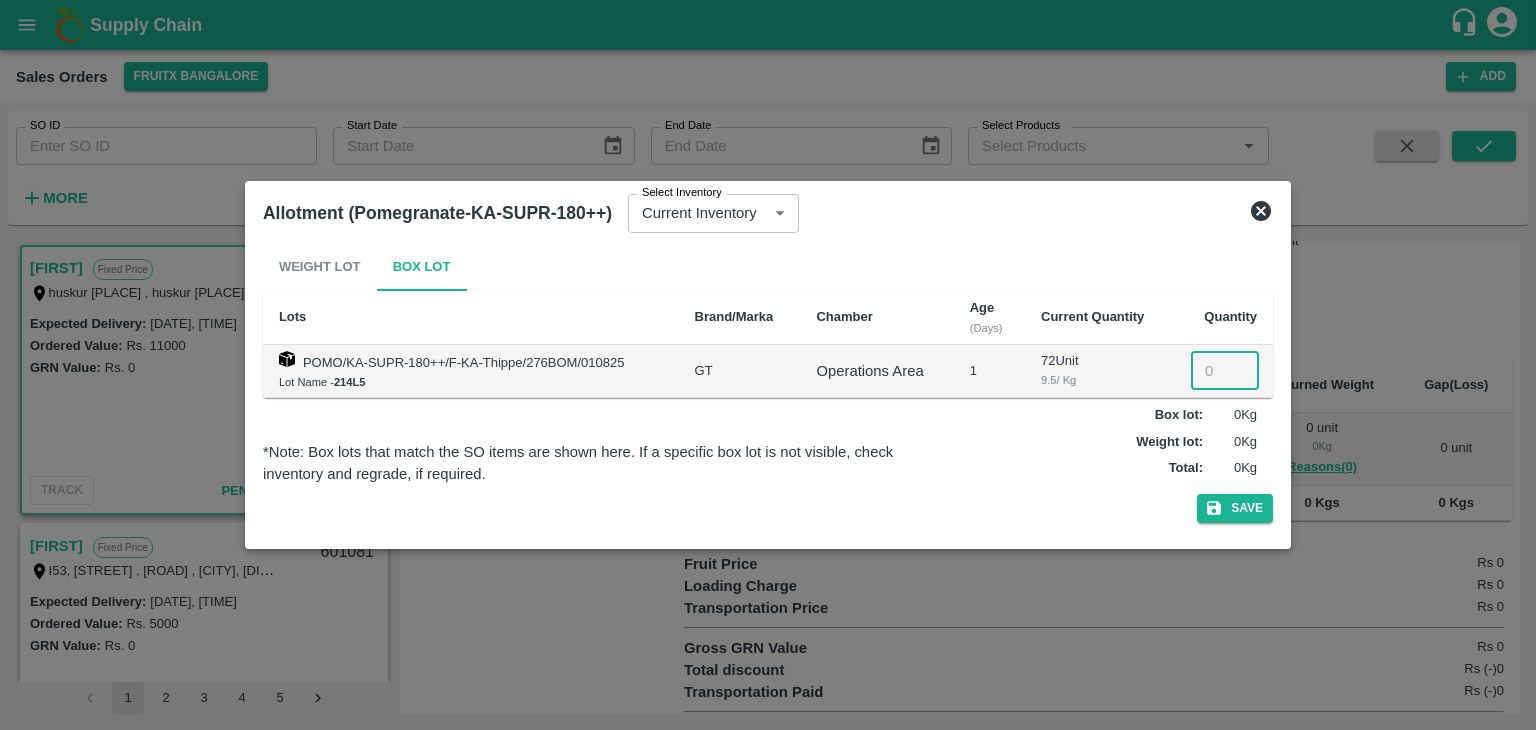 click at bounding box center [1225, 371] 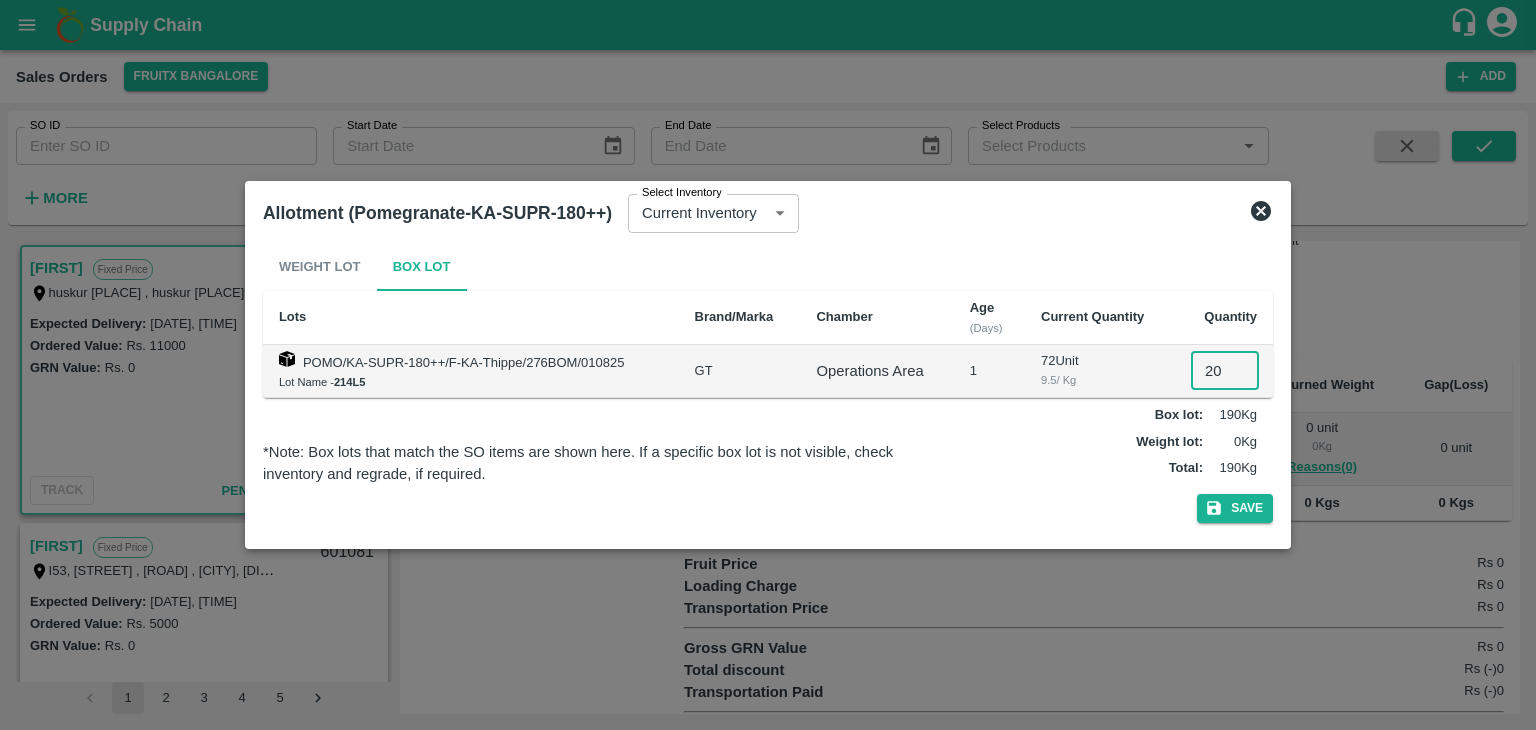type on "20" 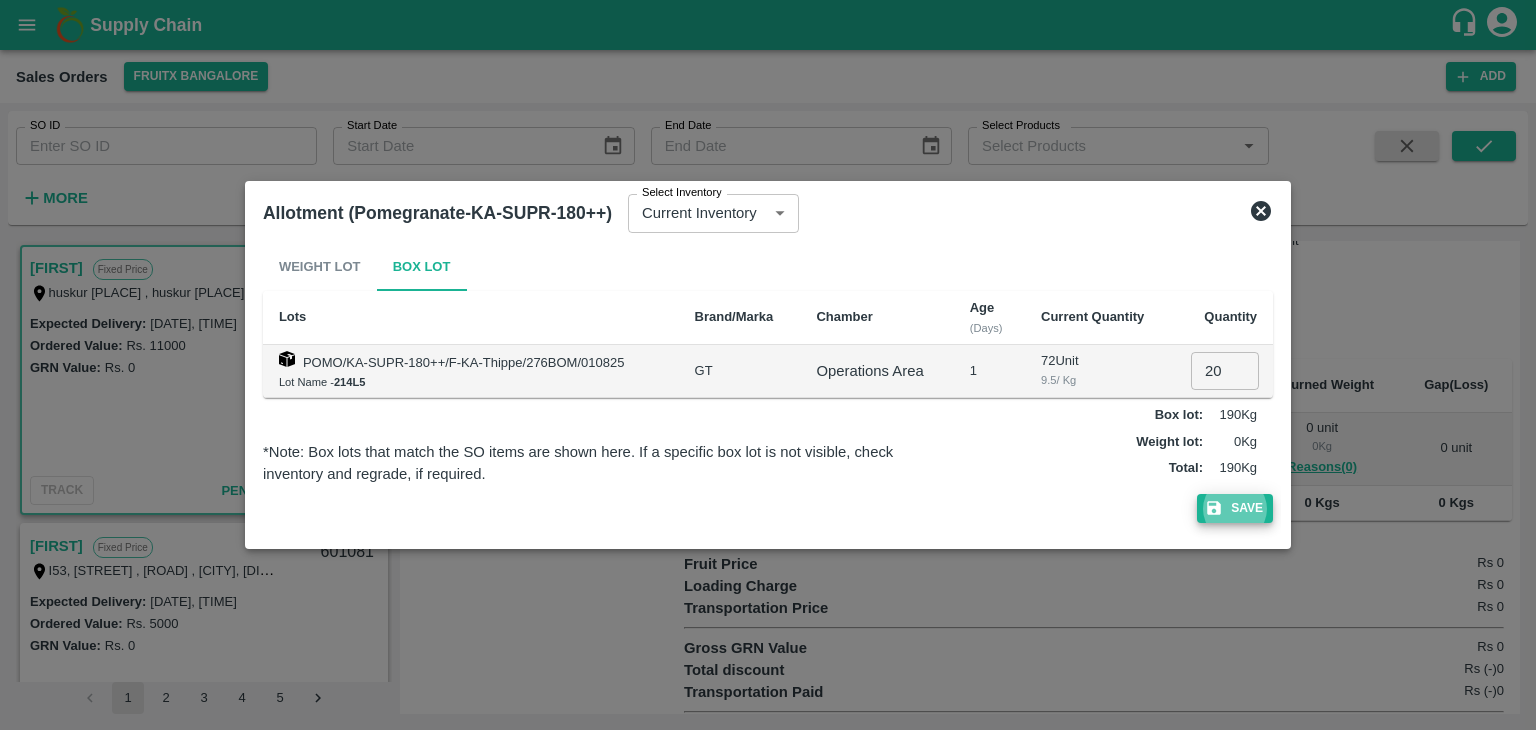 click on "Save" at bounding box center (1235, 508) 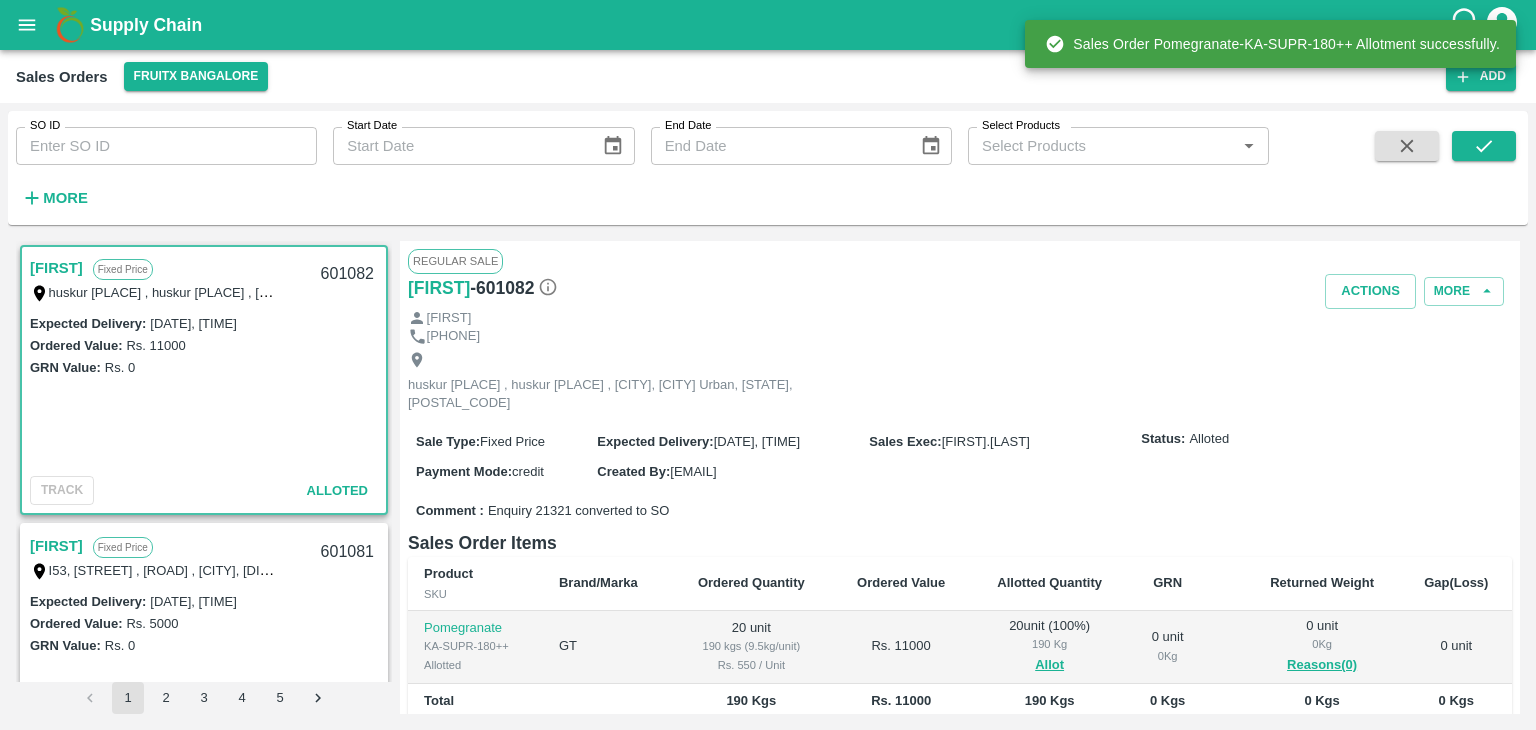 click on "601082" at bounding box center [347, 274] 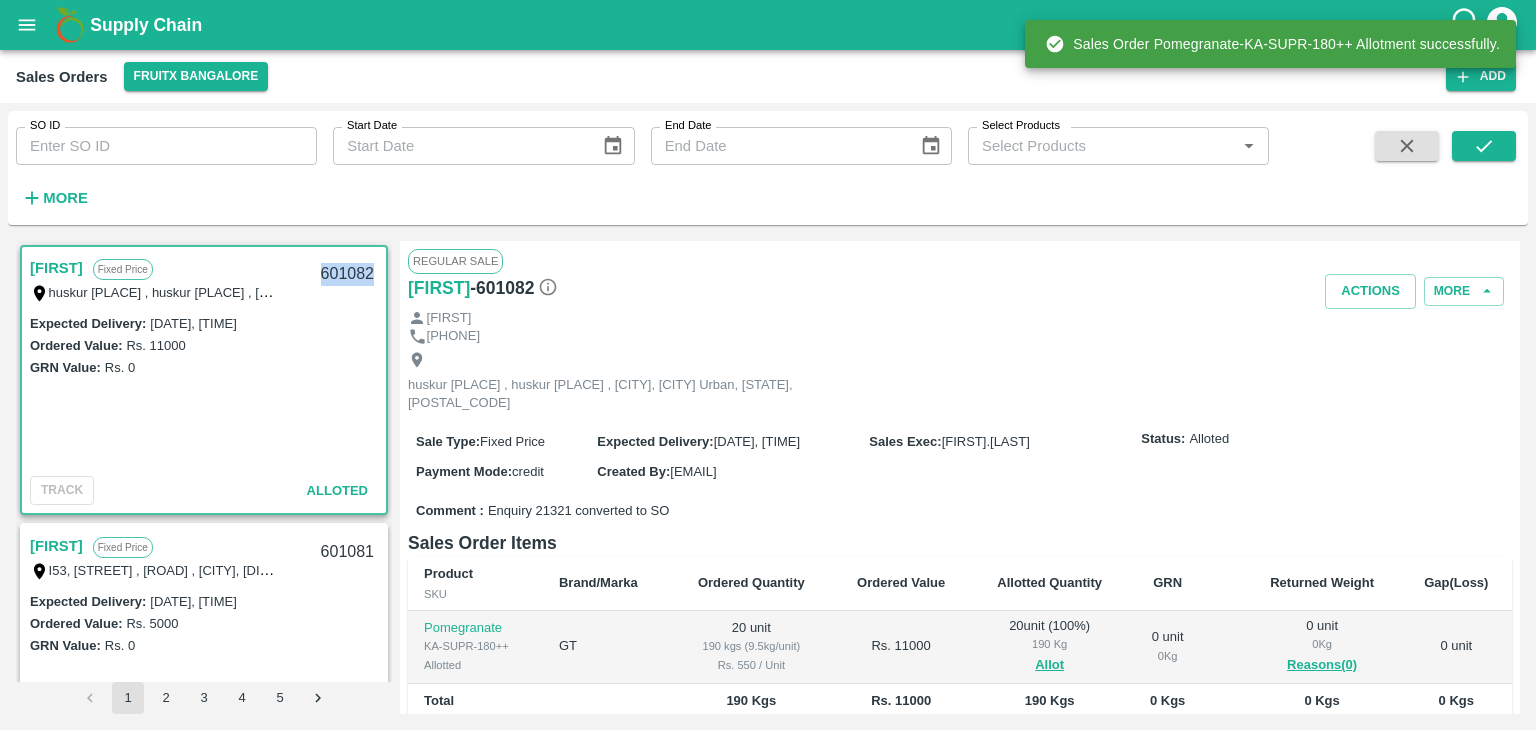 click on "601082" at bounding box center [347, 274] 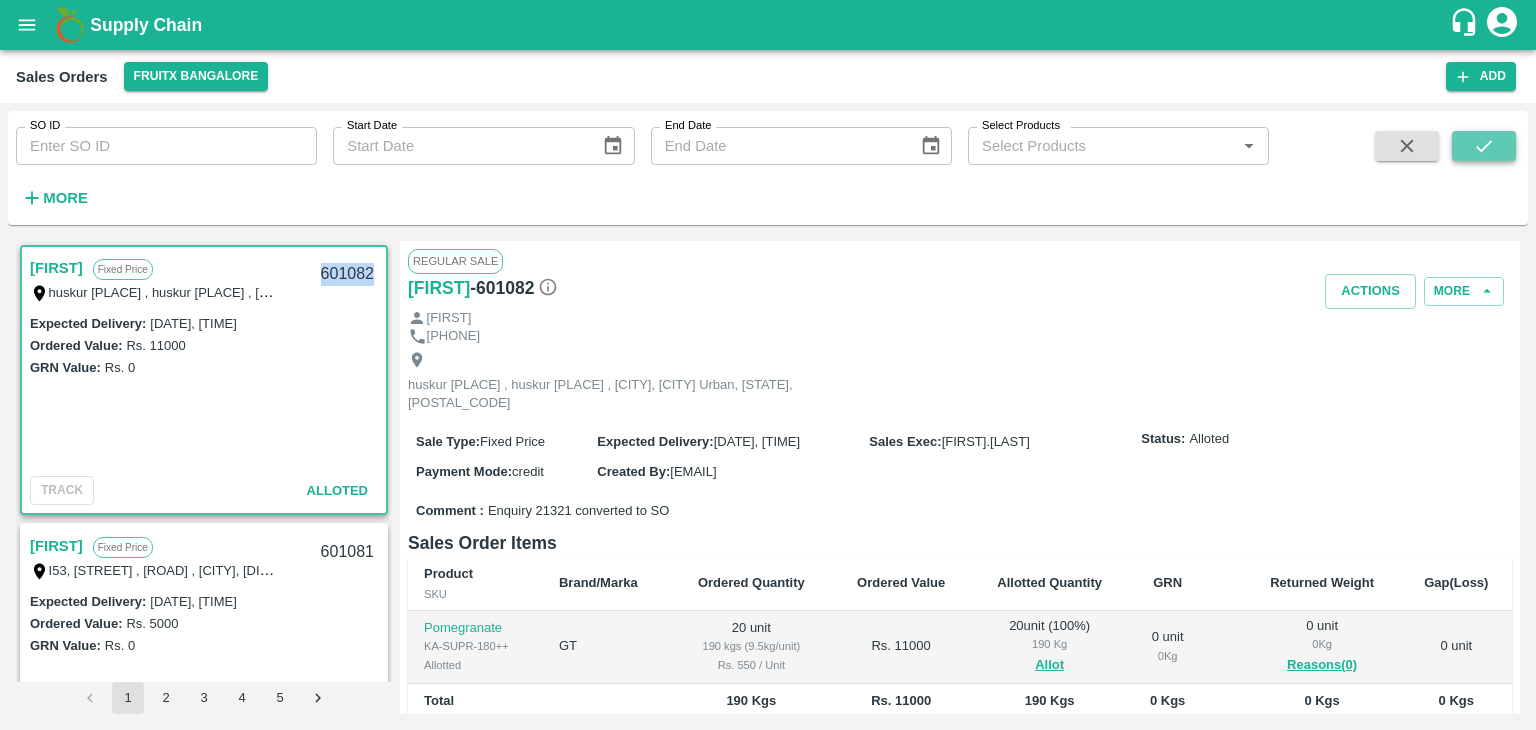 click at bounding box center (1484, 146) 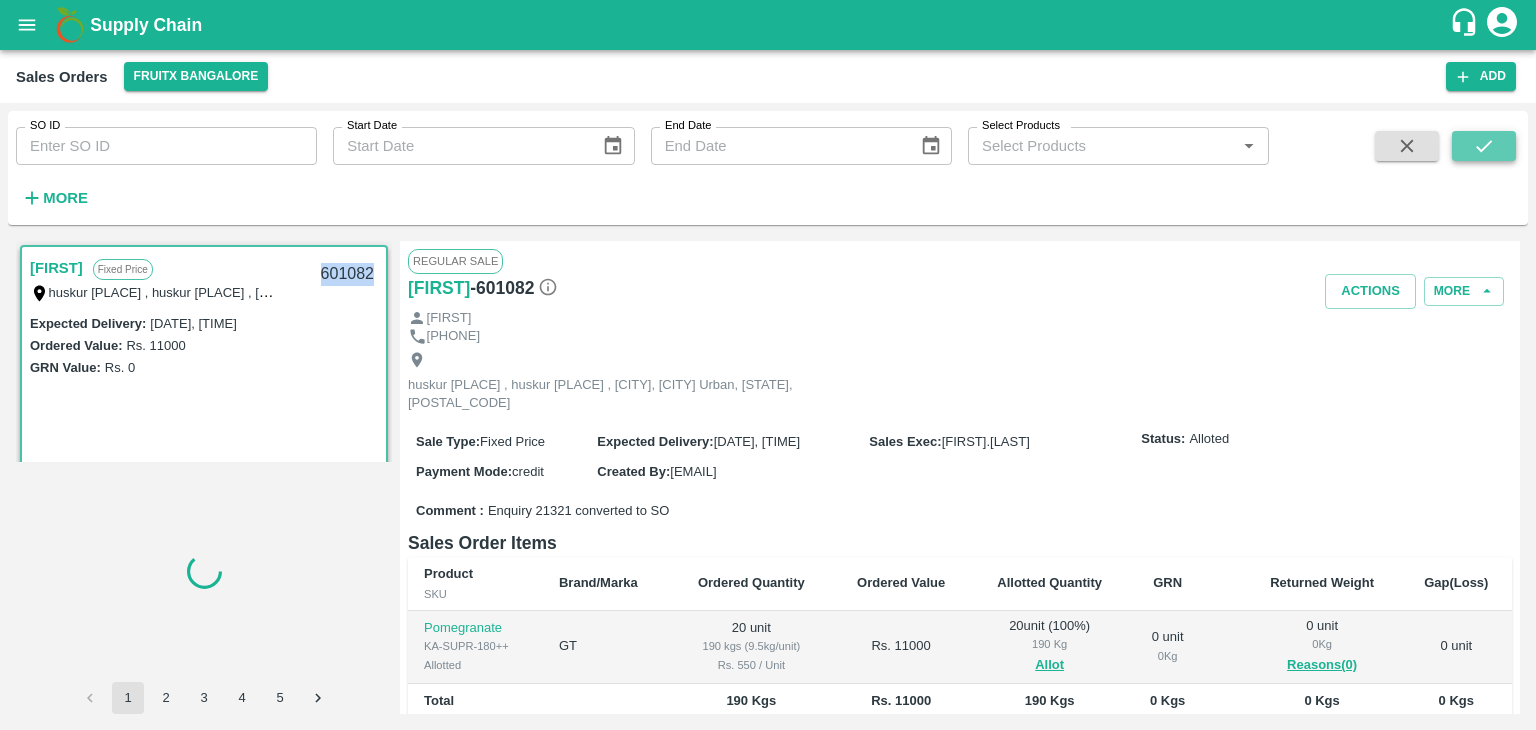 click at bounding box center [1484, 146] 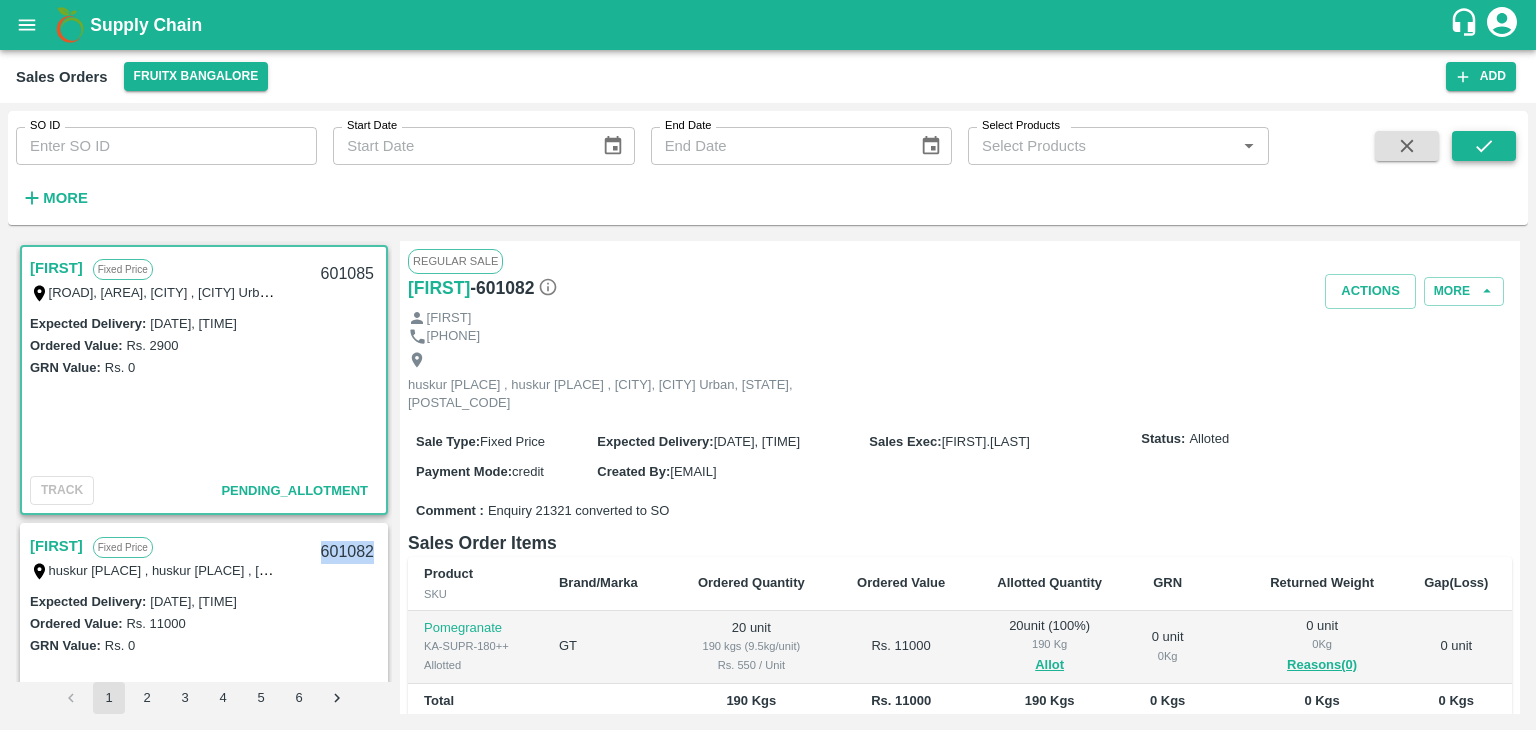 scroll, scrollTop: 5, scrollLeft: 0, axis: vertical 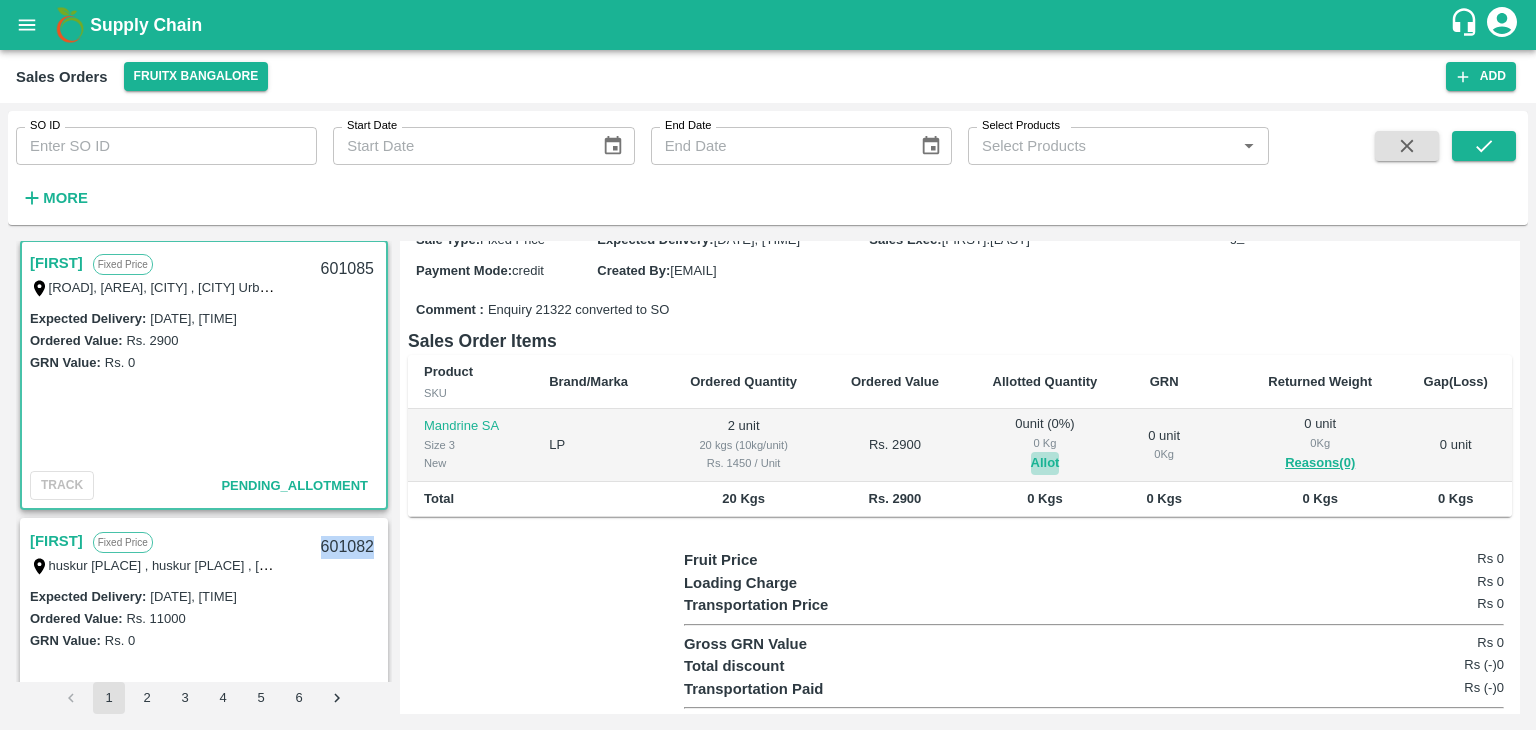 click on "Allot" at bounding box center [1045, 463] 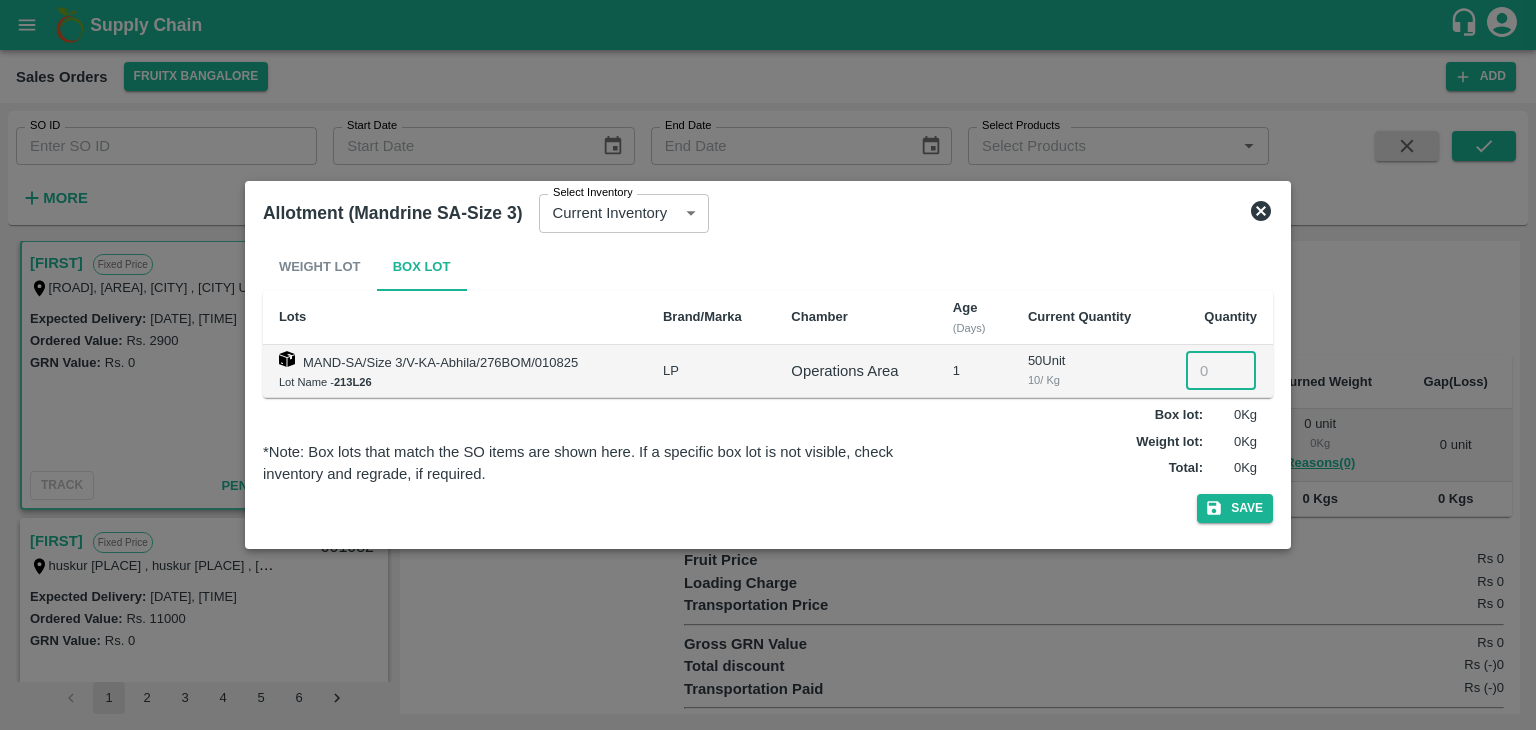 click at bounding box center (1221, 371) 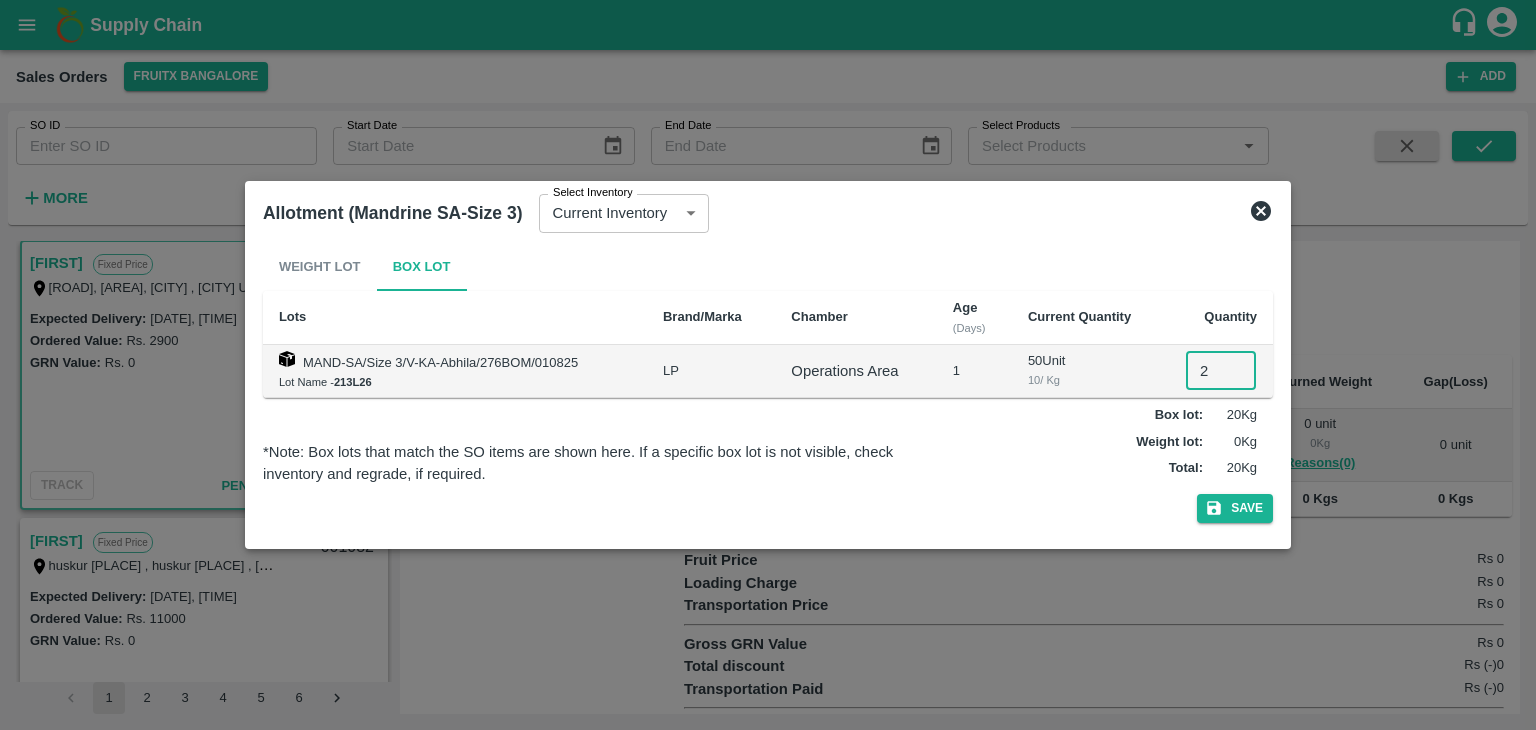 type on "2" 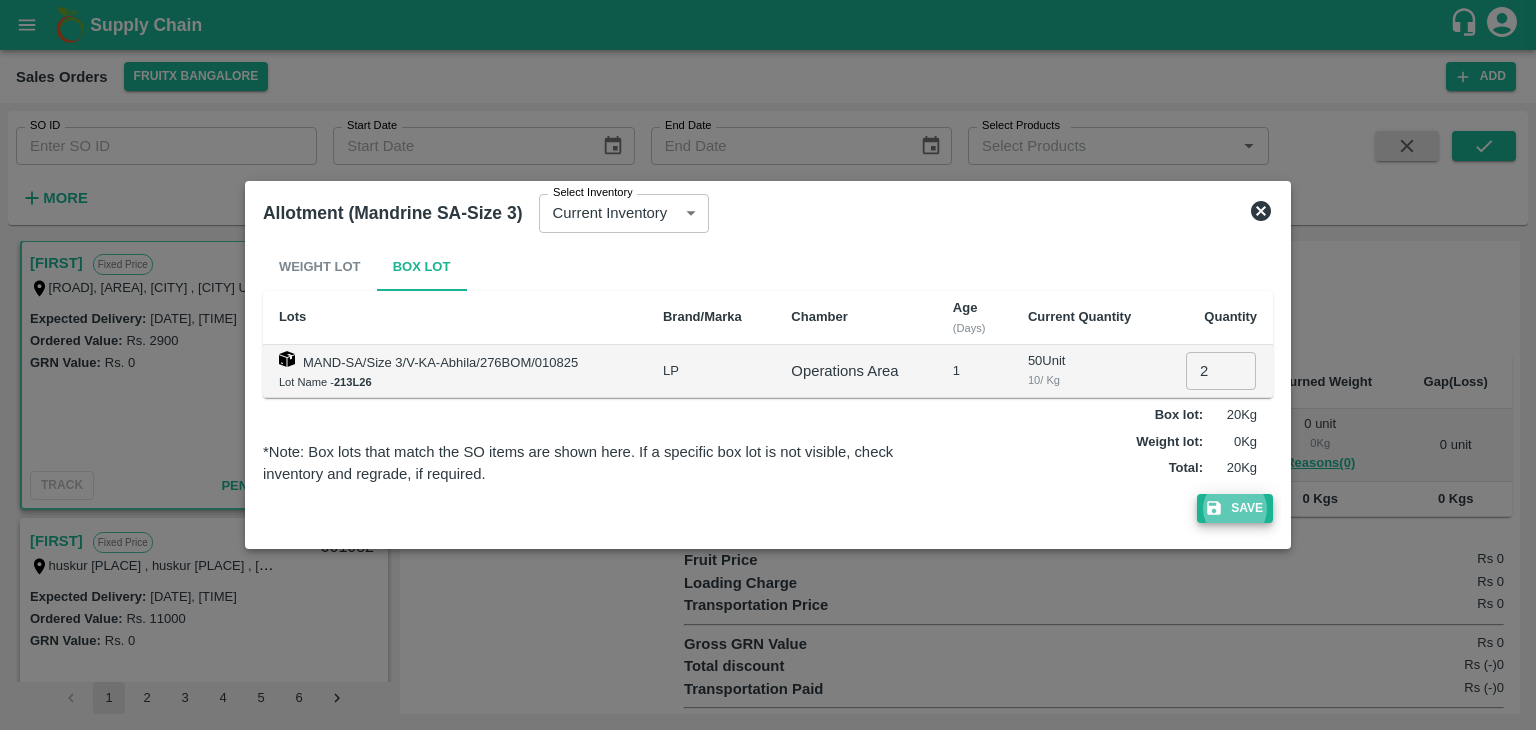 type 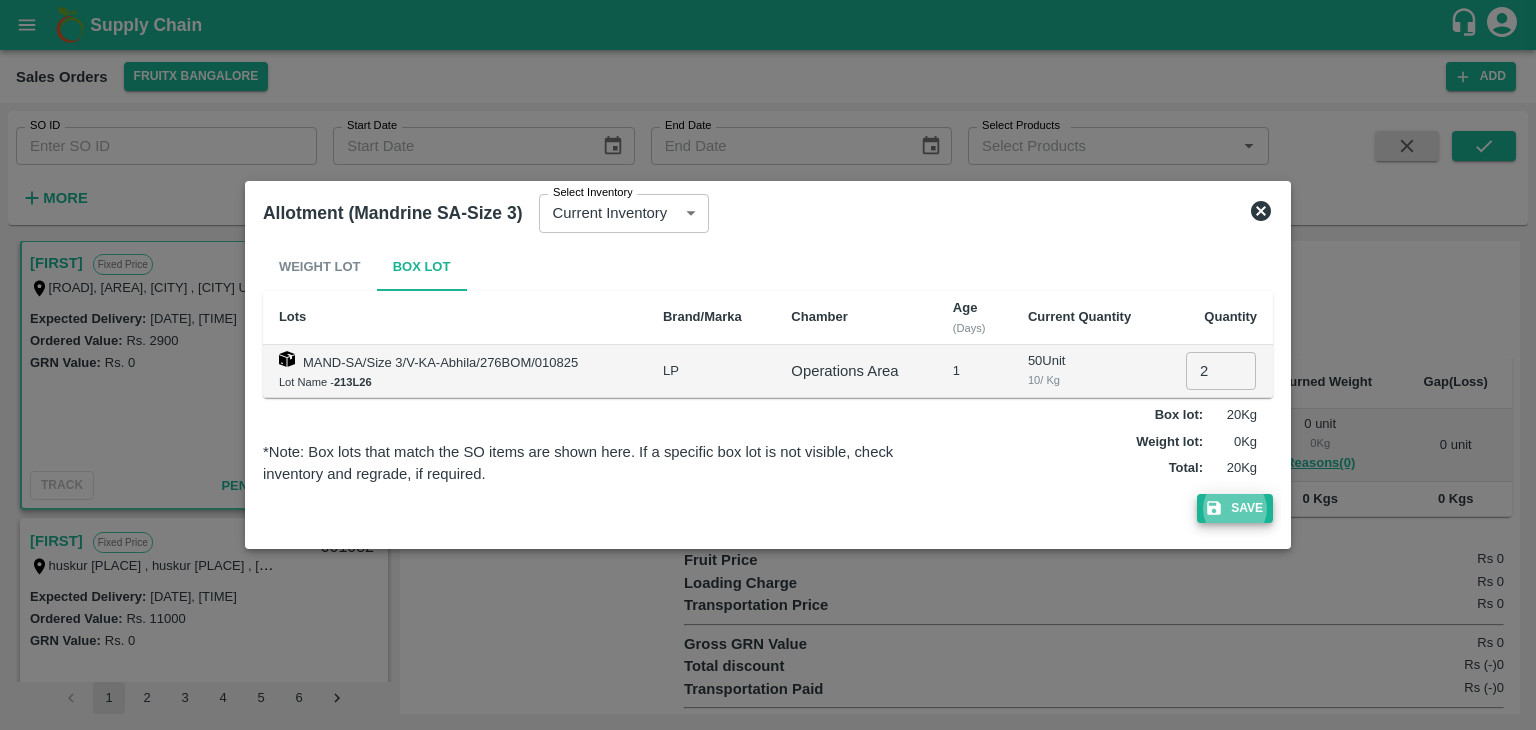 click on "Save" at bounding box center (1235, 508) 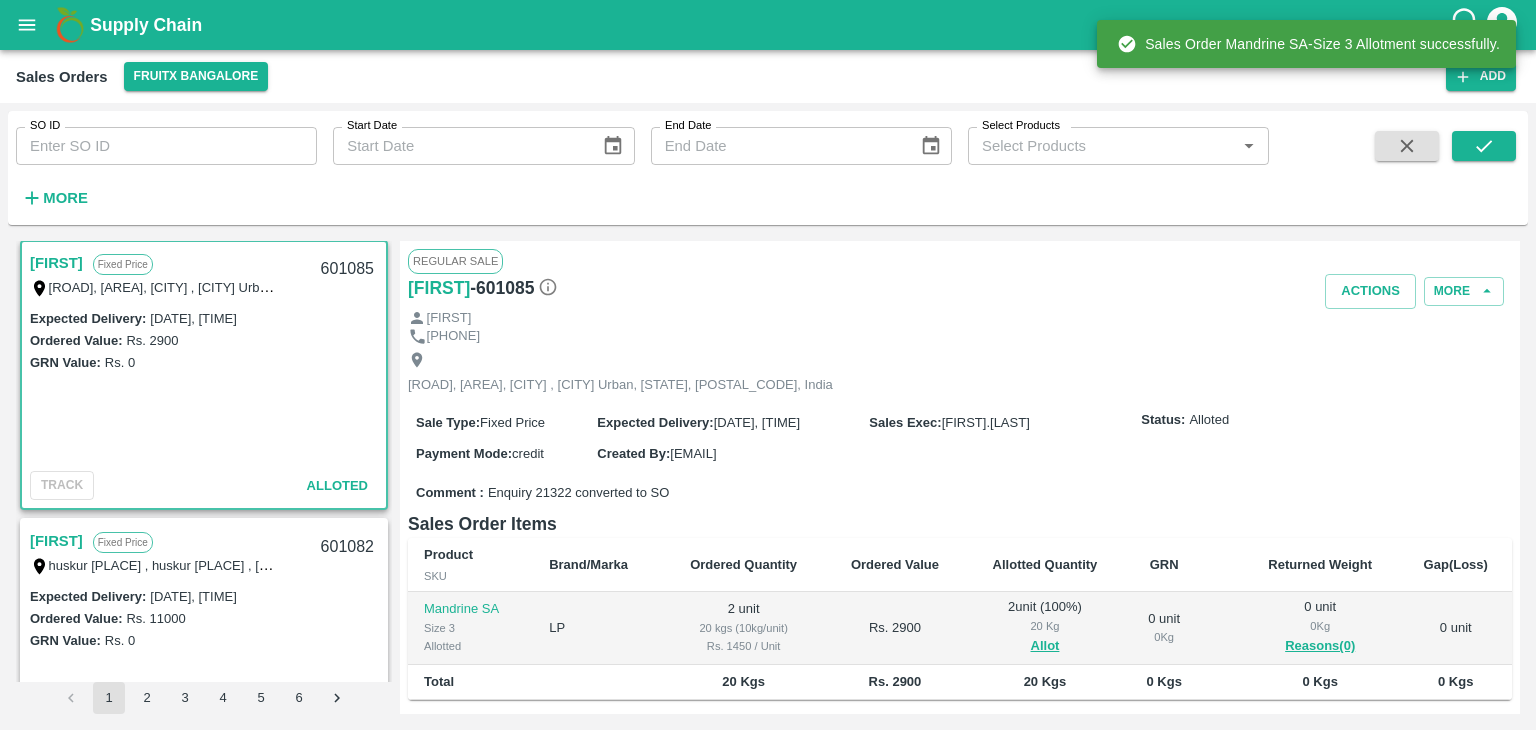click on "601085" at bounding box center (347, 269) 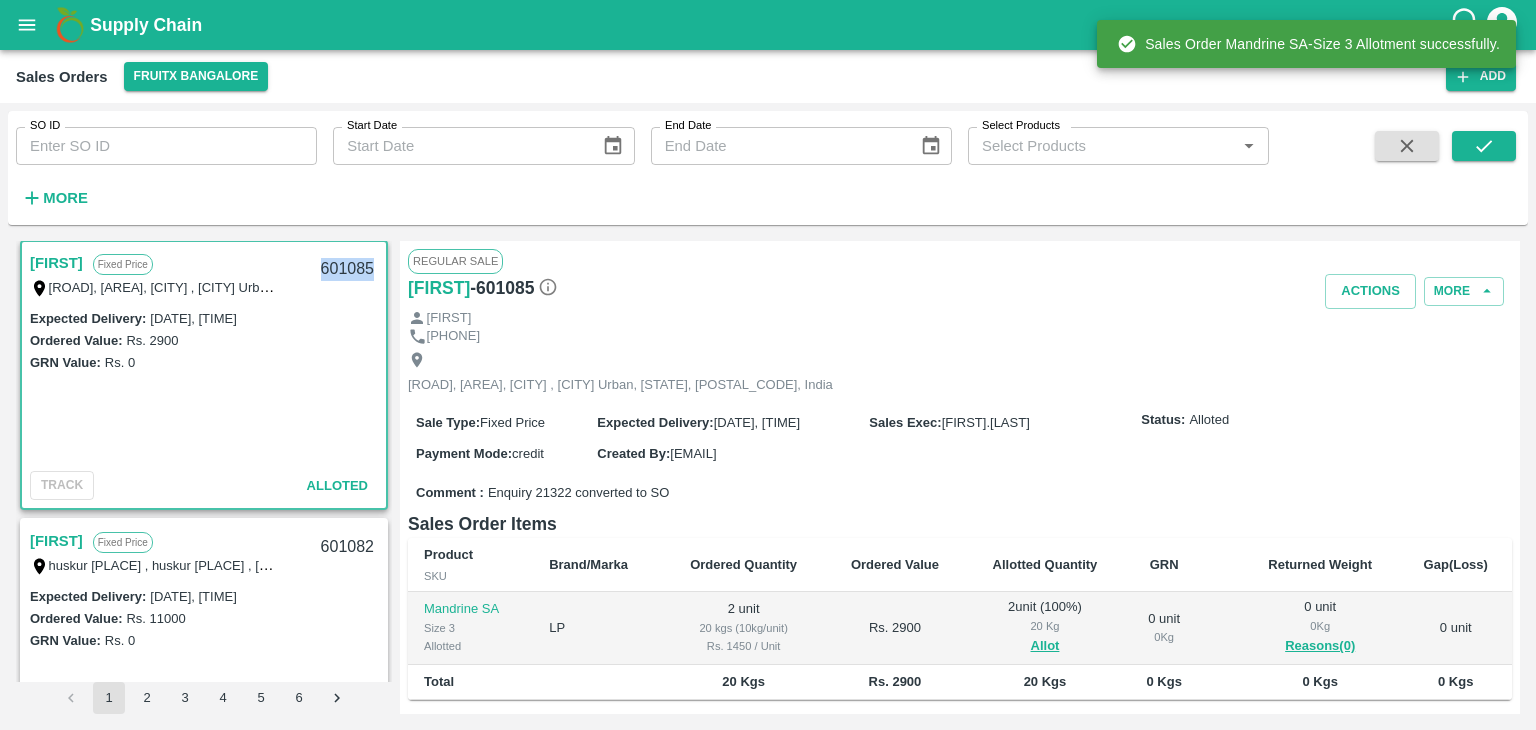 click on "601085" at bounding box center (347, 269) 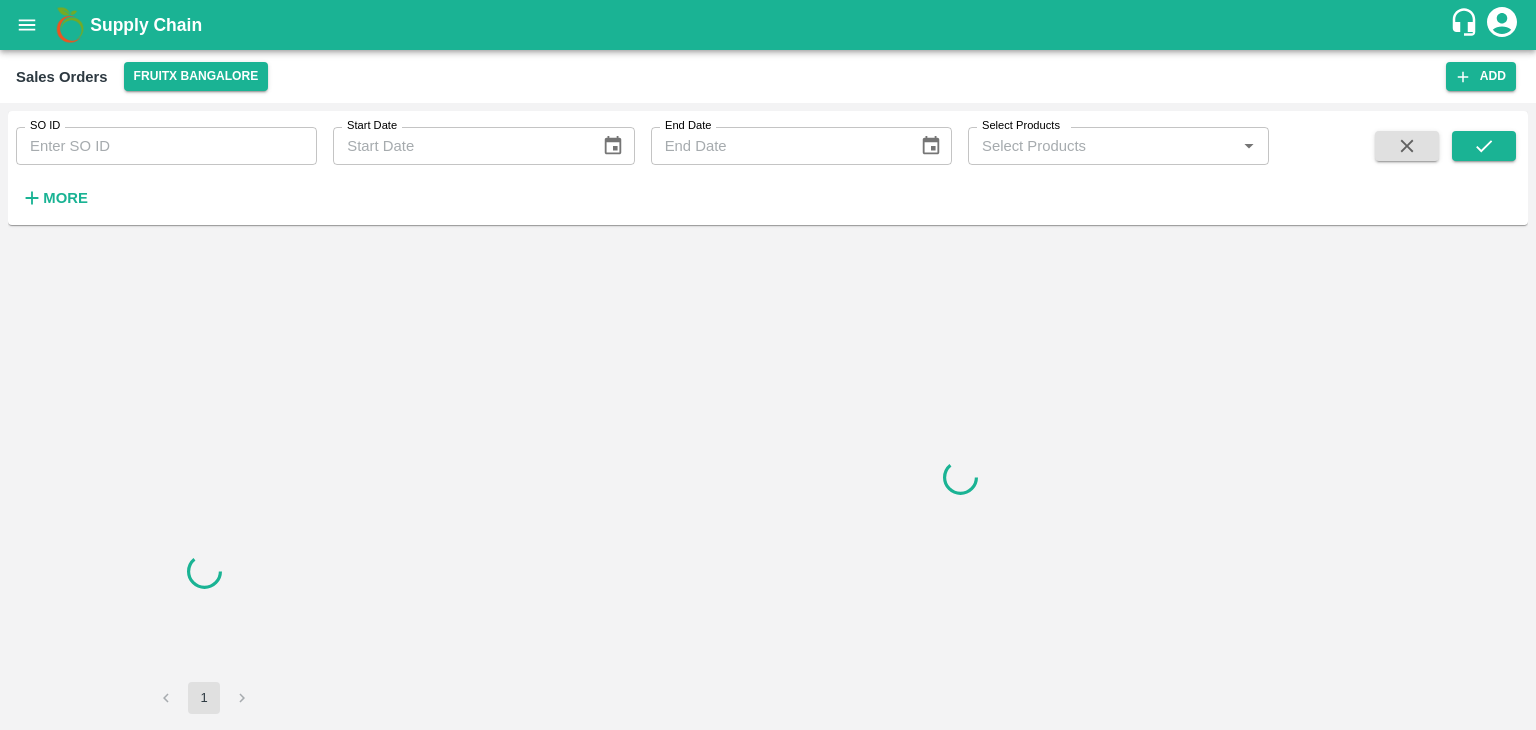 scroll, scrollTop: 0, scrollLeft: 0, axis: both 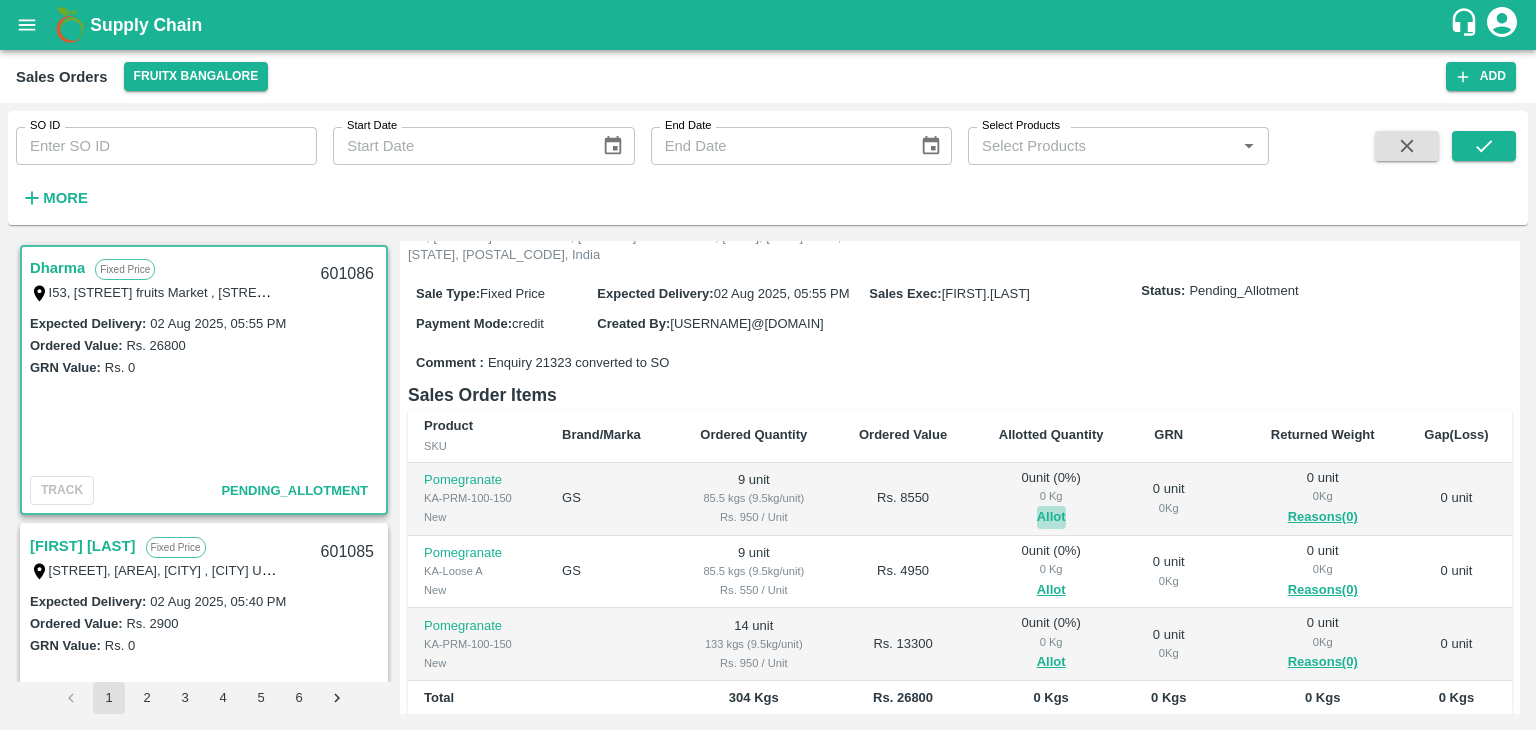 click on "Allot" at bounding box center [1051, 517] 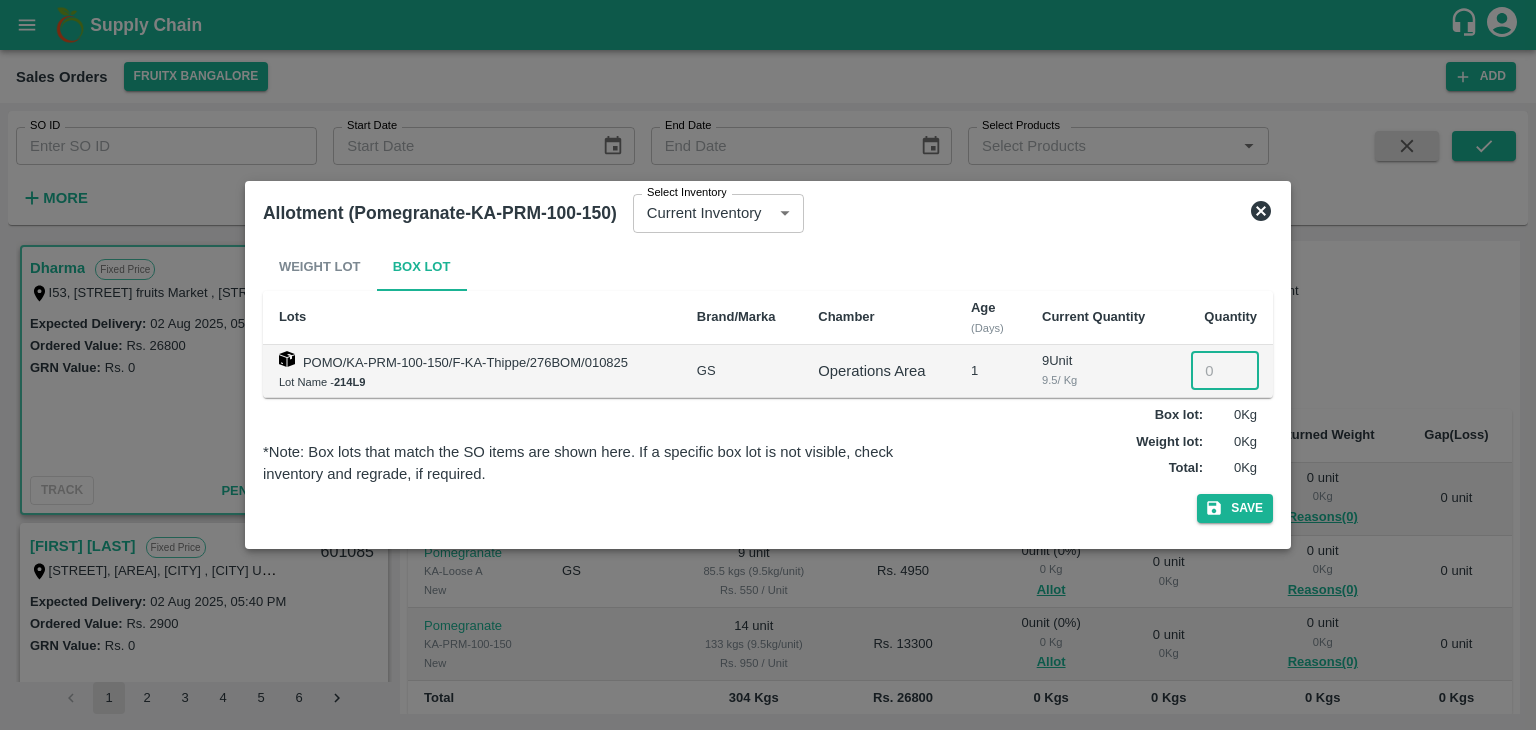 click at bounding box center [1225, 371] 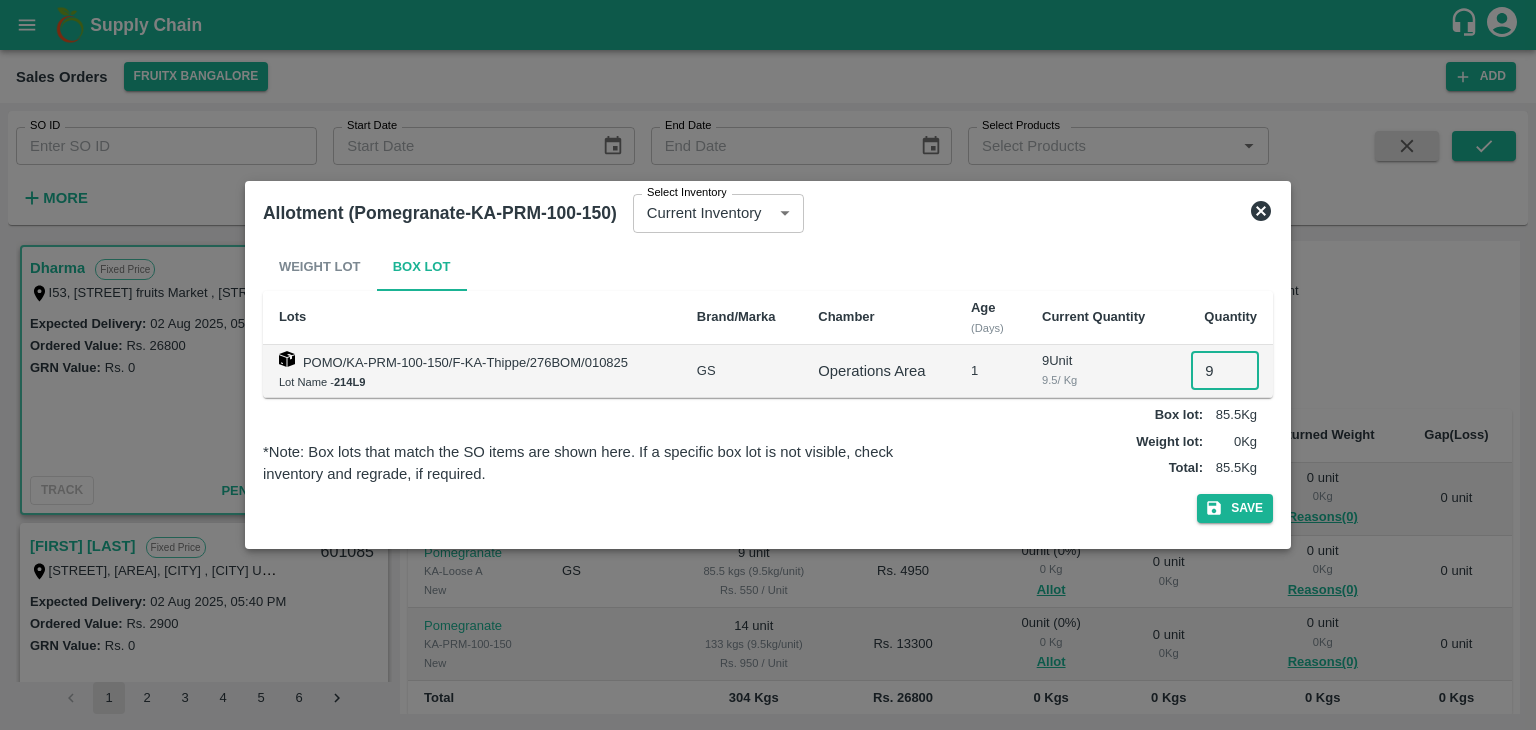 type on "9" 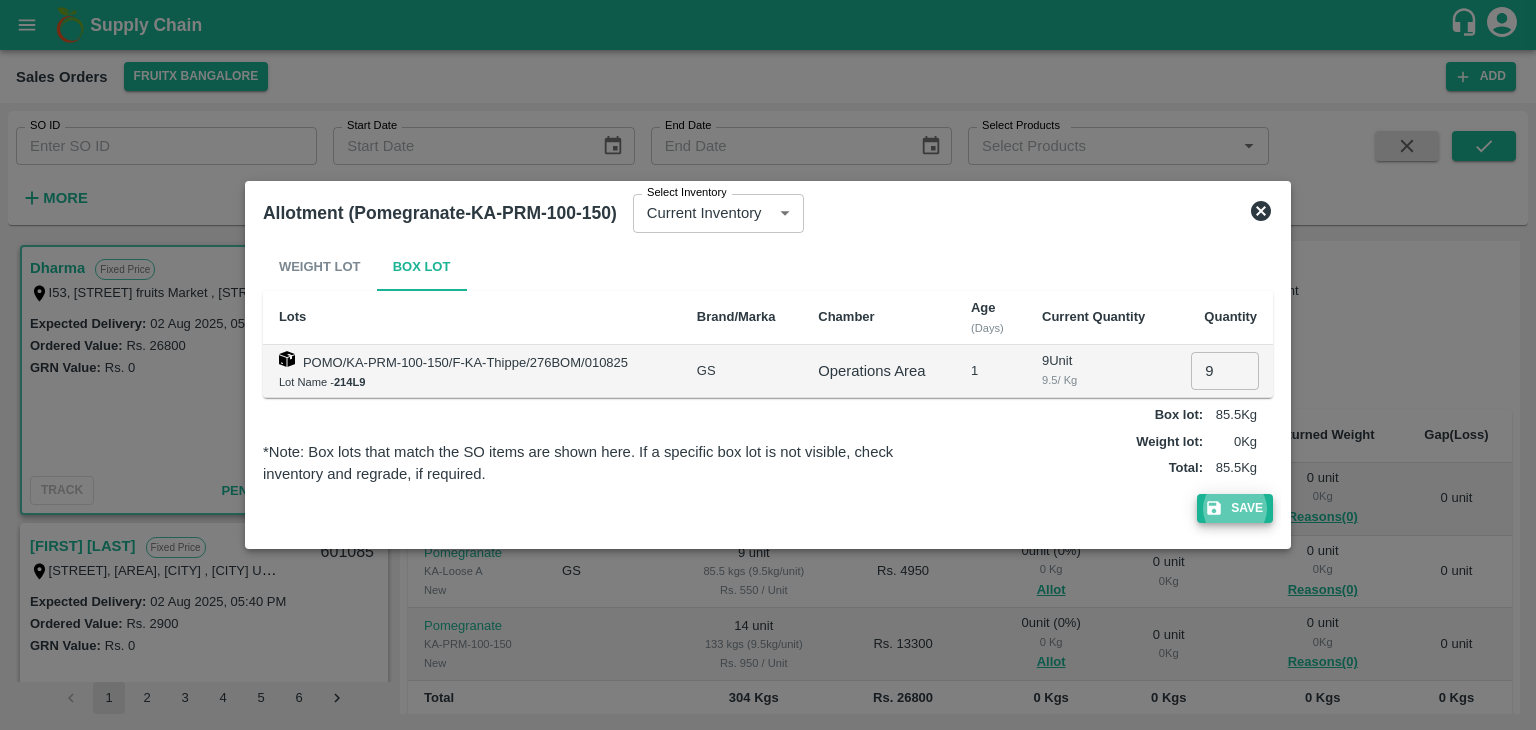 type 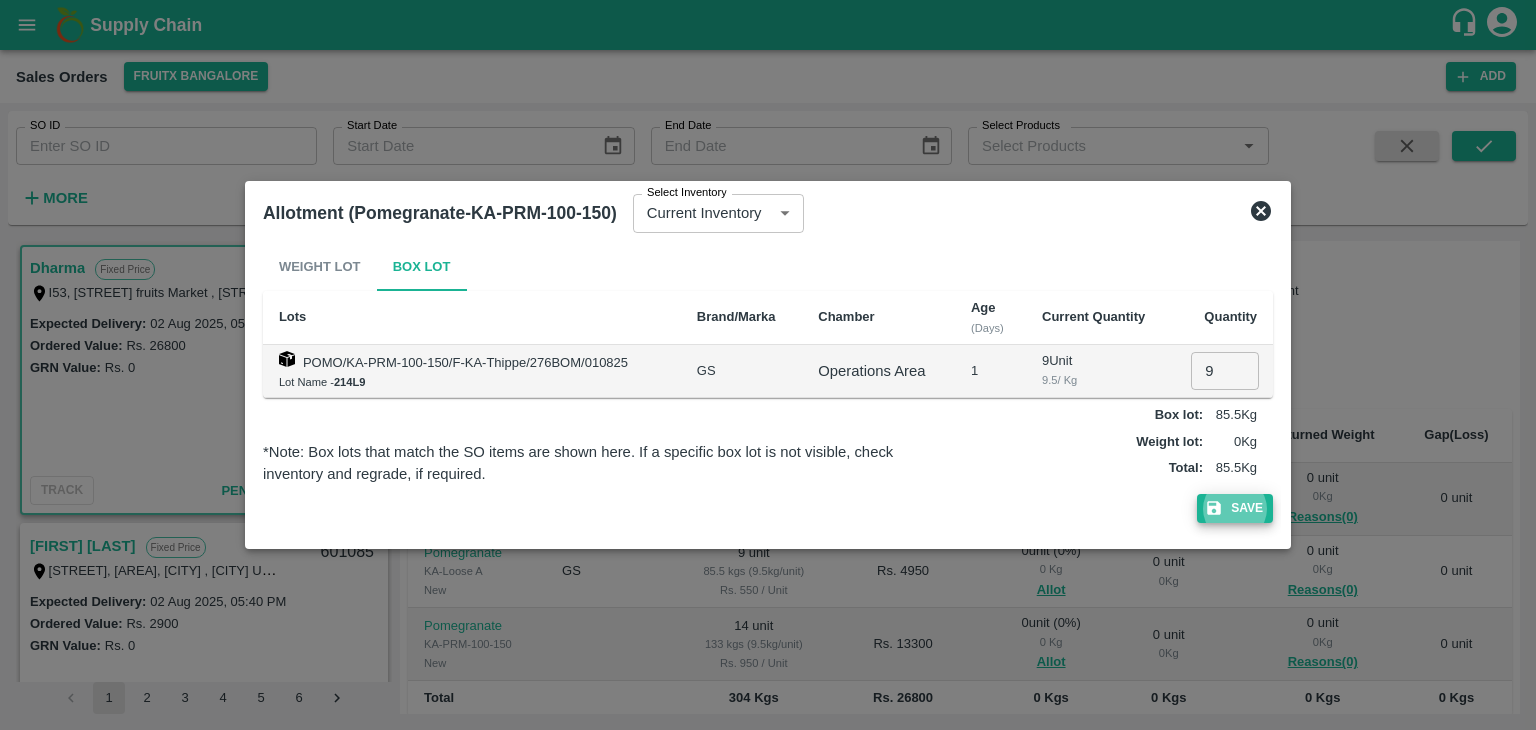 click on "Save" at bounding box center (1235, 508) 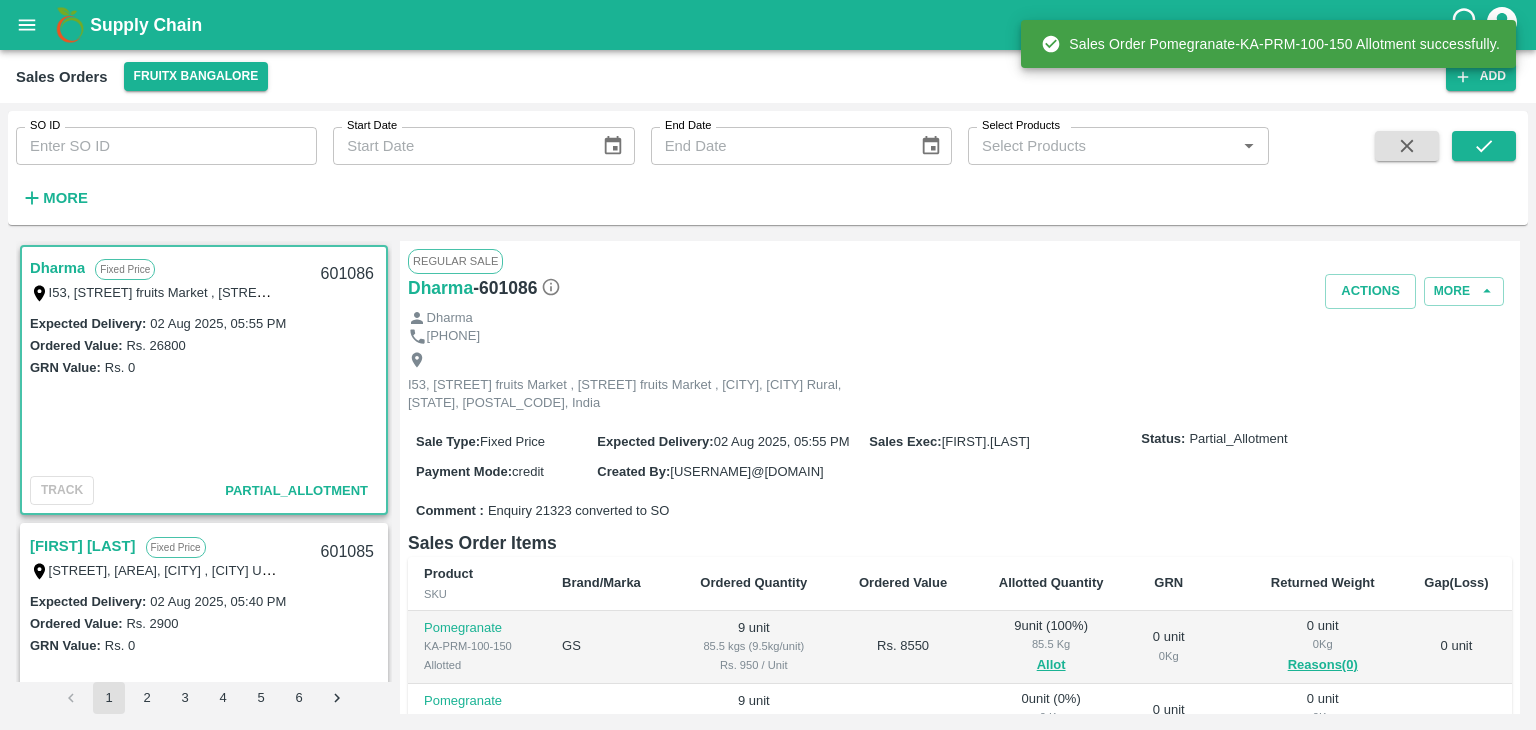 drag, startPoint x: 1217, startPoint y: 373, endPoint x: 1306, endPoint y: 410, distance: 96.38464 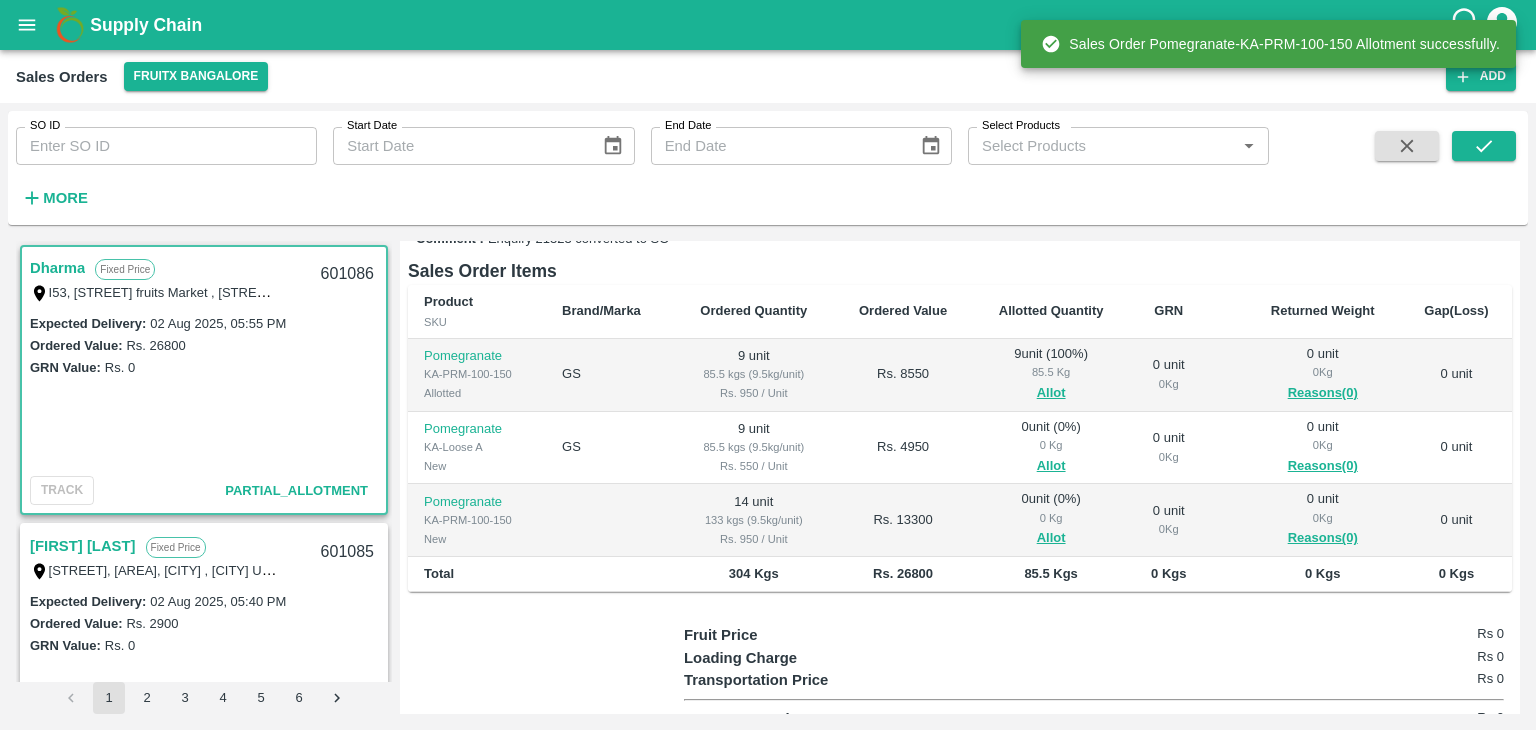 scroll, scrollTop: 275, scrollLeft: 0, axis: vertical 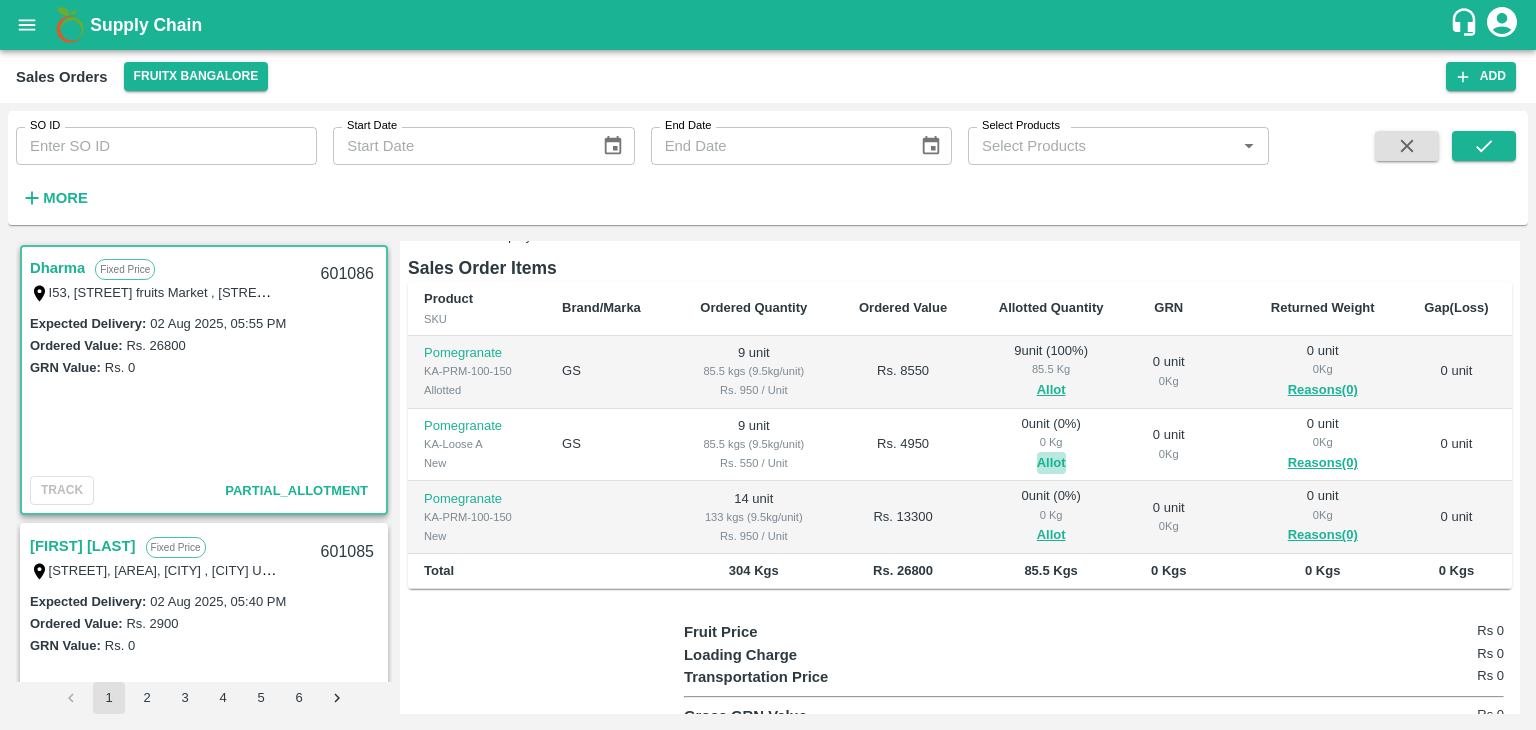 click on "Allot" at bounding box center [1051, 463] 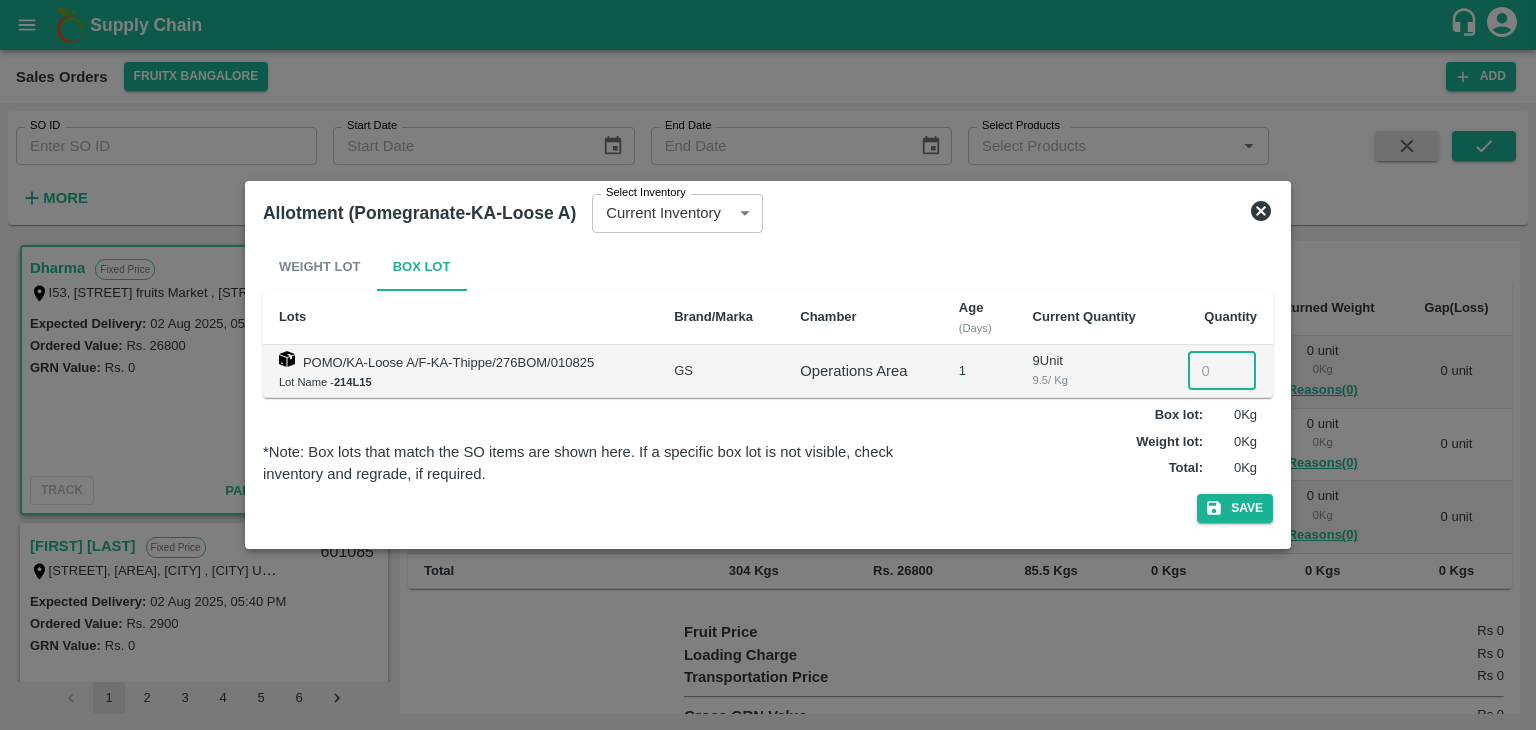 click at bounding box center (1222, 371) 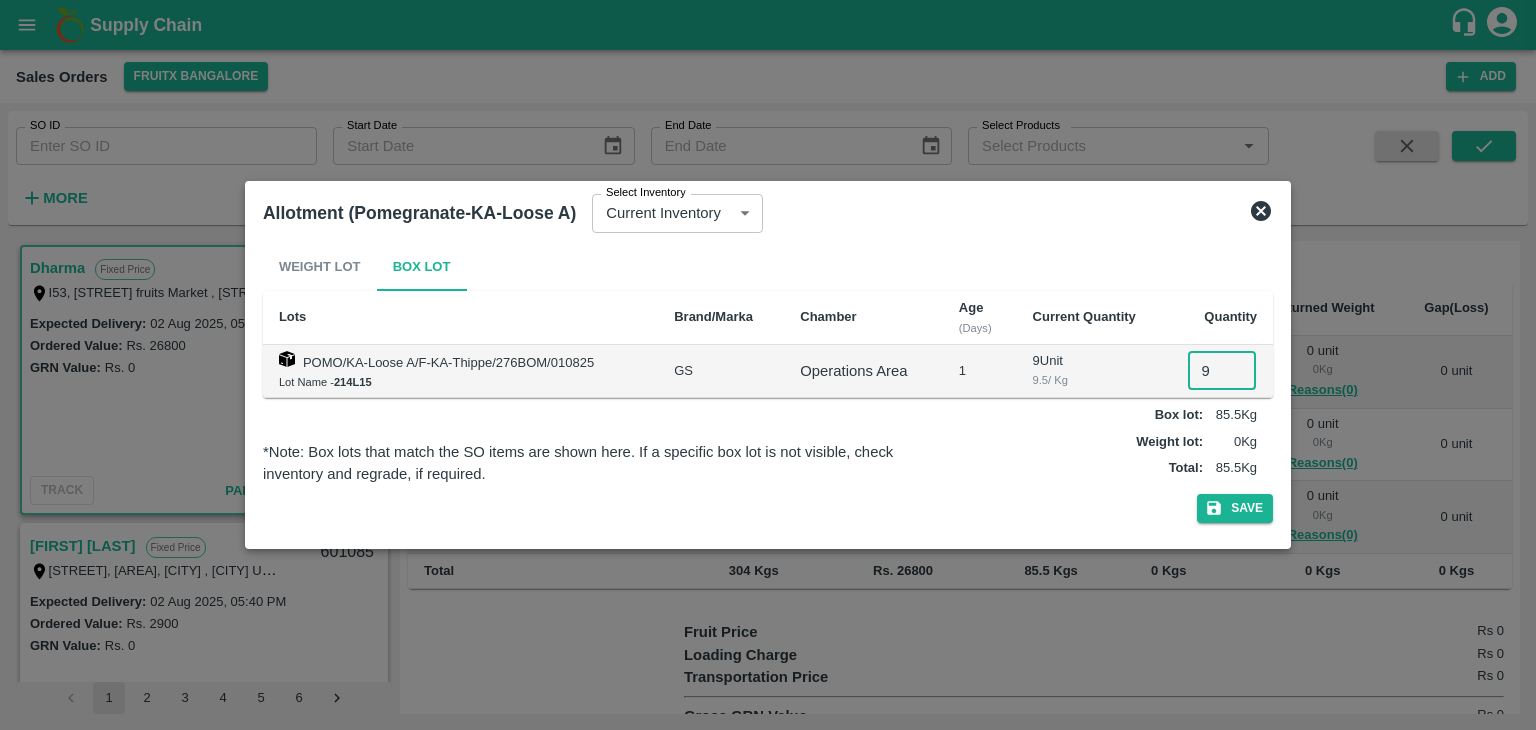 type on "9" 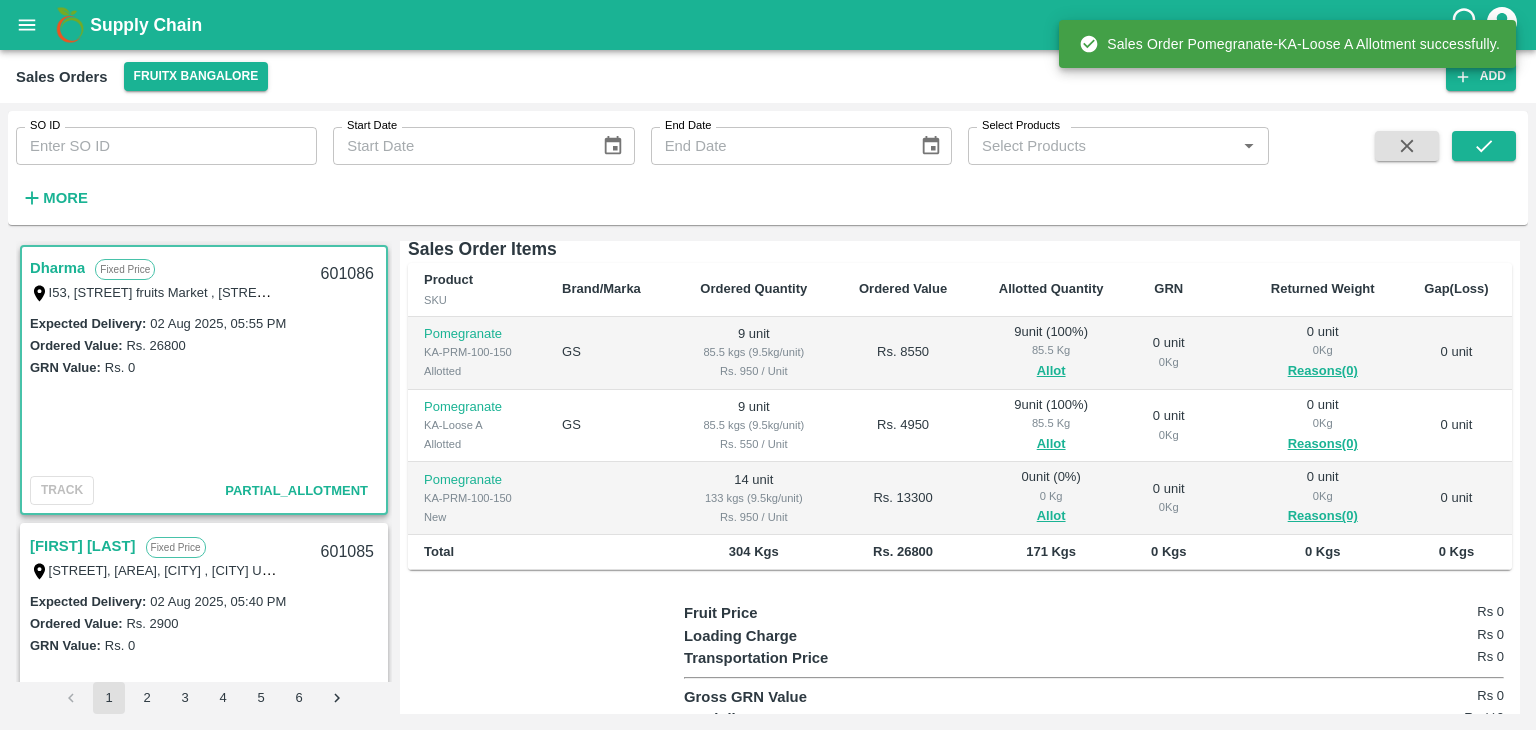 scroll, scrollTop: 295, scrollLeft: 0, axis: vertical 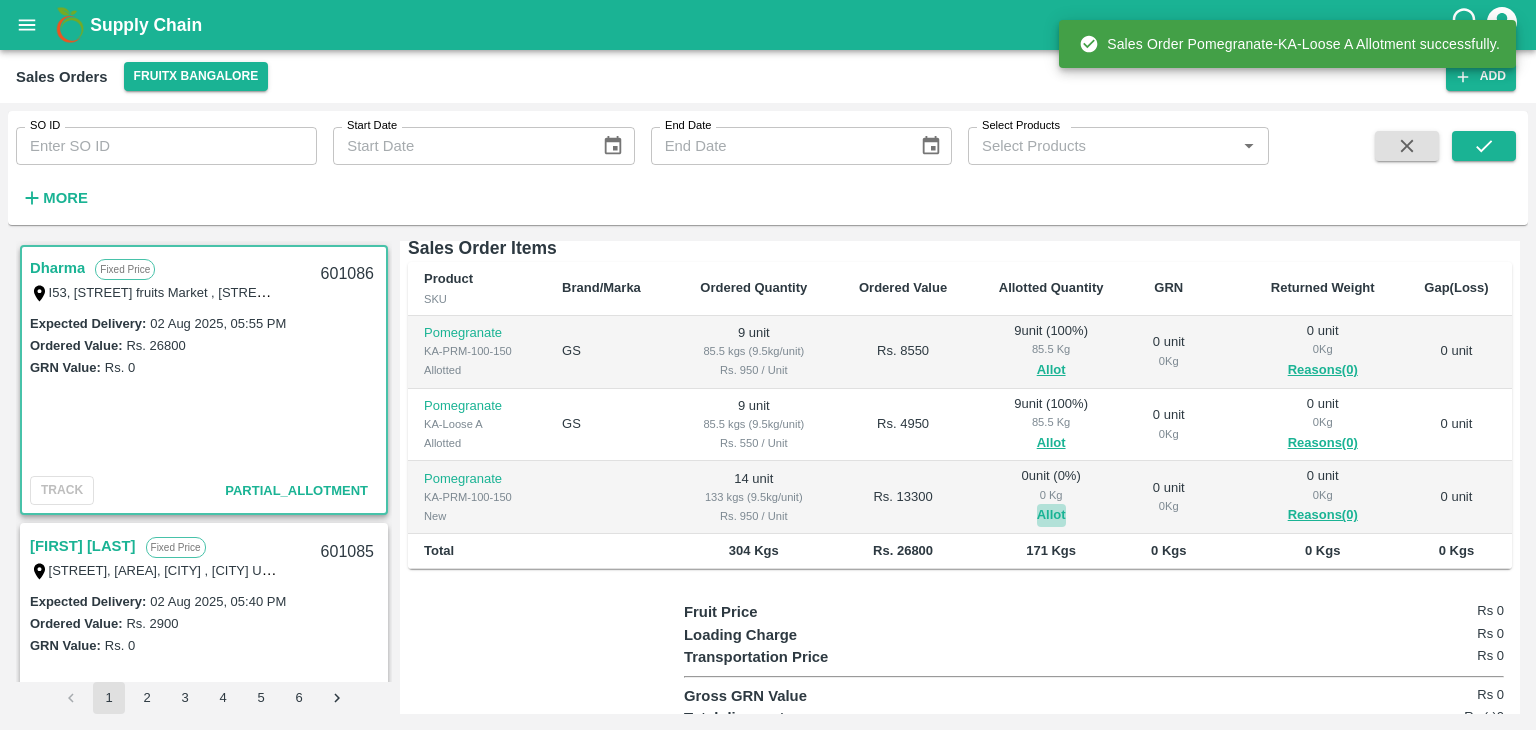 click on "Allot" at bounding box center [1051, 515] 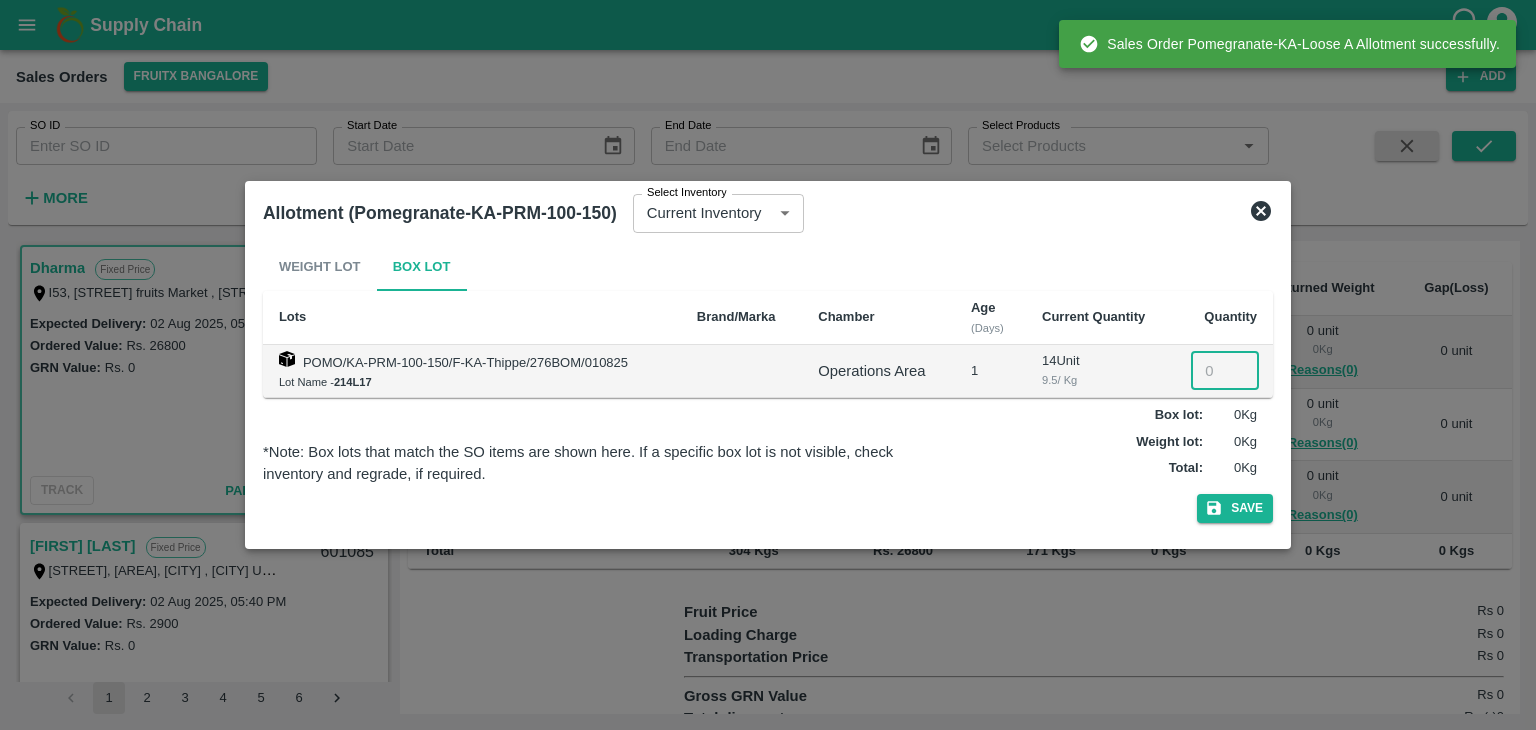 click at bounding box center [1225, 371] 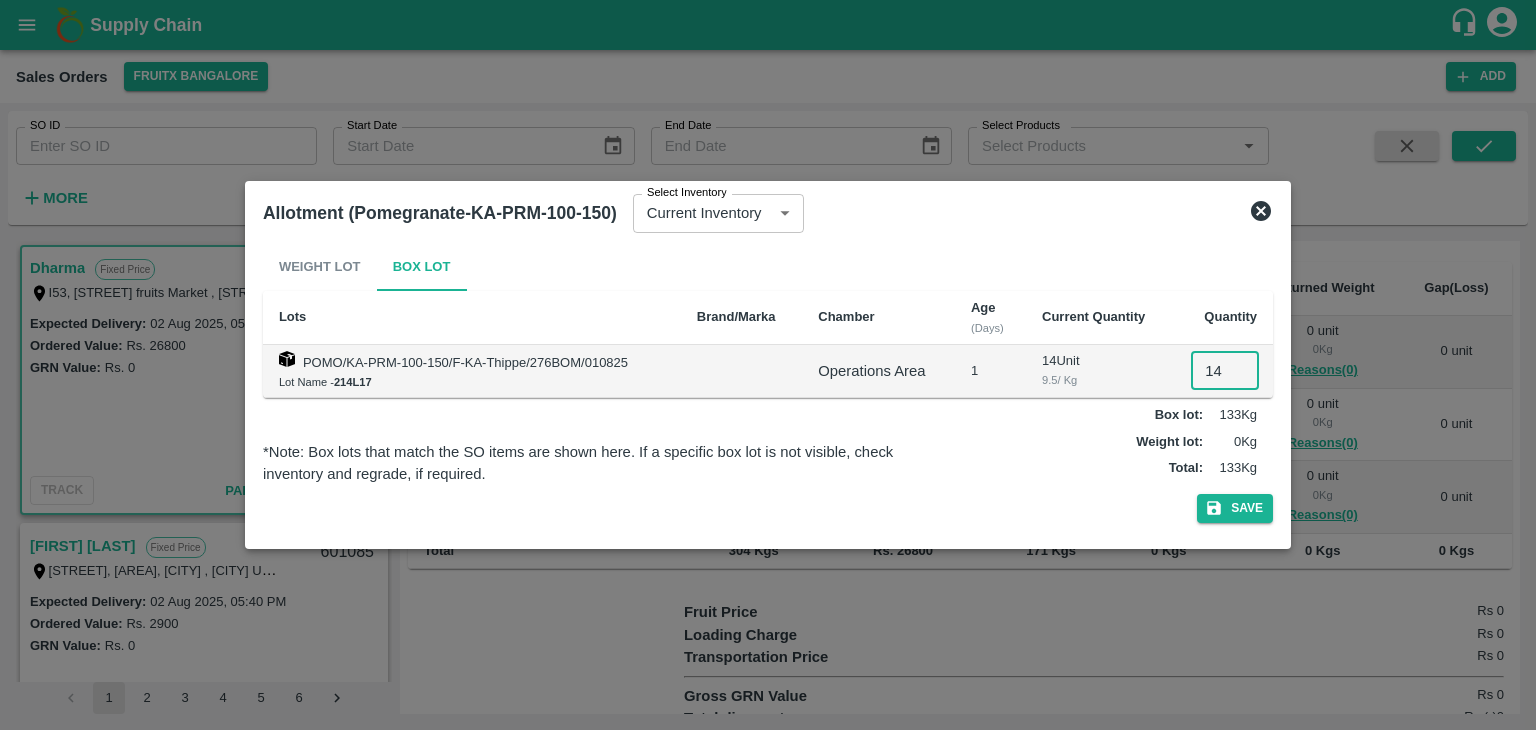 type on "14" 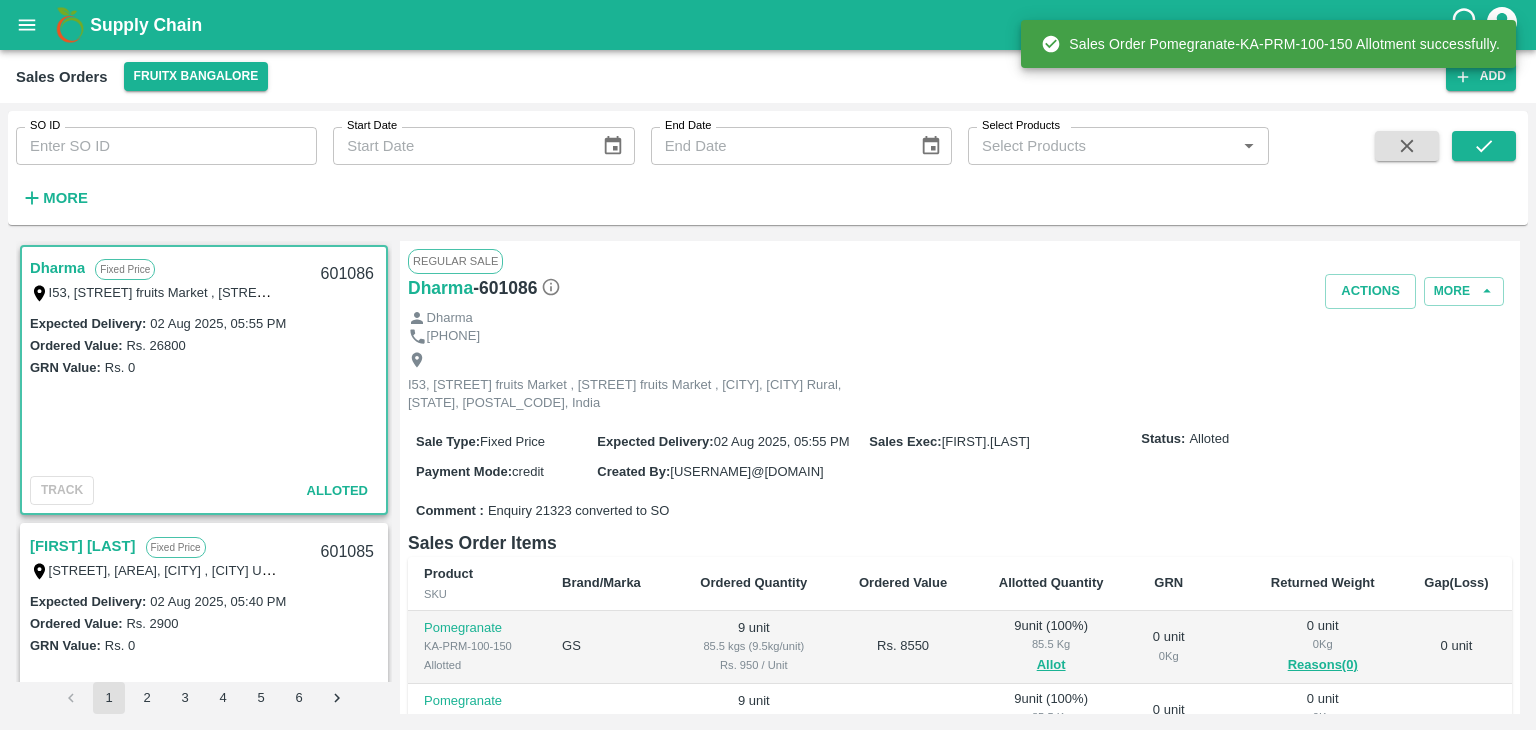 click on "601086" at bounding box center (347, 274) 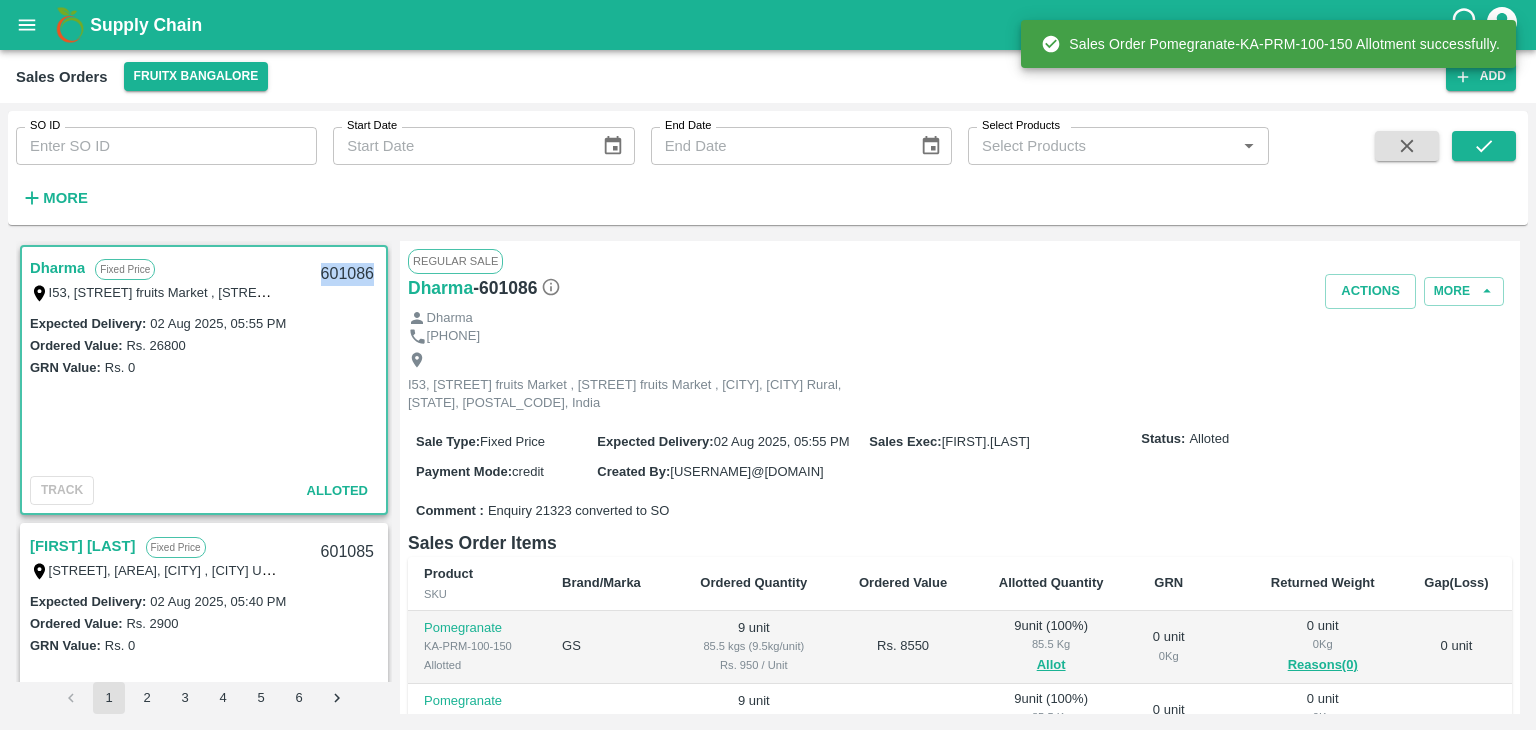click on "601086" at bounding box center (347, 274) 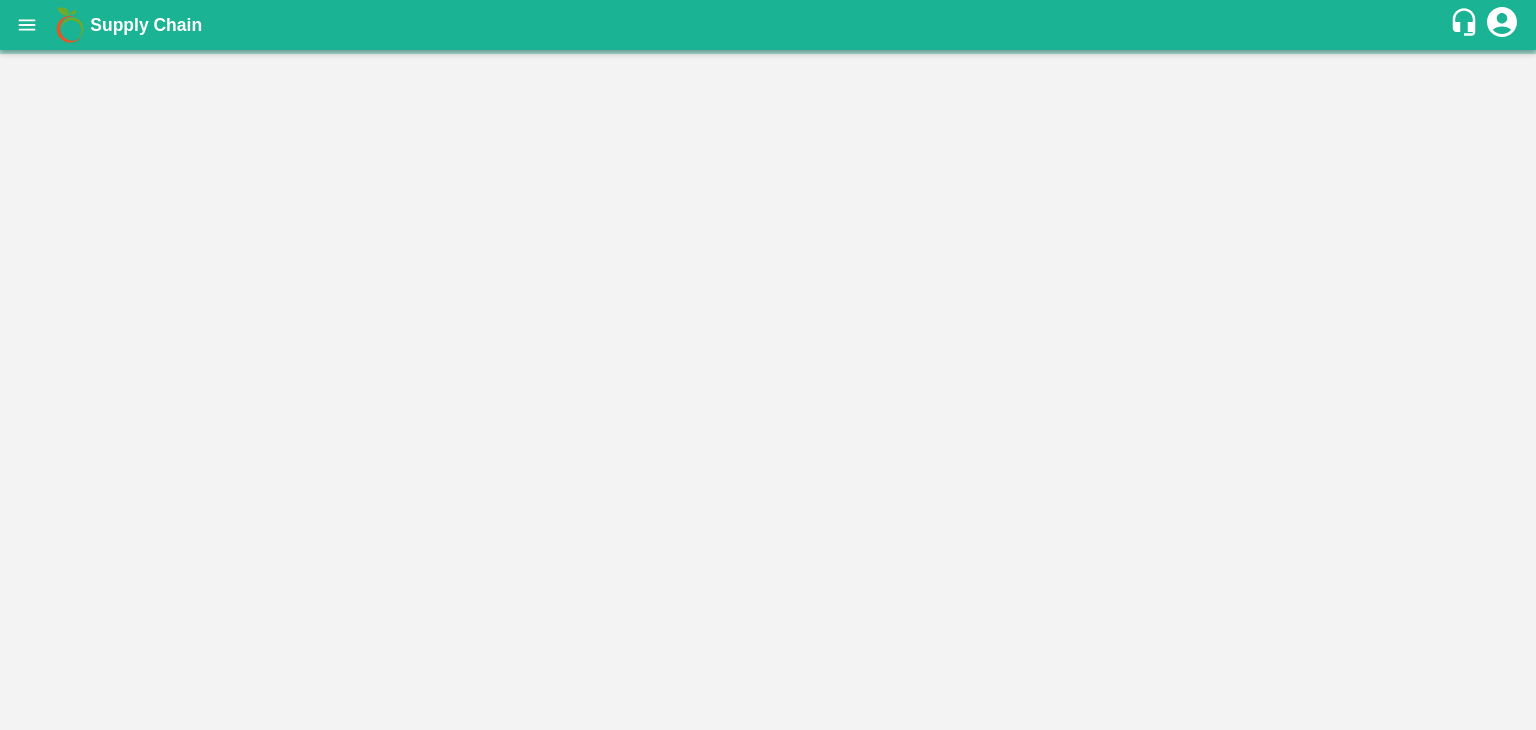 scroll, scrollTop: 0, scrollLeft: 0, axis: both 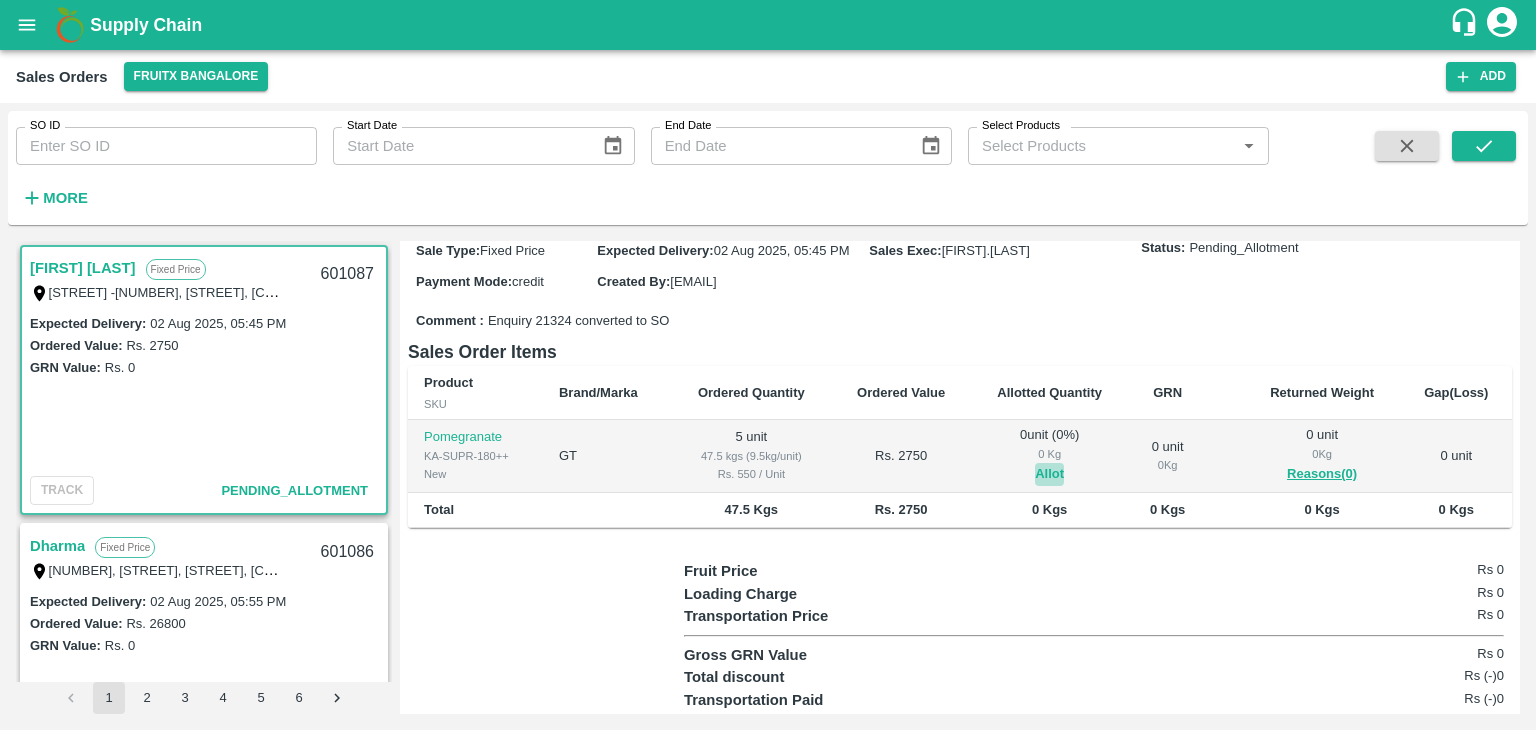 click on "Allot" at bounding box center [1049, 474] 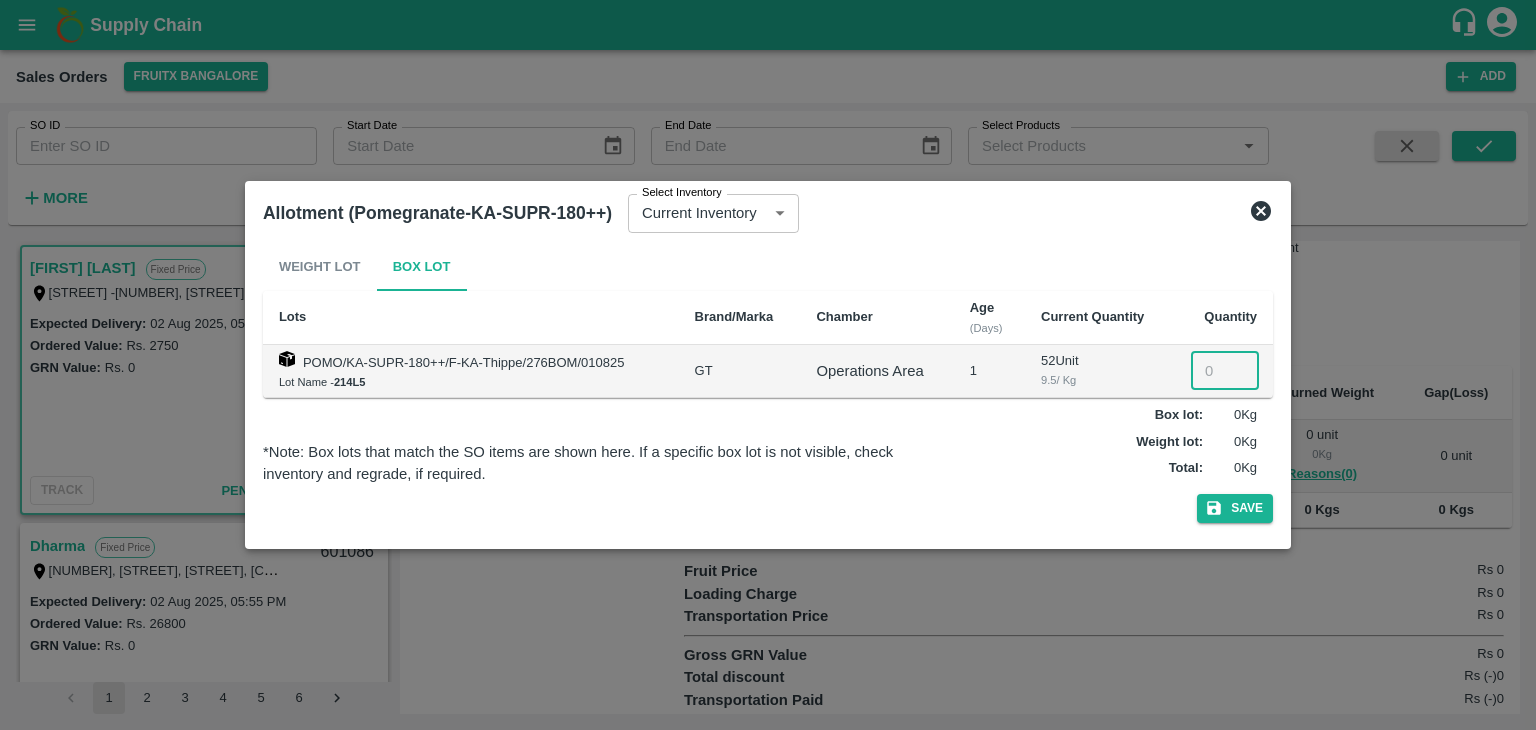 click at bounding box center [1225, 371] 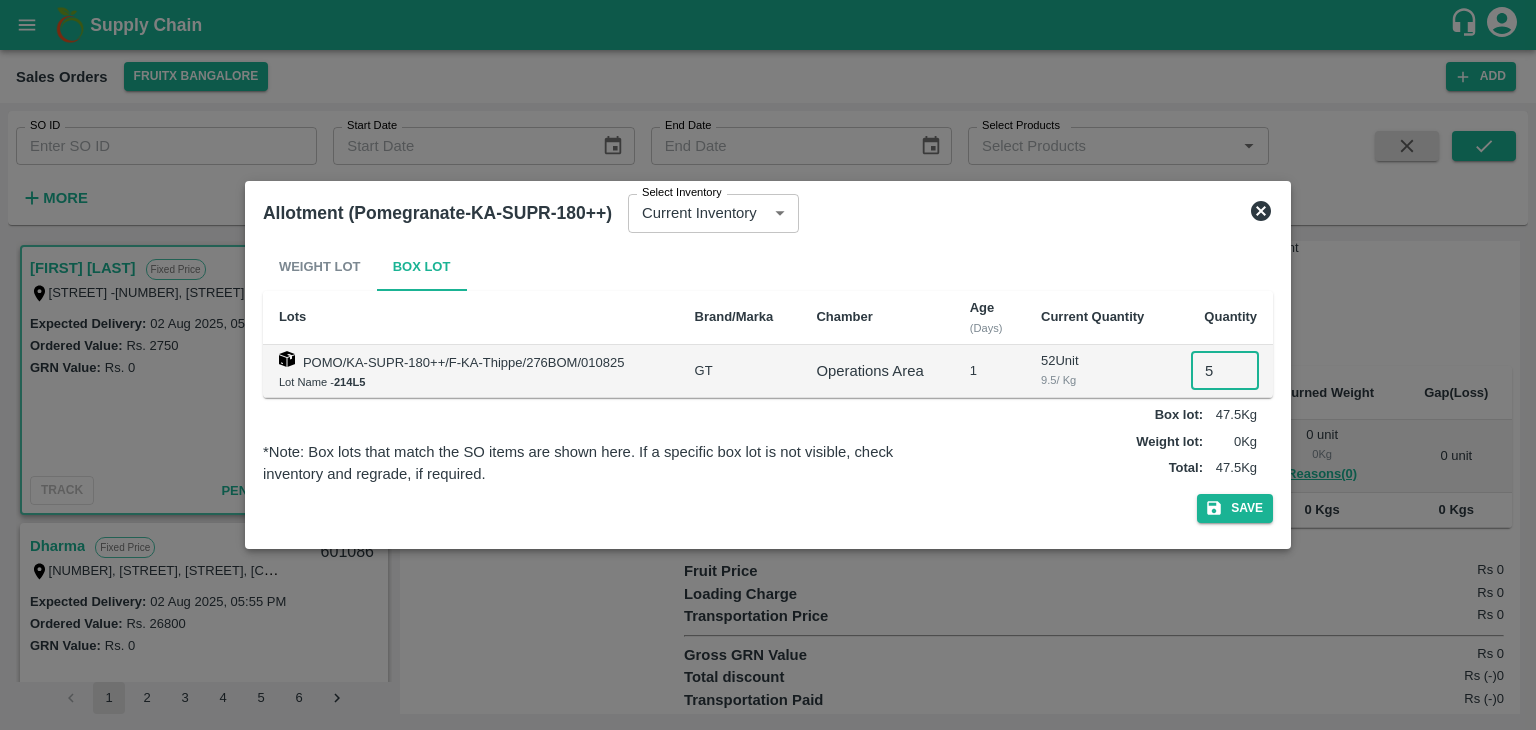 type on "5" 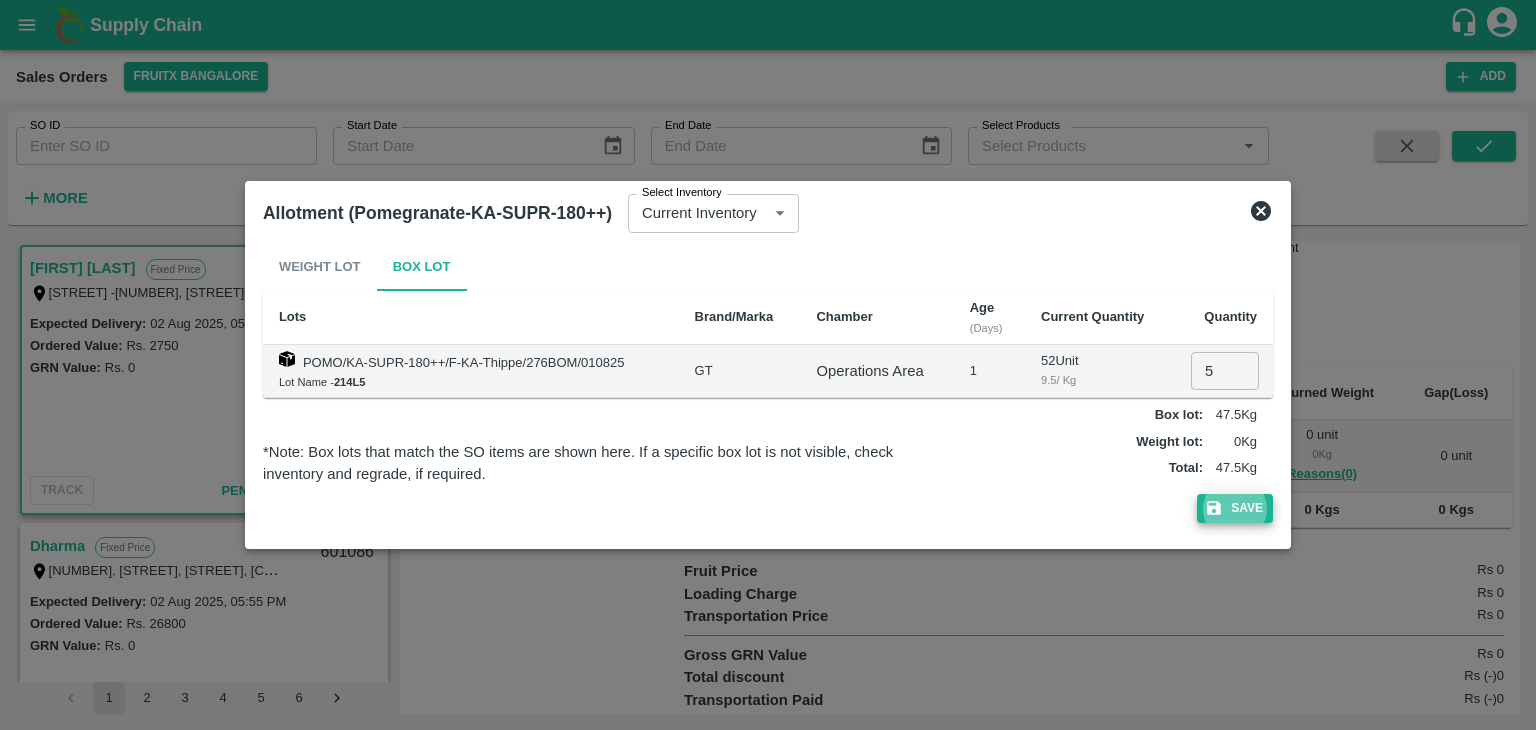click on "Save" at bounding box center [1235, 508] 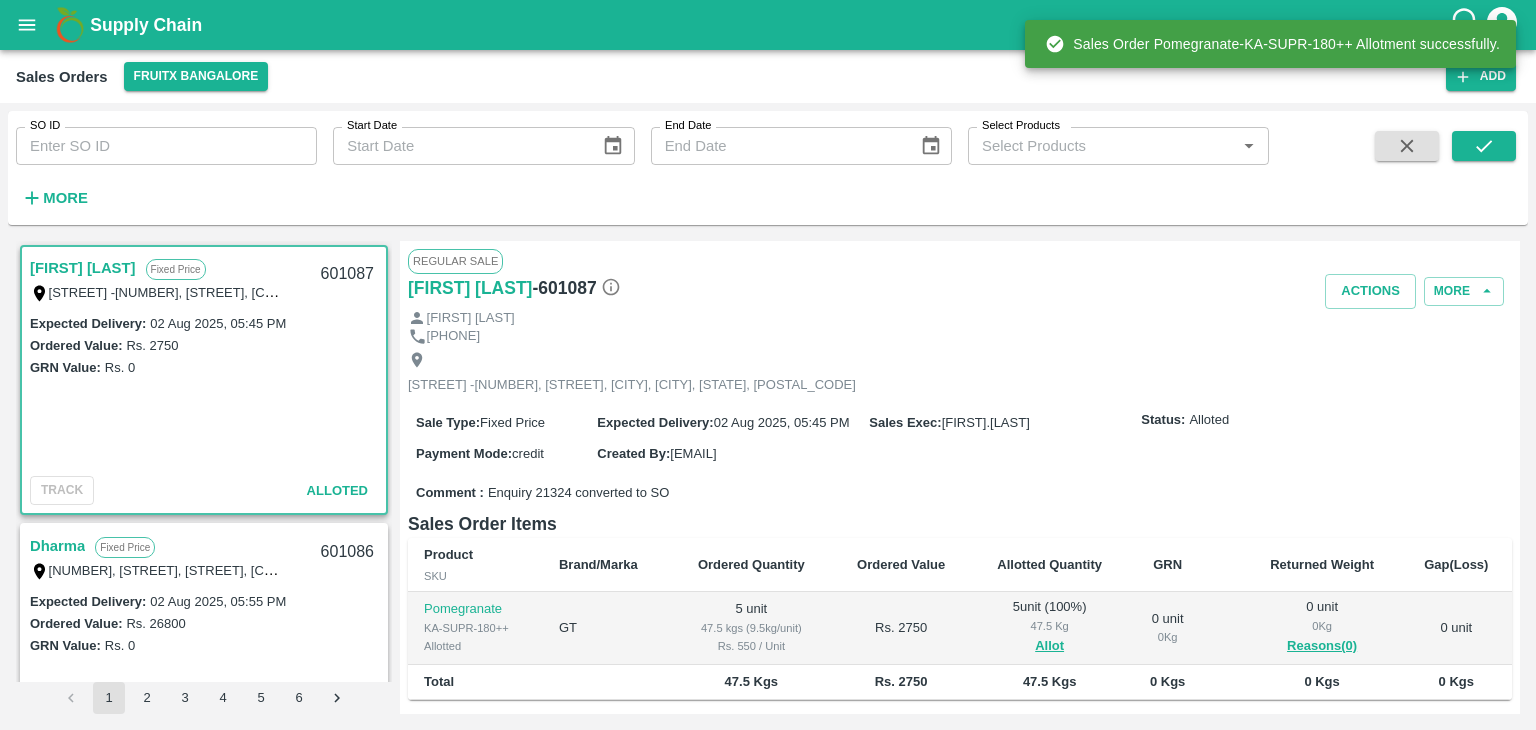 click on "601087" at bounding box center (347, 274) 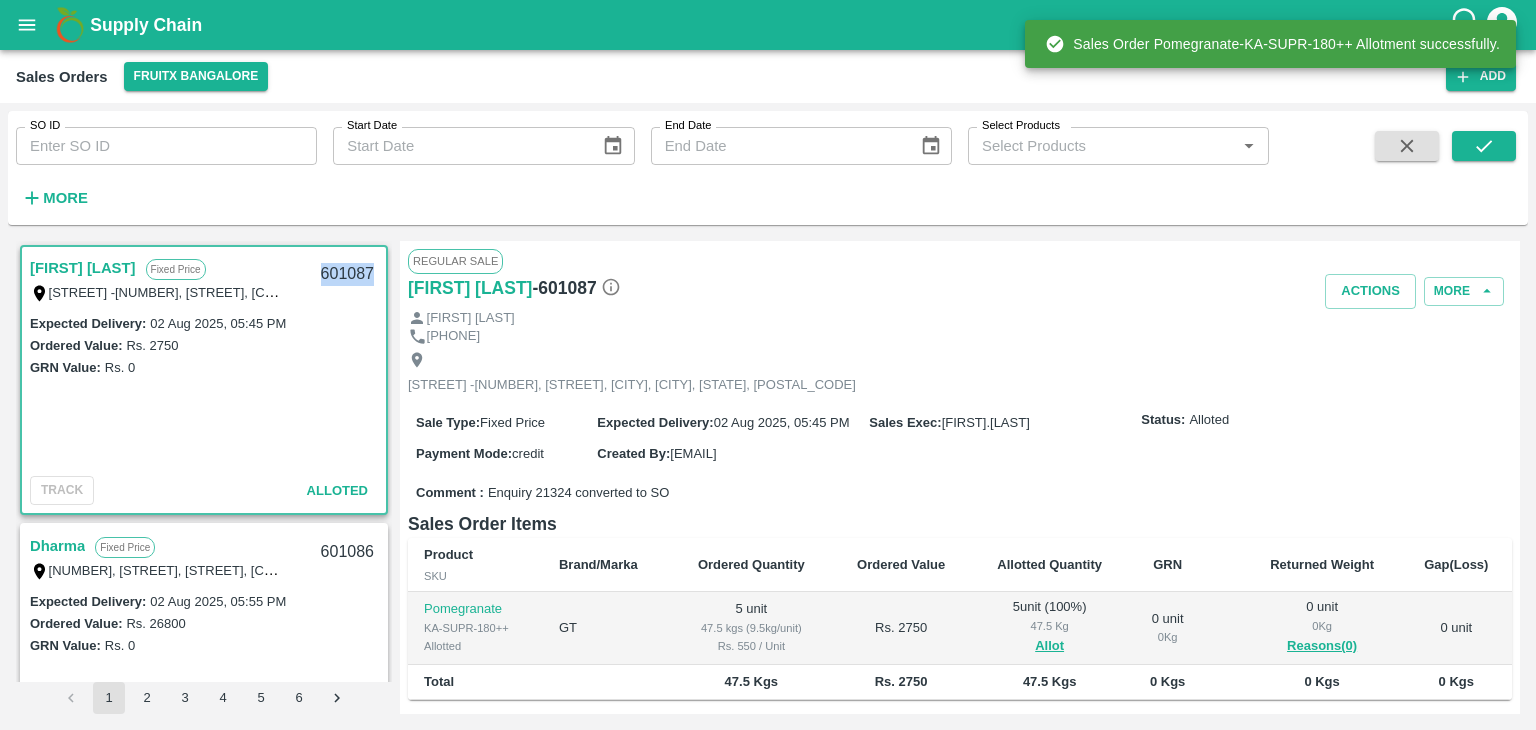 click on "601087" at bounding box center (347, 274) 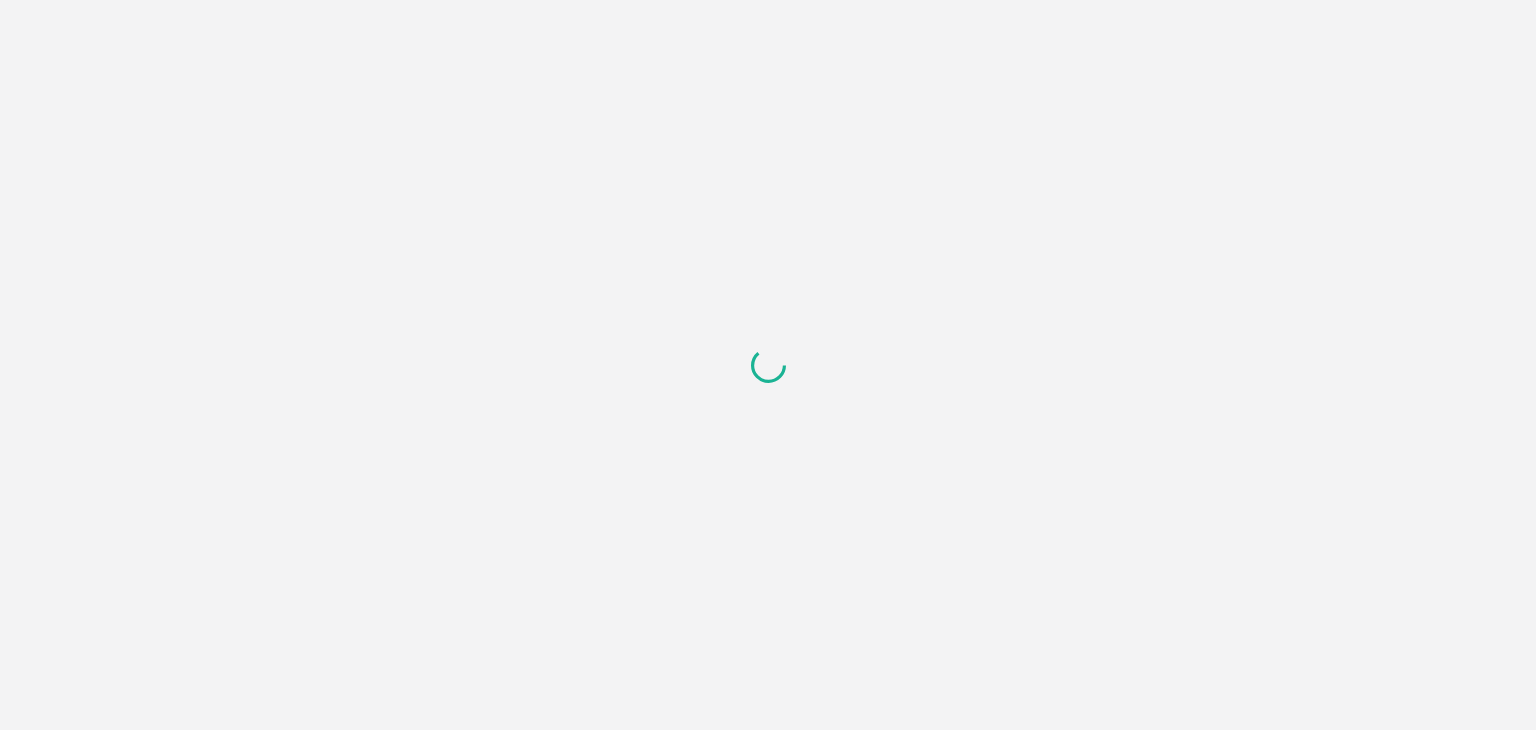 scroll, scrollTop: 0, scrollLeft: 0, axis: both 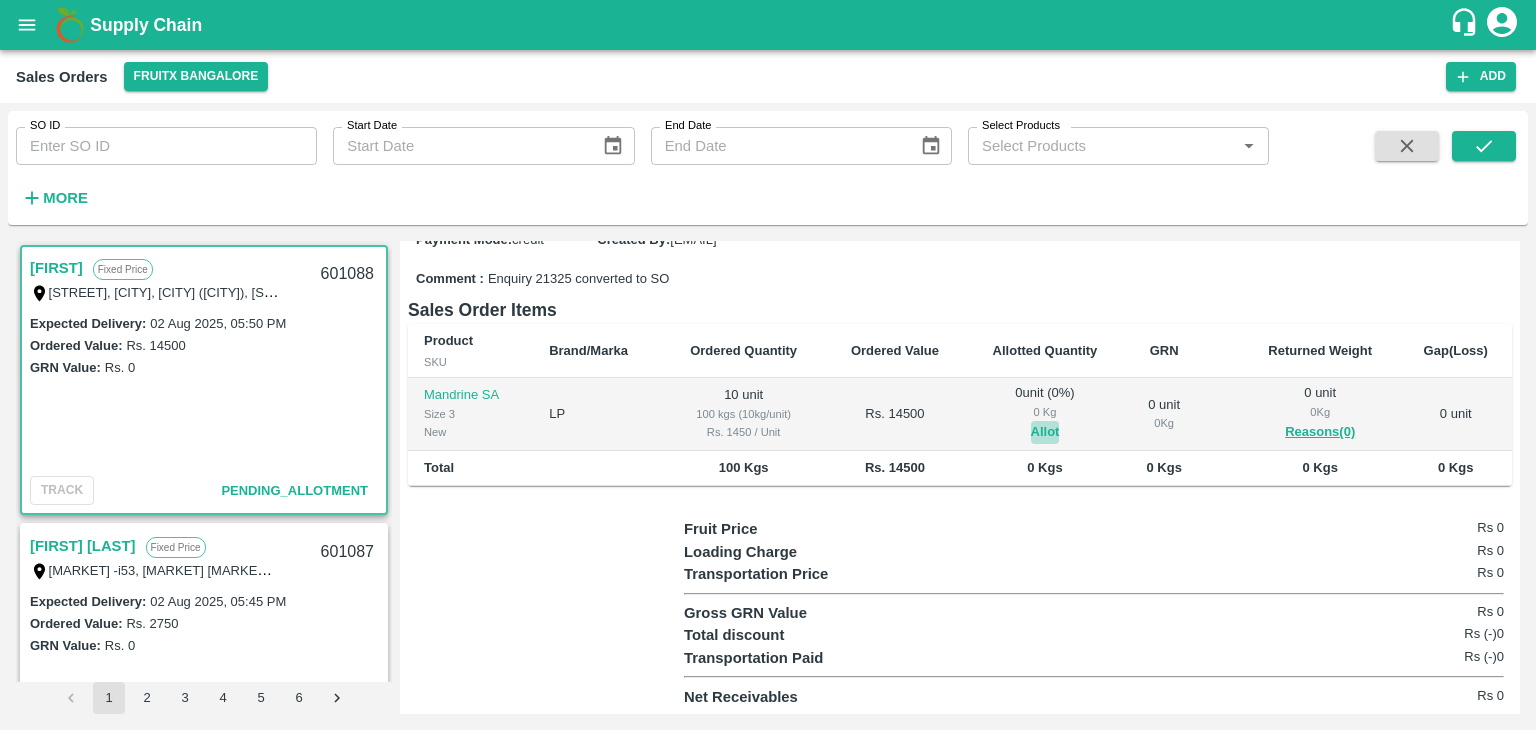 click on "Allot" at bounding box center (1045, 432) 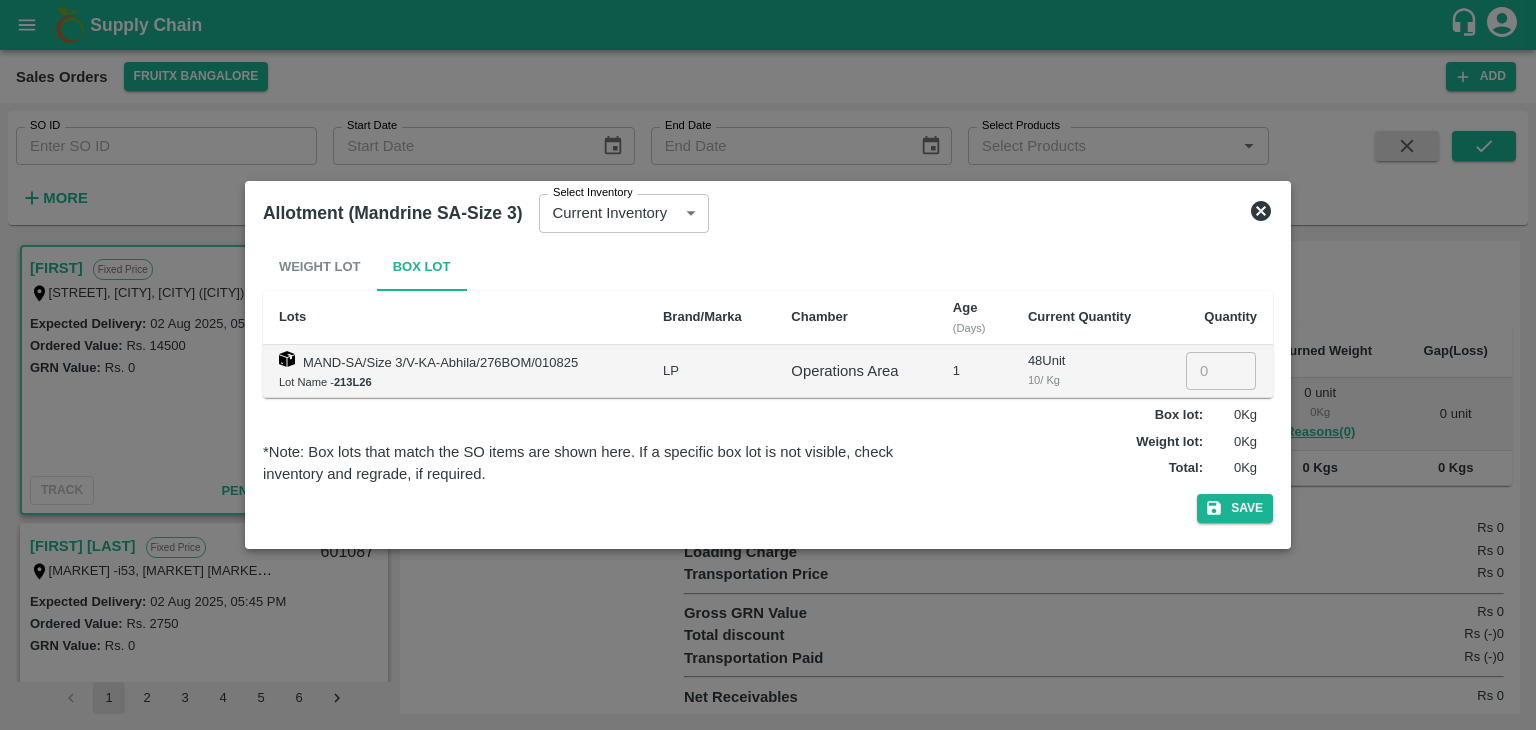 click on "Quantity" at bounding box center [1221, 318] 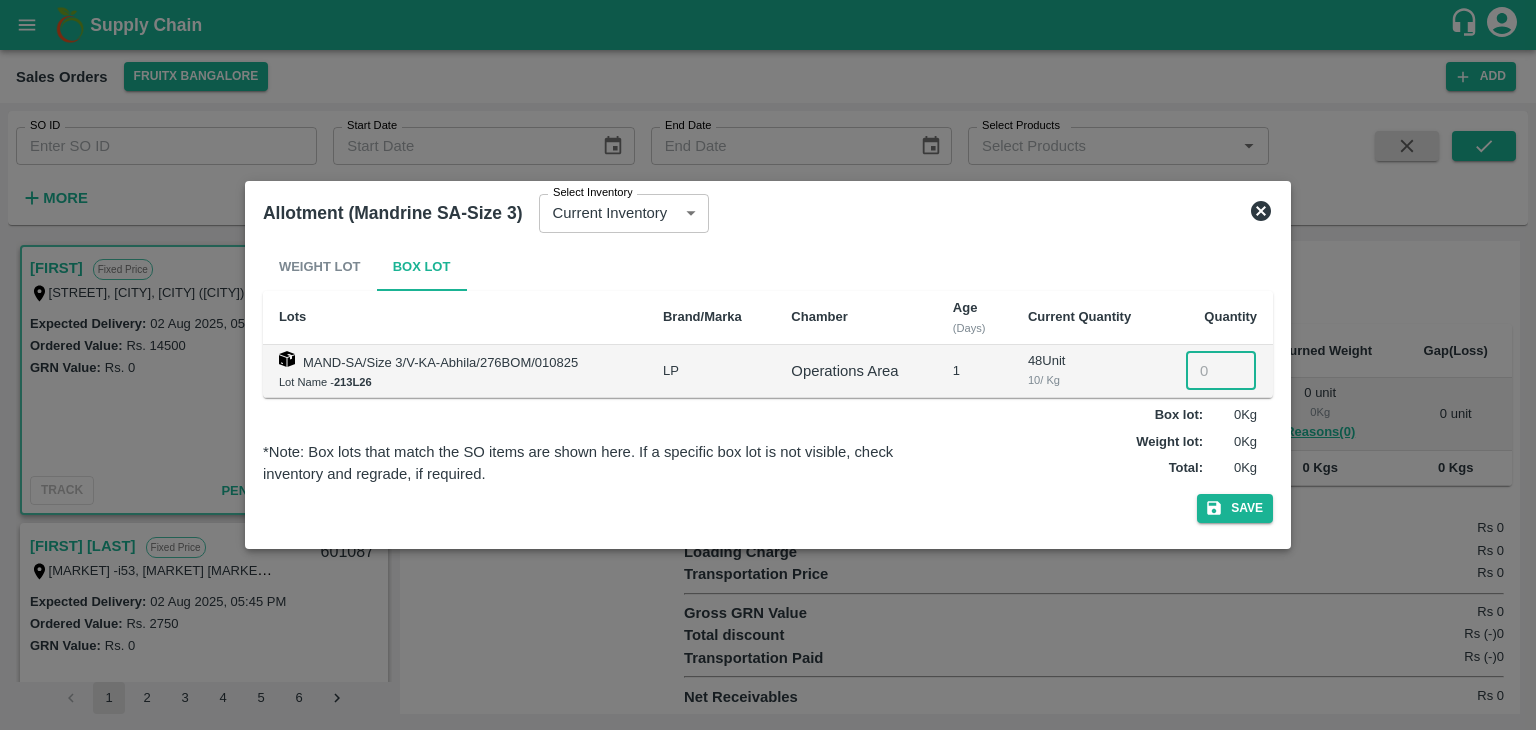 click at bounding box center (1221, 371) 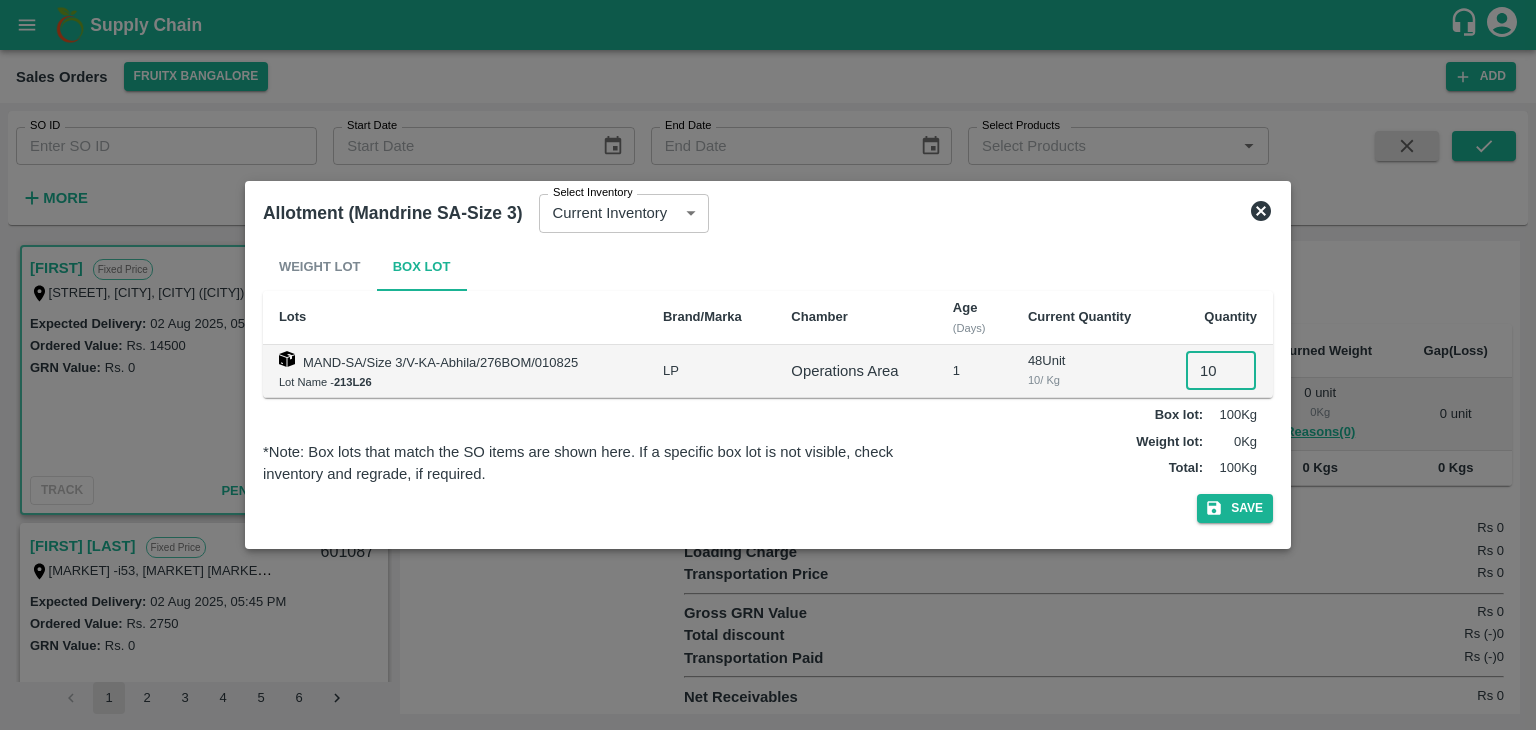 type on "10" 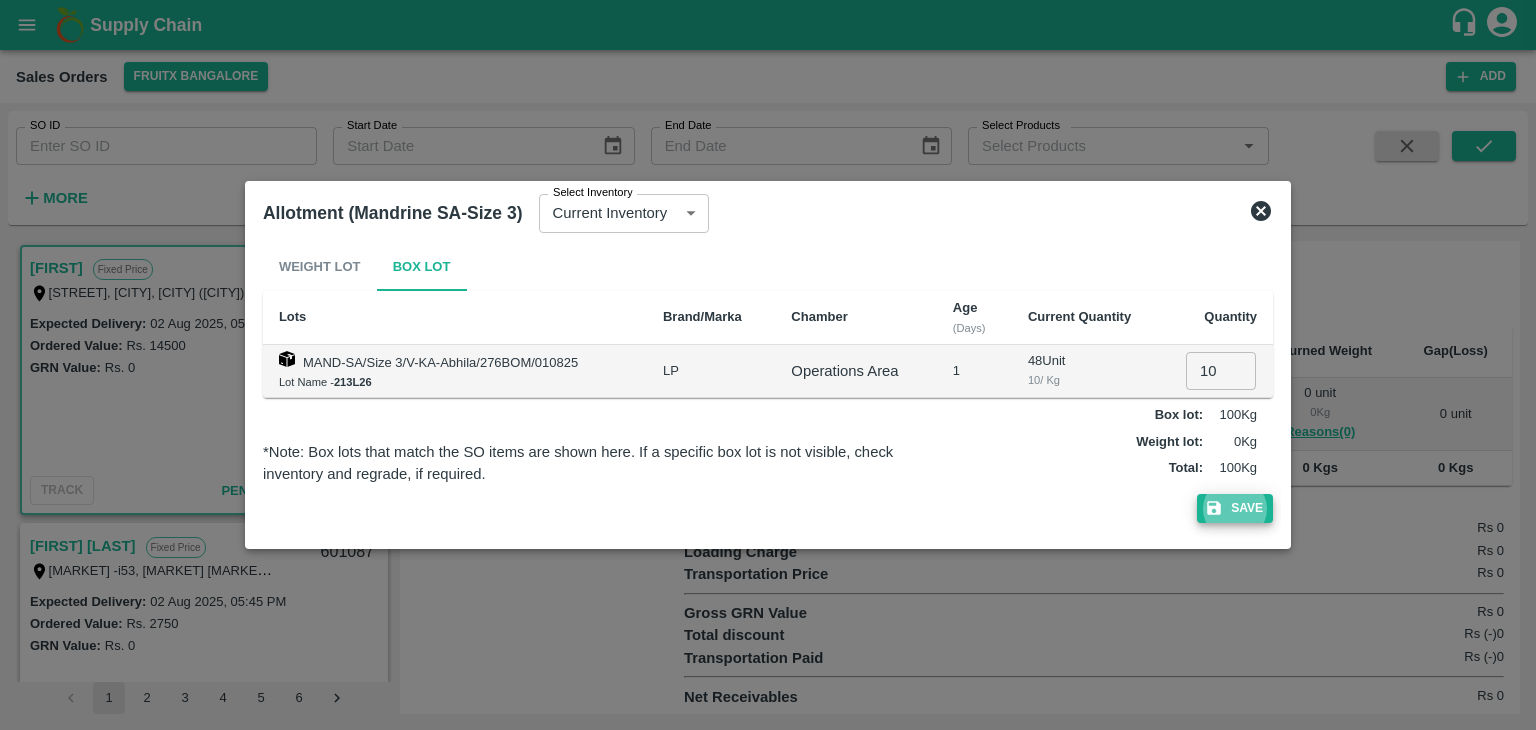 type 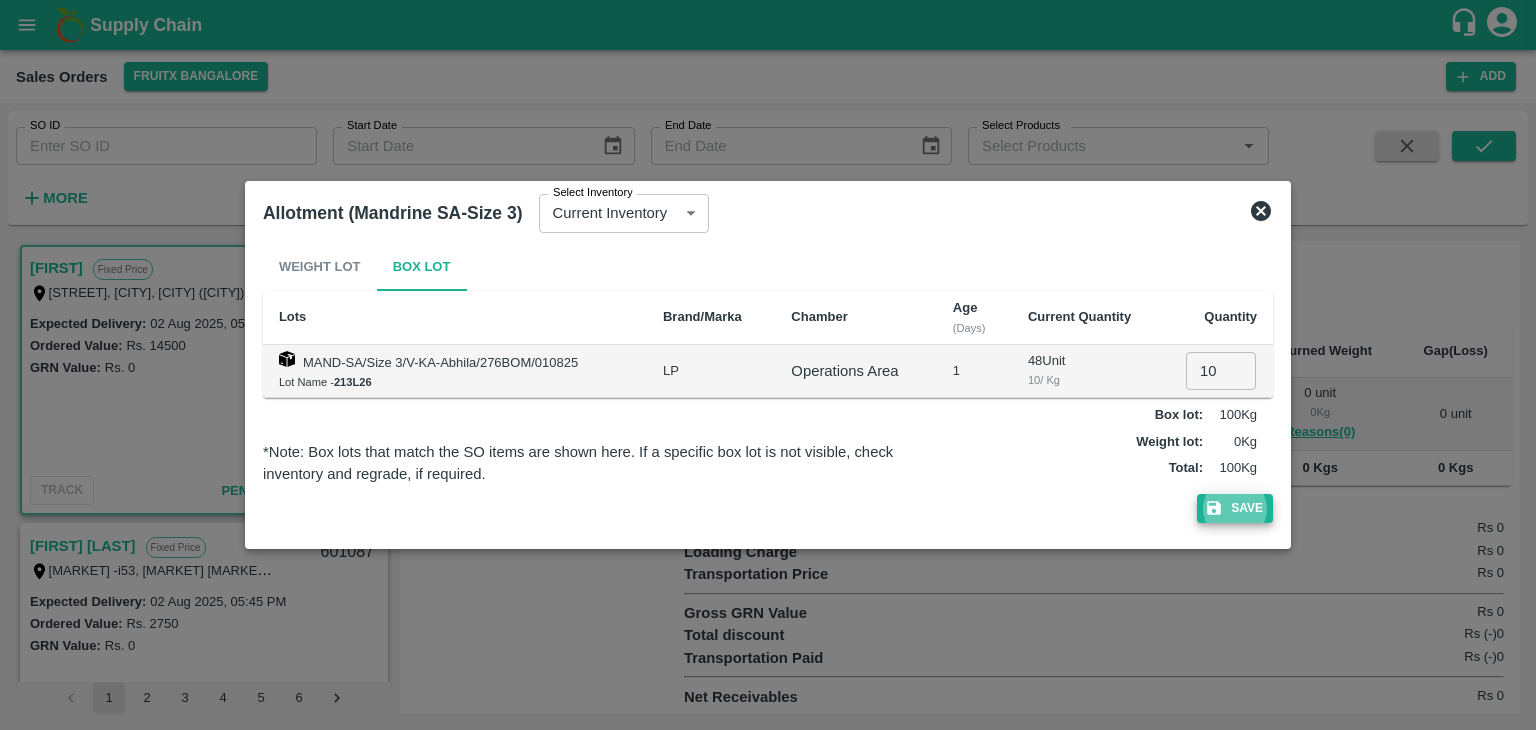 click on "Save" at bounding box center (1235, 508) 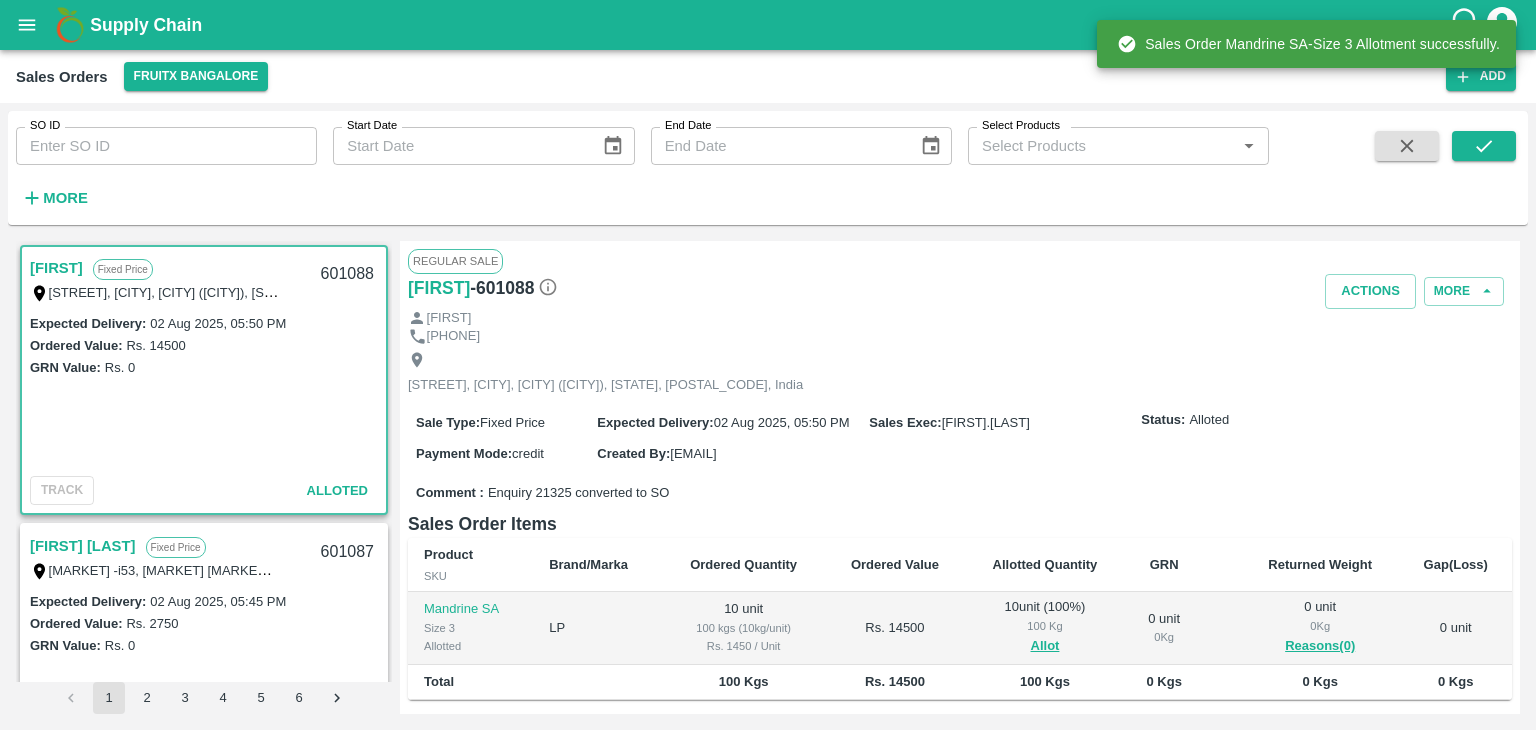 click on "601088" at bounding box center [347, 274] 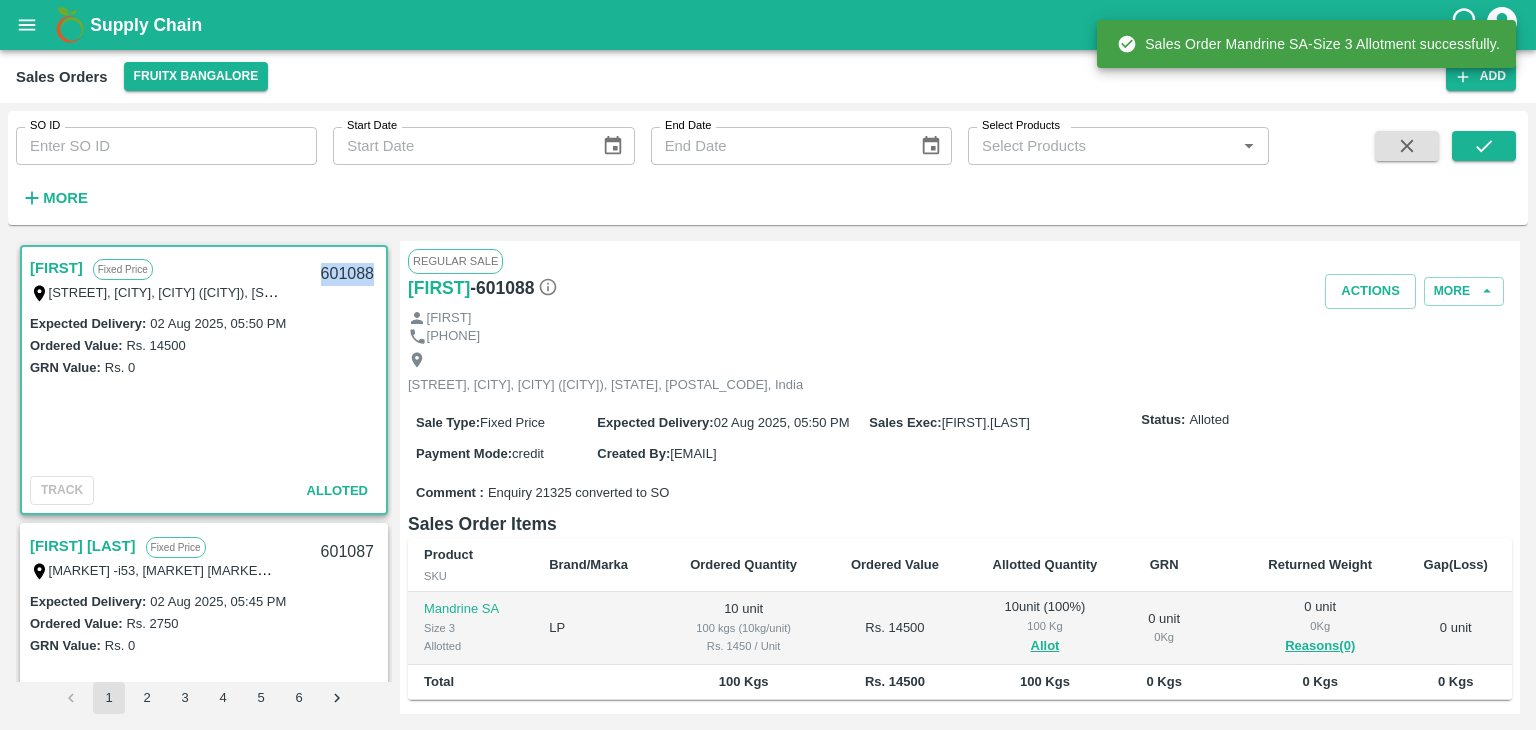 click on "601088" at bounding box center (347, 274) 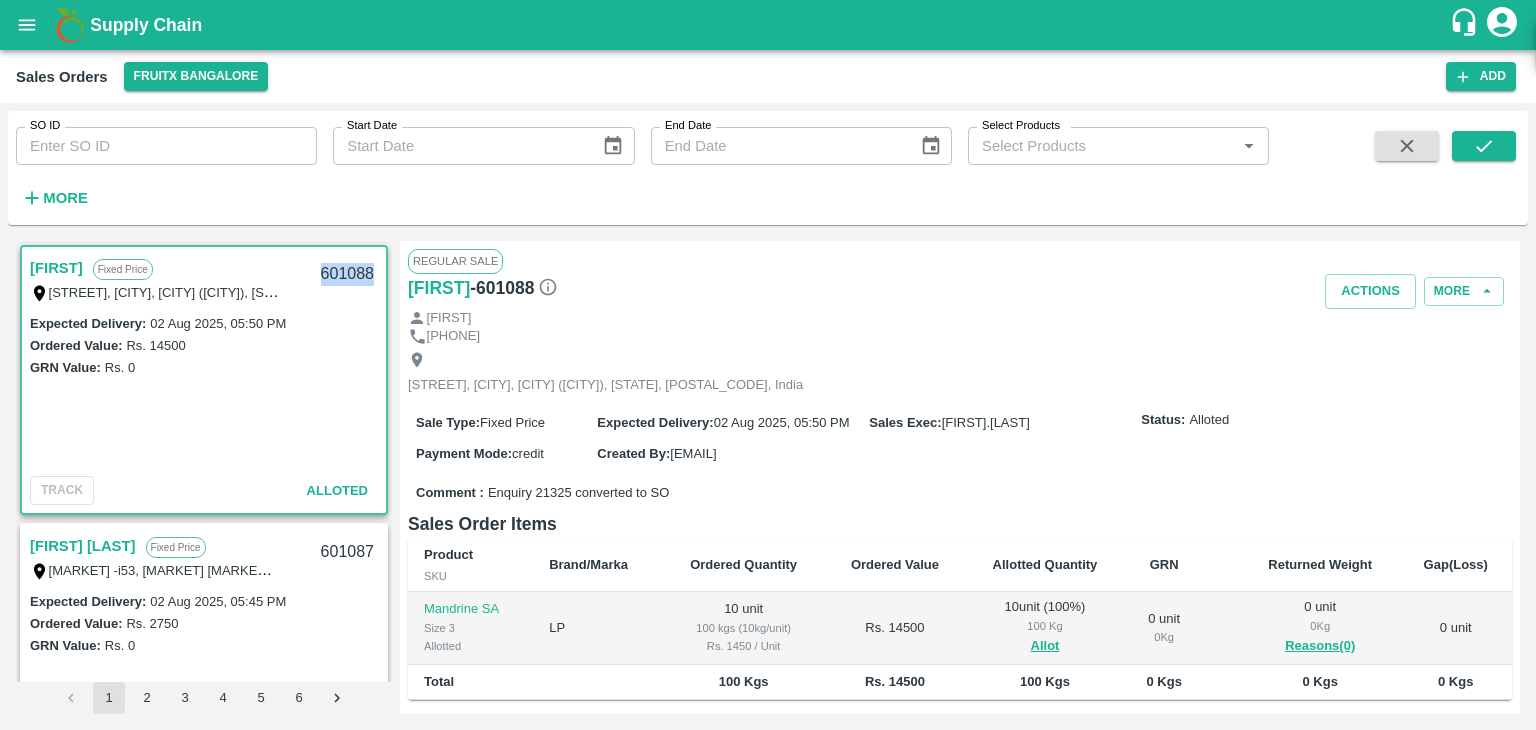 copy on "601088" 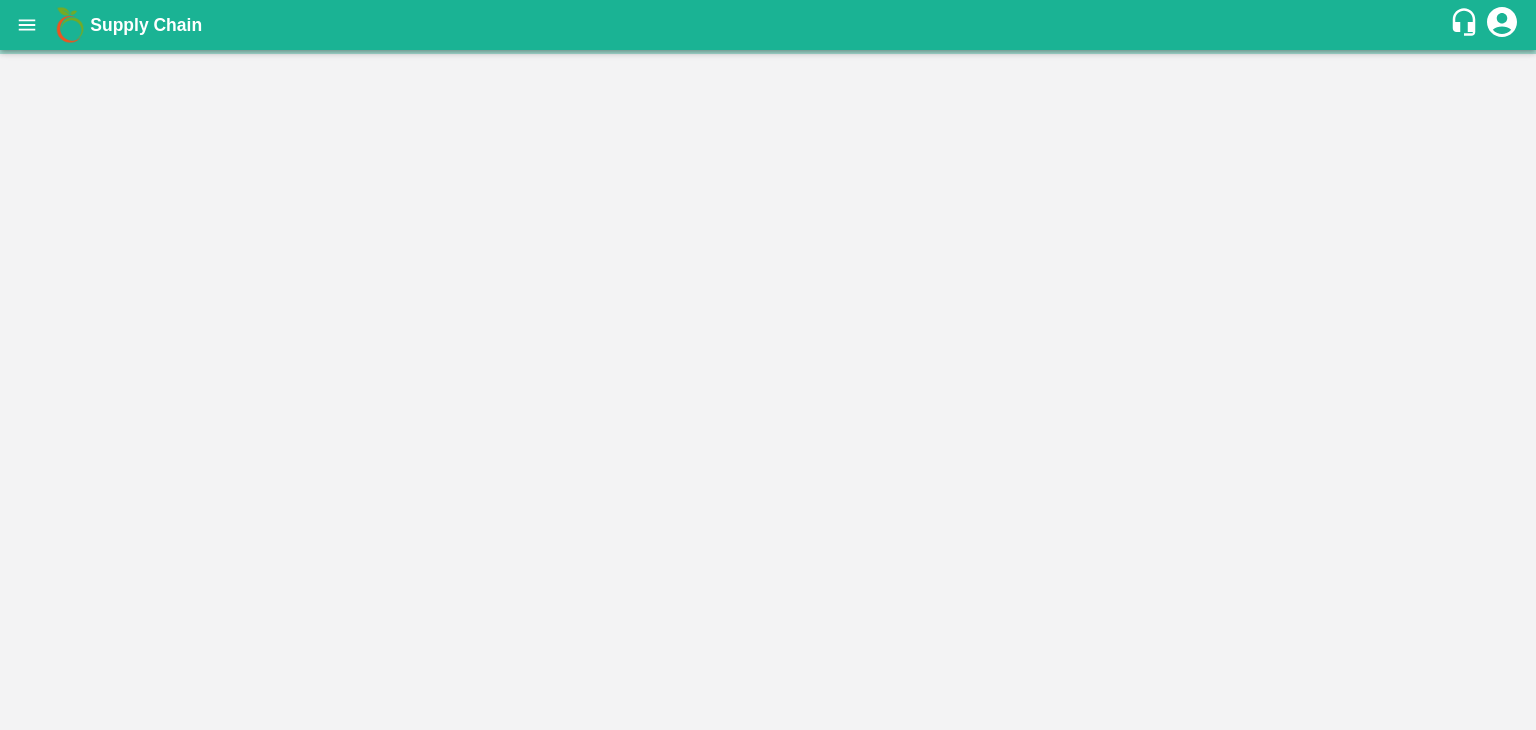 scroll, scrollTop: 0, scrollLeft: 0, axis: both 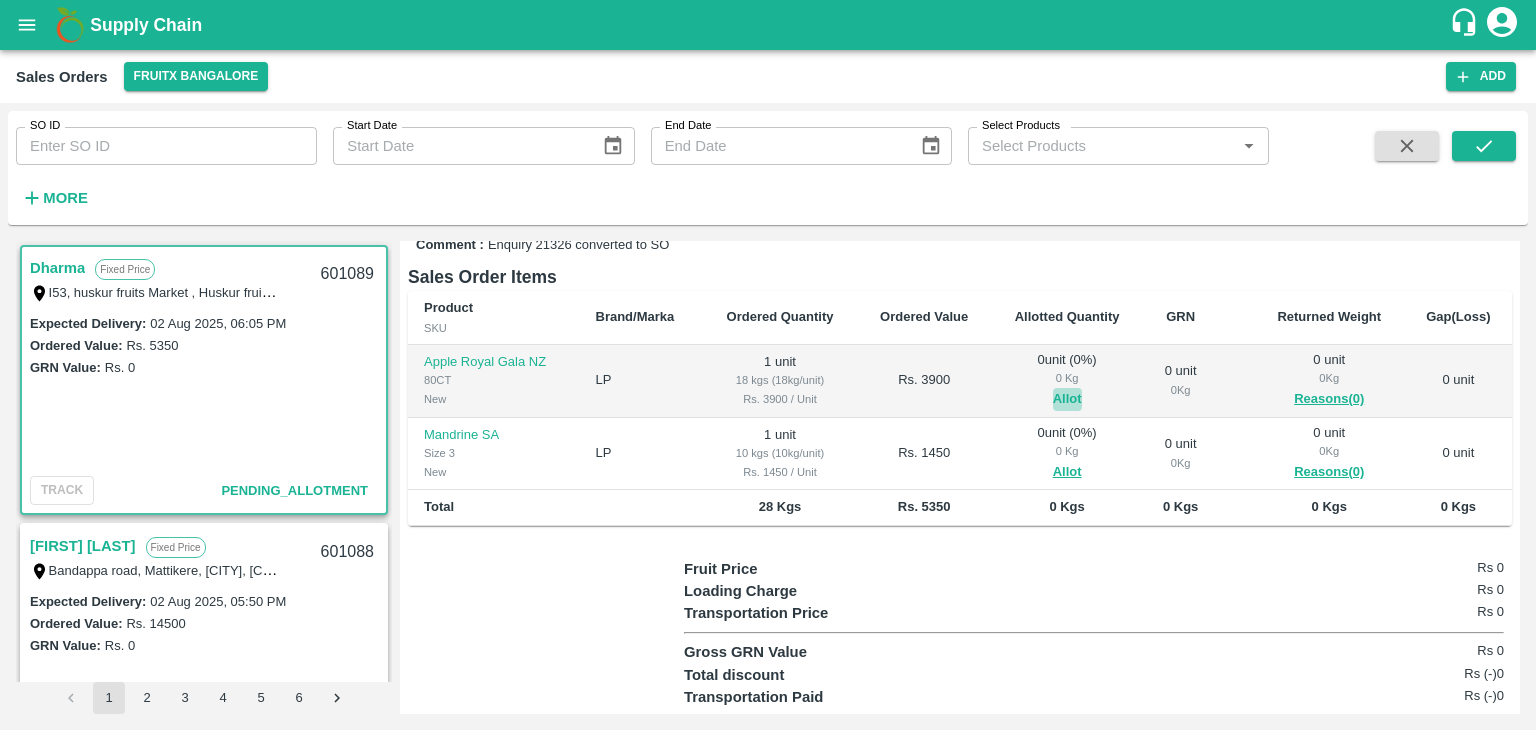 click on "Allot" at bounding box center [1067, 399] 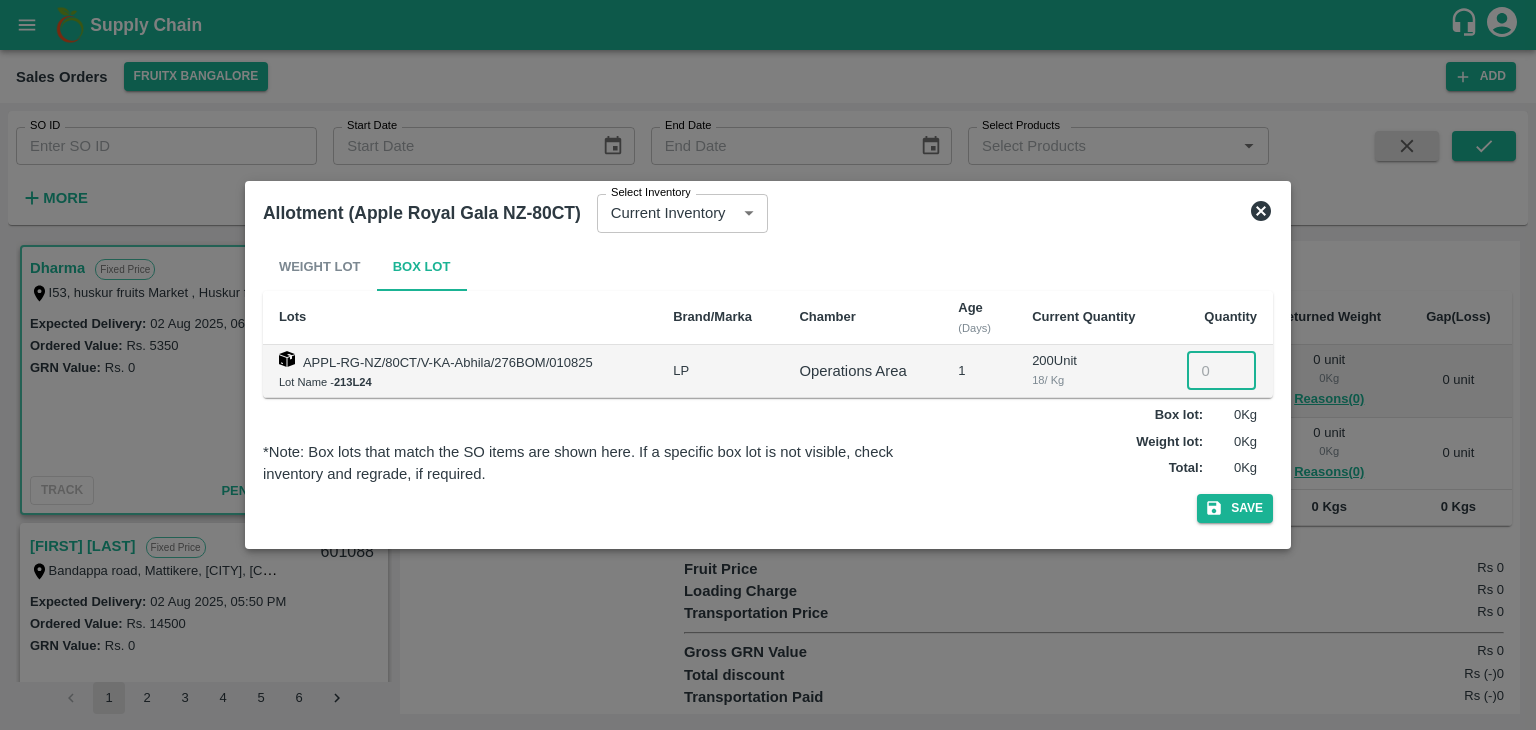 click at bounding box center (1221, 371) 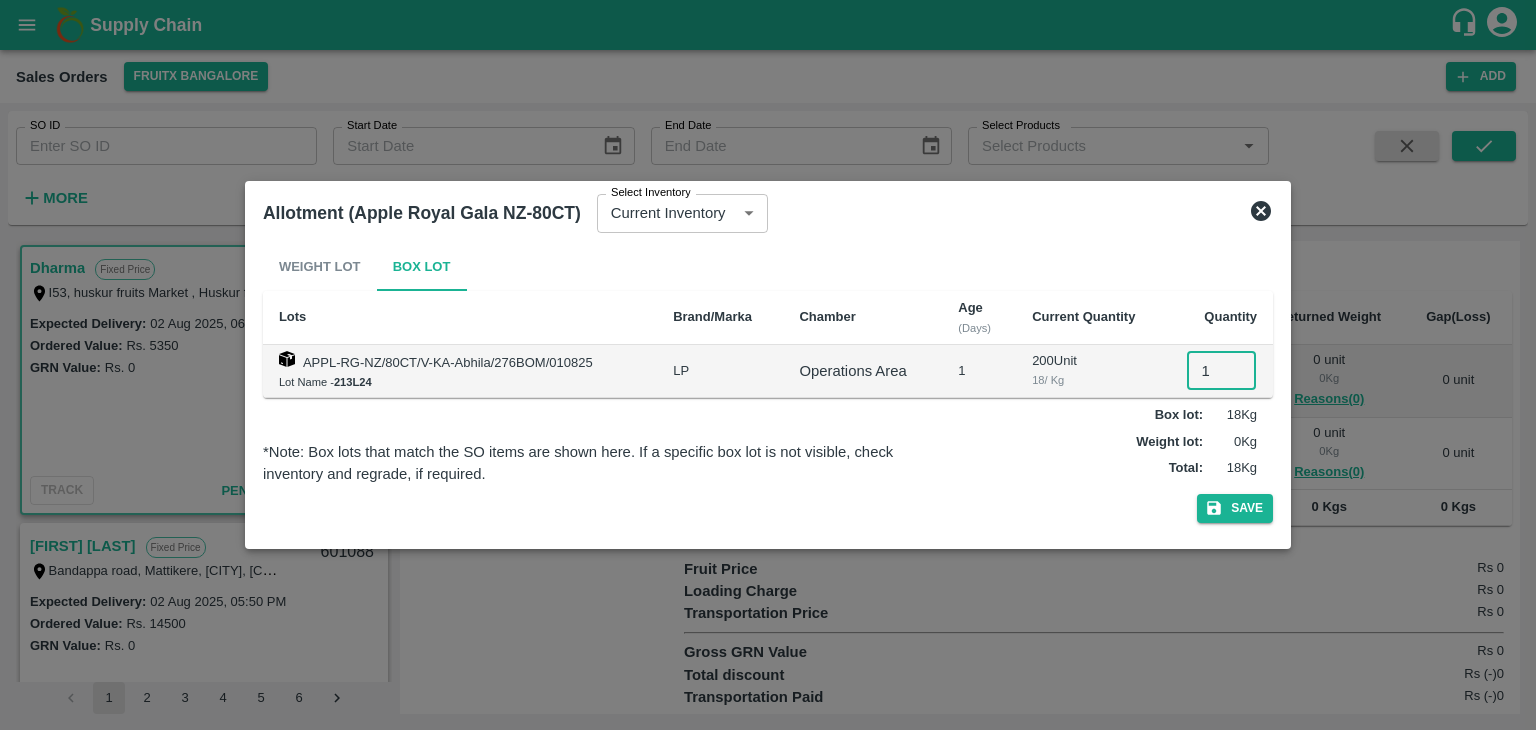 type on "1" 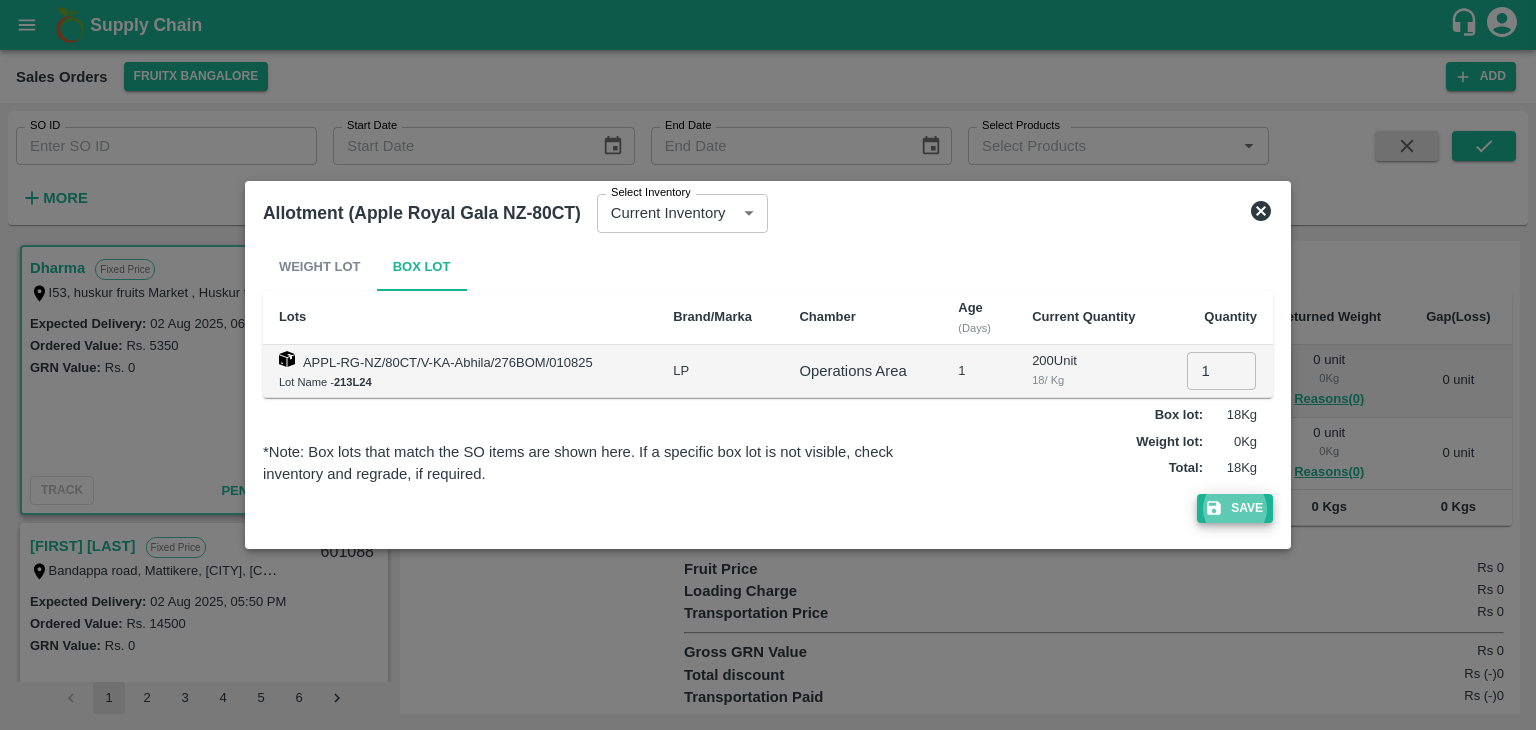 type 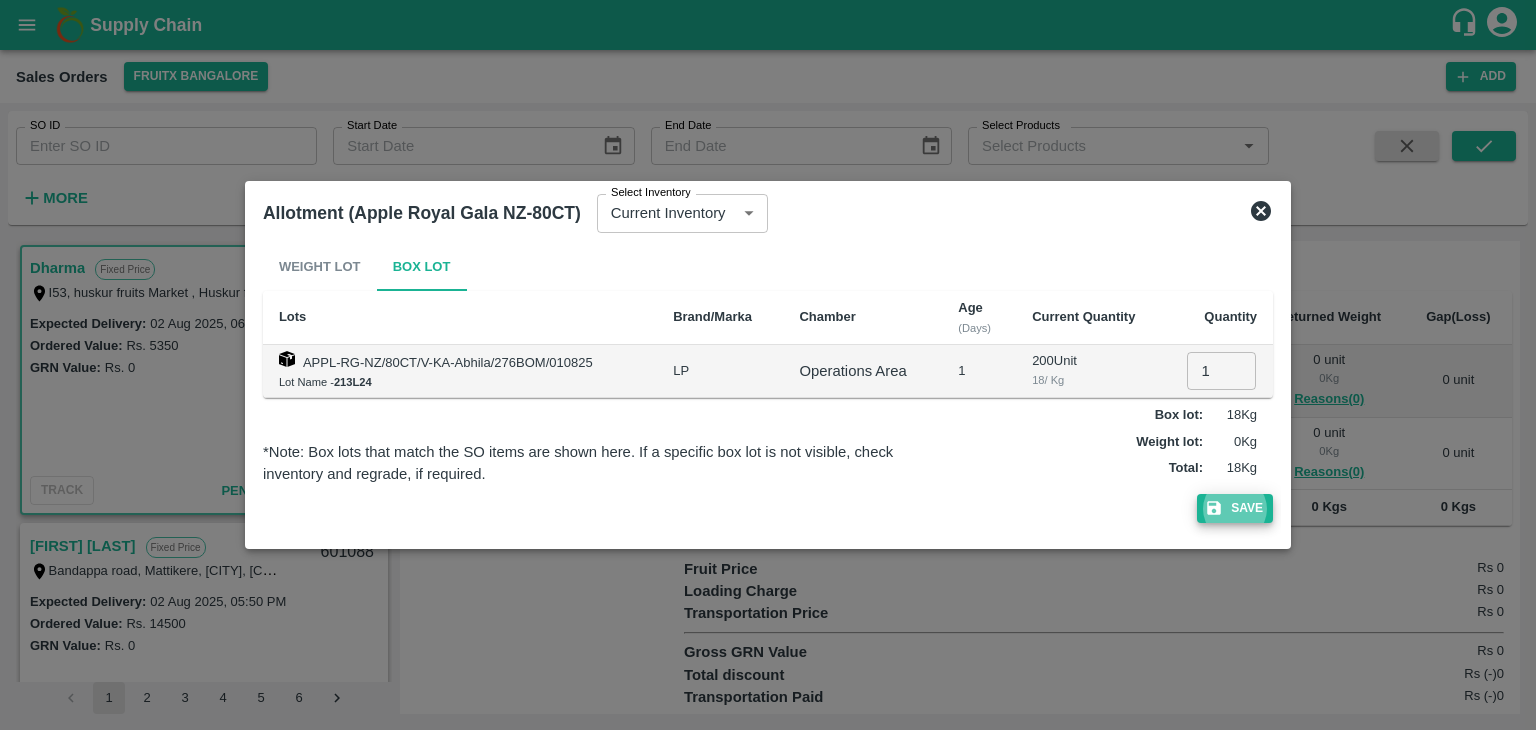 click on "Save" at bounding box center [1235, 508] 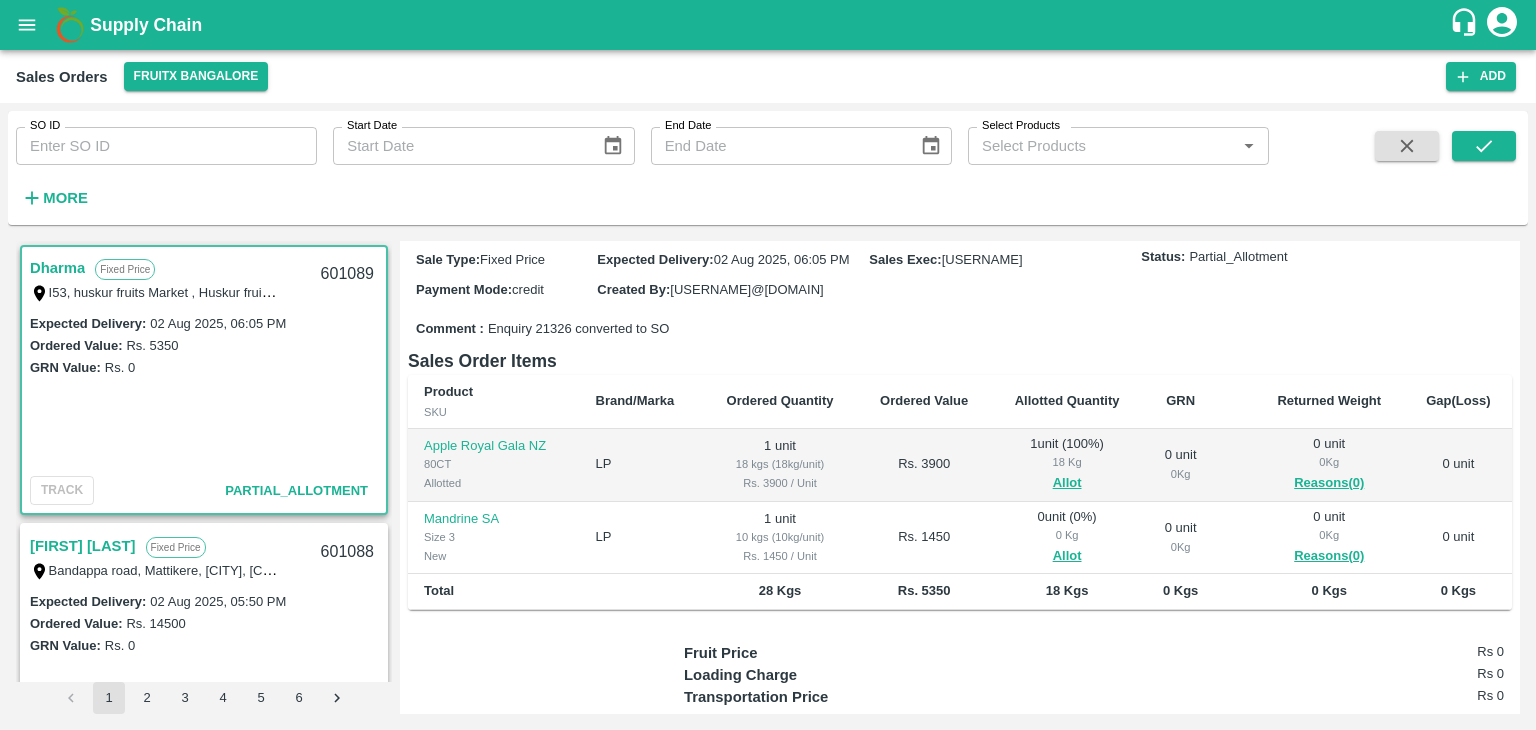 scroll, scrollTop: 183, scrollLeft: 0, axis: vertical 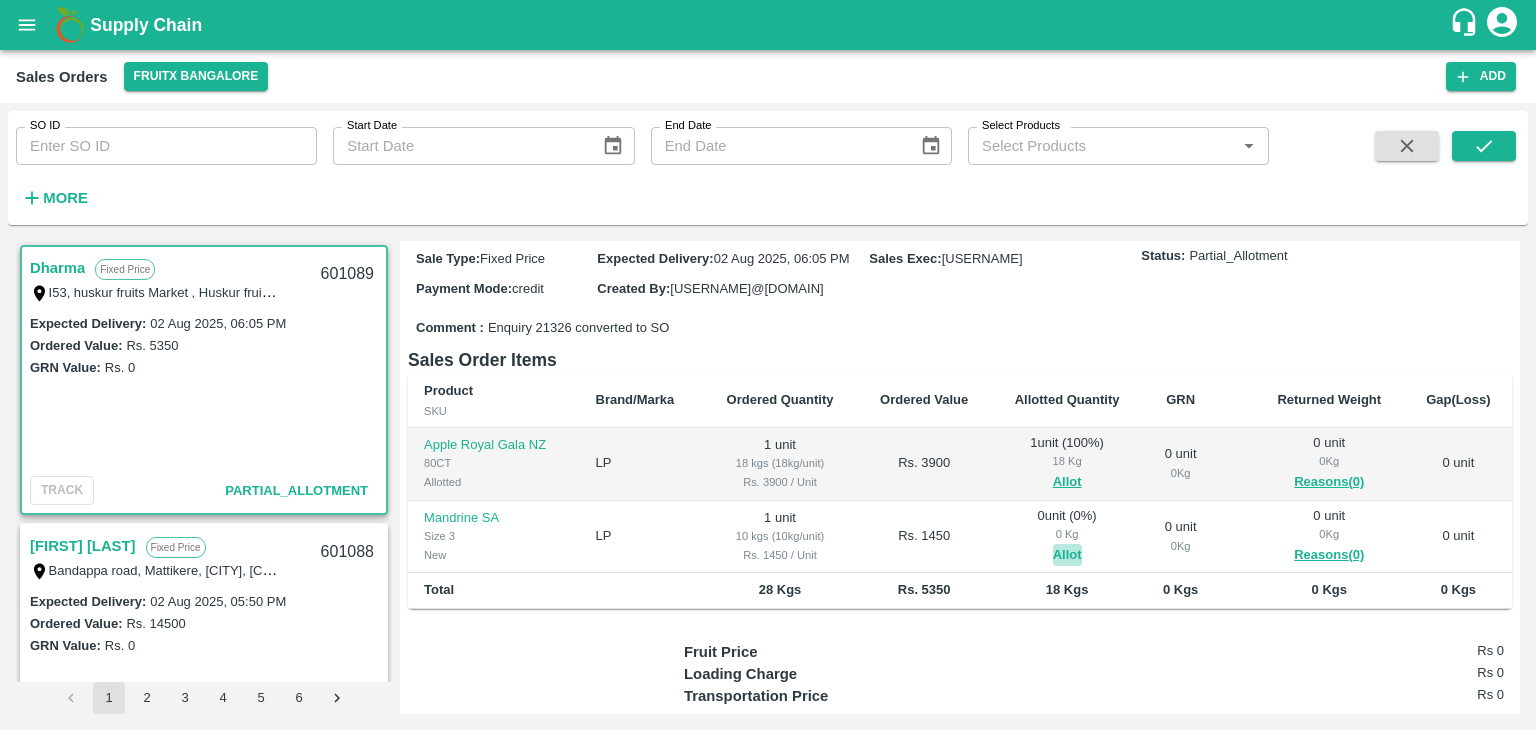 click on "Allot" at bounding box center (1067, 555) 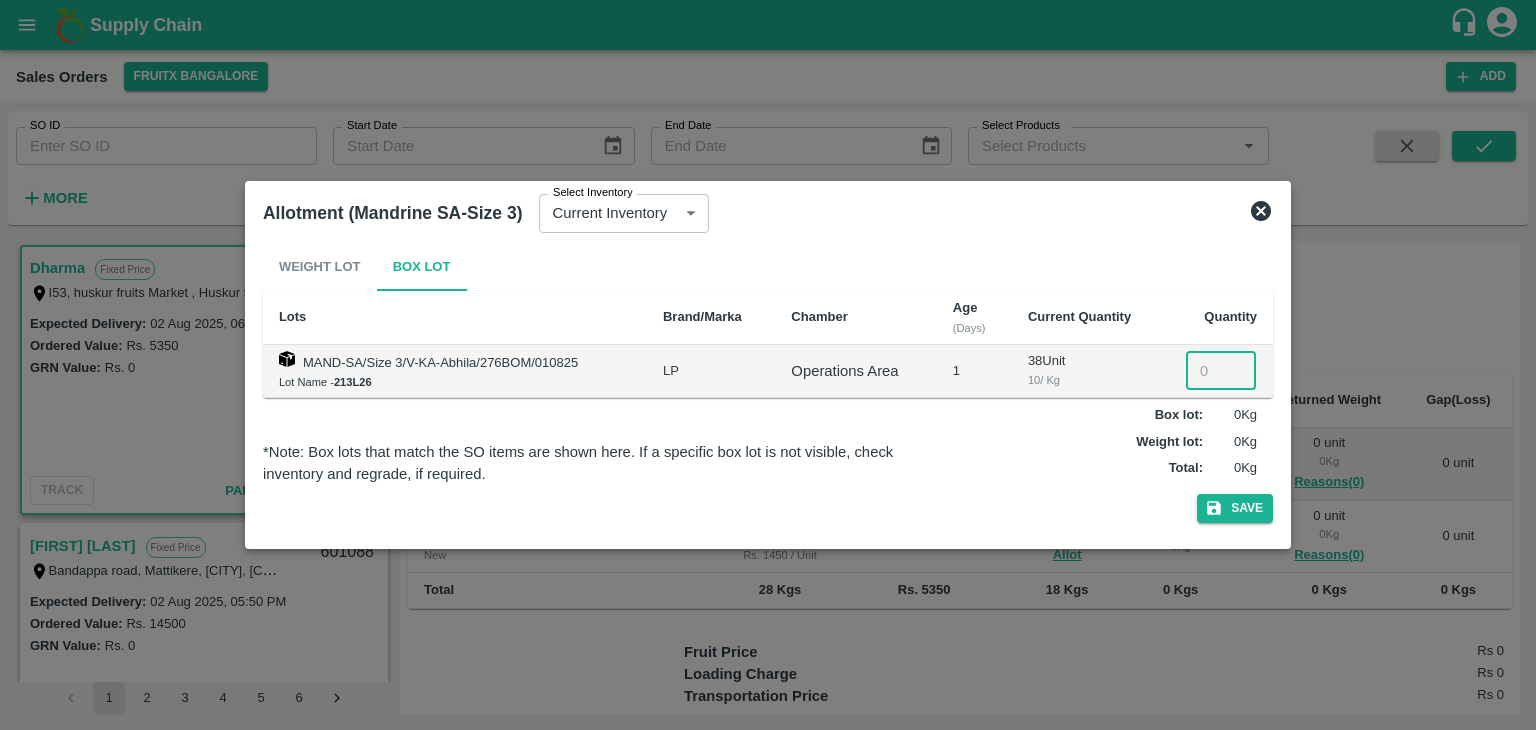 click at bounding box center [1221, 371] 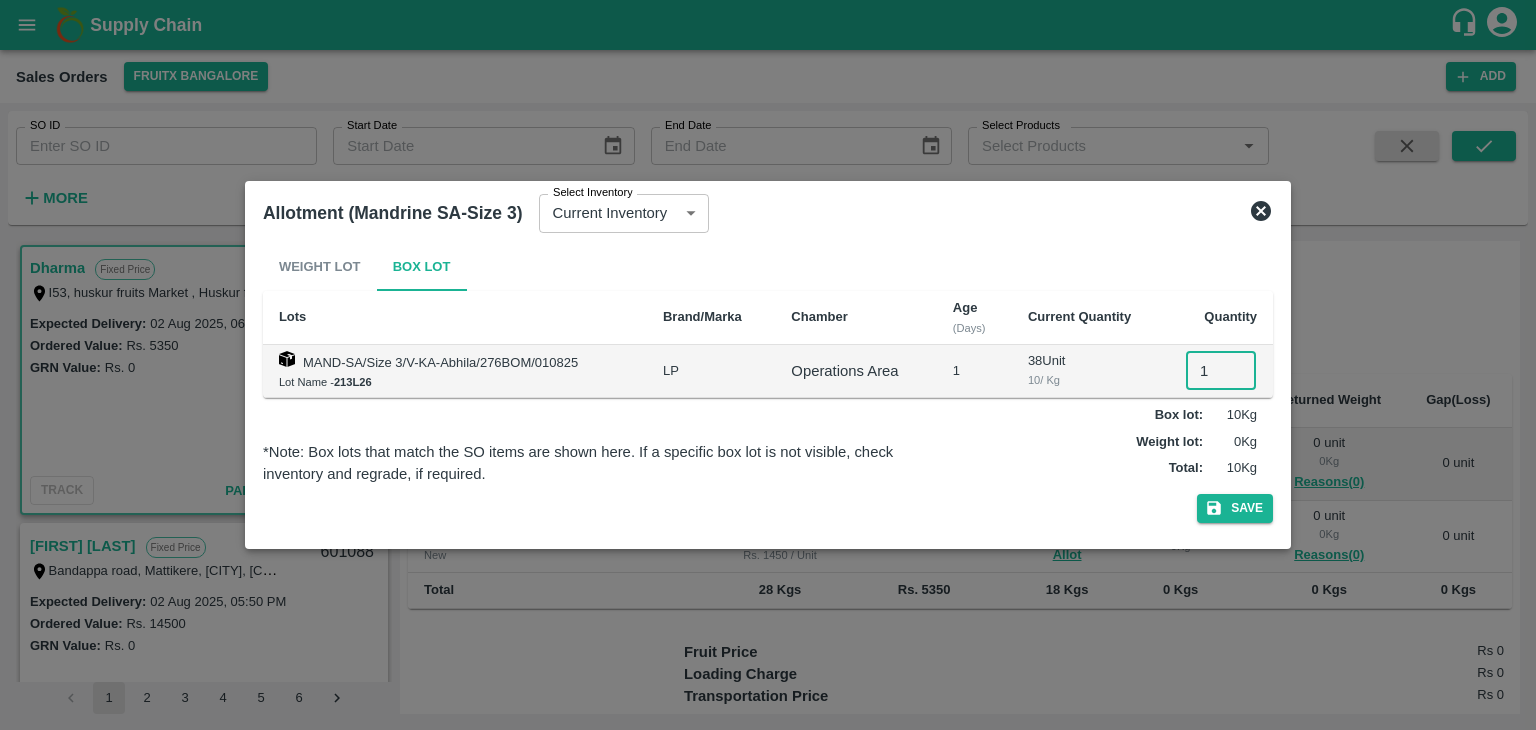 type on "1" 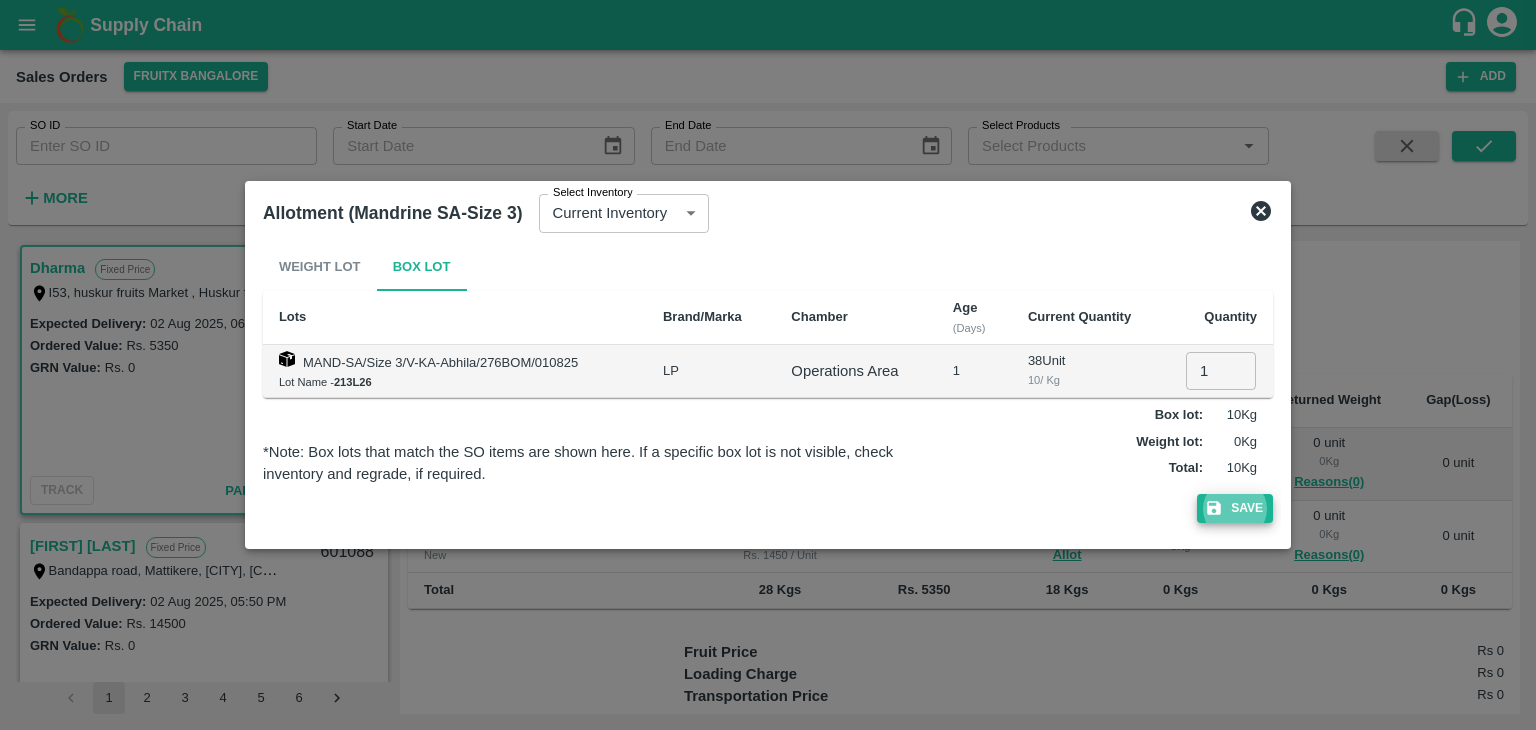 click on "Save" at bounding box center [1235, 508] 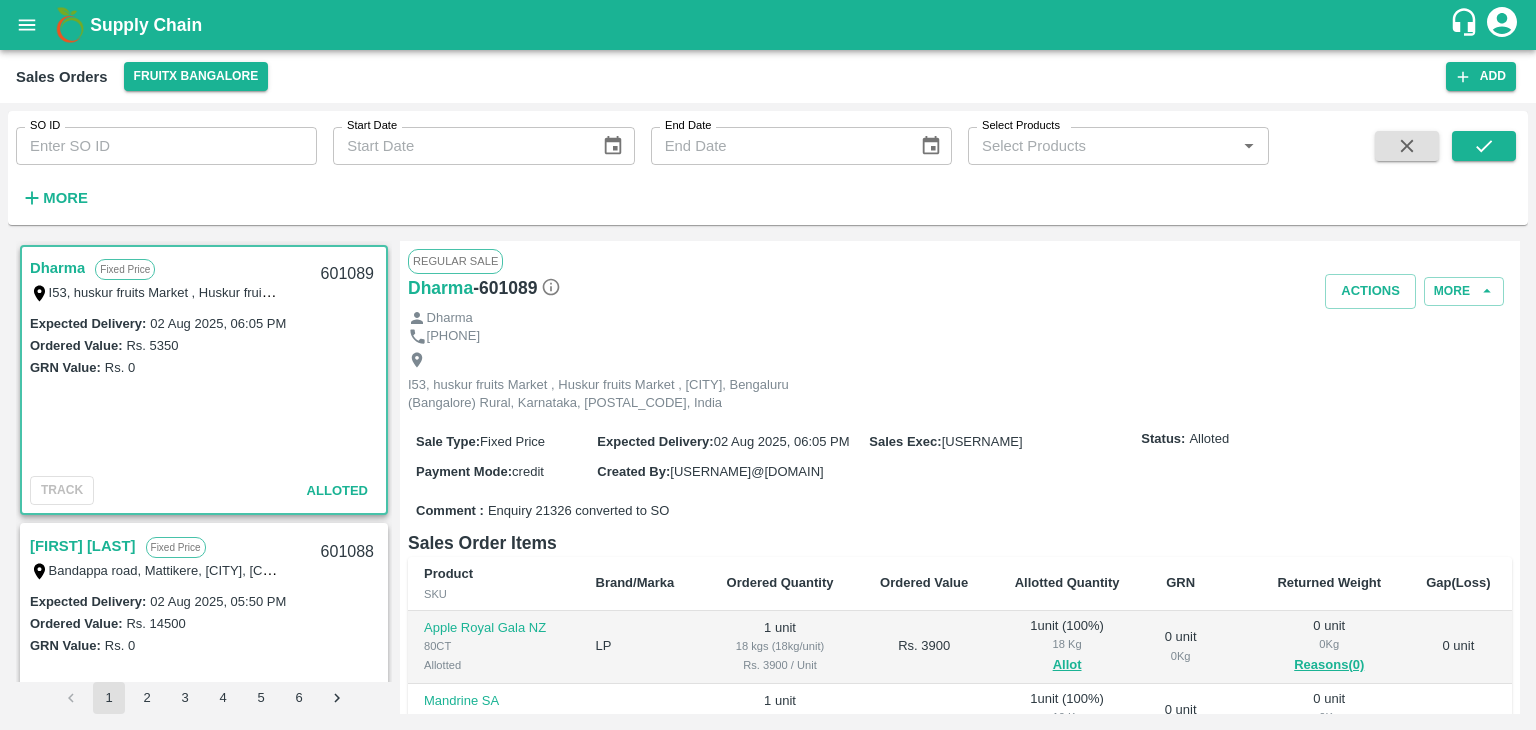 click on "601089" at bounding box center (347, 274) 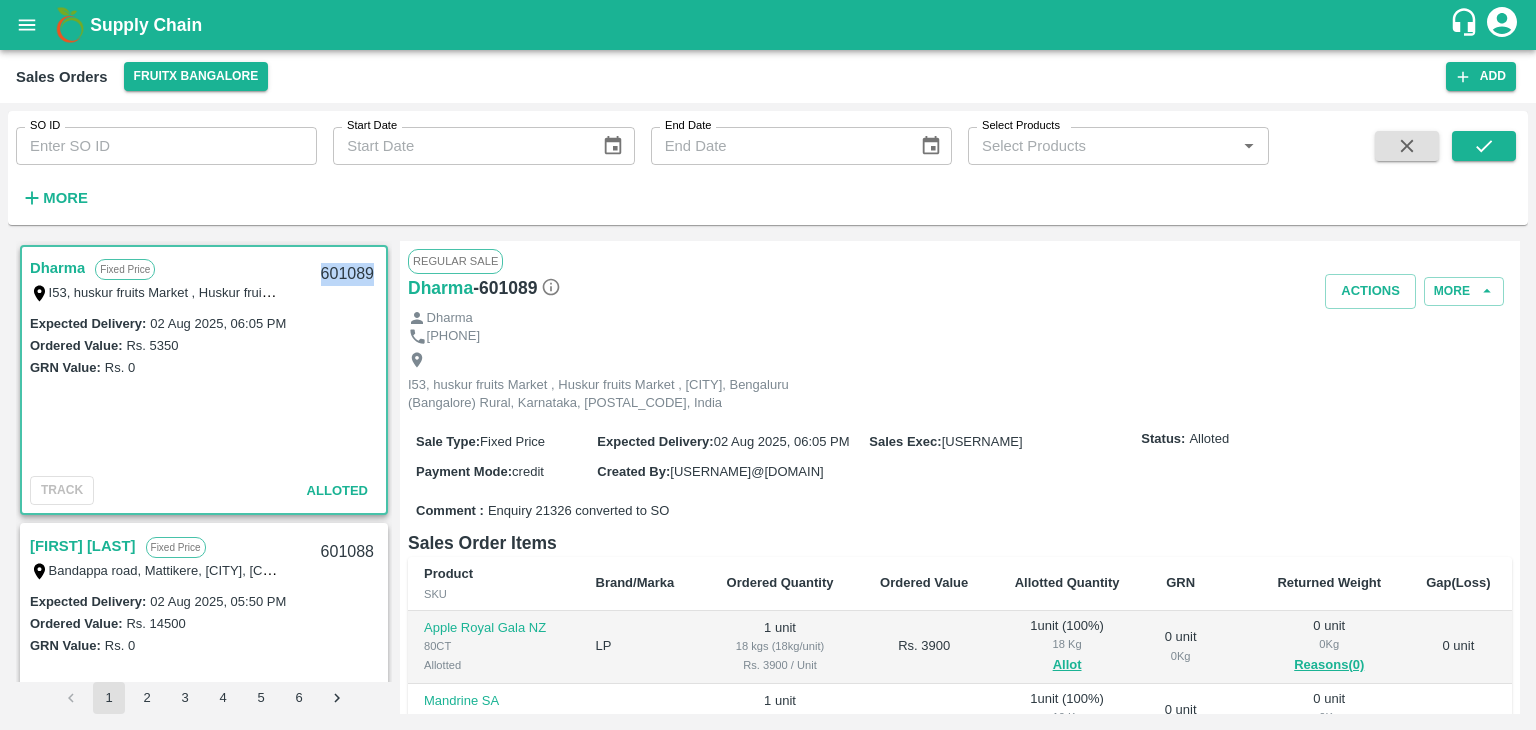 click on "601089" at bounding box center (347, 274) 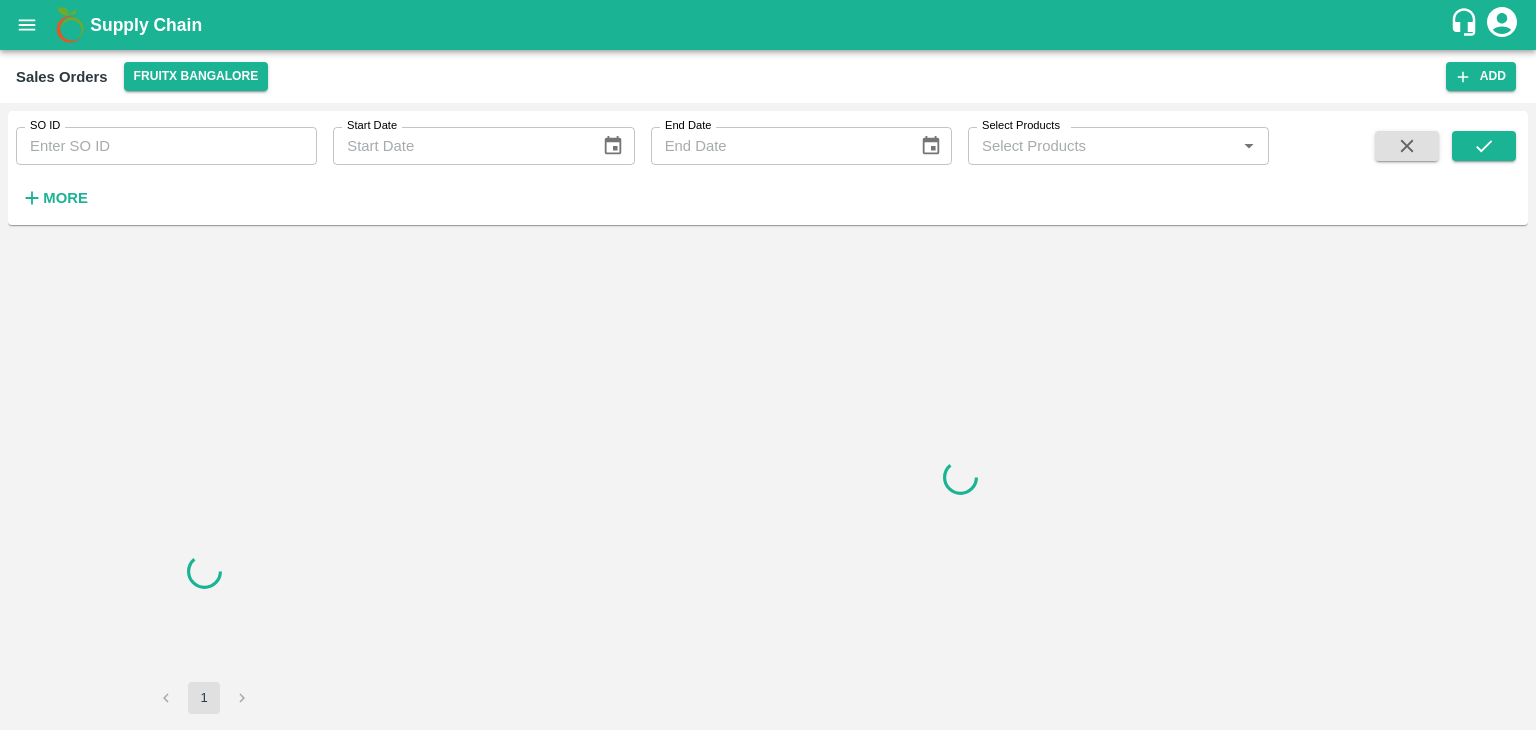 scroll, scrollTop: 0, scrollLeft: 0, axis: both 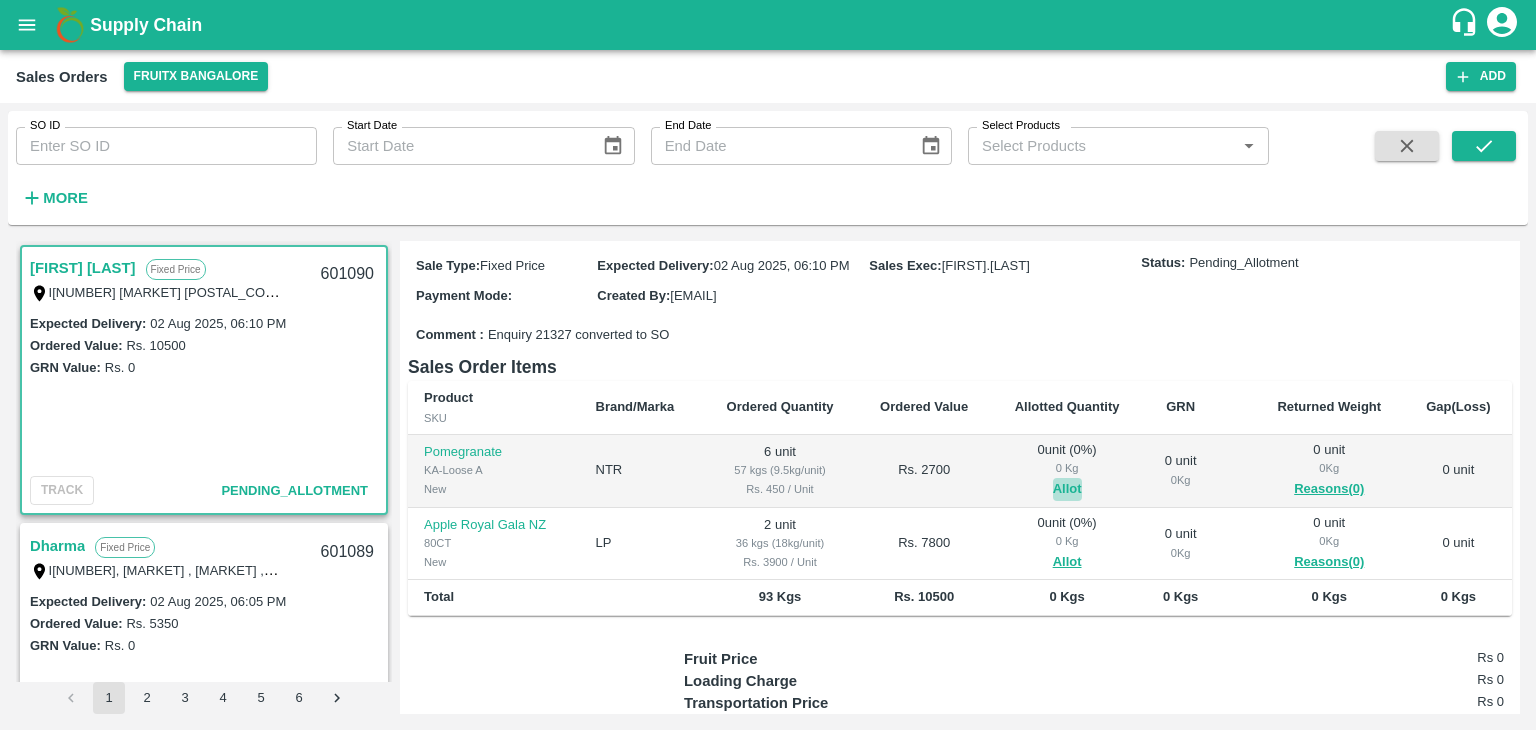 click on "Allot" at bounding box center (1067, 489) 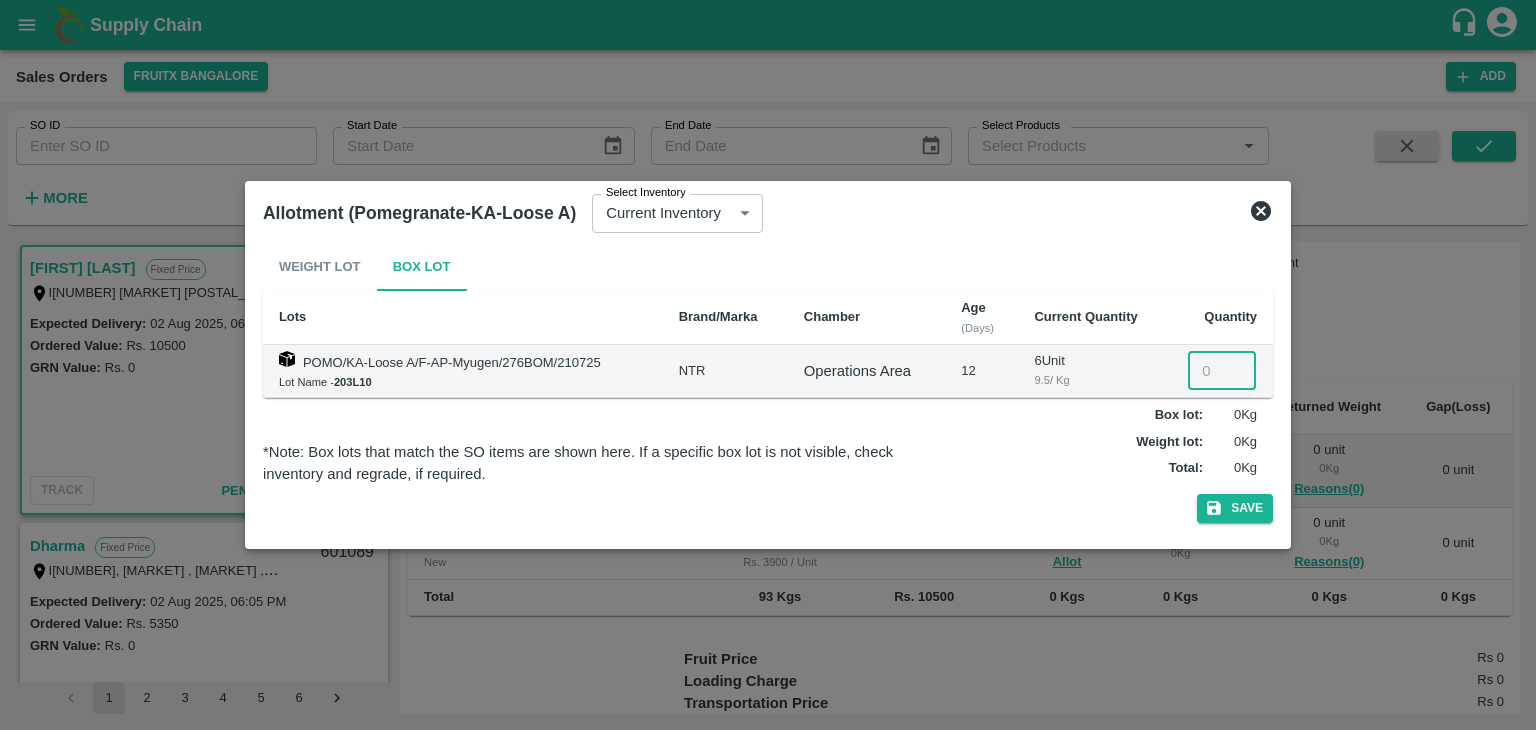 click at bounding box center (1222, 371) 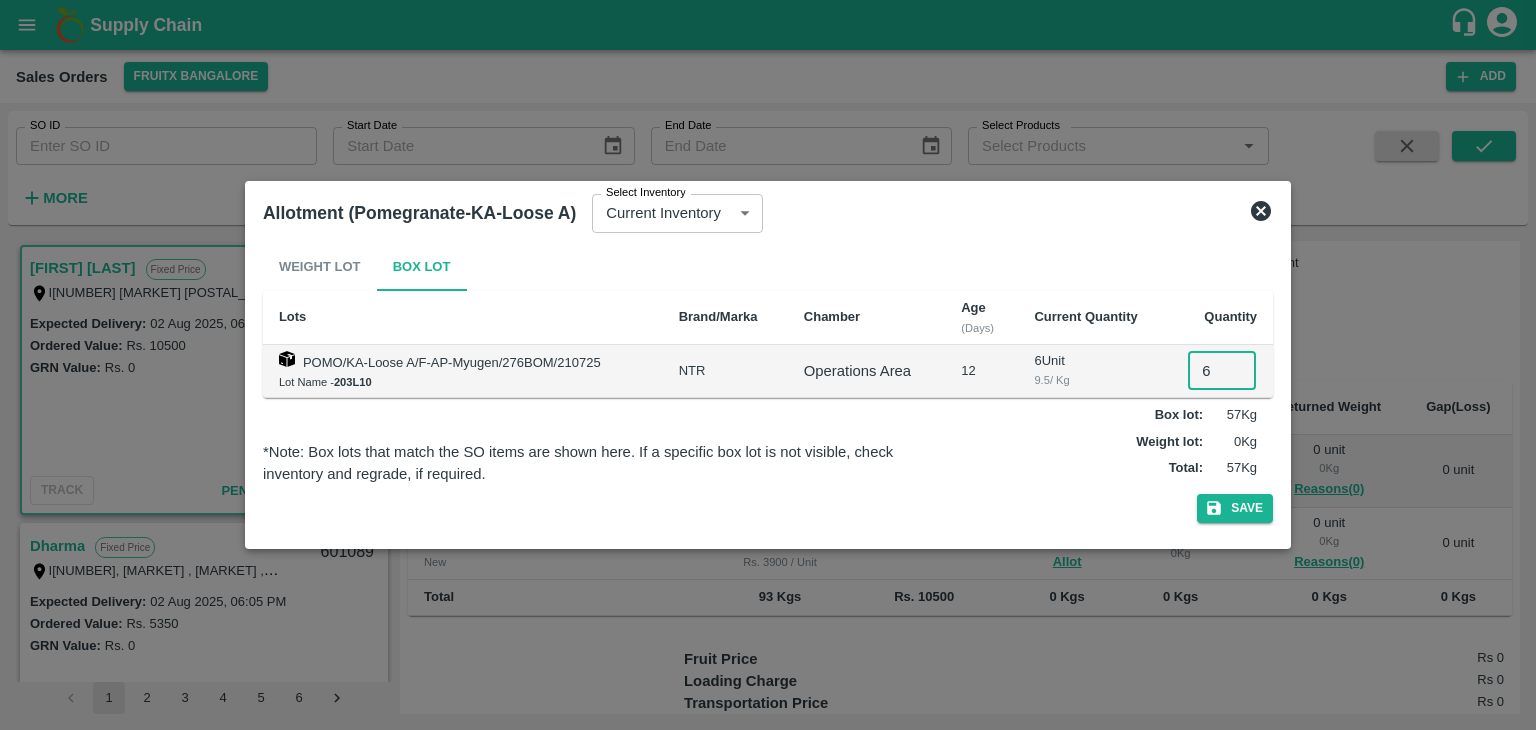 type on "6" 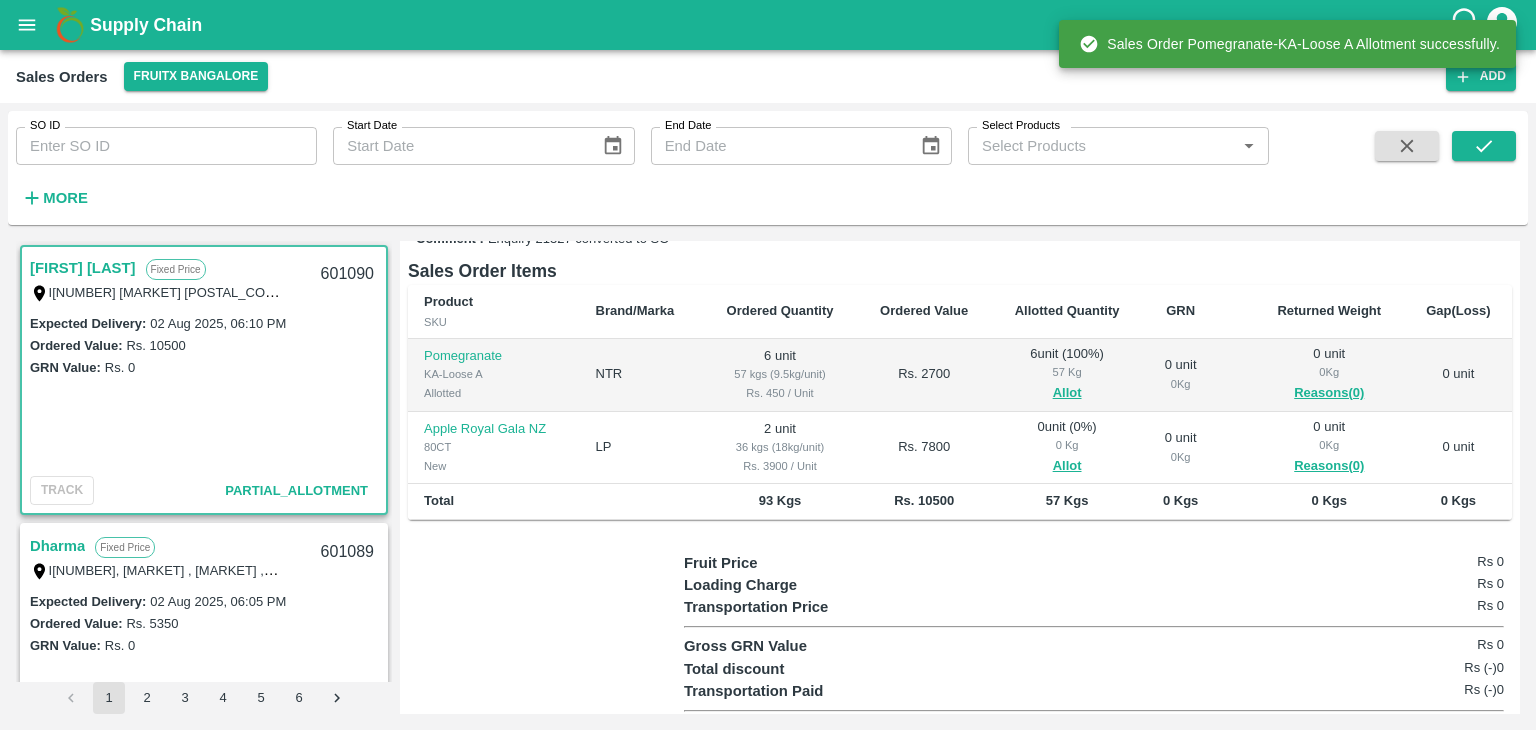 scroll, scrollTop: 305, scrollLeft: 0, axis: vertical 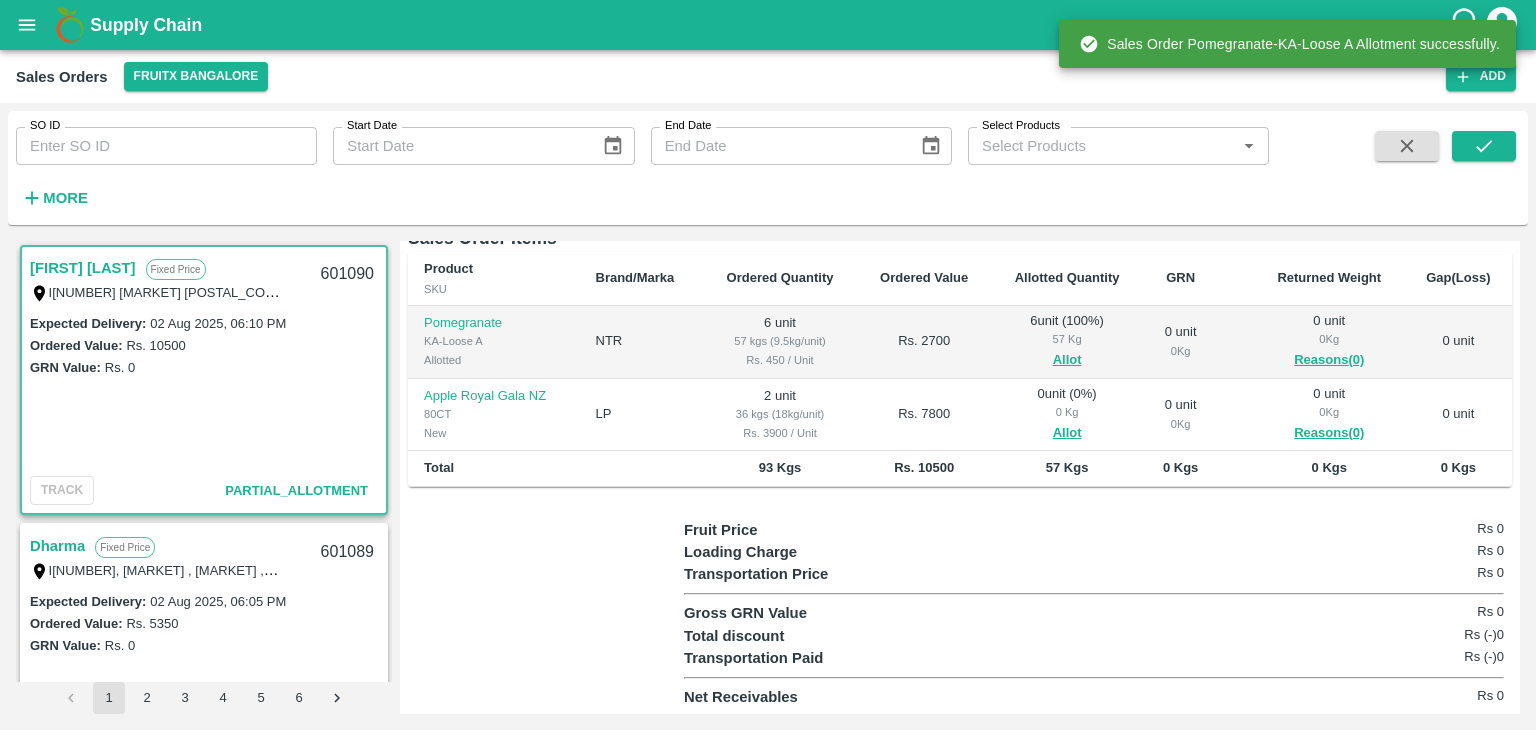 click on "Allot" at bounding box center (1067, 433) 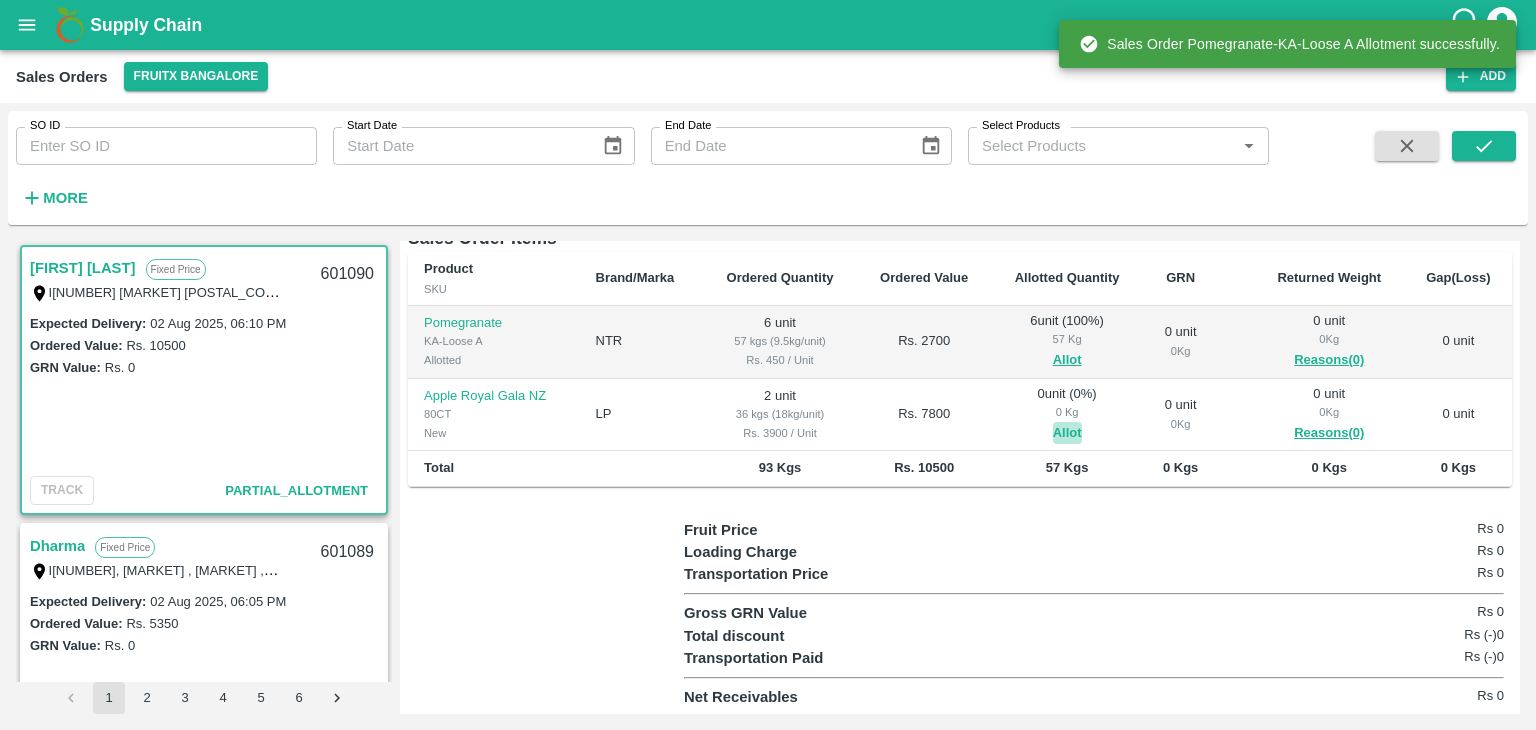 click on "Allot" at bounding box center (1067, 433) 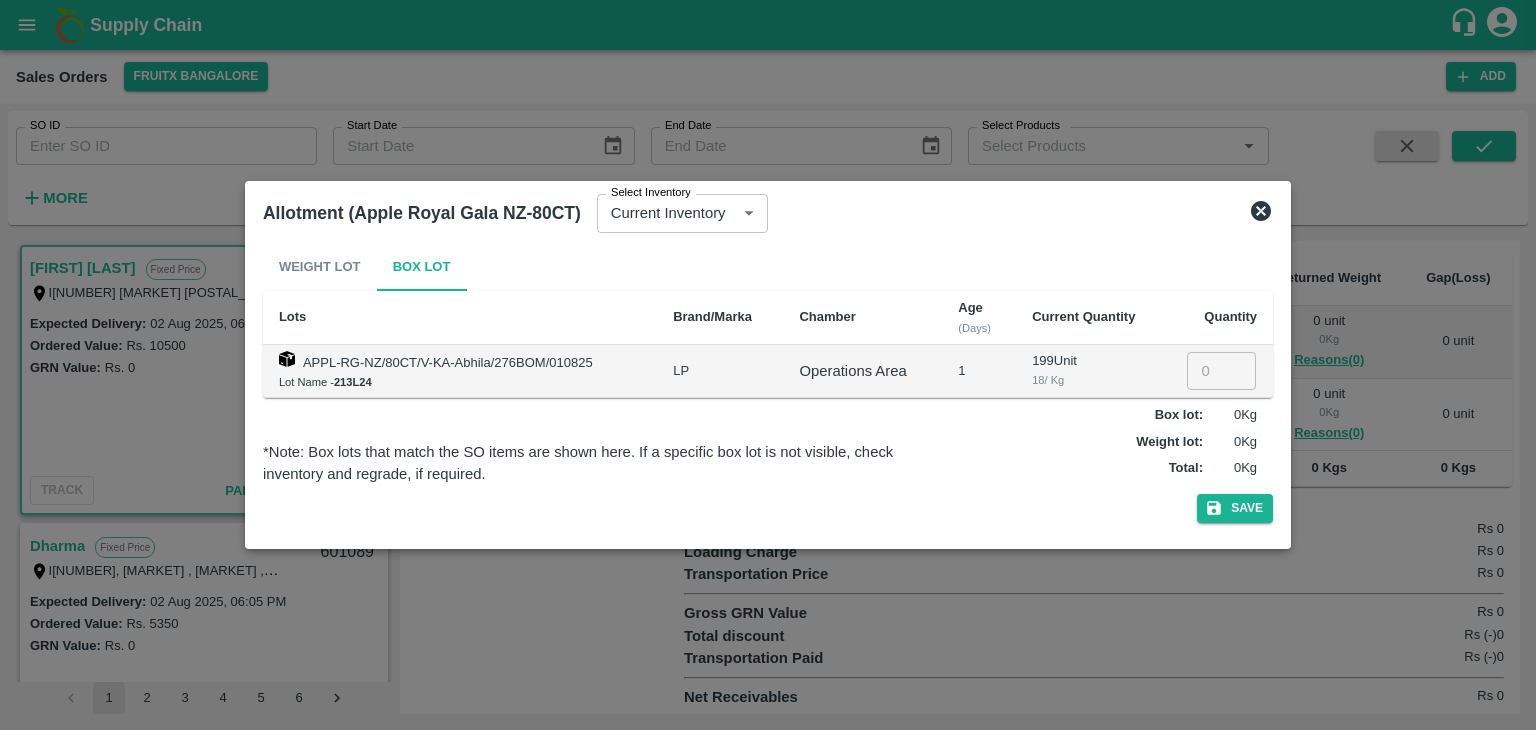 click at bounding box center (1221, 371) 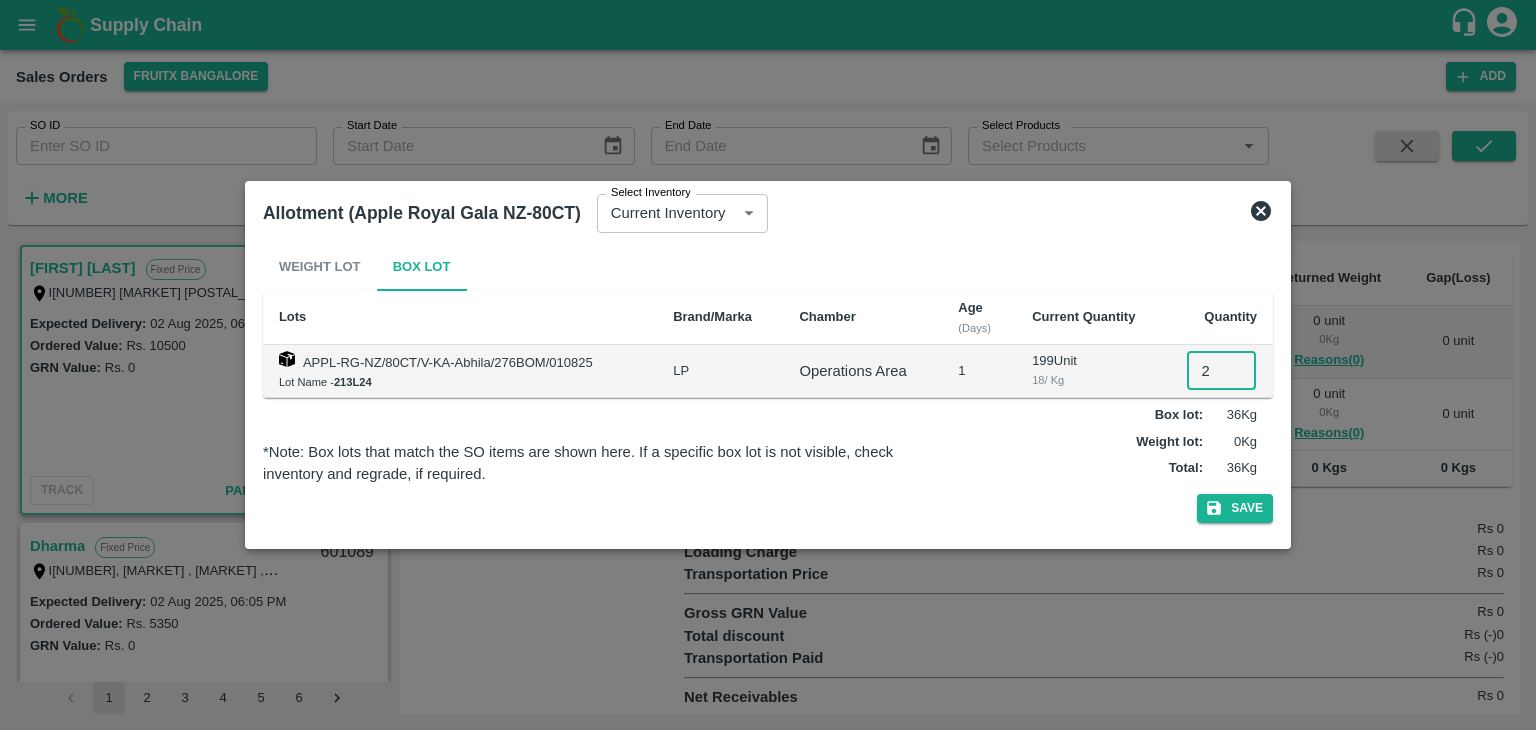 type on "2" 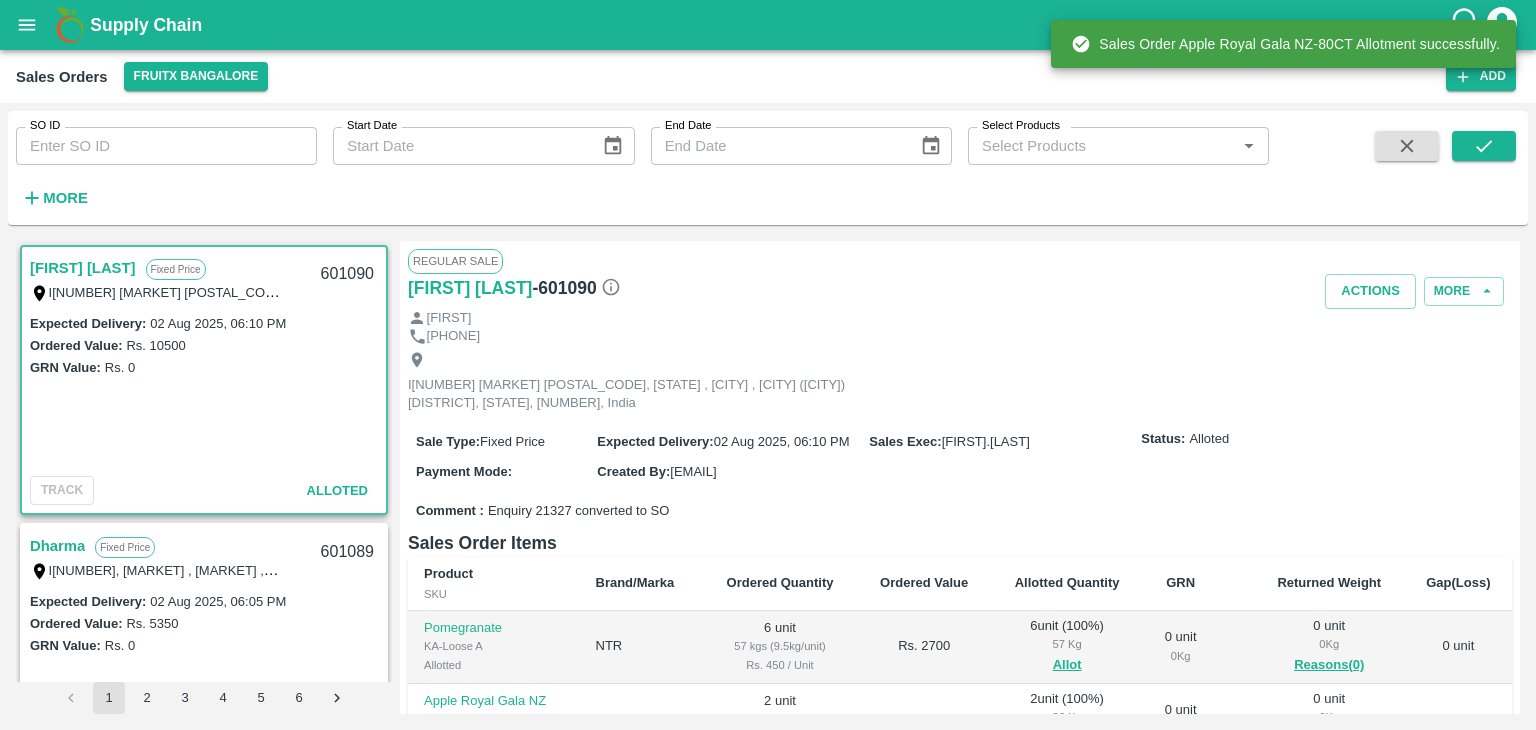 click on "601090" at bounding box center (347, 274) 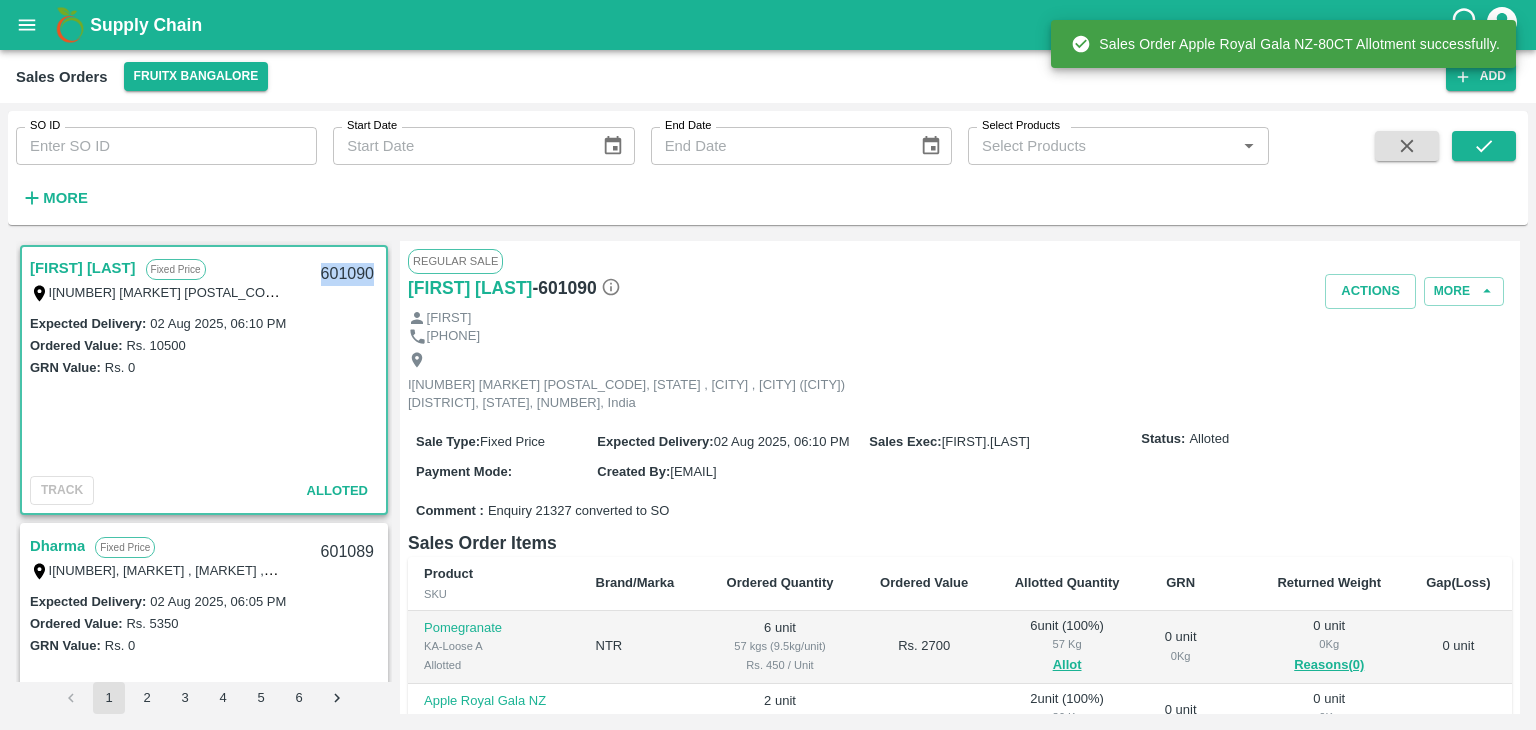 click on "601090" at bounding box center [347, 274] 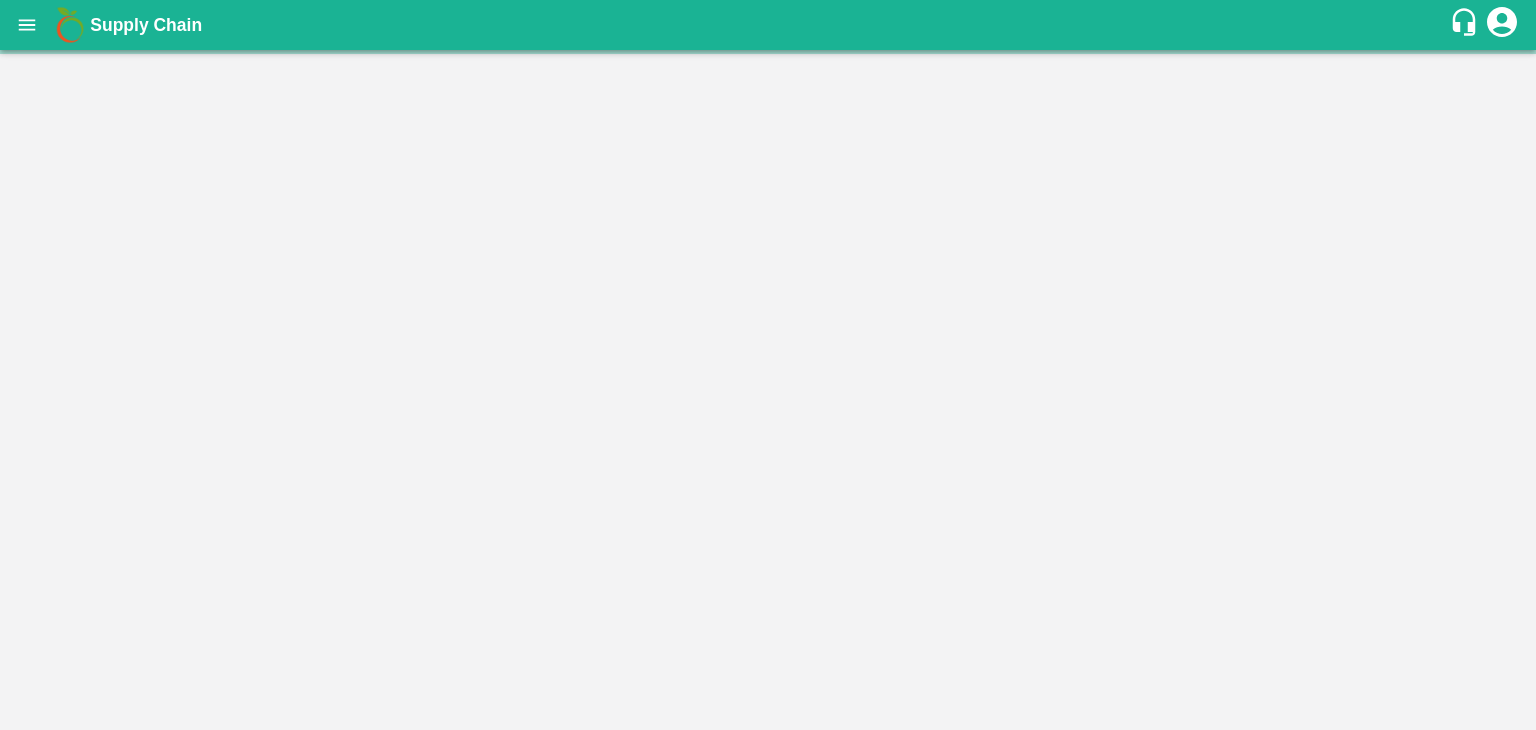 scroll, scrollTop: 0, scrollLeft: 0, axis: both 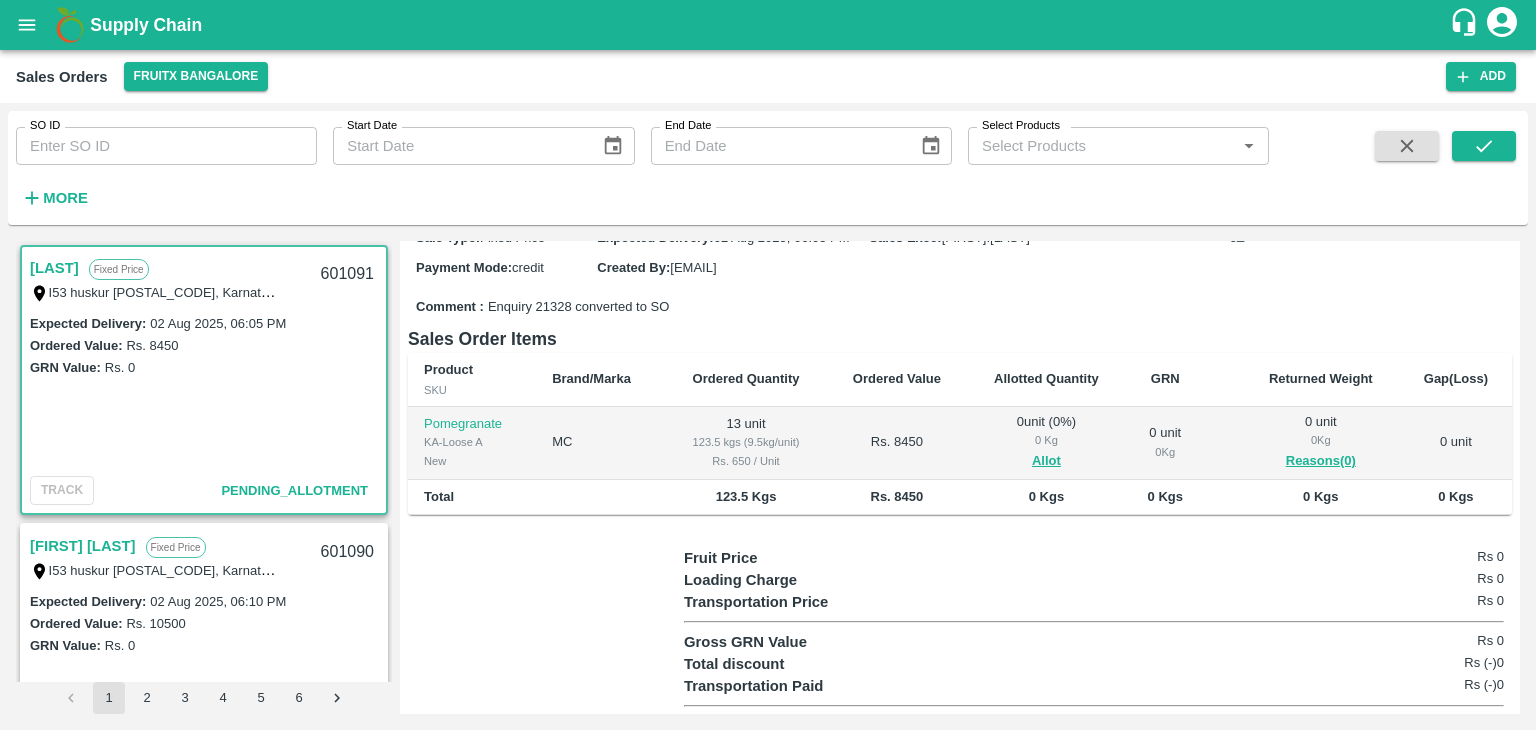 click on "Allot" at bounding box center (1046, 461) 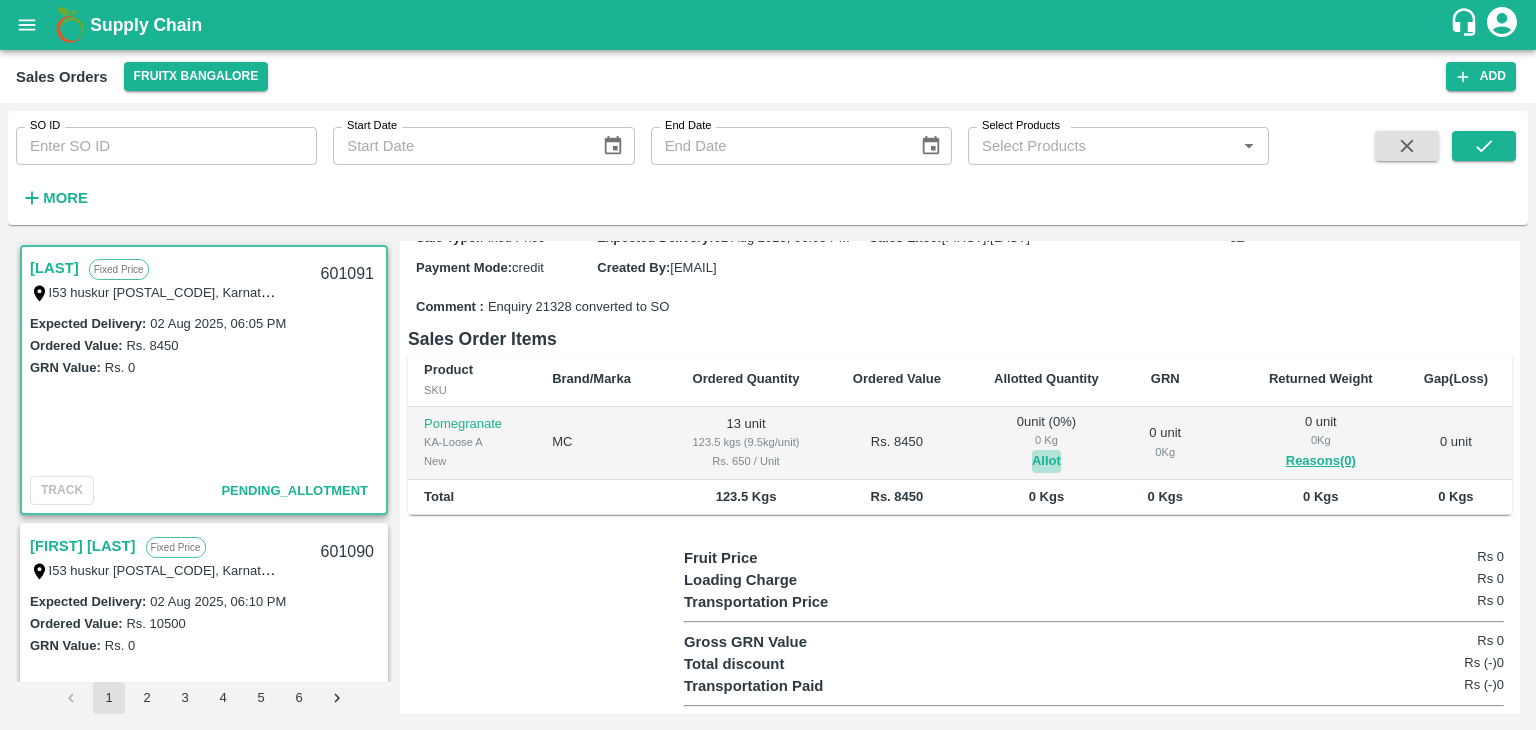 click on "Allot" at bounding box center [1046, 461] 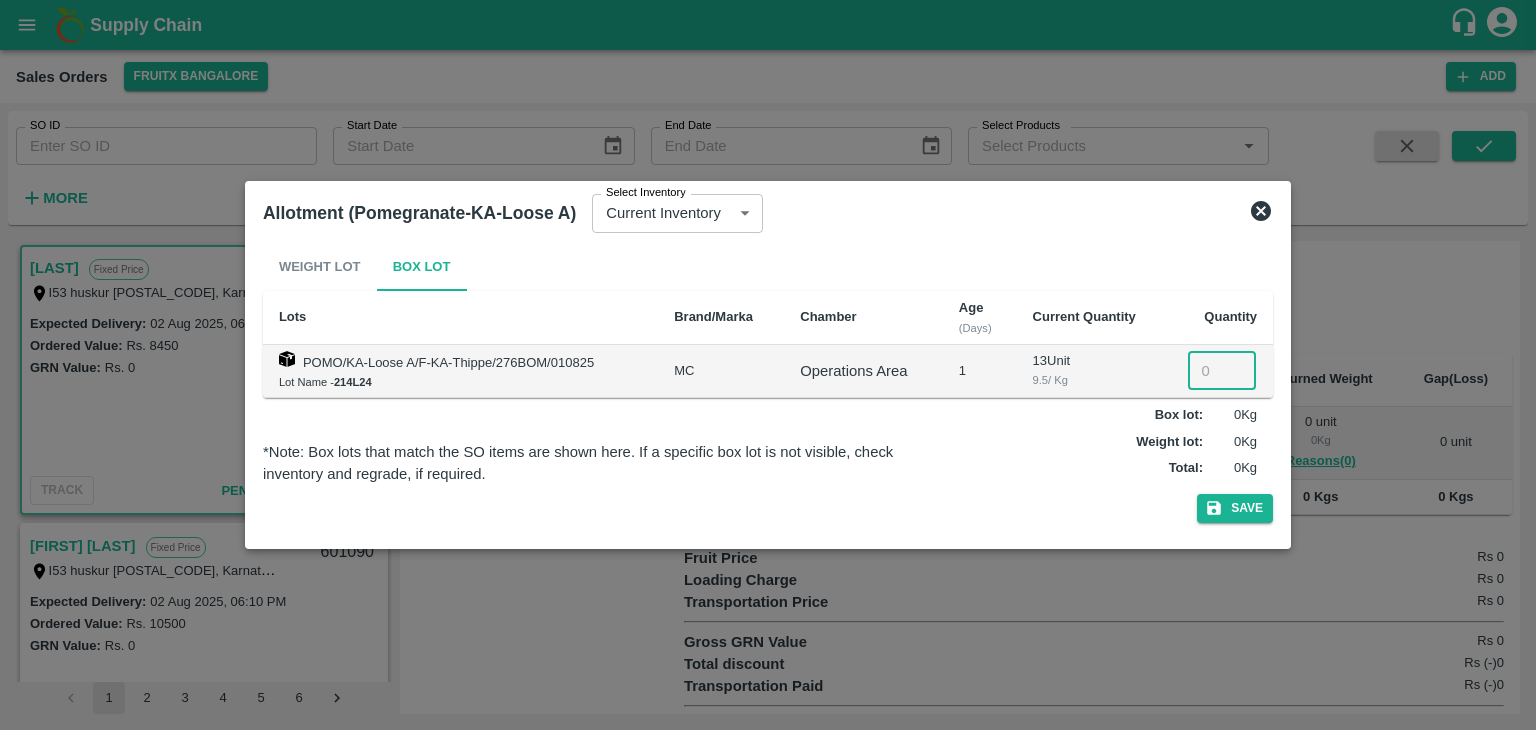 click at bounding box center (1222, 371) 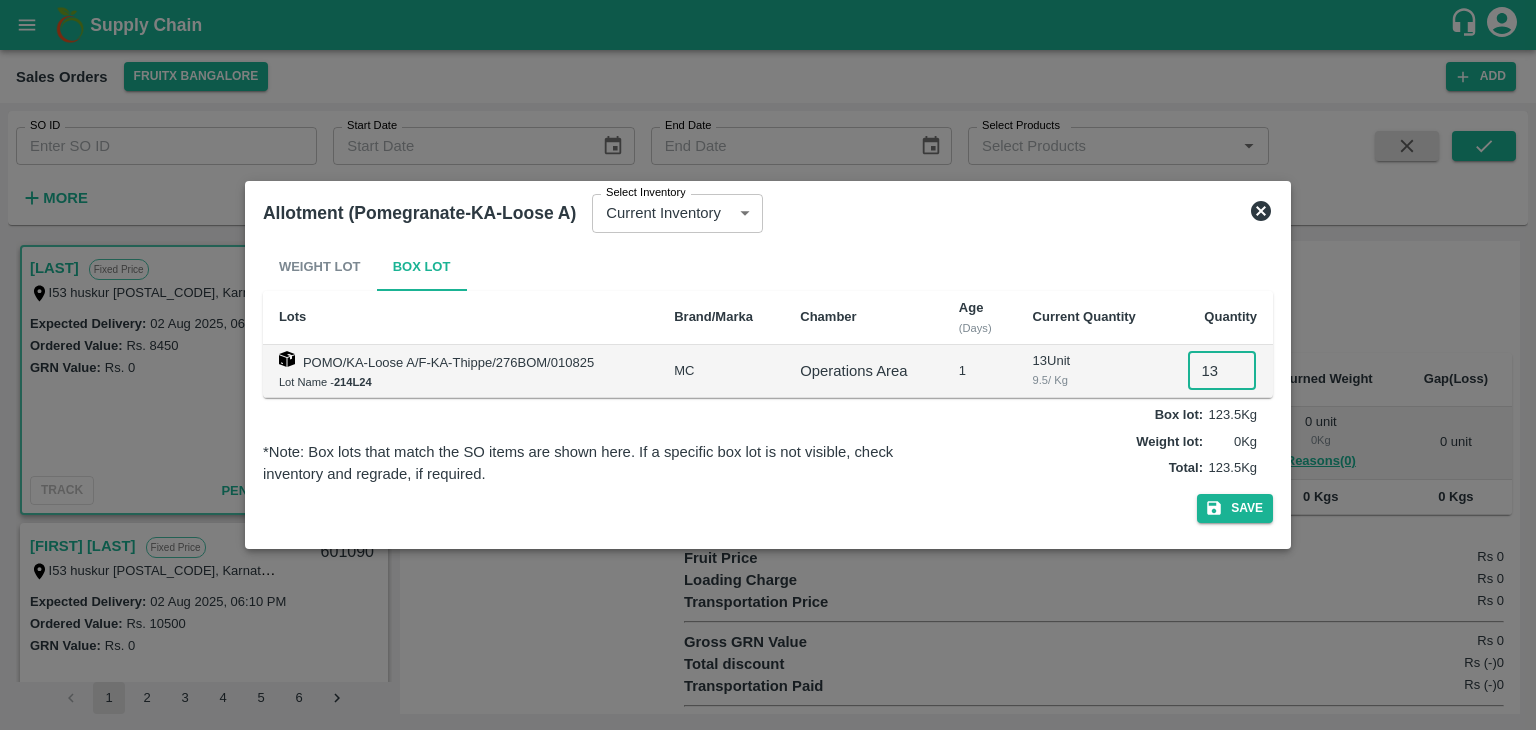 type on "13" 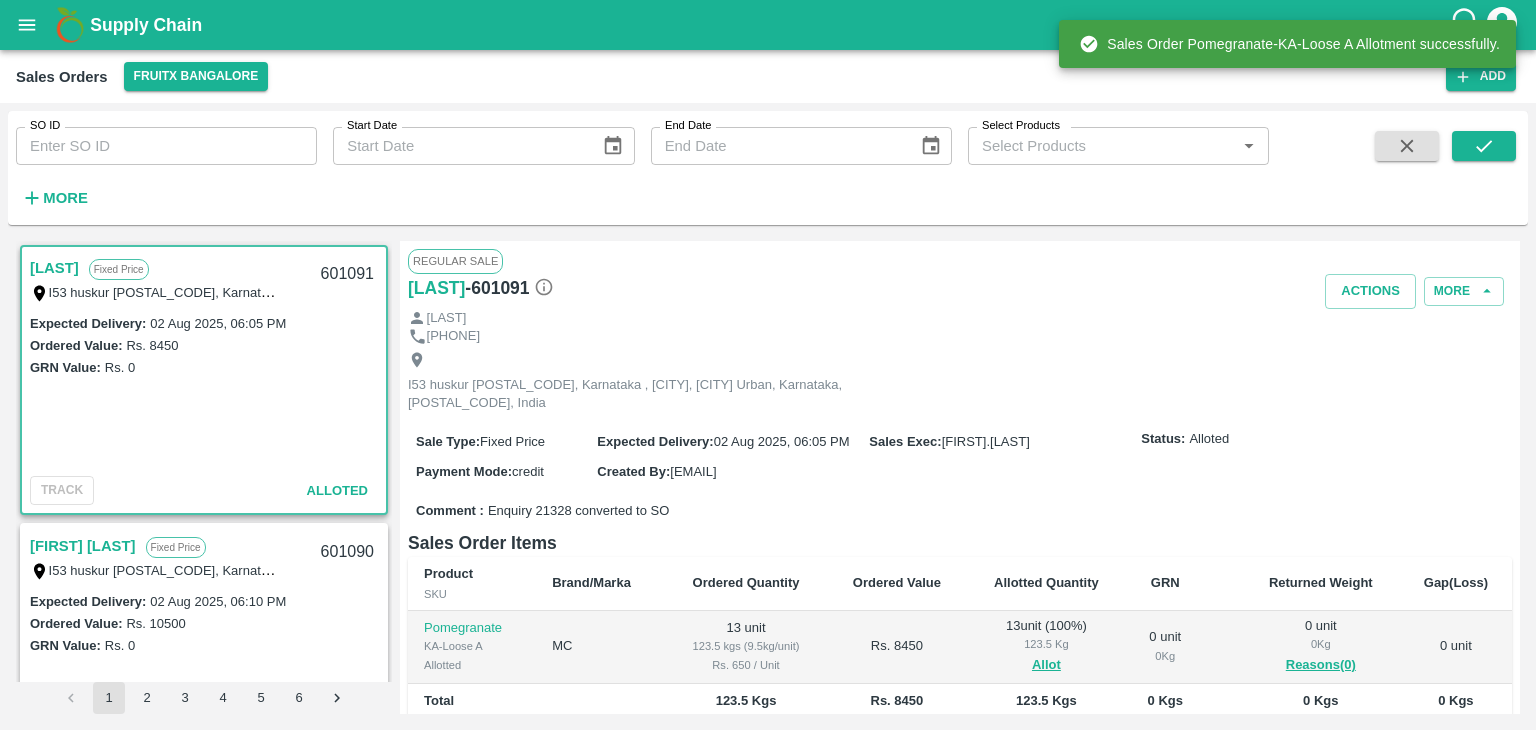click on "601091" at bounding box center [347, 274] 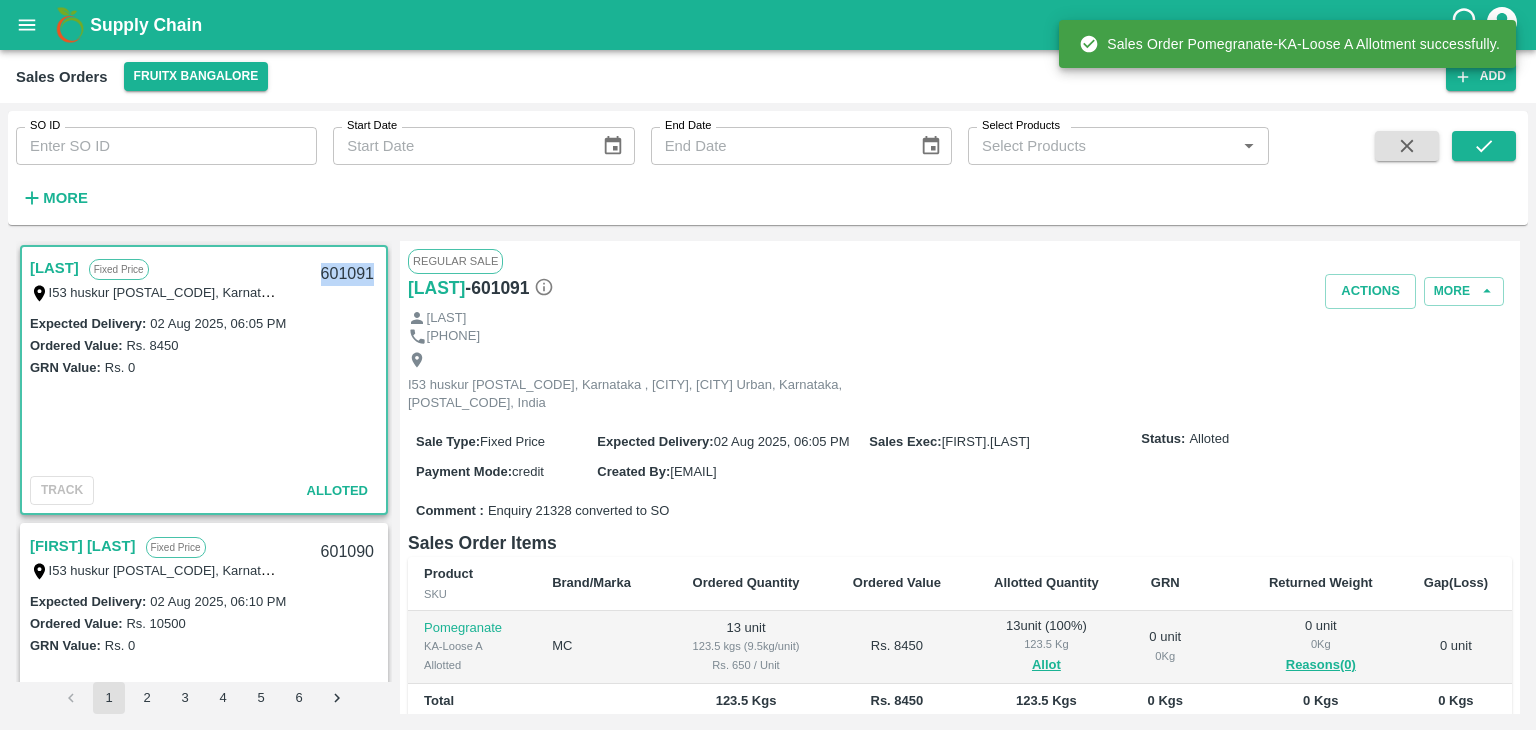 click on "601091" at bounding box center [347, 274] 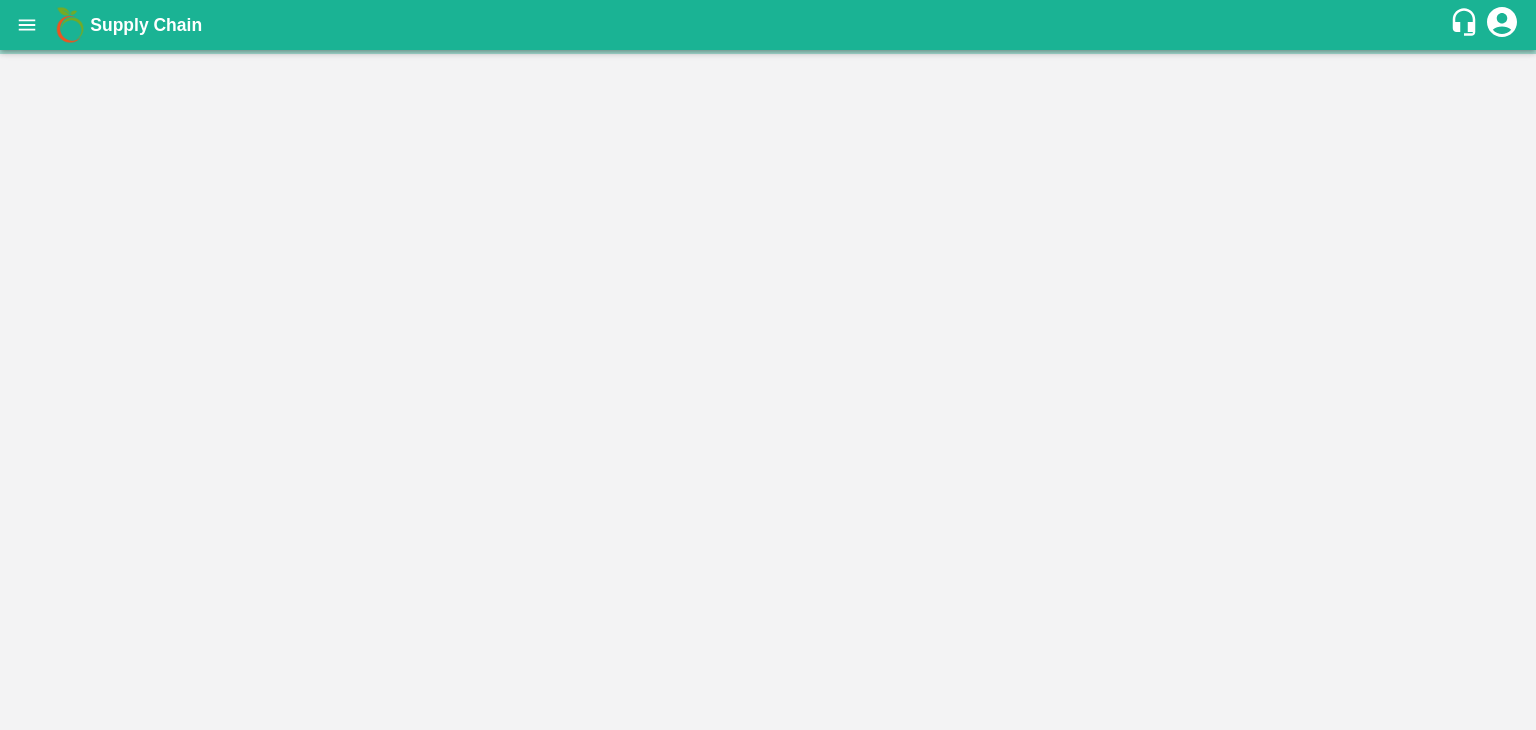 scroll, scrollTop: 0, scrollLeft: 0, axis: both 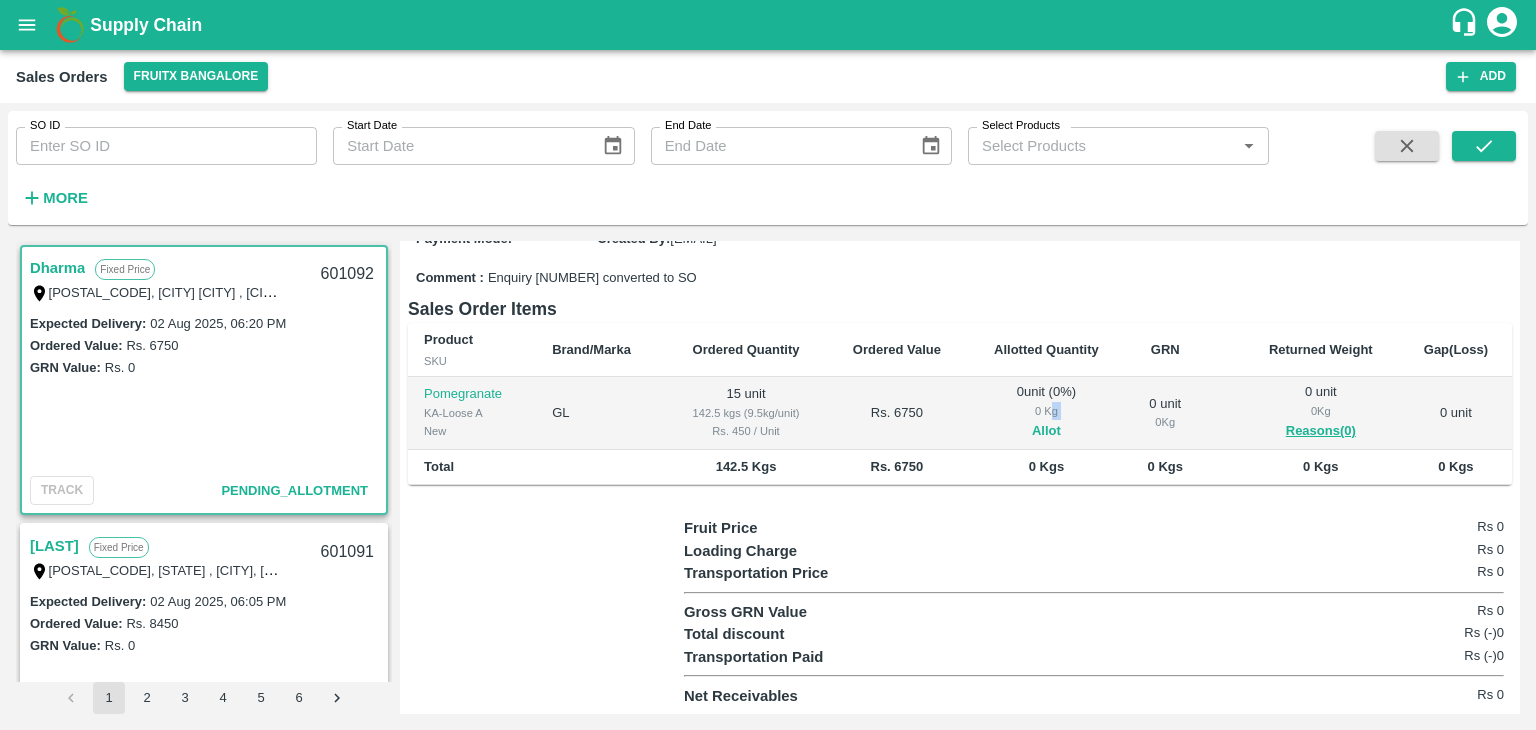 click on "0  unit ( 0 %)  0 Kg  Allot" at bounding box center [1046, 413] 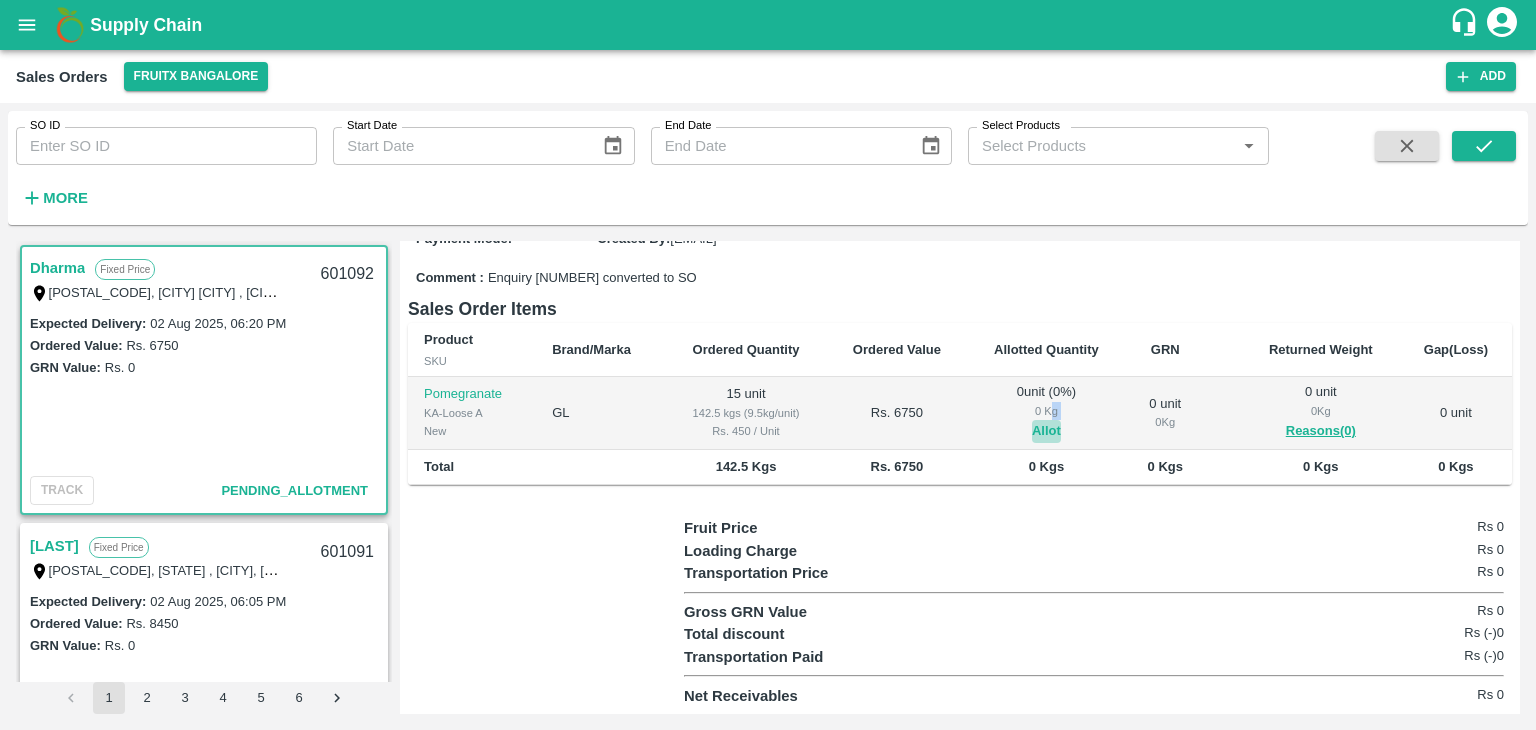 click on "Allot" at bounding box center (1046, 431) 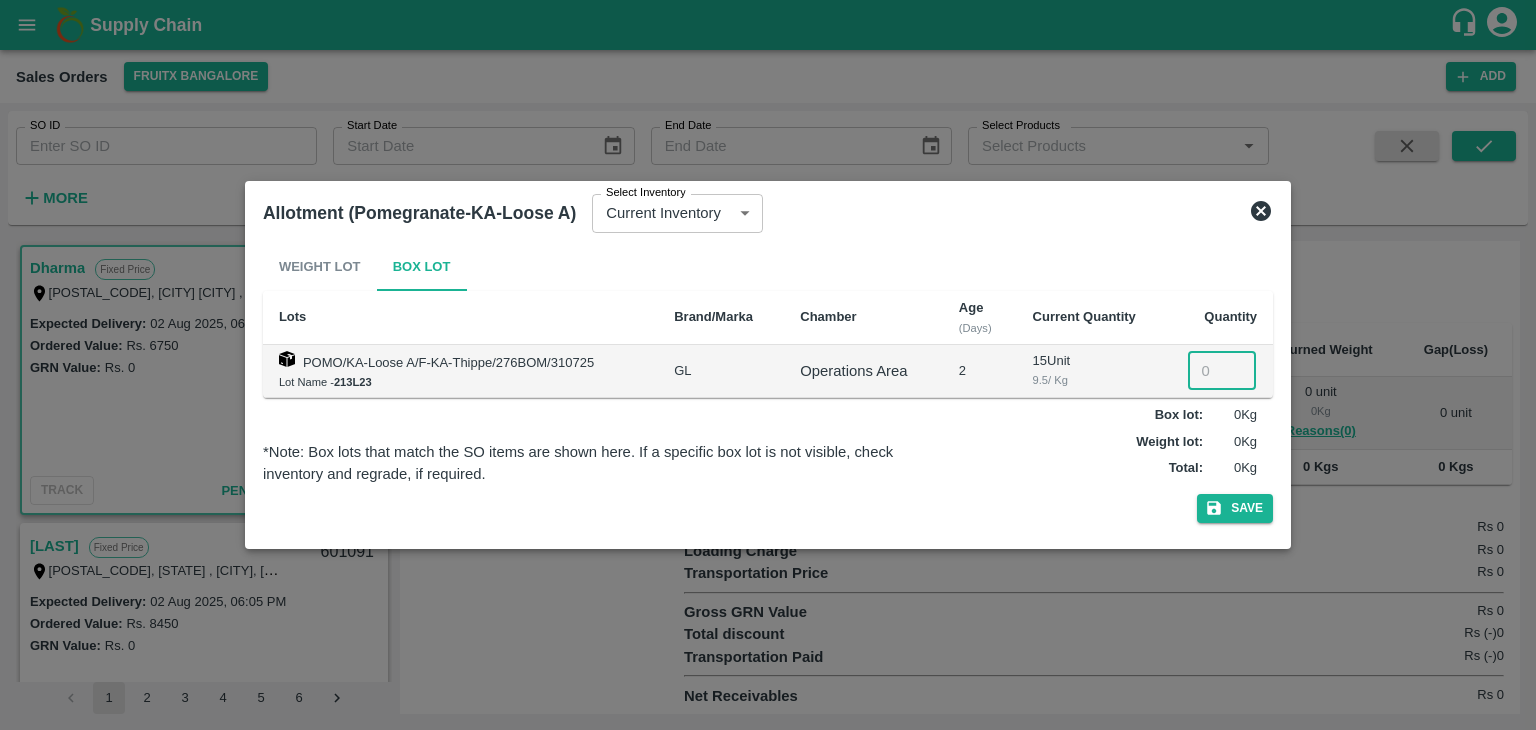 click at bounding box center [1222, 371] 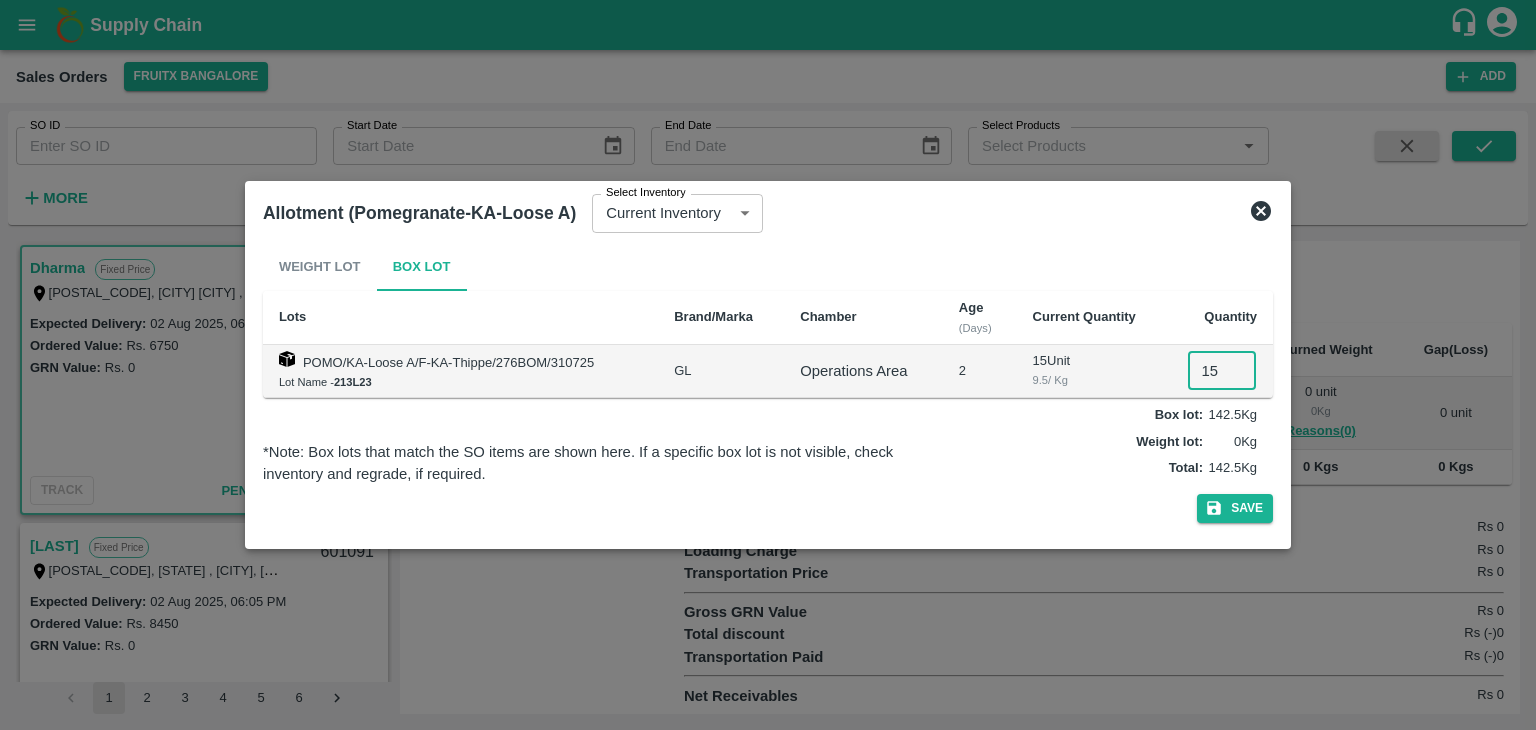 type on "15" 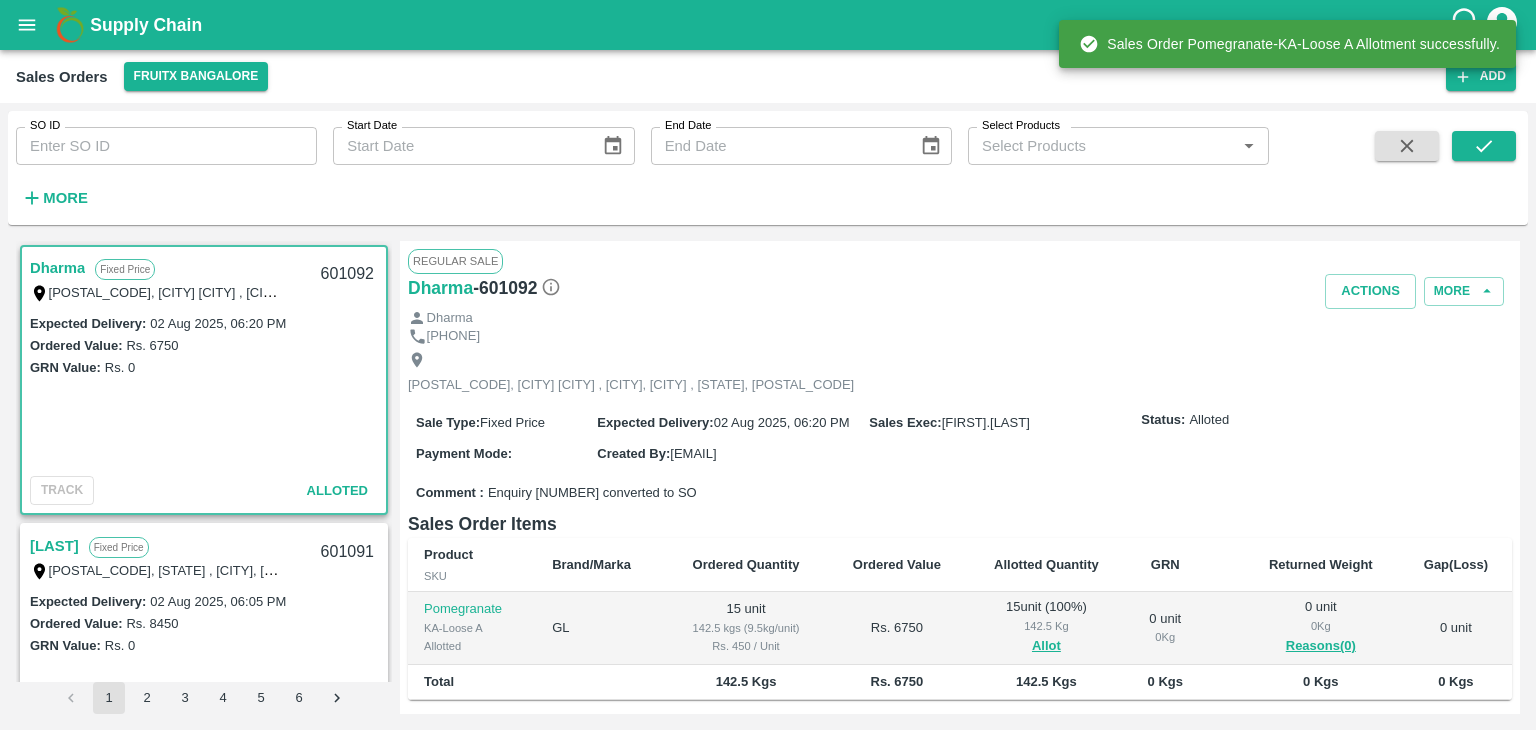 click on "601092" at bounding box center [347, 274] 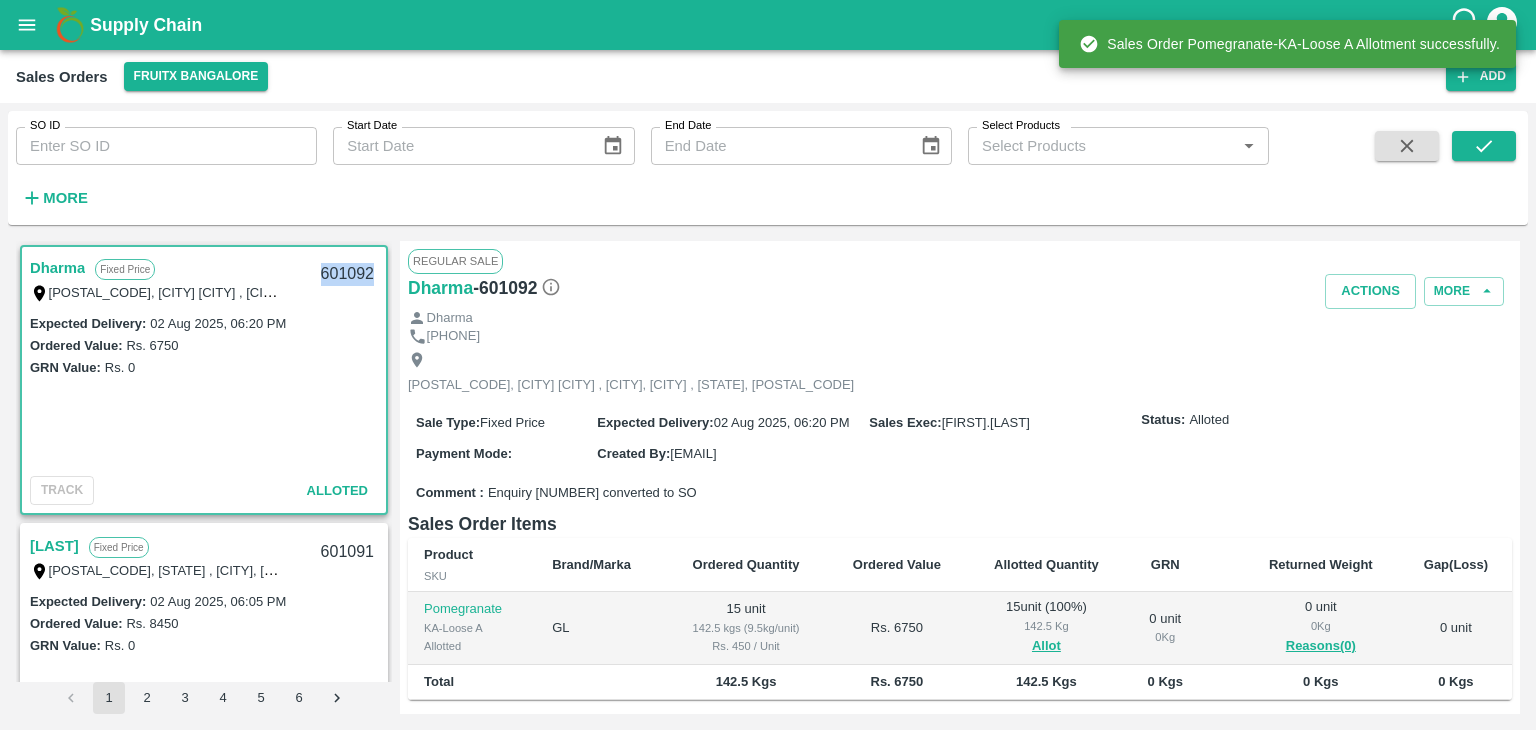 click on "601092" at bounding box center (347, 274) 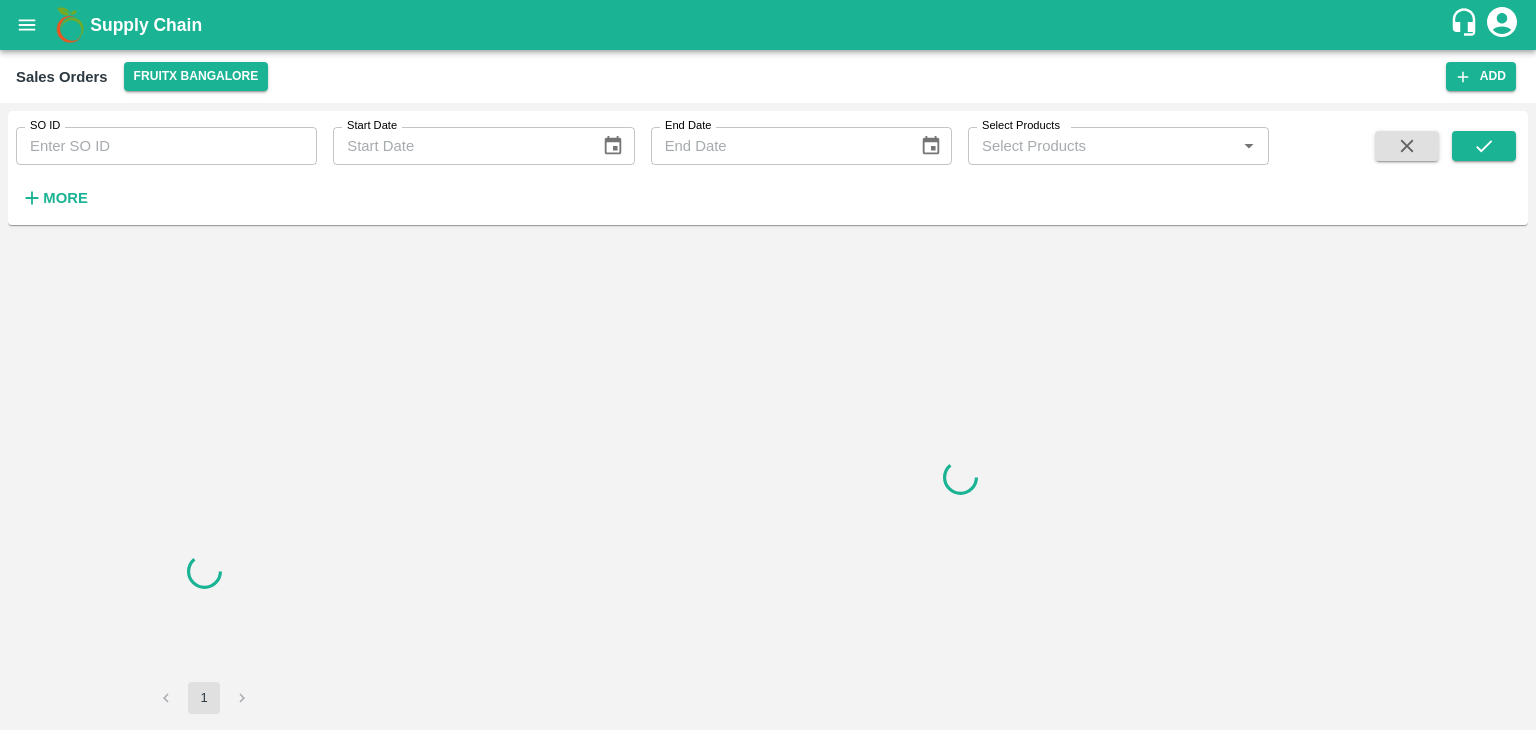 scroll, scrollTop: 0, scrollLeft: 0, axis: both 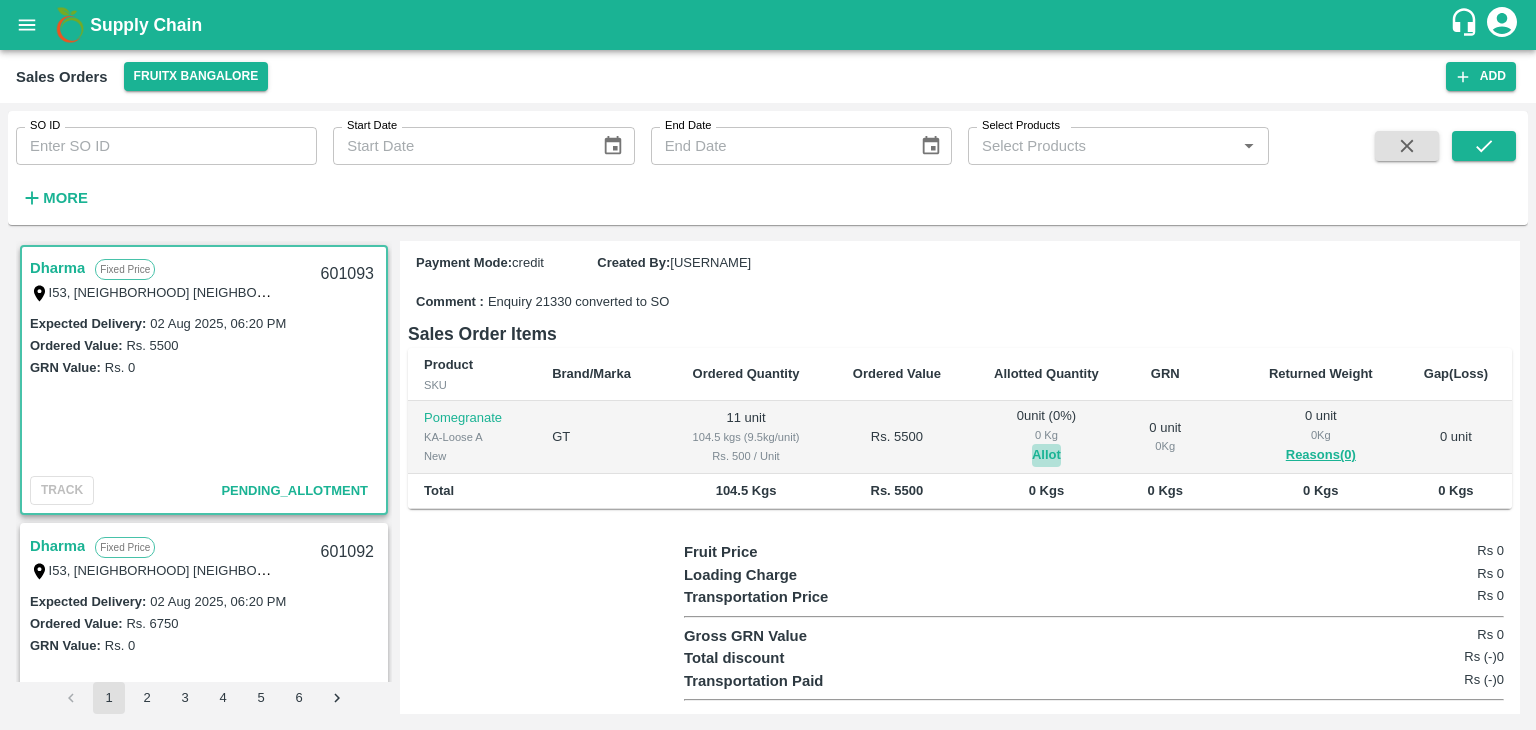 click on "Allot" at bounding box center (1046, 455) 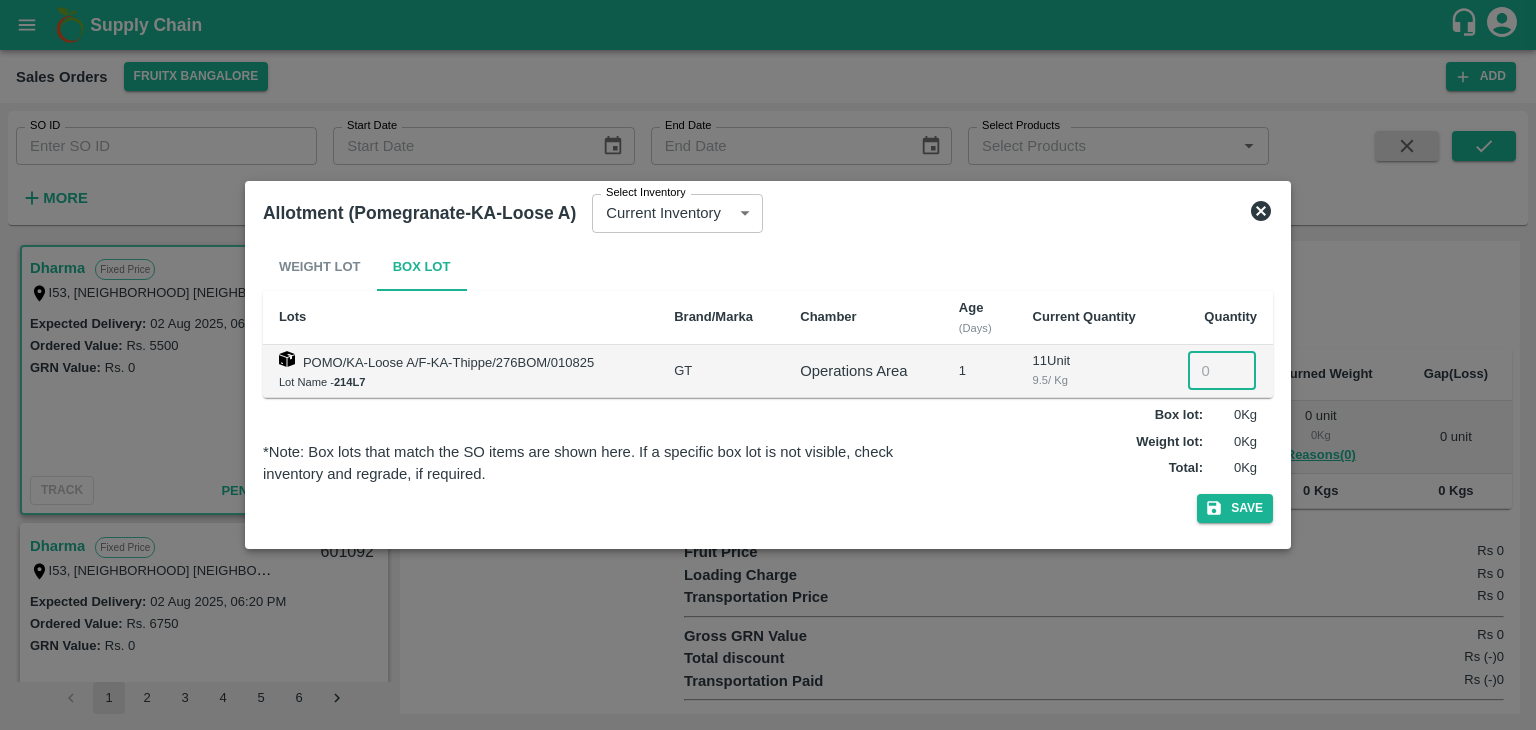 click at bounding box center (1222, 371) 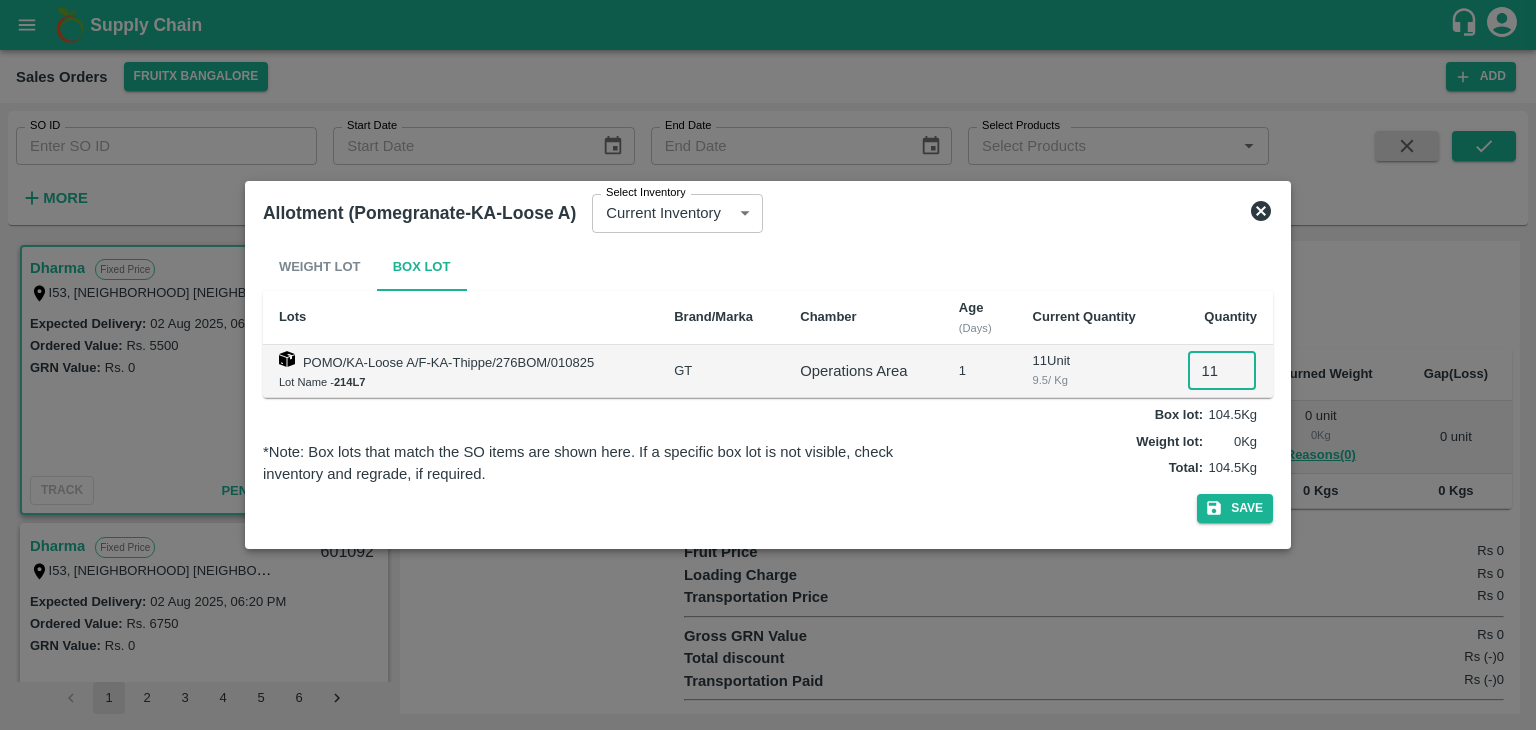 type on "11" 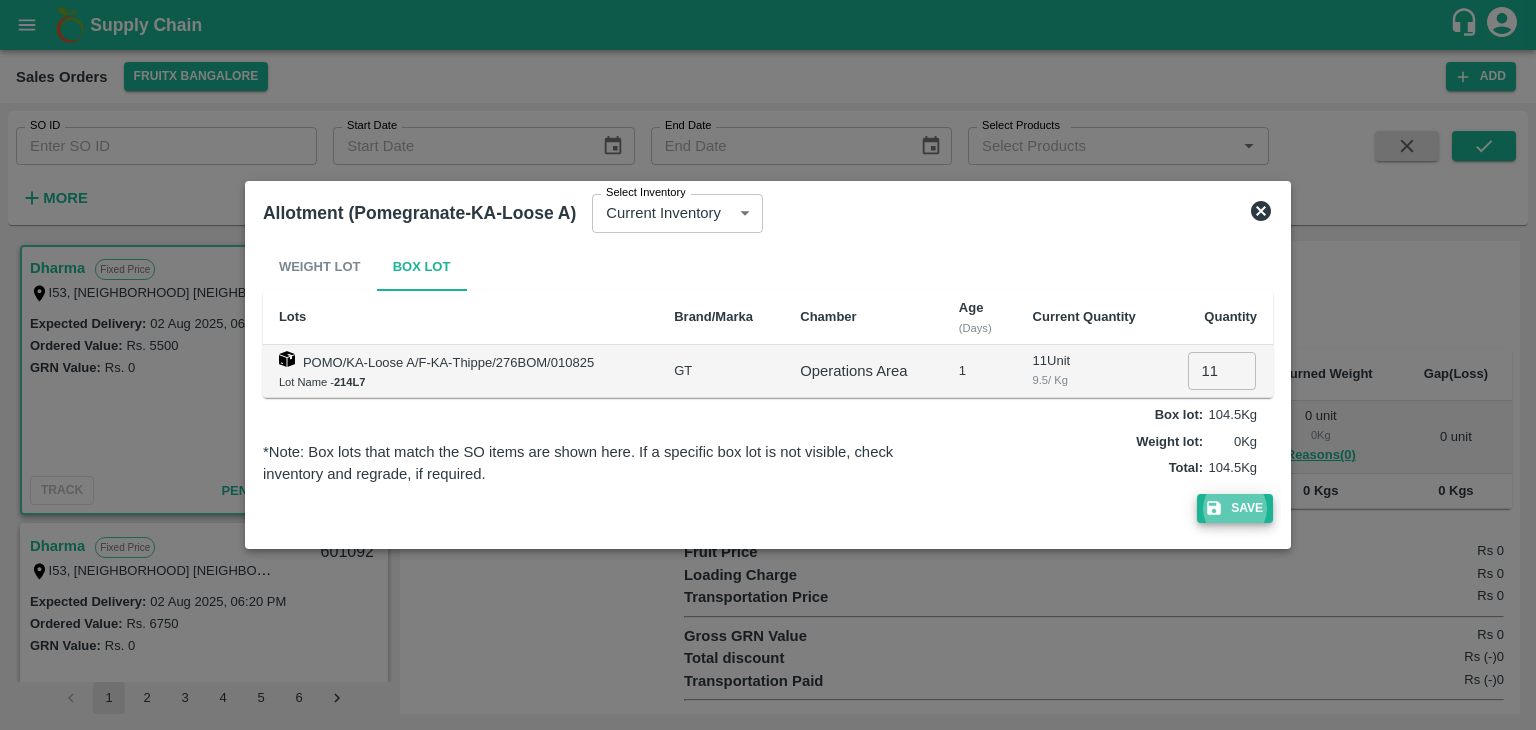 click on "Save" at bounding box center [1235, 508] 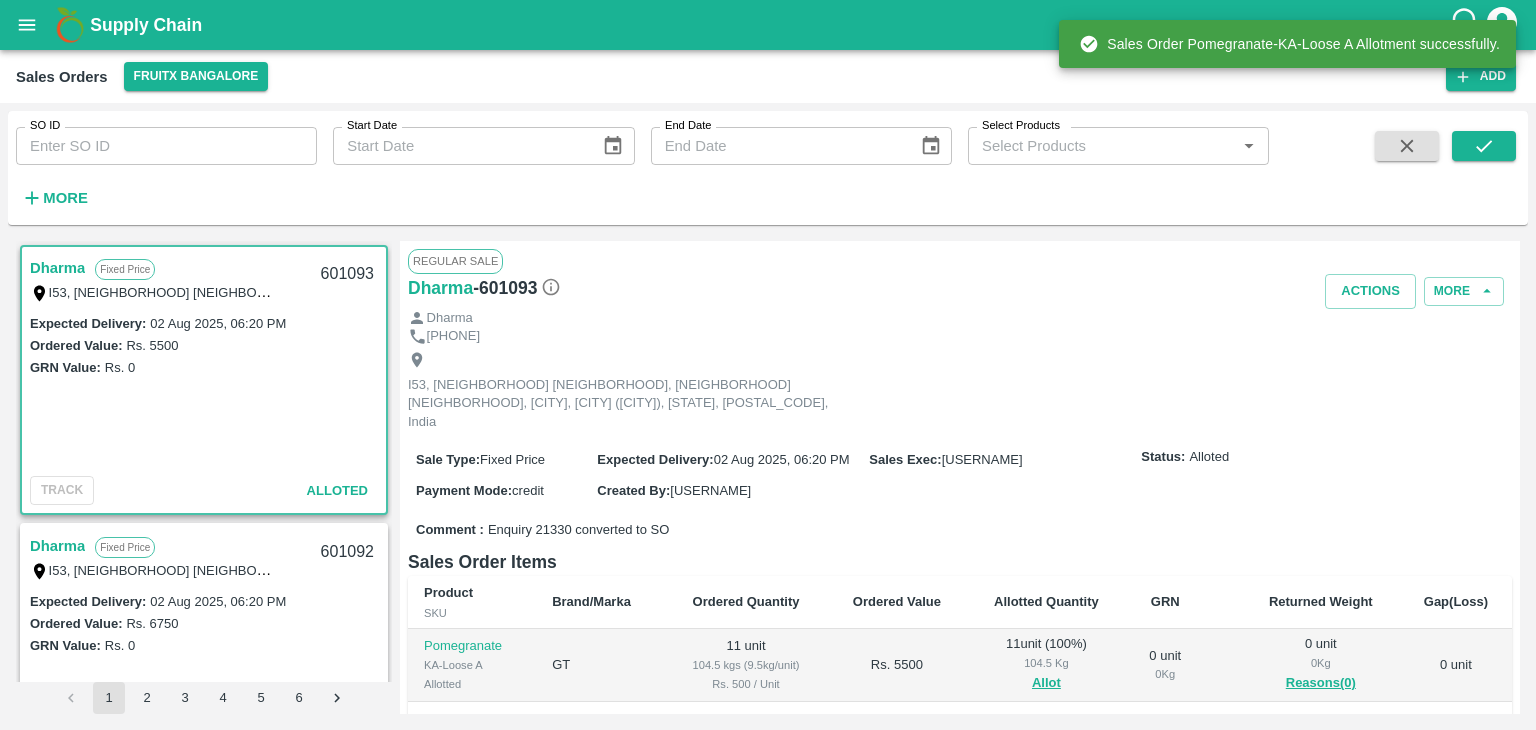 click on "601093" at bounding box center [347, 274] 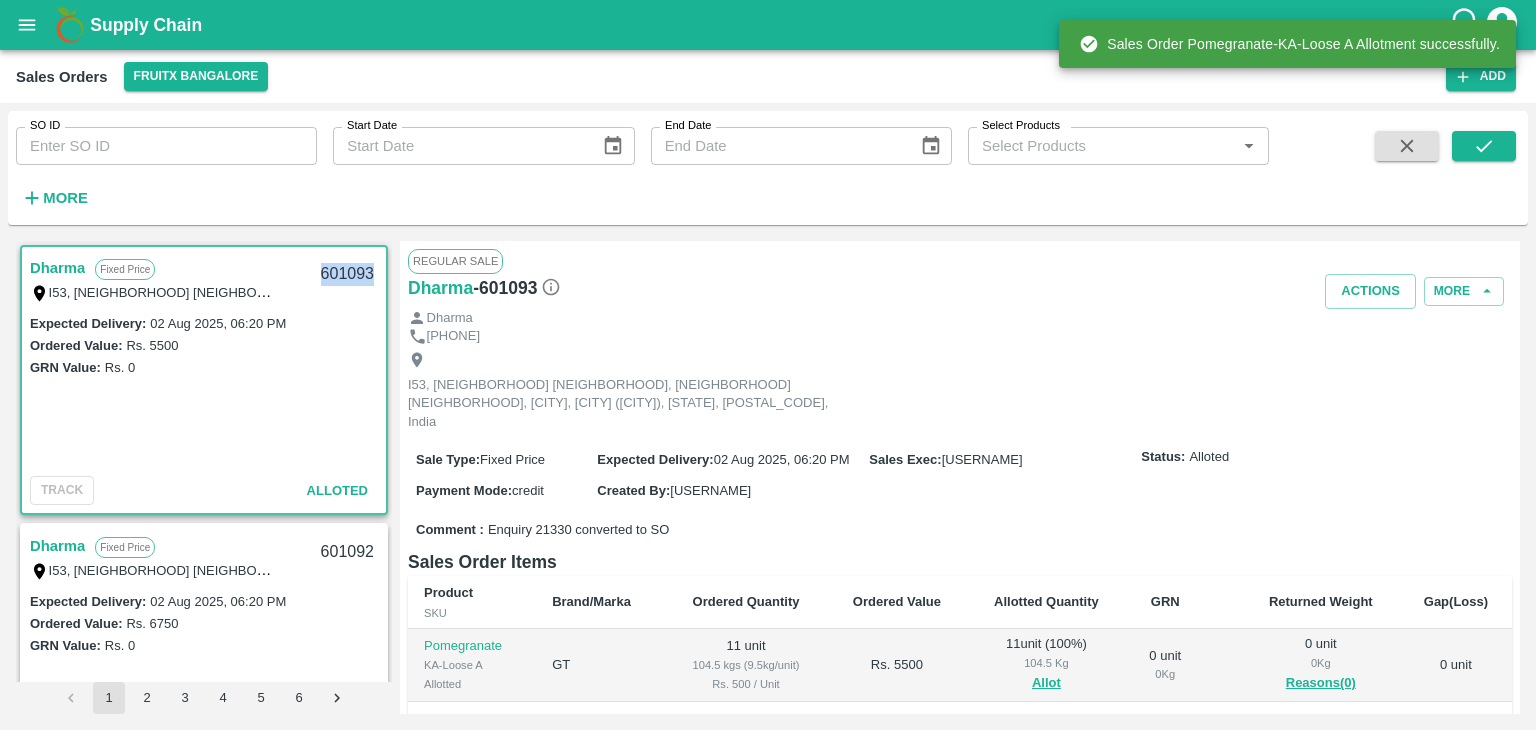 click on "601093" at bounding box center (347, 274) 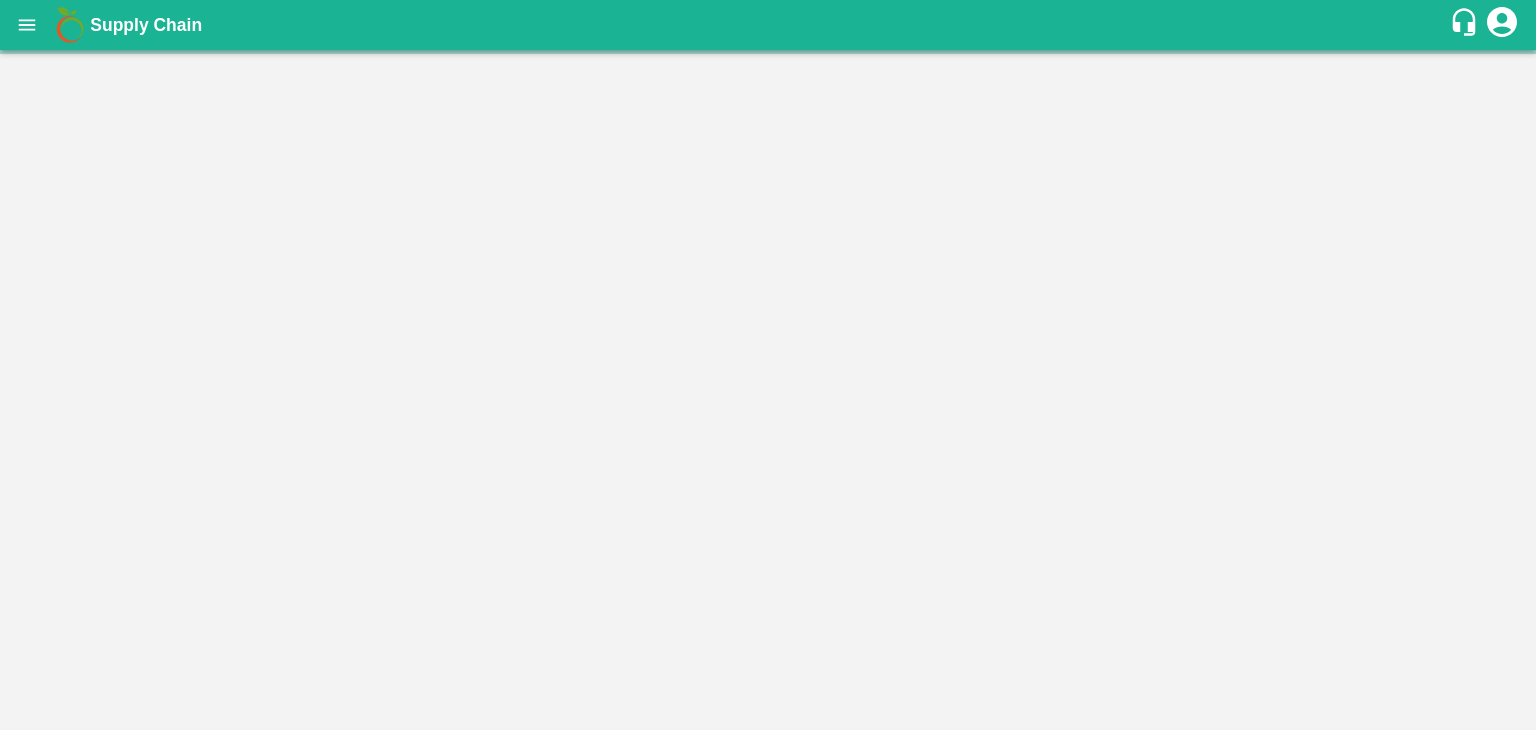 scroll, scrollTop: 0, scrollLeft: 0, axis: both 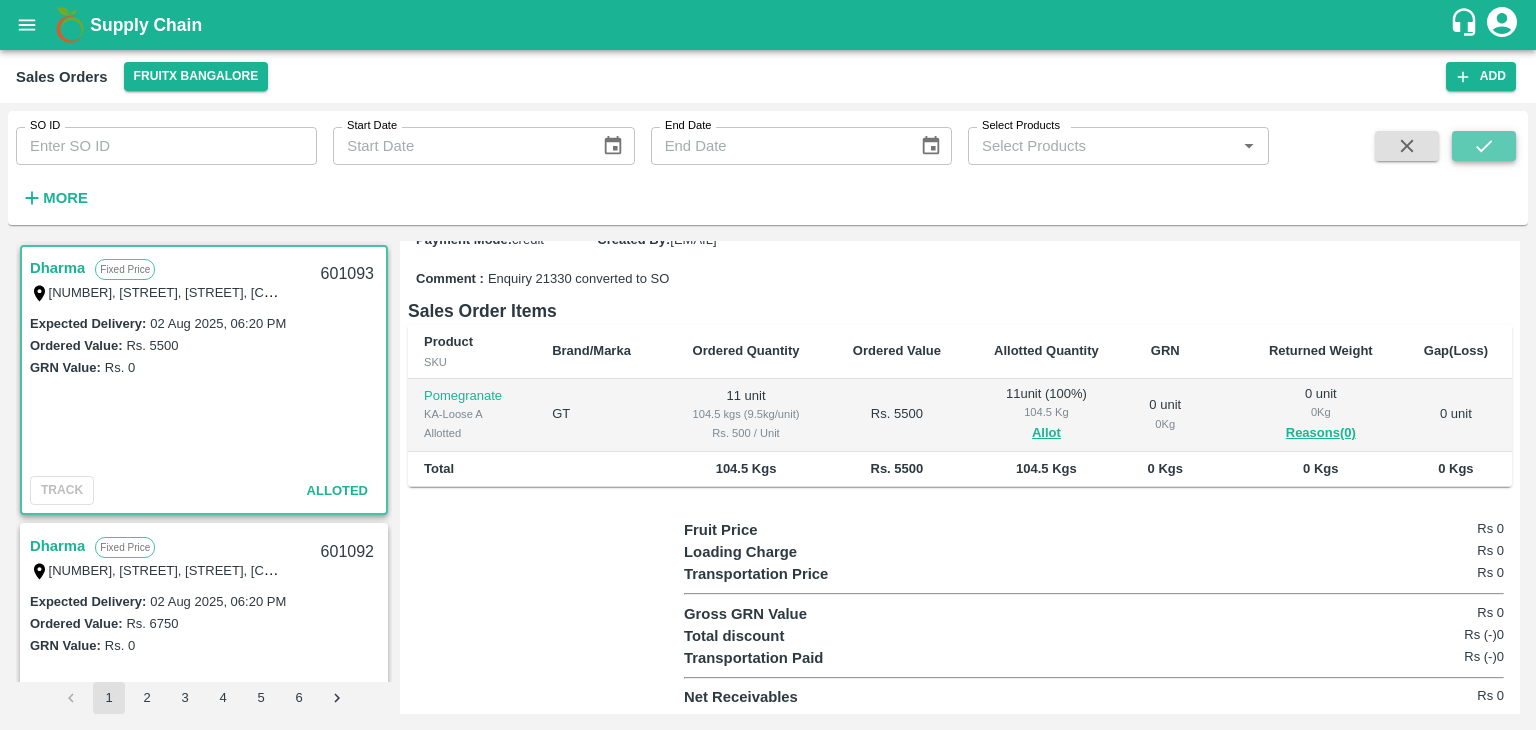 click 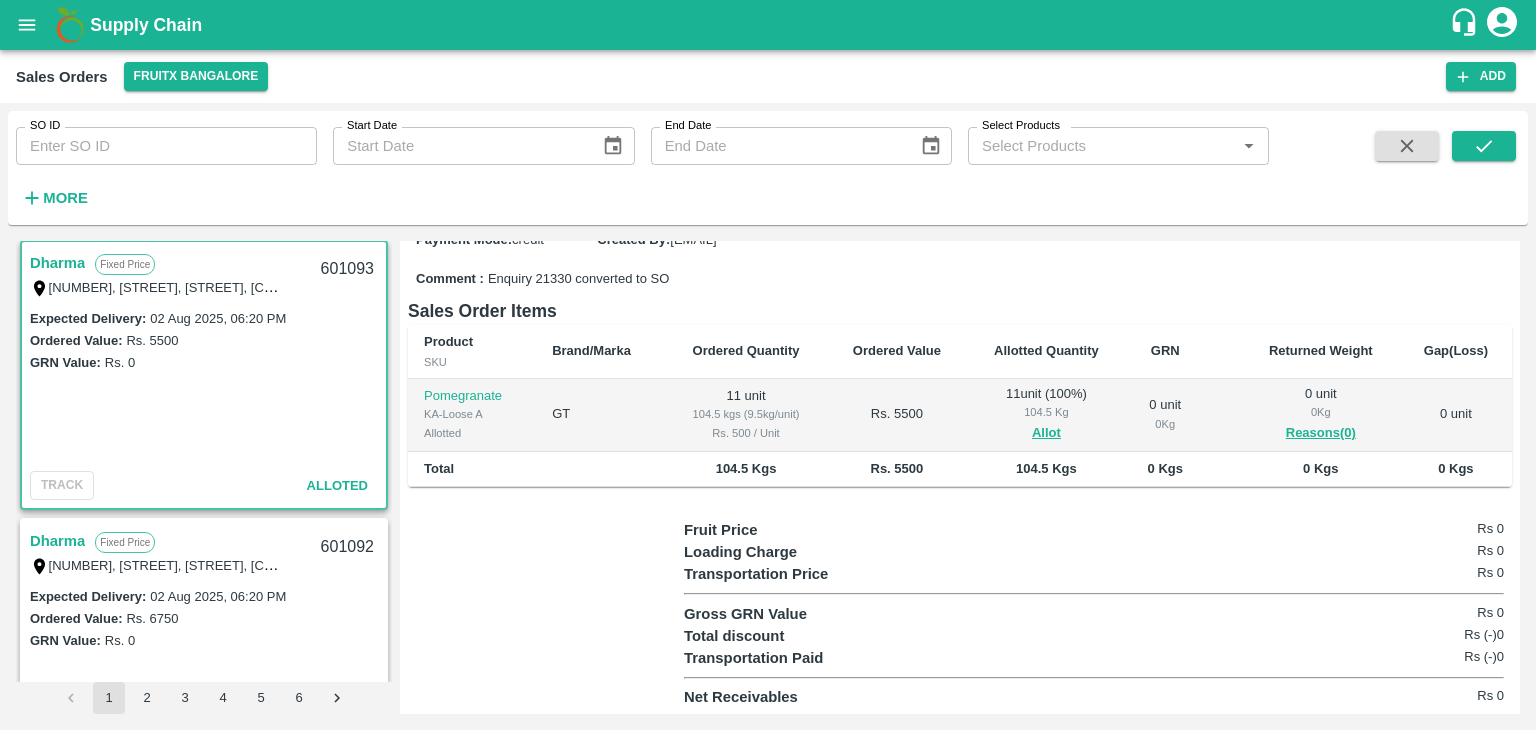 scroll, scrollTop: 0, scrollLeft: 0, axis: both 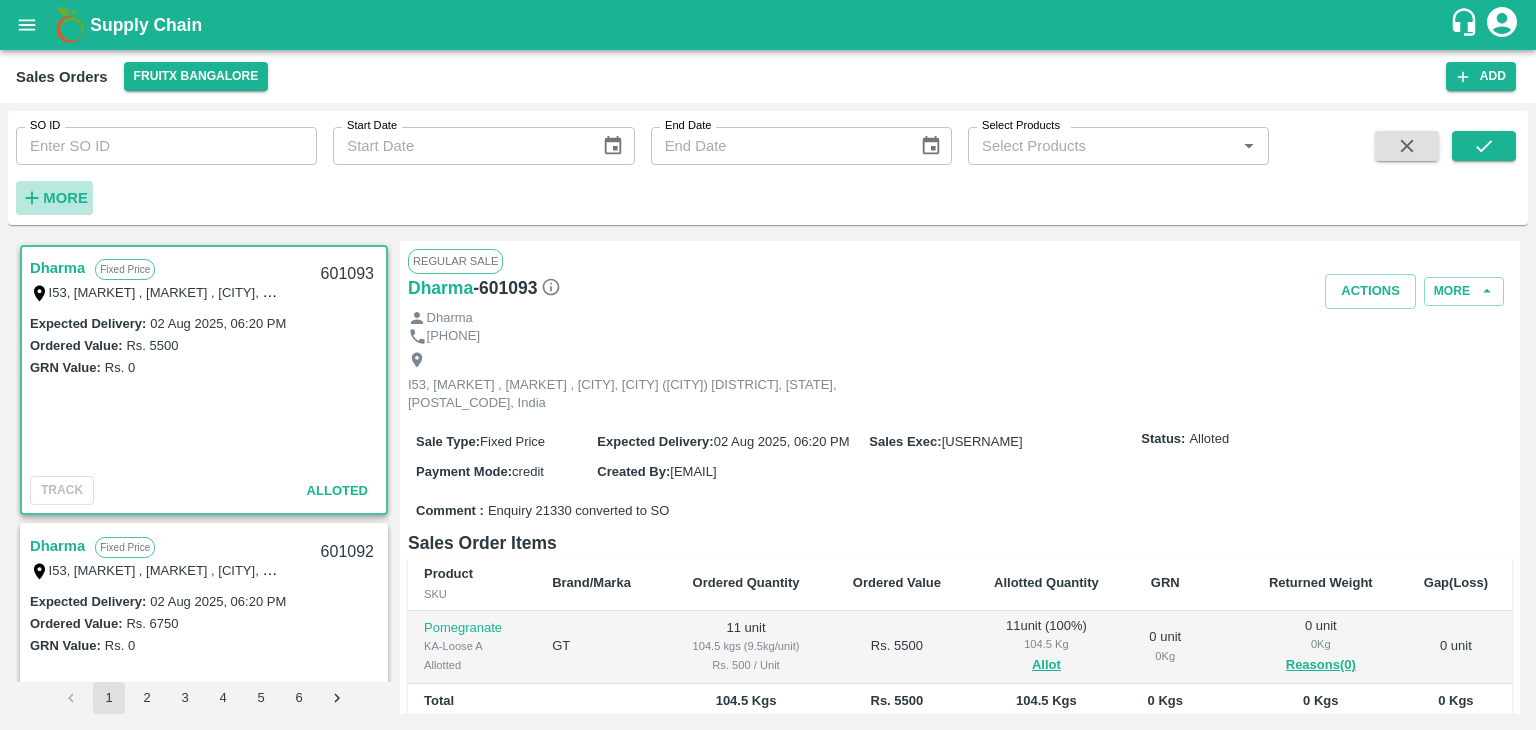 click on "More" at bounding box center [65, 198] 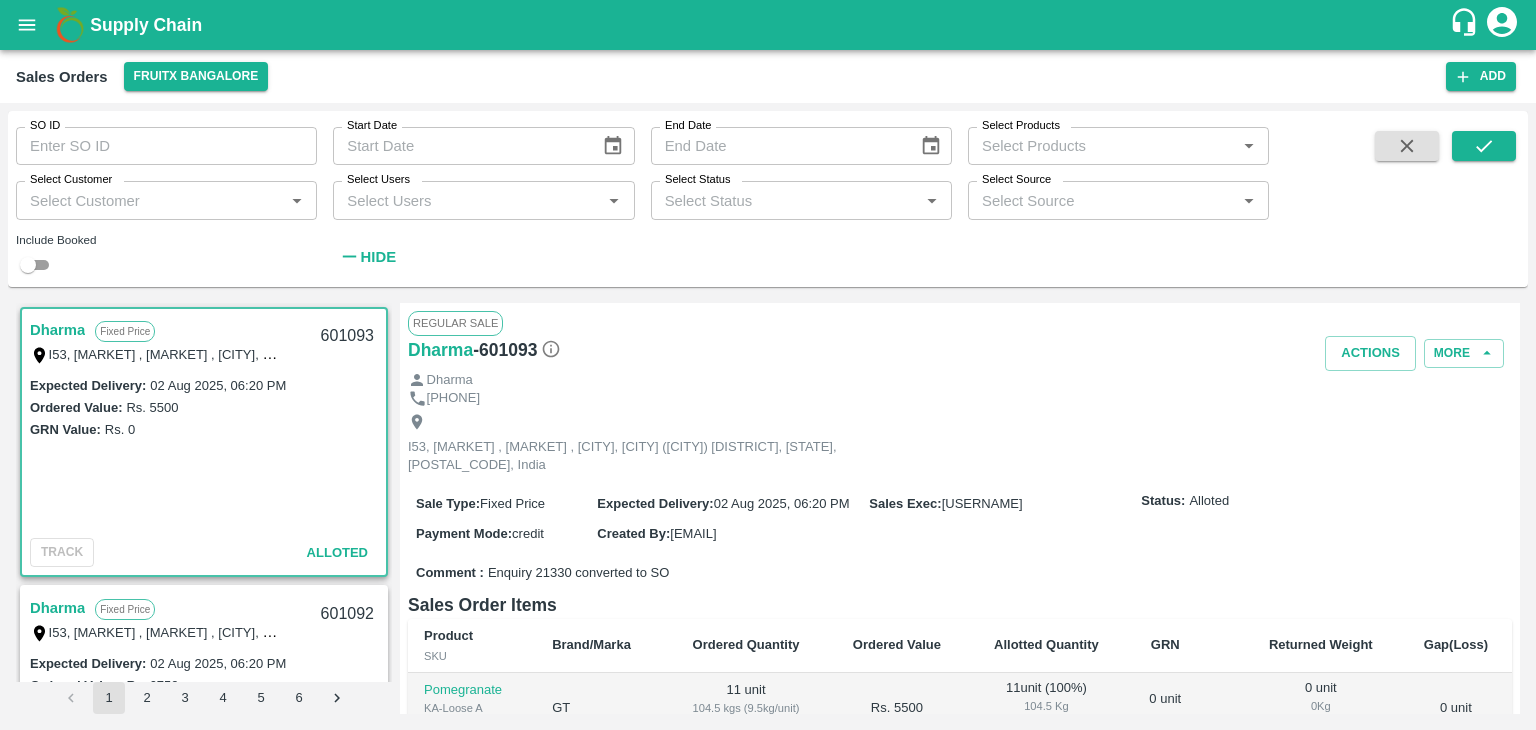 click on "Select Customer" at bounding box center [71, 180] 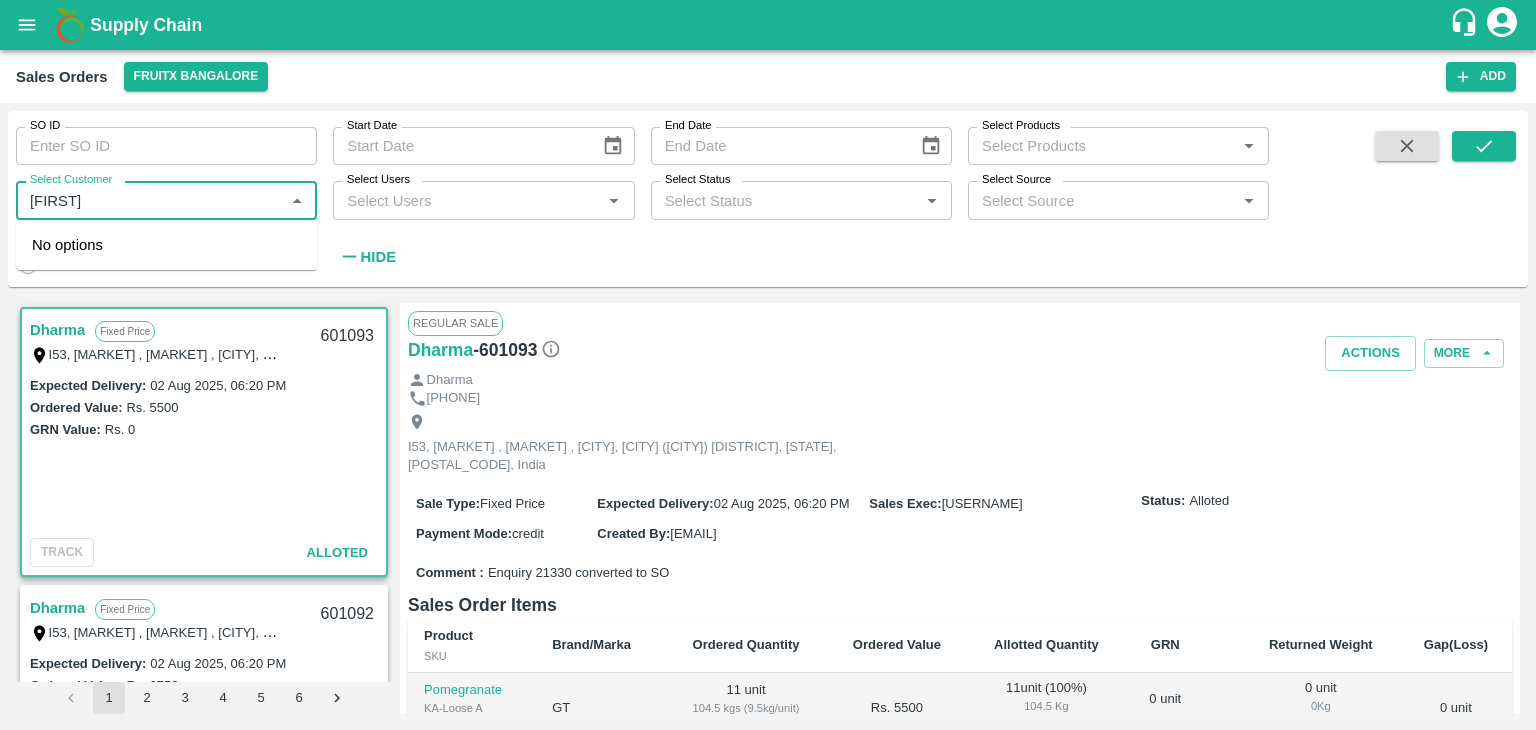 type on "Ganes" 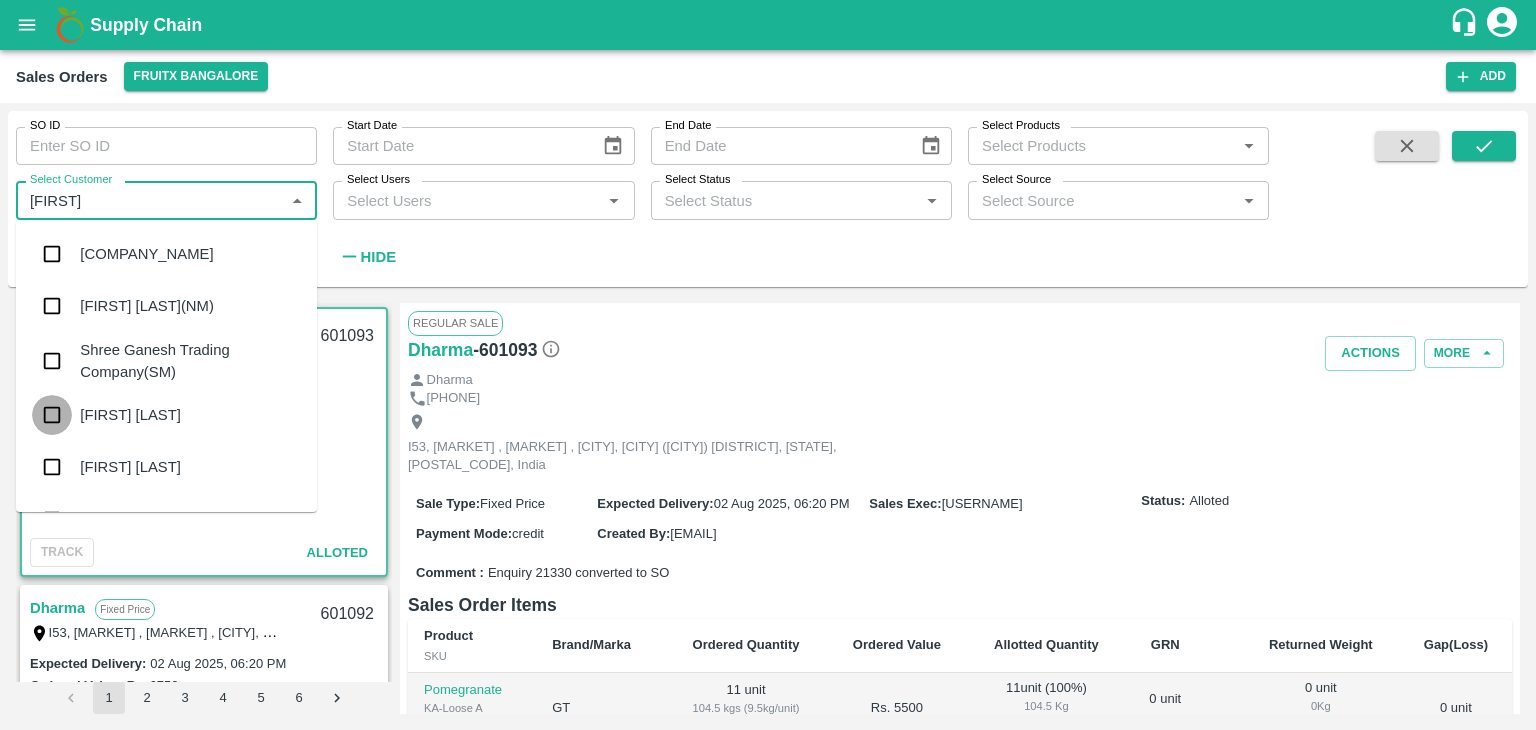 click at bounding box center (52, 415) 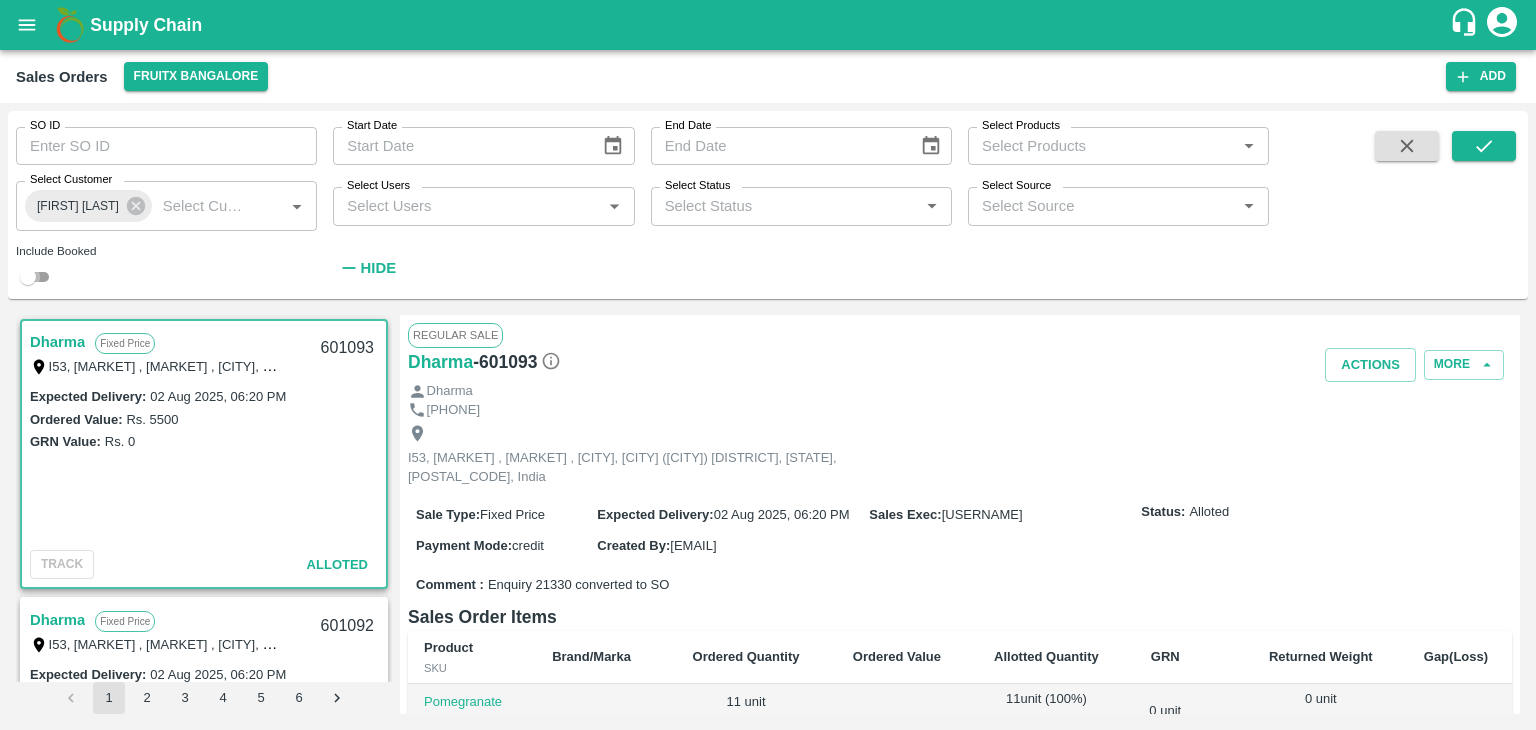 click at bounding box center (28, 277) 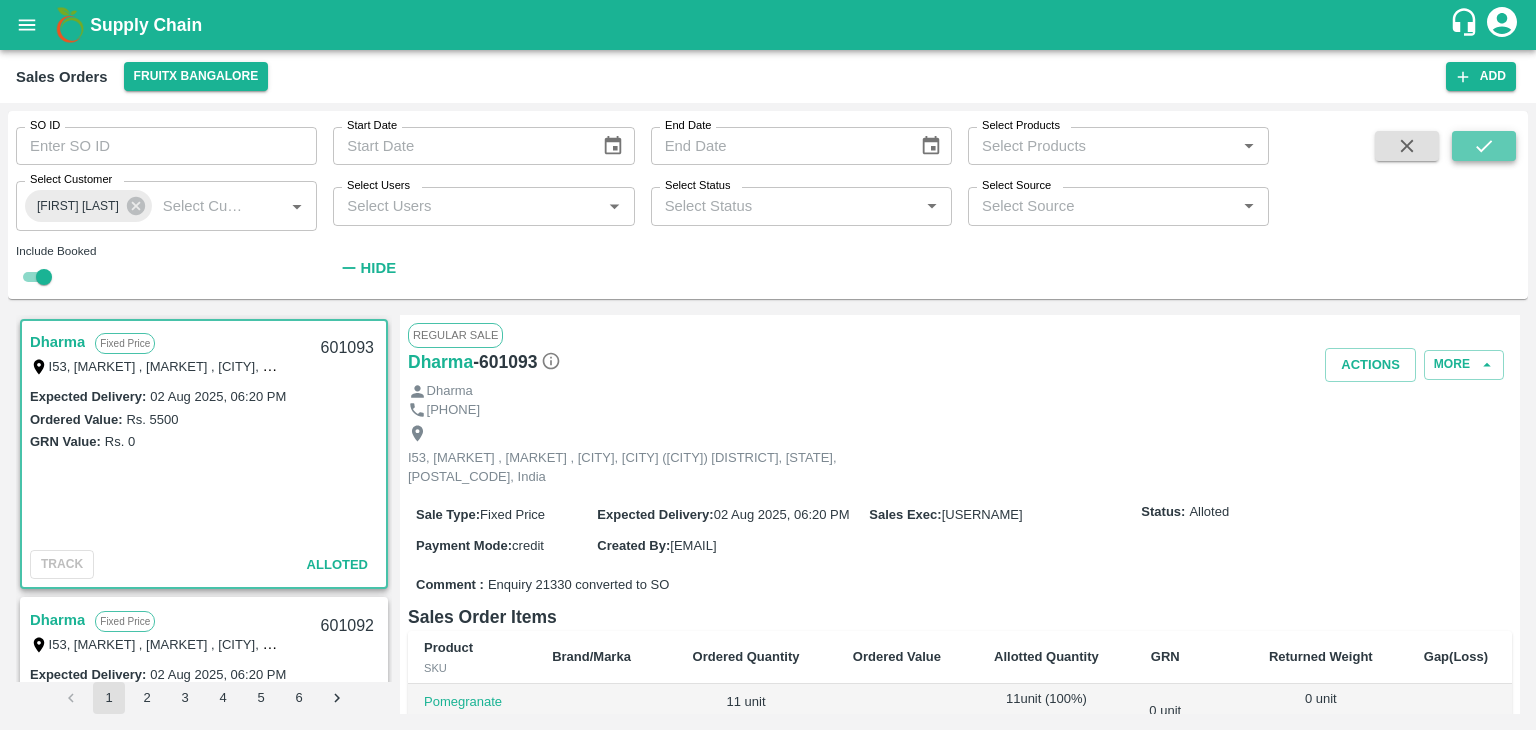 click at bounding box center [1484, 146] 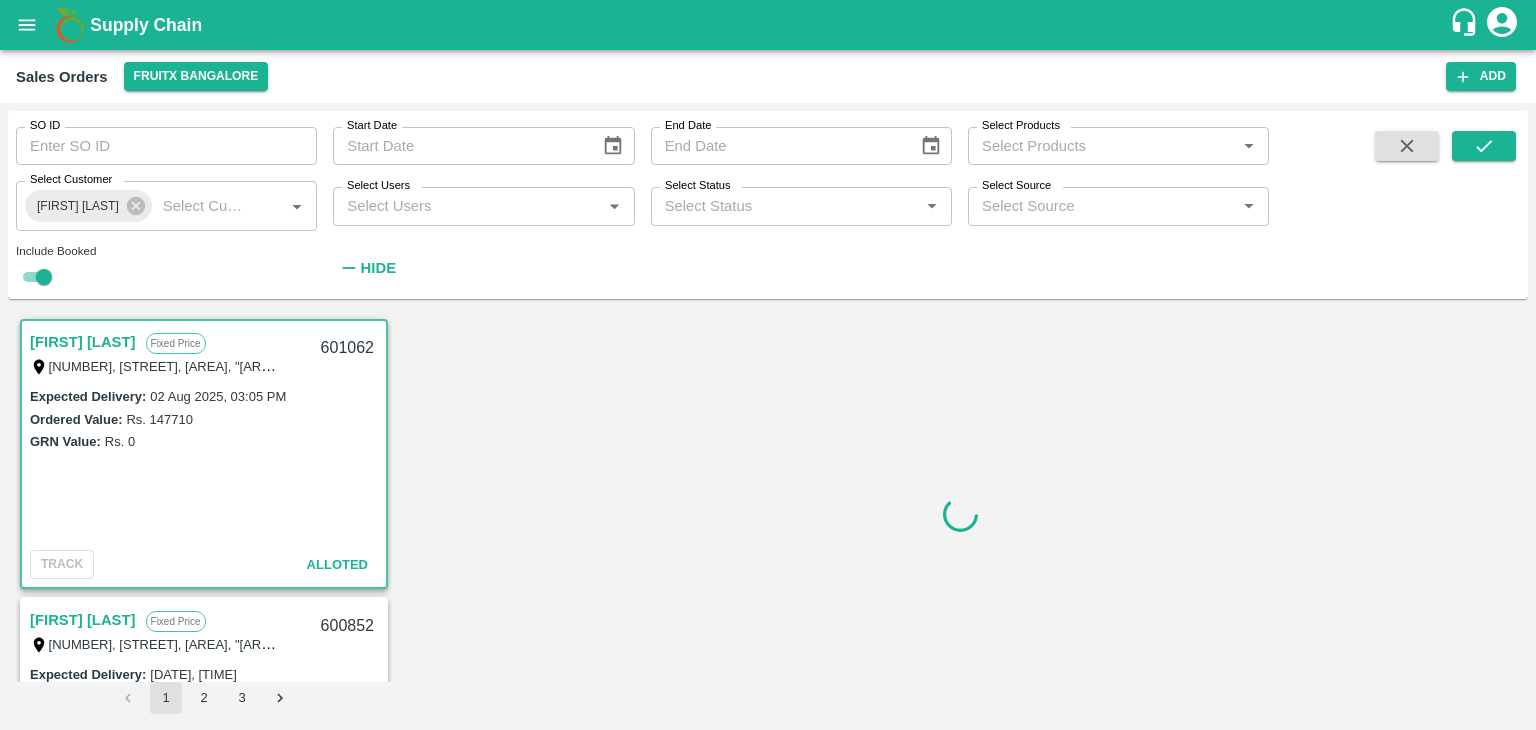 scroll, scrollTop: 5, scrollLeft: 0, axis: vertical 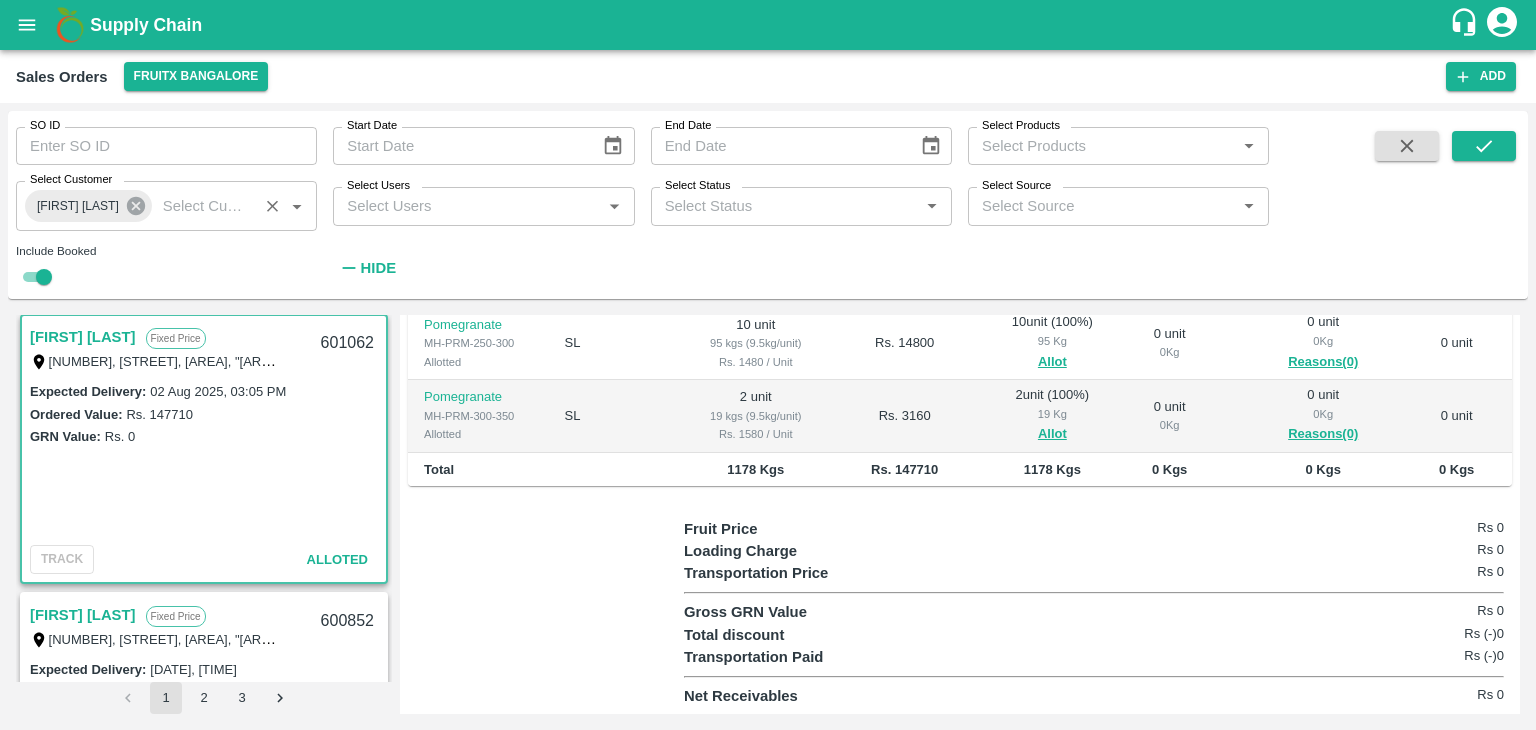click 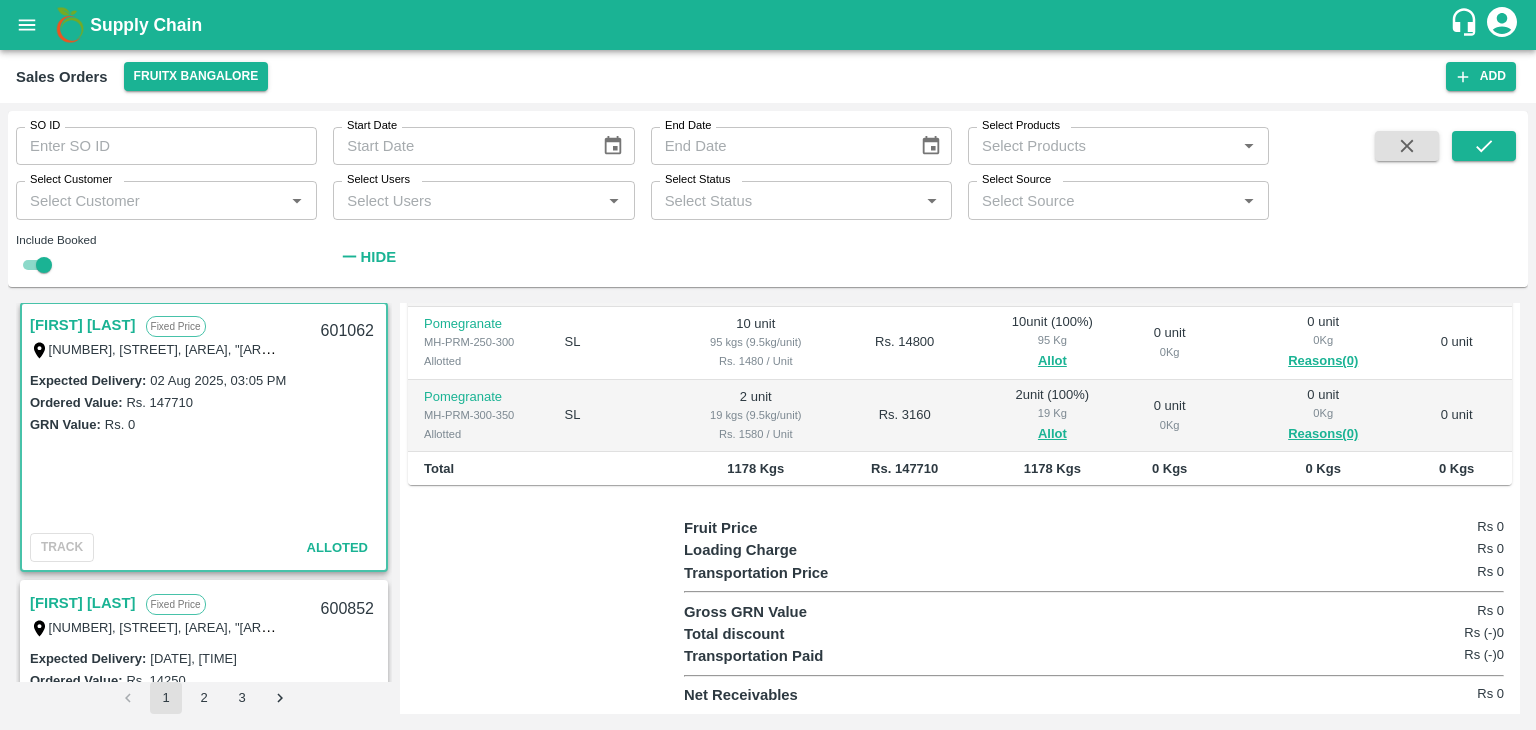 scroll, scrollTop: 533, scrollLeft: 0, axis: vertical 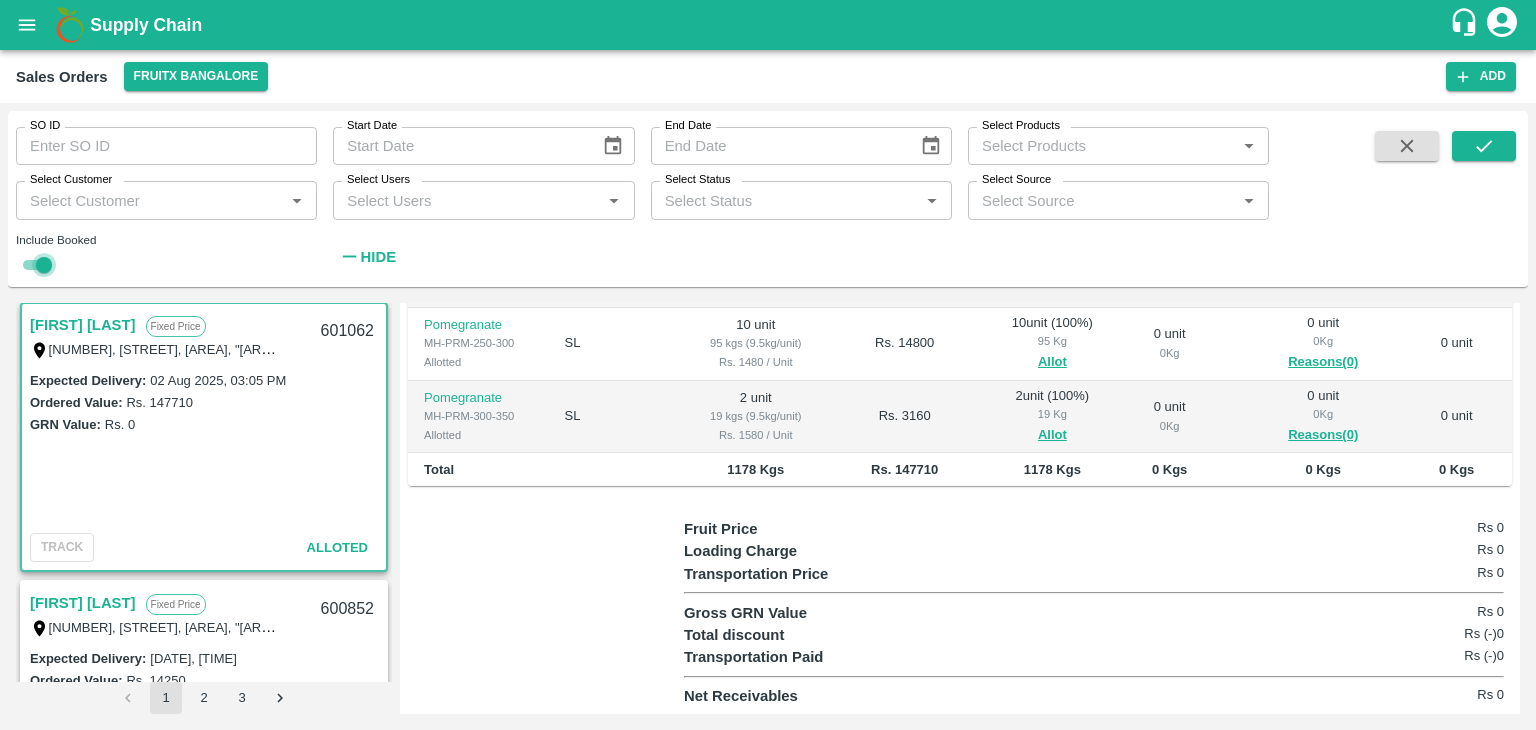 click at bounding box center (44, 265) 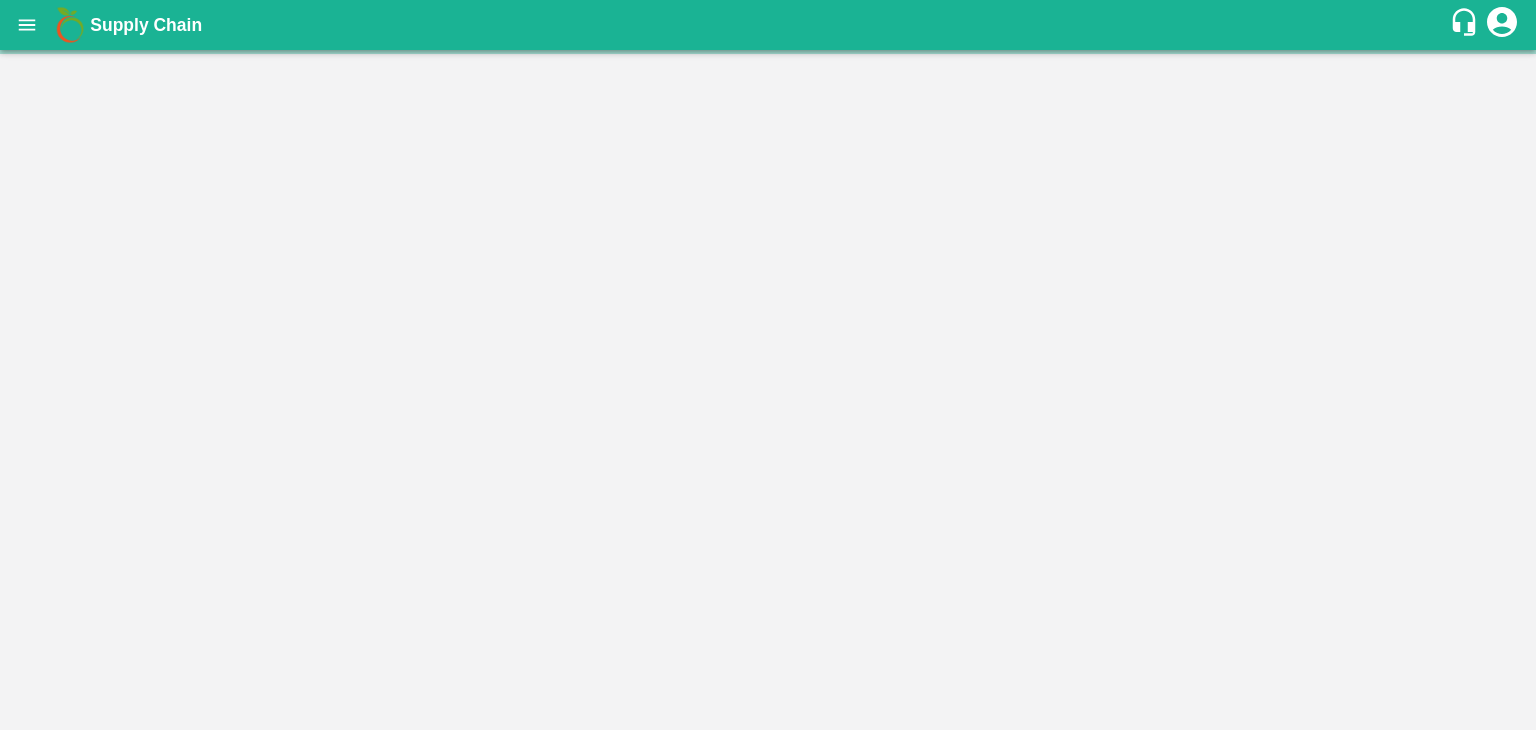 scroll, scrollTop: 0, scrollLeft: 0, axis: both 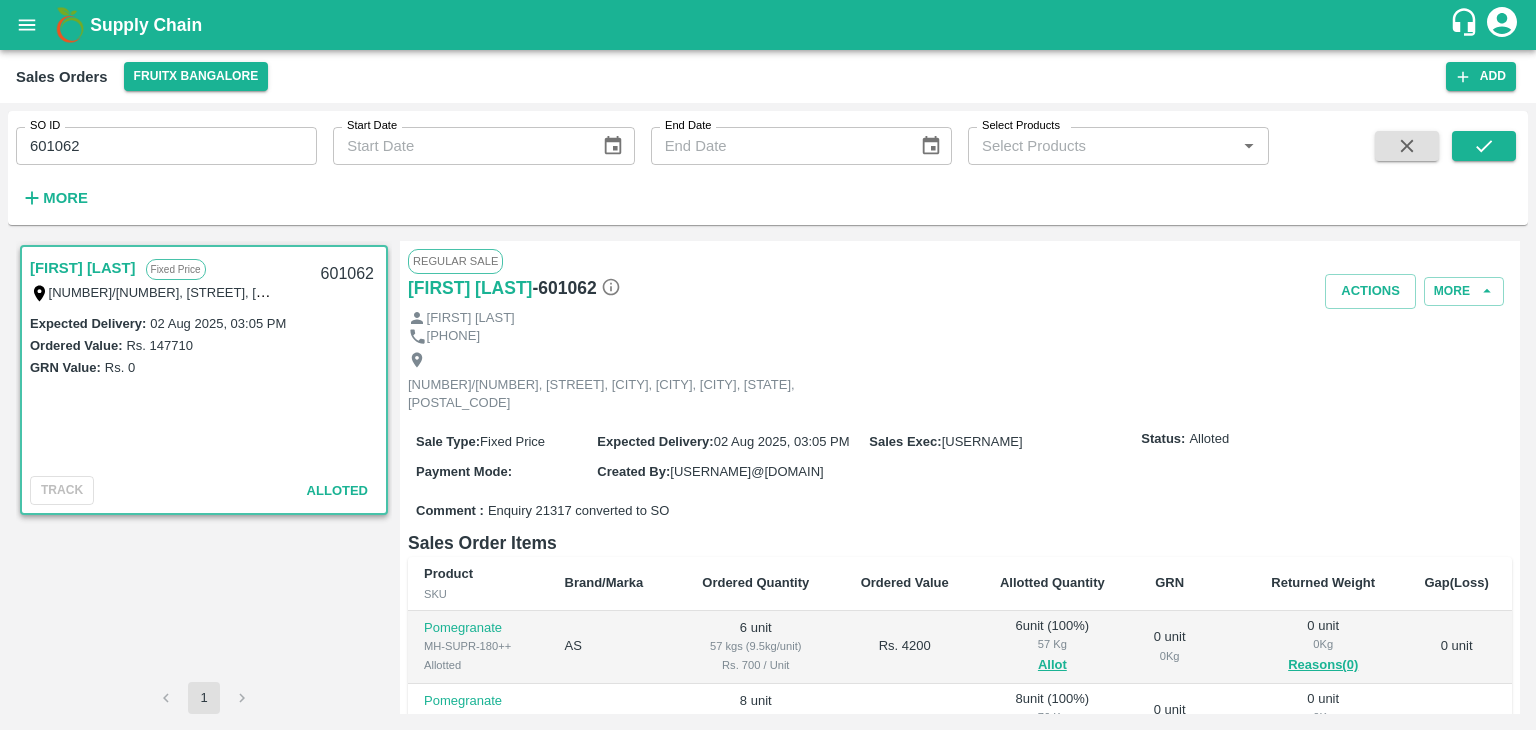 drag, startPoint x: 0, startPoint y: 0, endPoint x: 943, endPoint y: 533, distance: 1083.2073 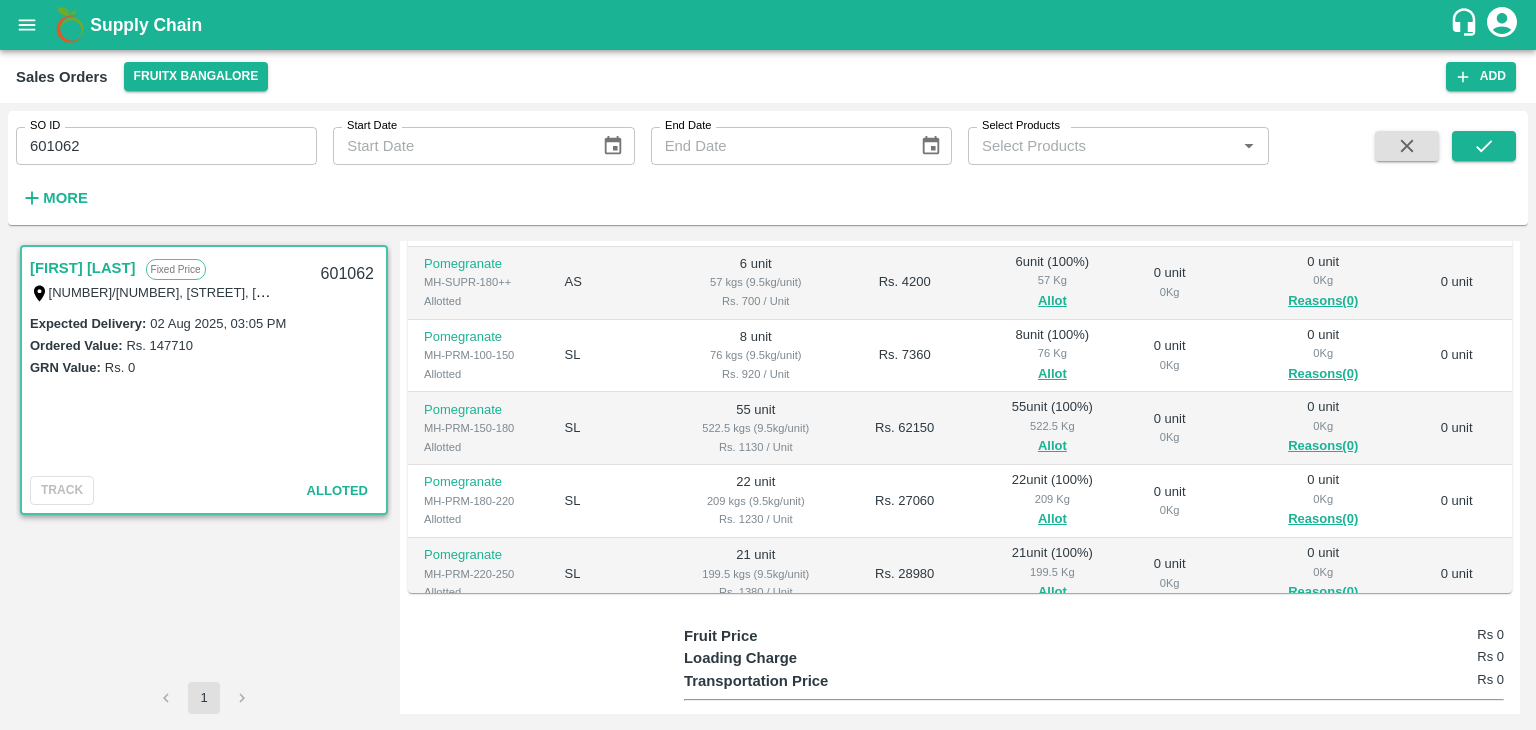 scroll, scrollTop: 367, scrollLeft: 0, axis: vertical 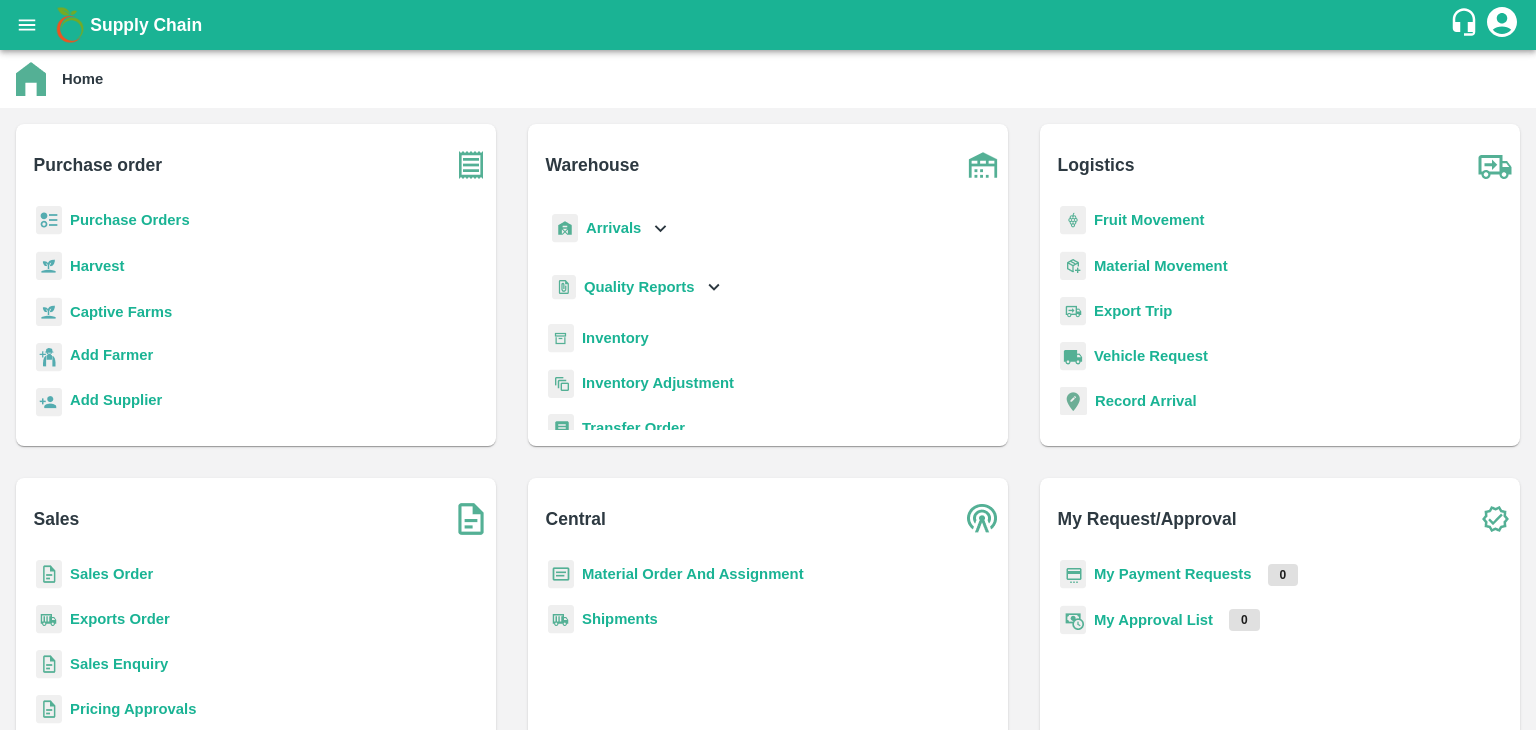 click on "Sales Order" at bounding box center [111, 574] 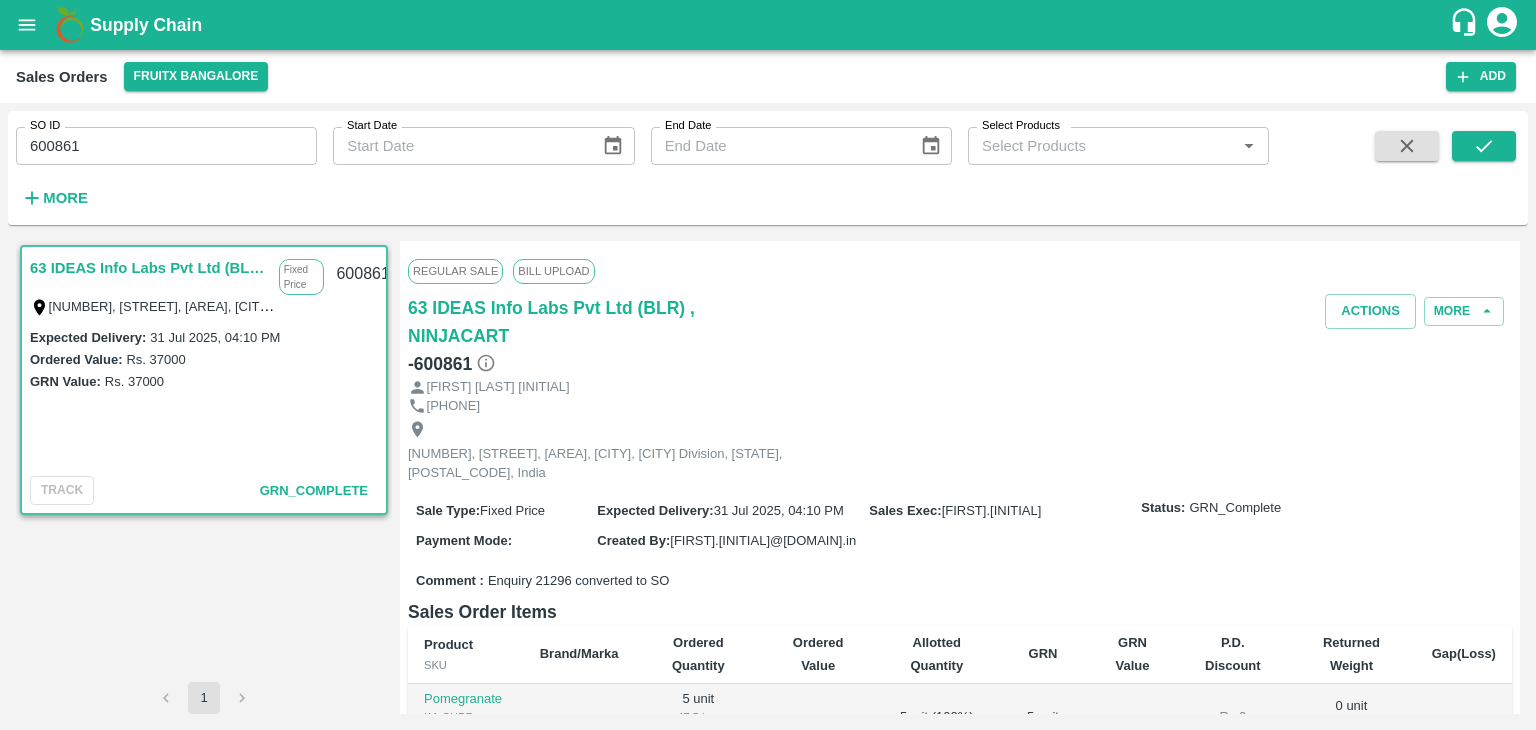 scroll, scrollTop: 0, scrollLeft: 0, axis: both 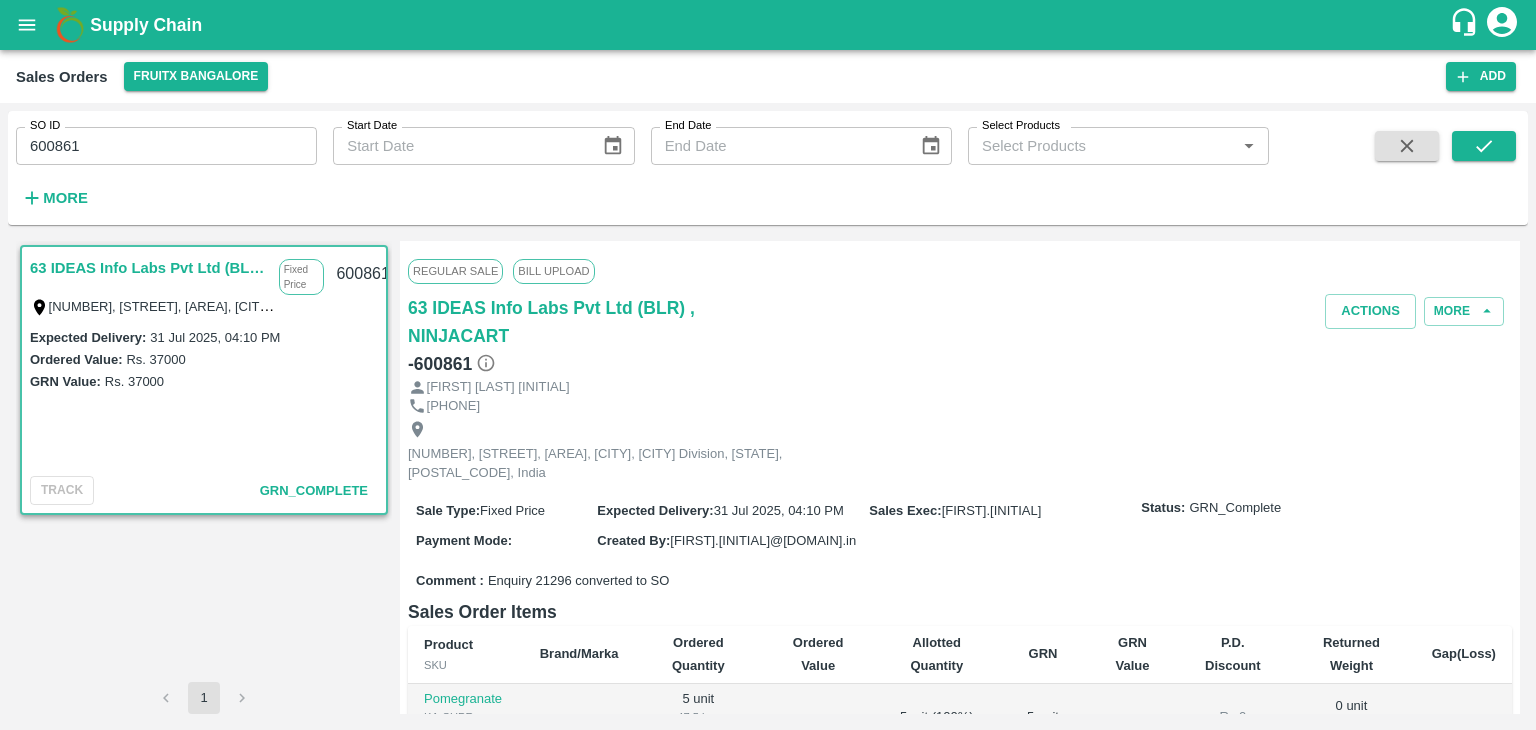 click at bounding box center (1407, 172) 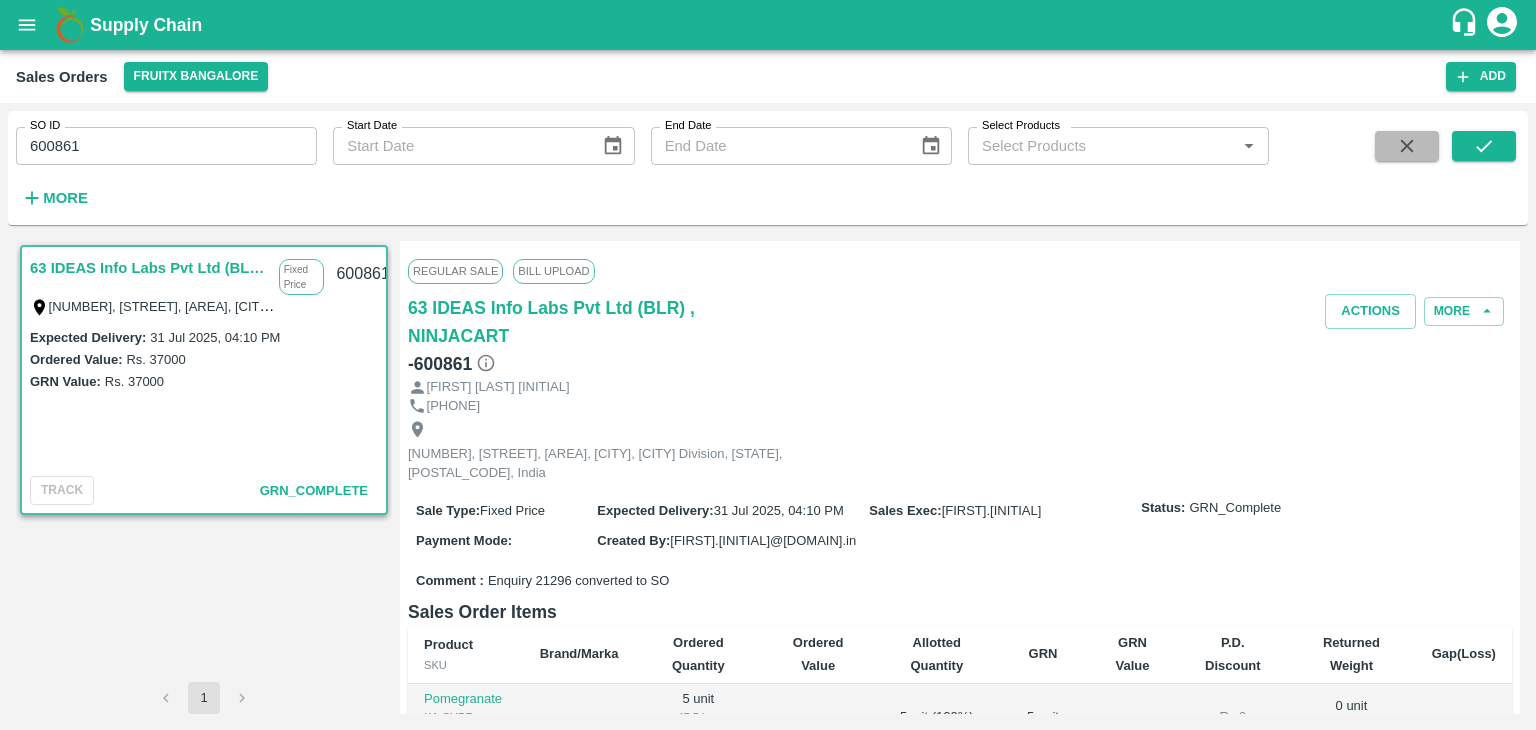 click at bounding box center (1407, 146) 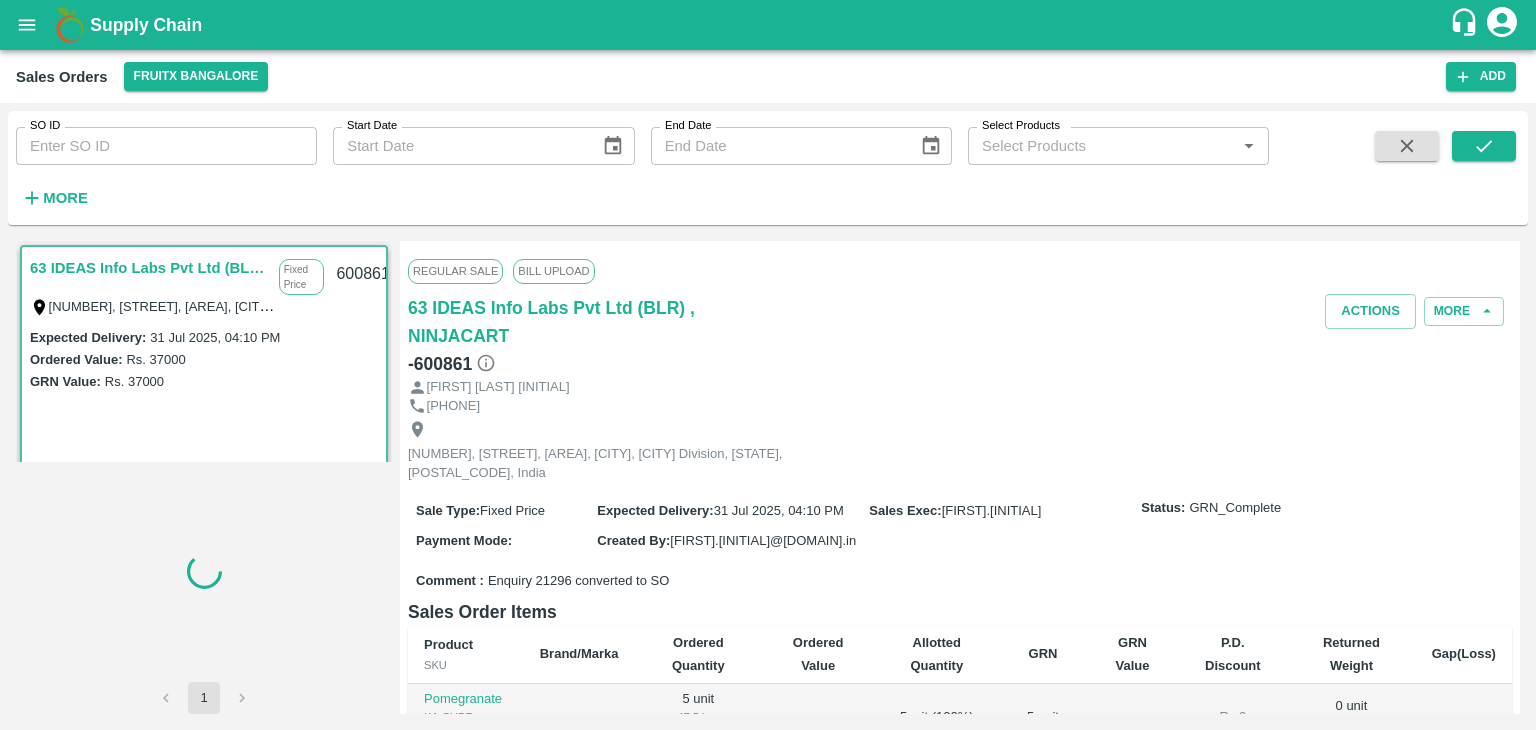 type 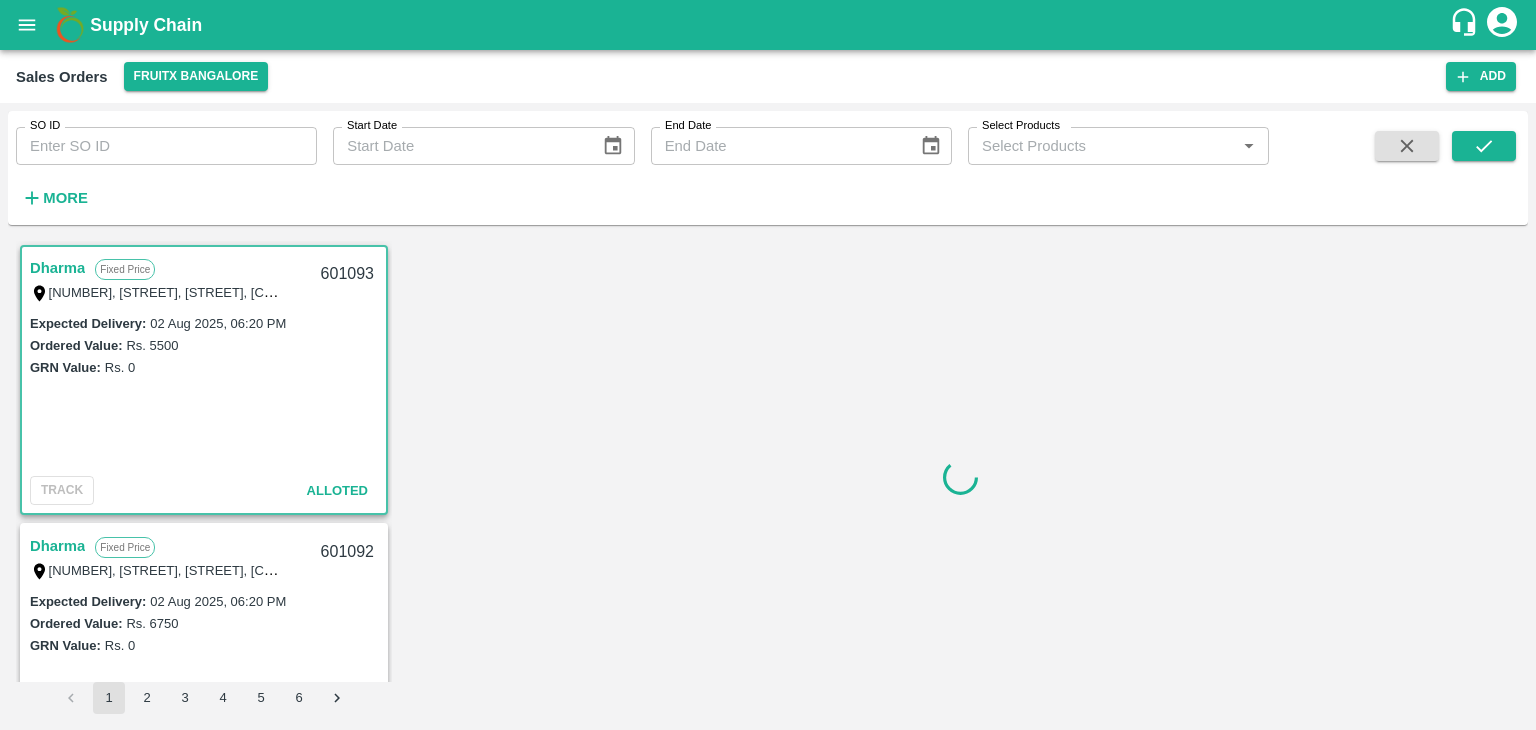 scroll, scrollTop: 5, scrollLeft: 0, axis: vertical 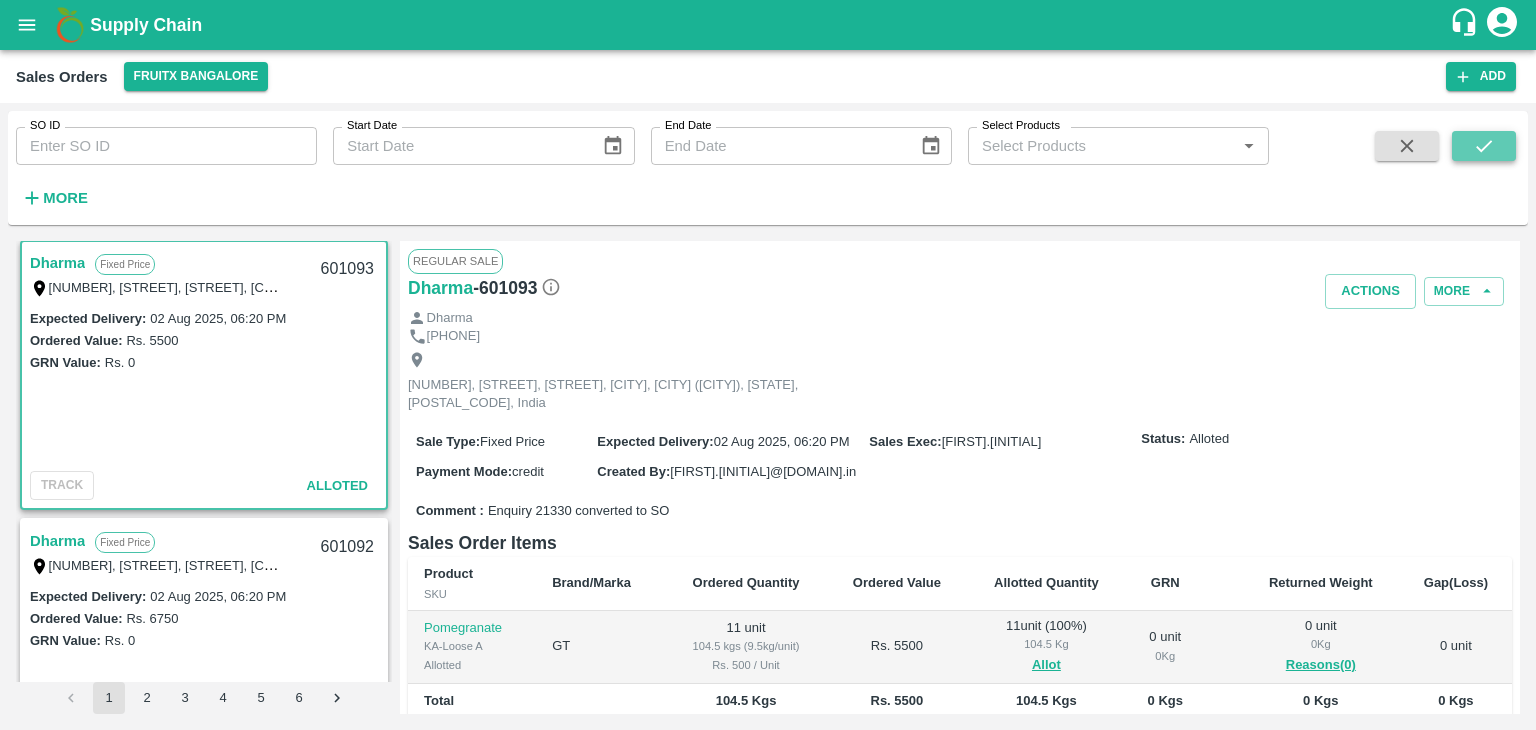 click at bounding box center (1484, 146) 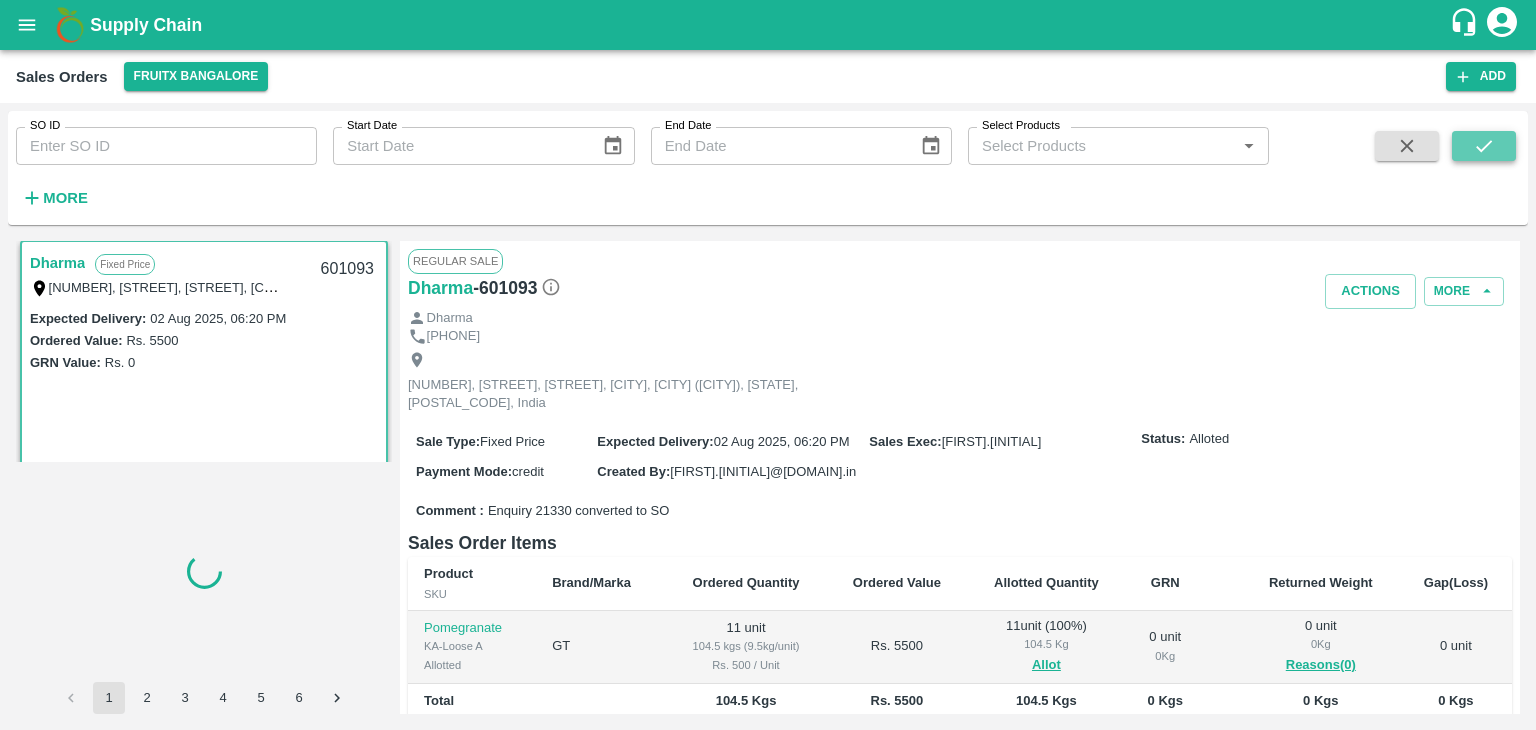click at bounding box center (1484, 146) 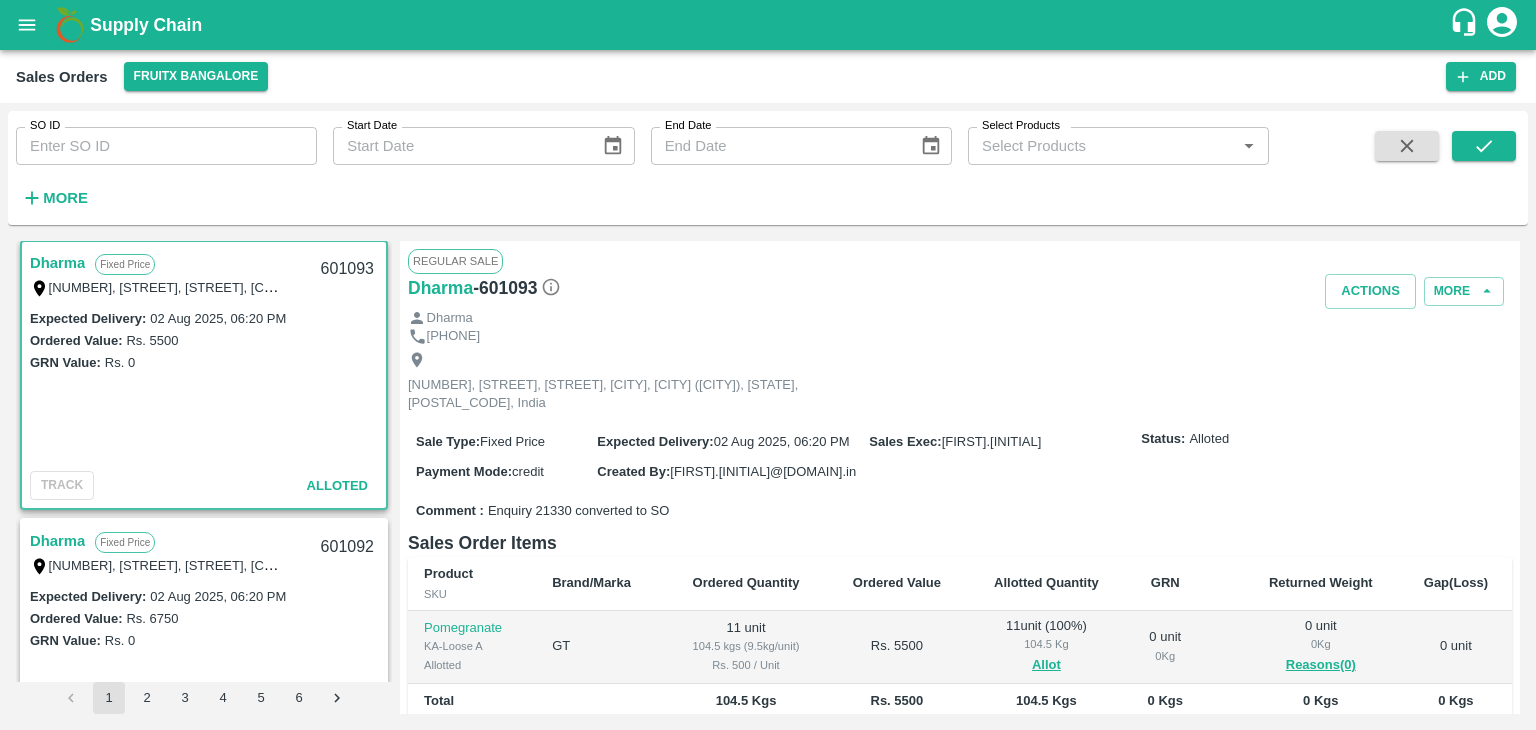 type 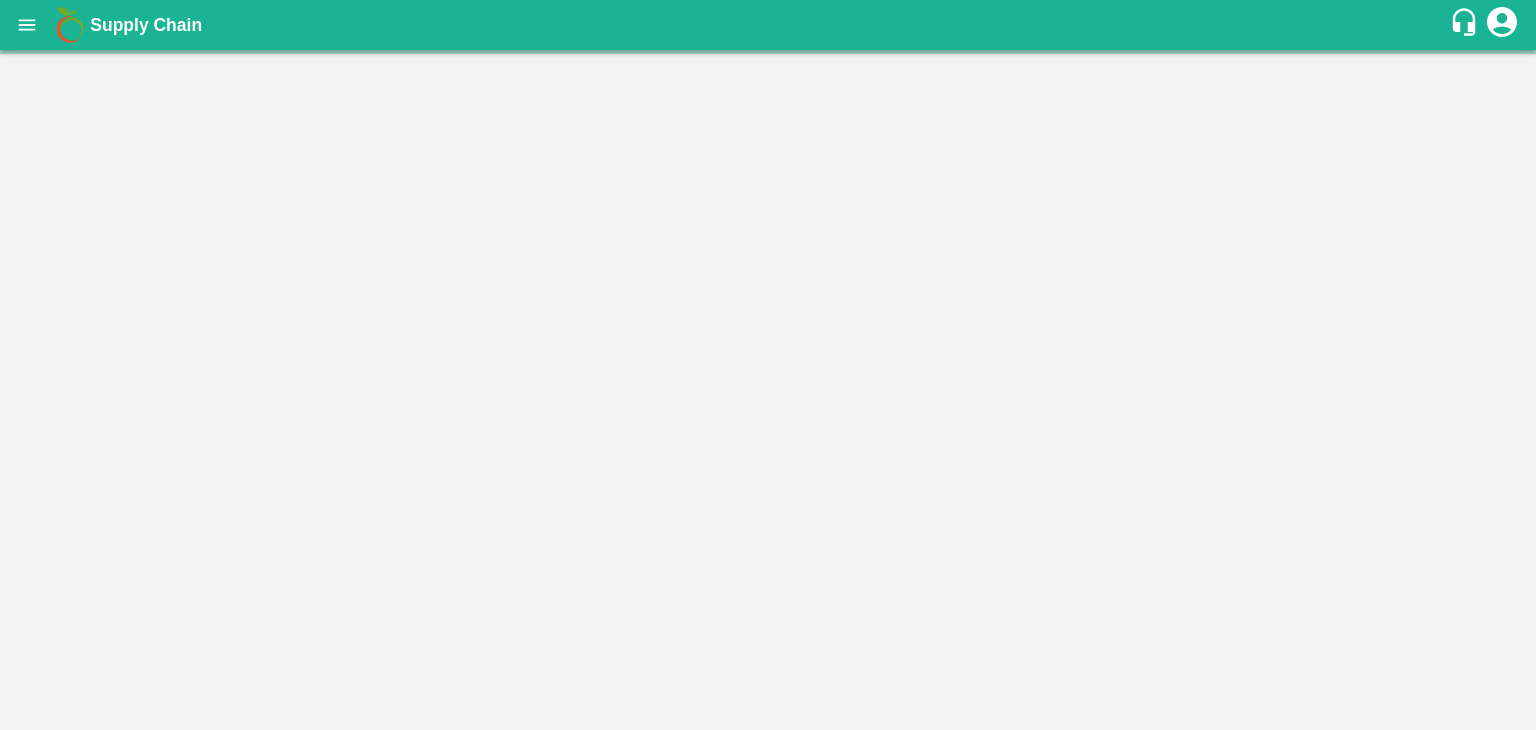 scroll, scrollTop: 0, scrollLeft: 0, axis: both 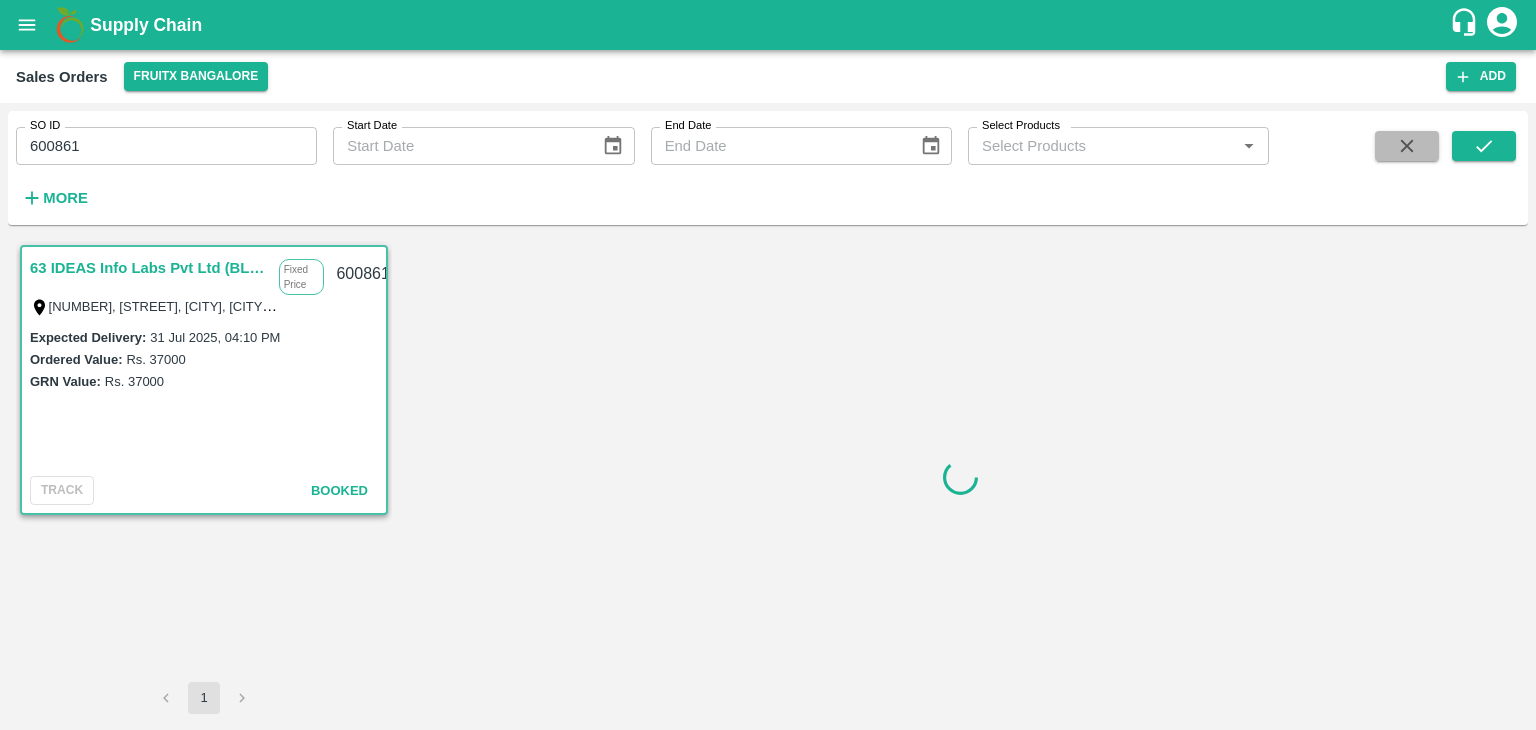 click at bounding box center [1407, 146] 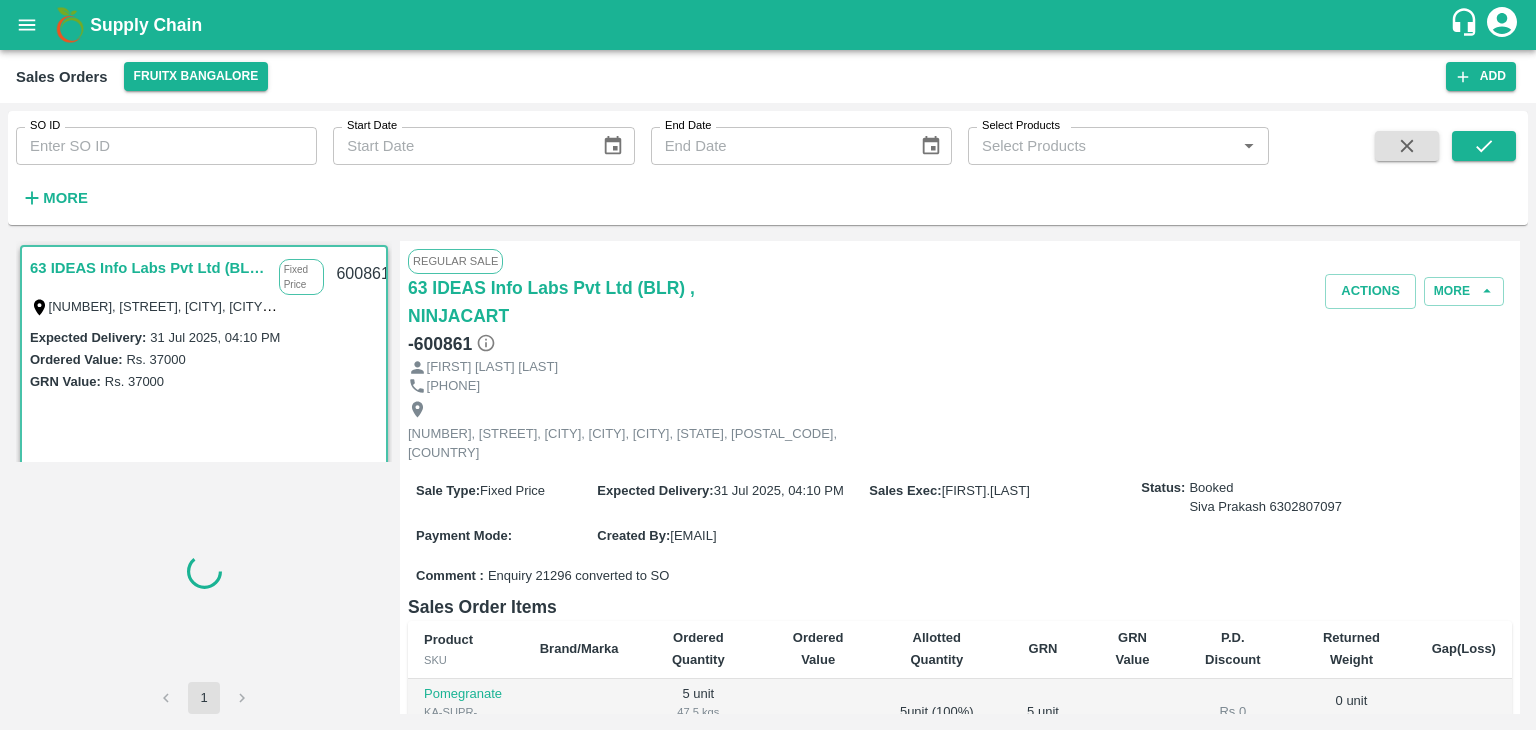 type 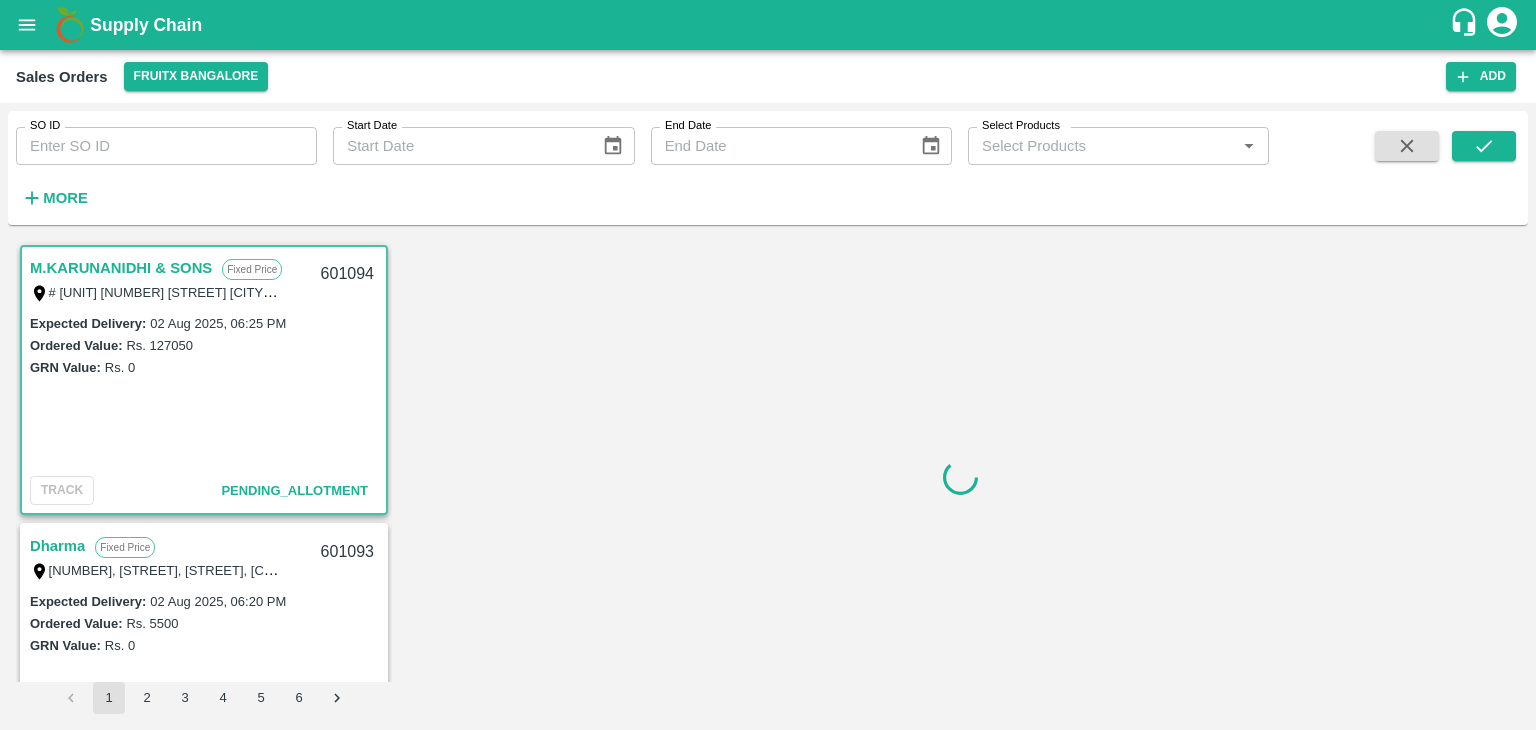 scroll, scrollTop: 5, scrollLeft: 0, axis: vertical 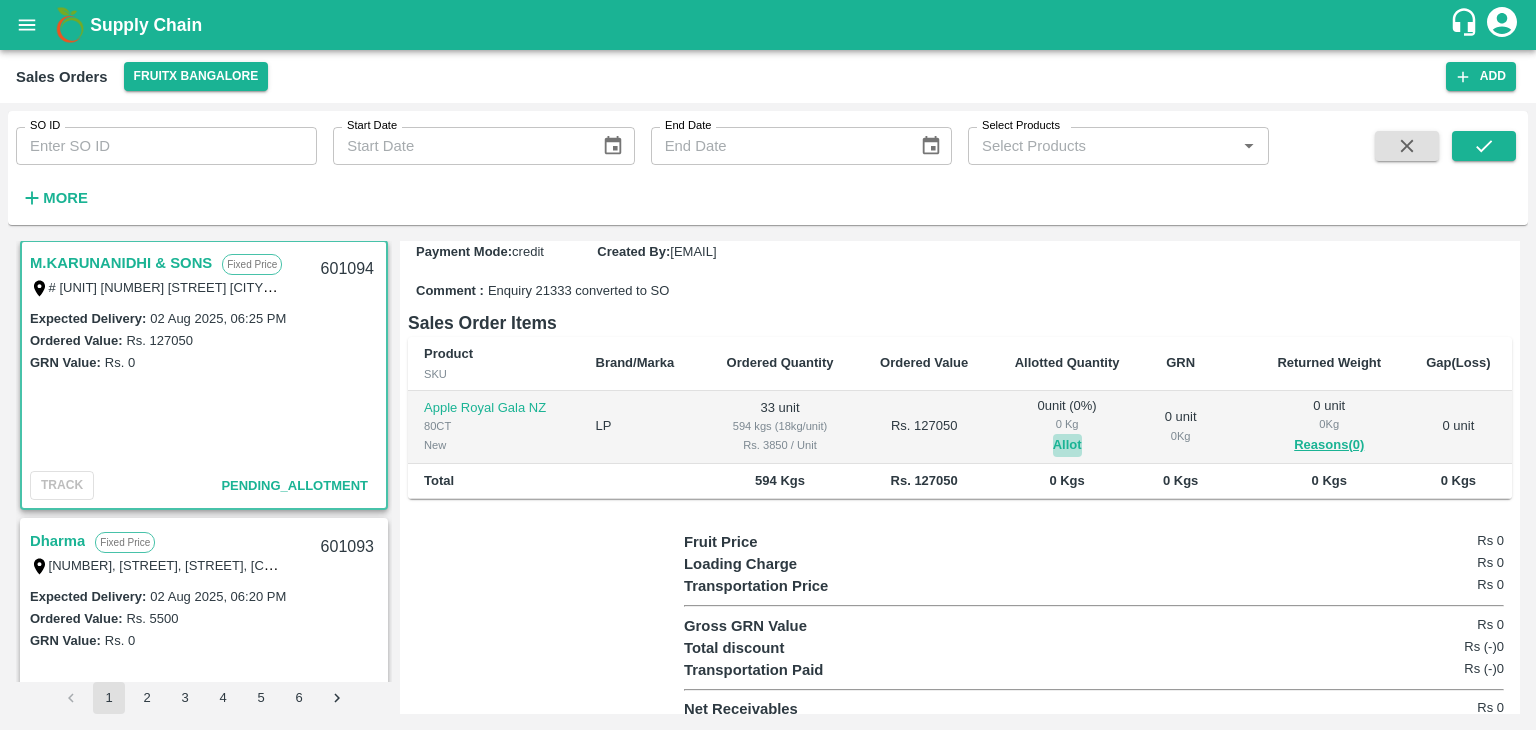 click on "Allot" at bounding box center (1067, 445) 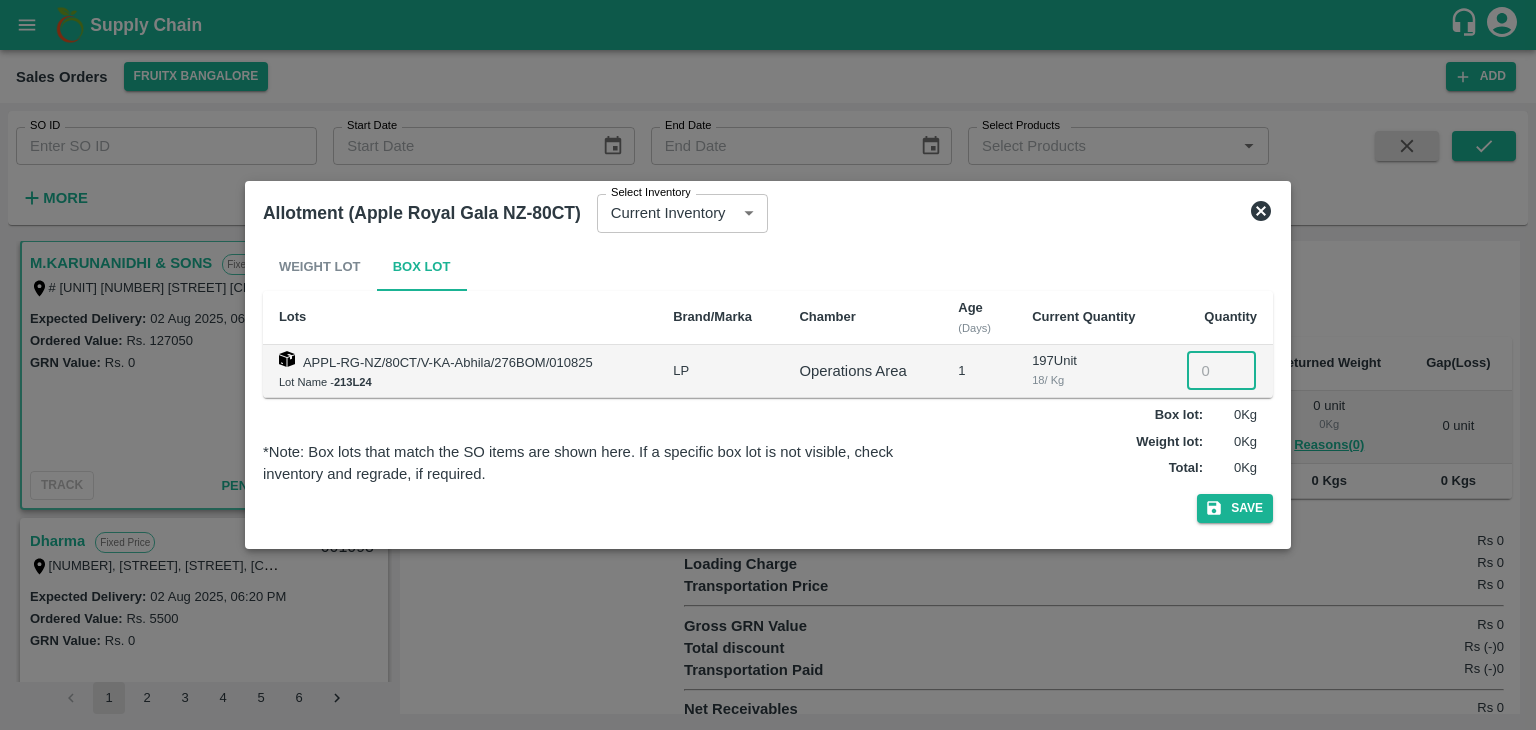 click at bounding box center (1221, 371) 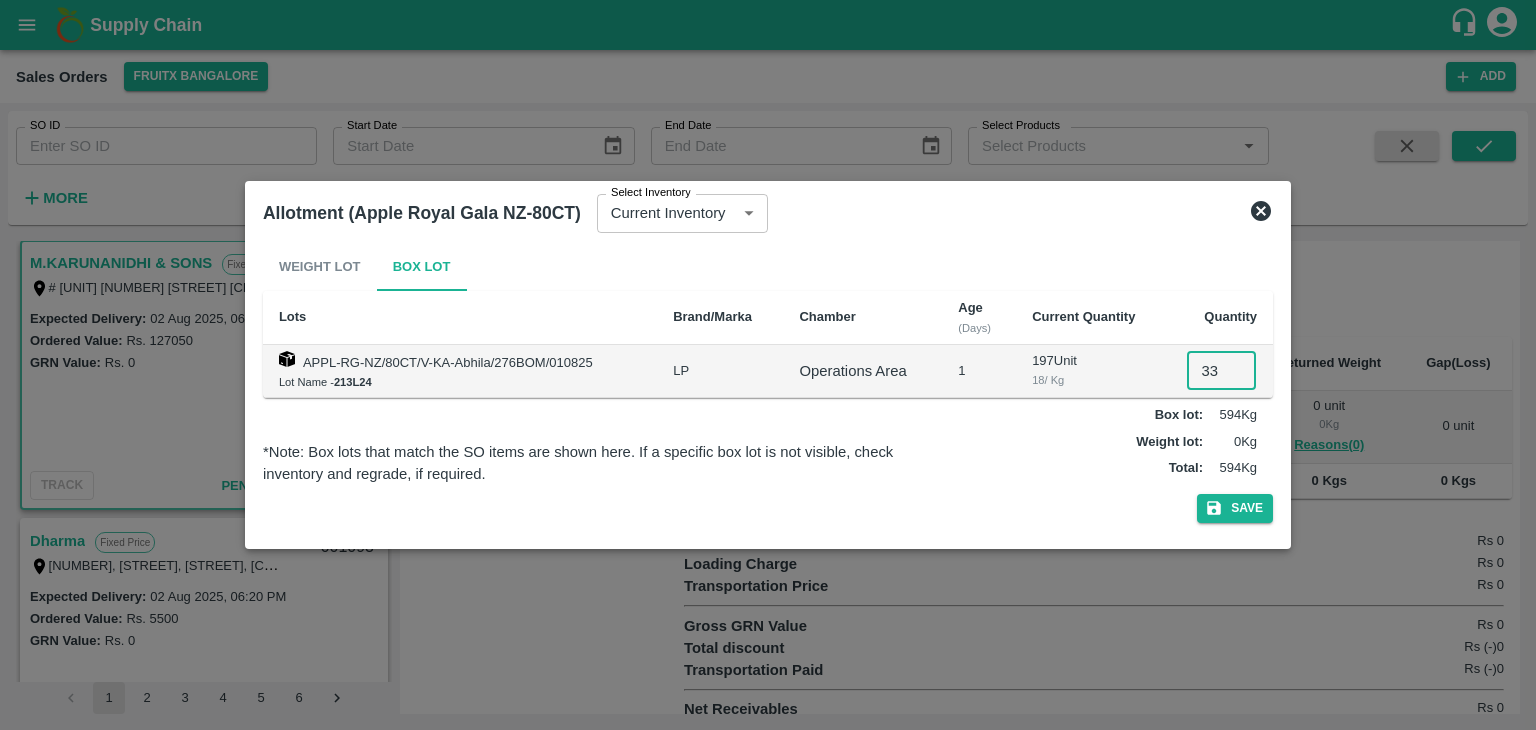 type on "33" 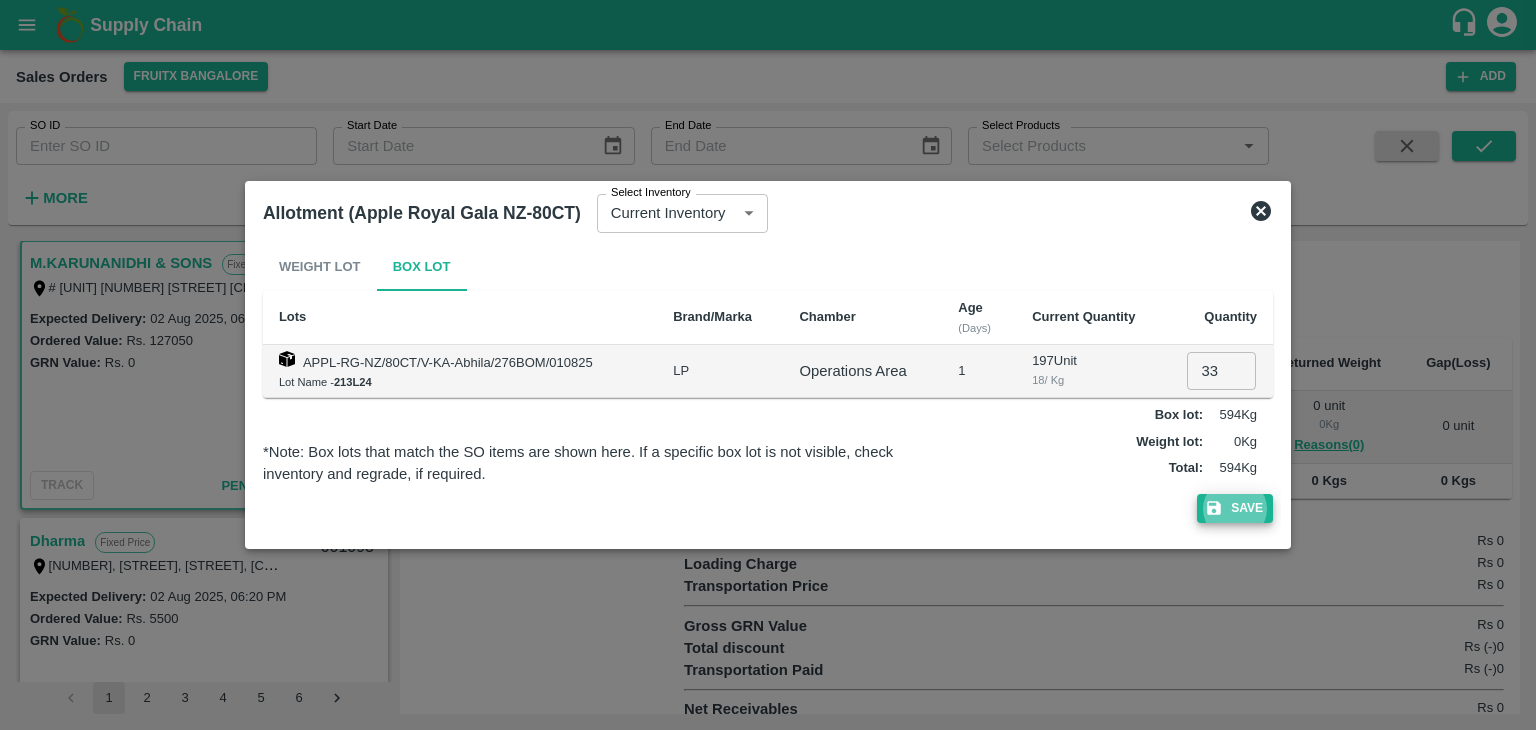 type 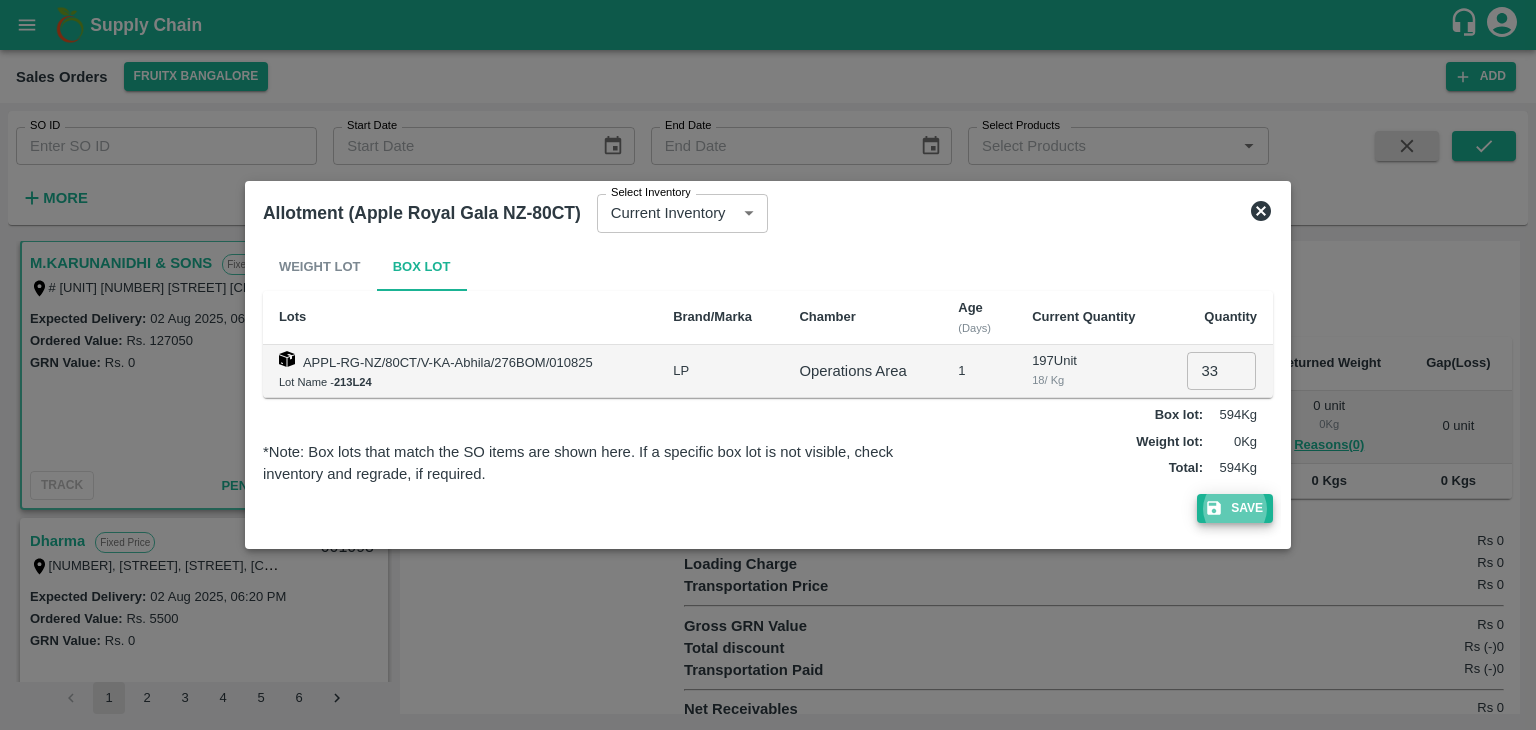 click on "Save" at bounding box center (1235, 508) 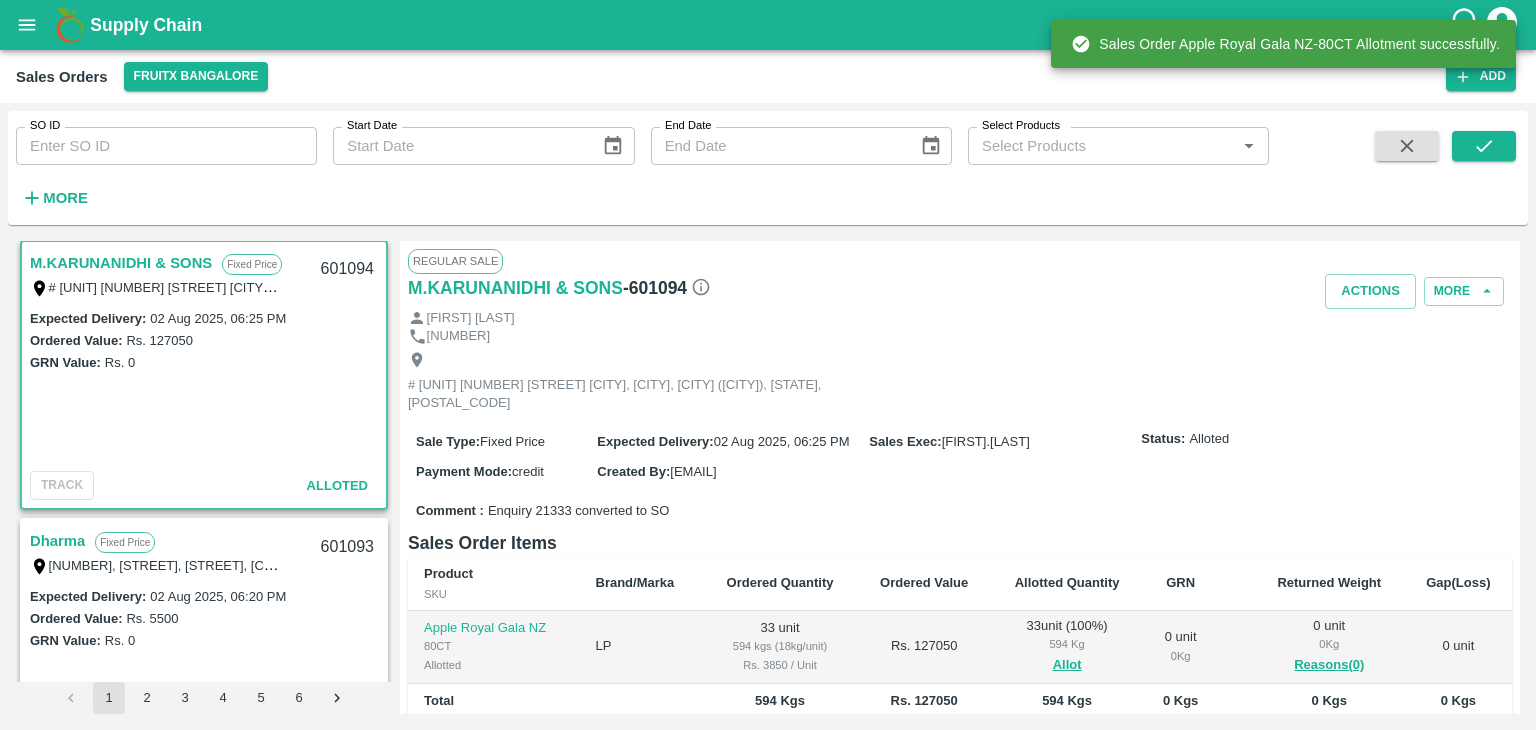 click on "601094" at bounding box center (347, 269) 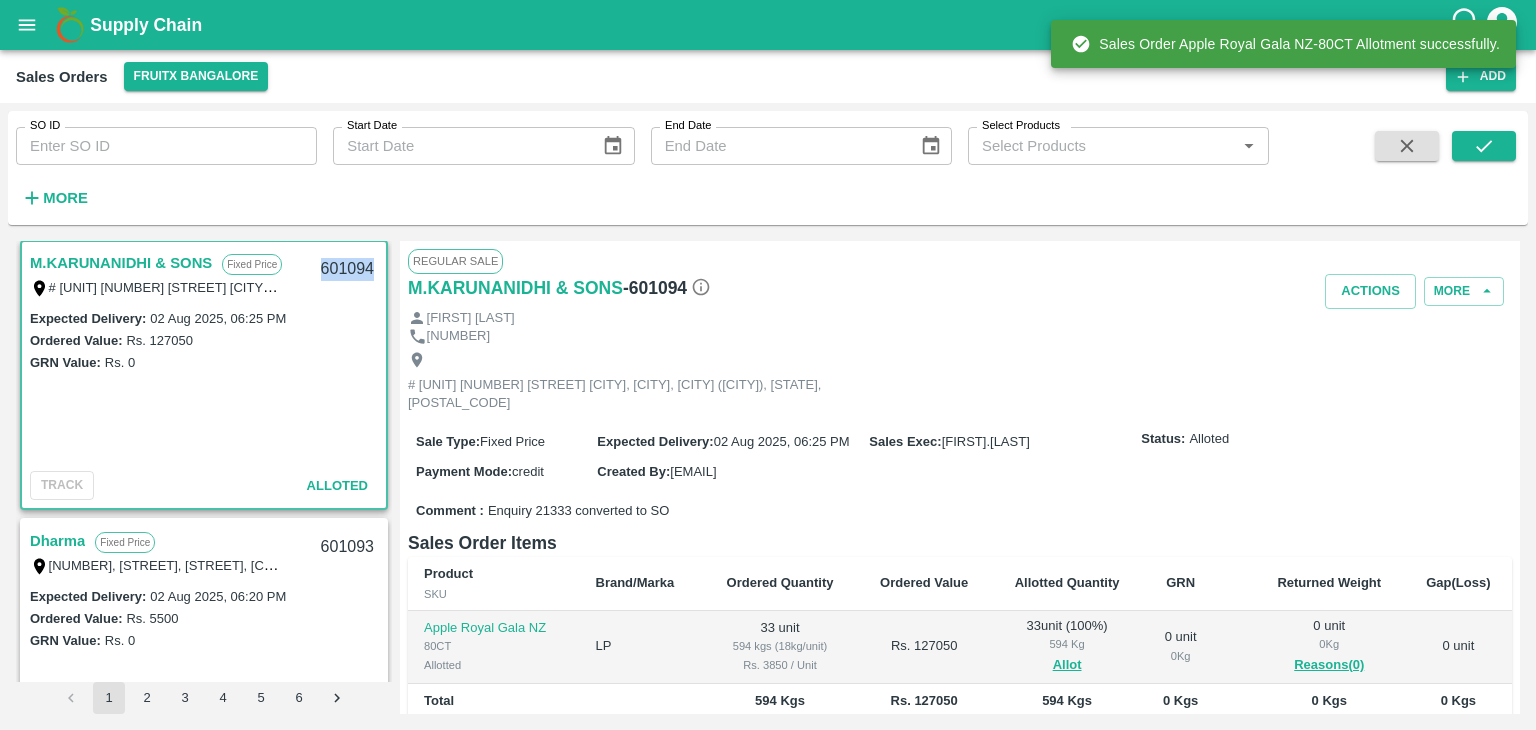 click on "601094" at bounding box center (347, 269) 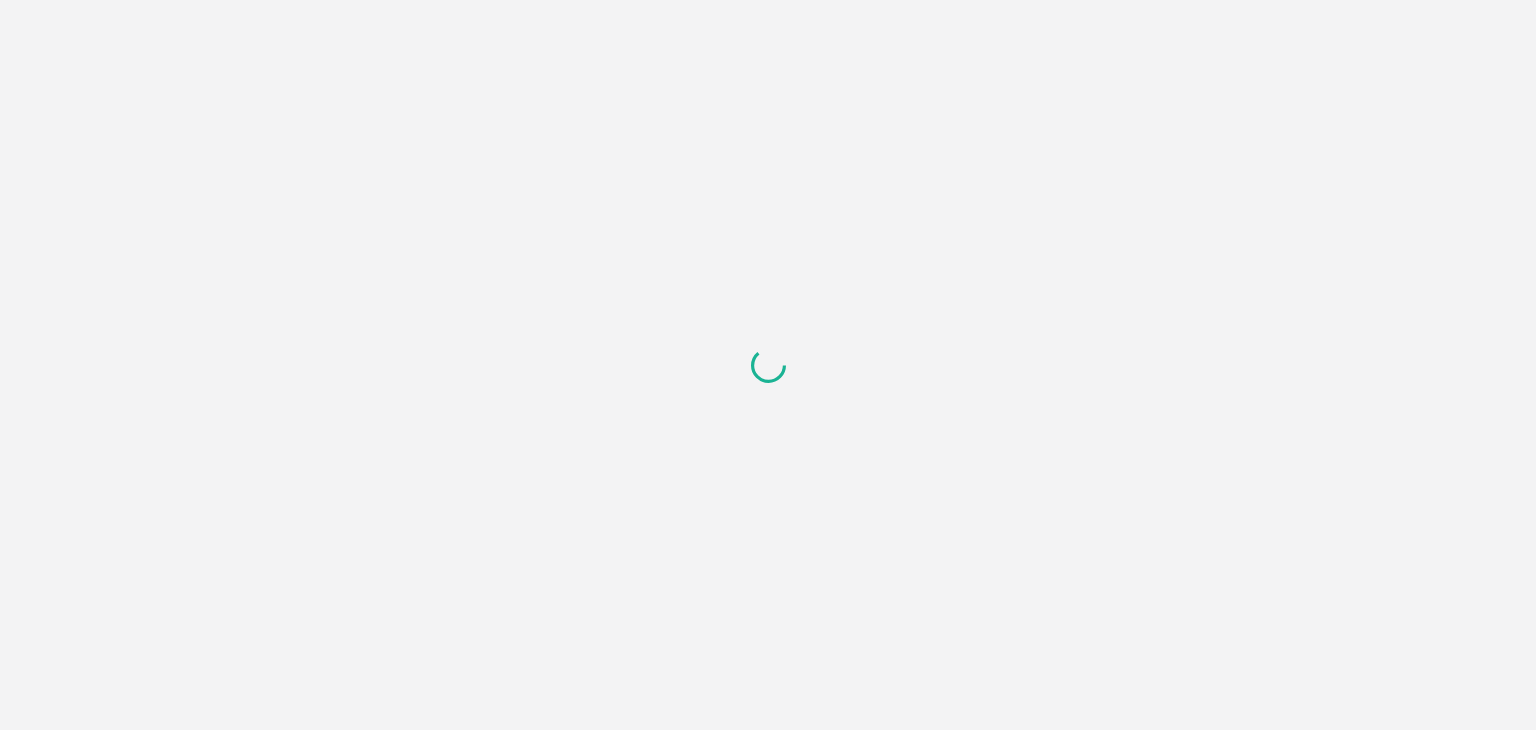 scroll, scrollTop: 0, scrollLeft: 0, axis: both 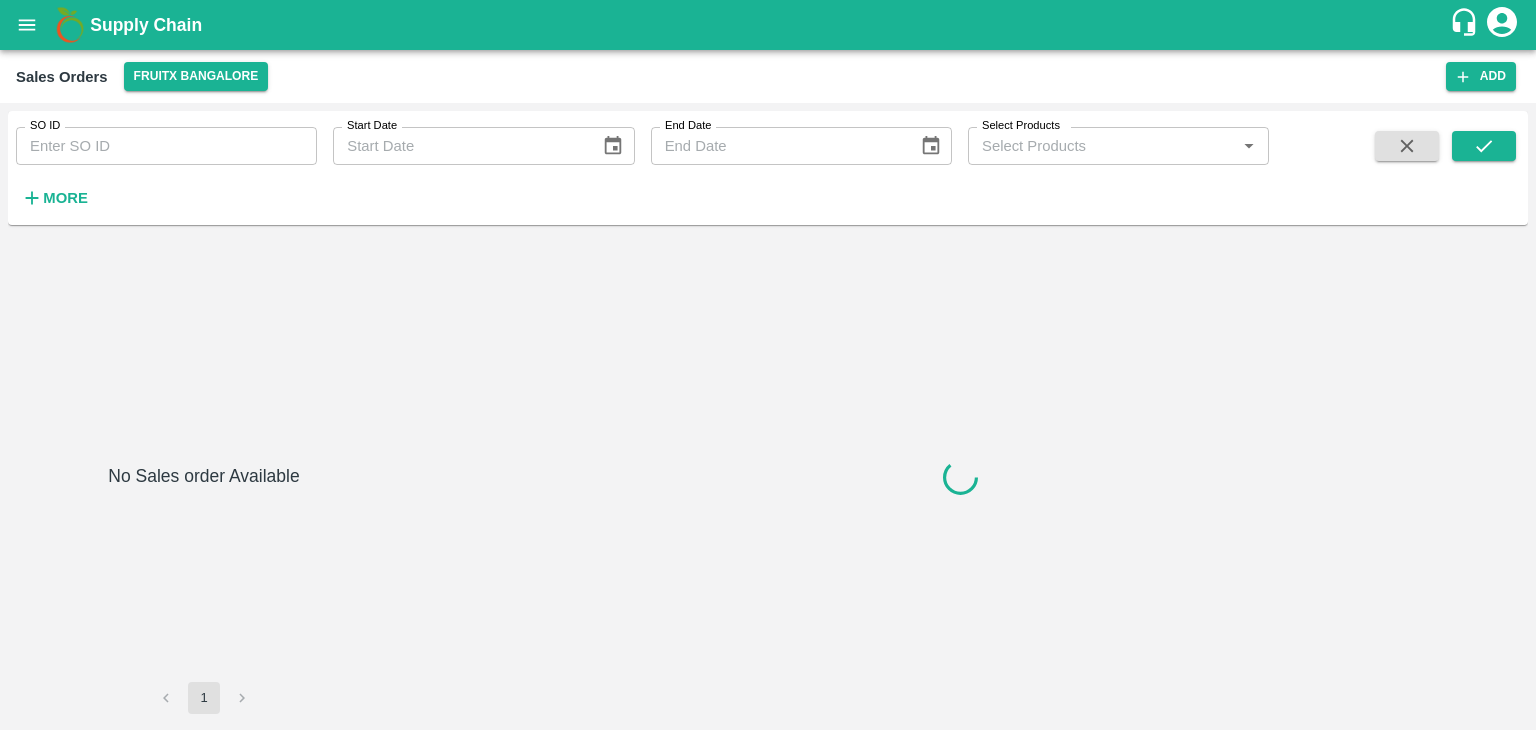 type on "600861" 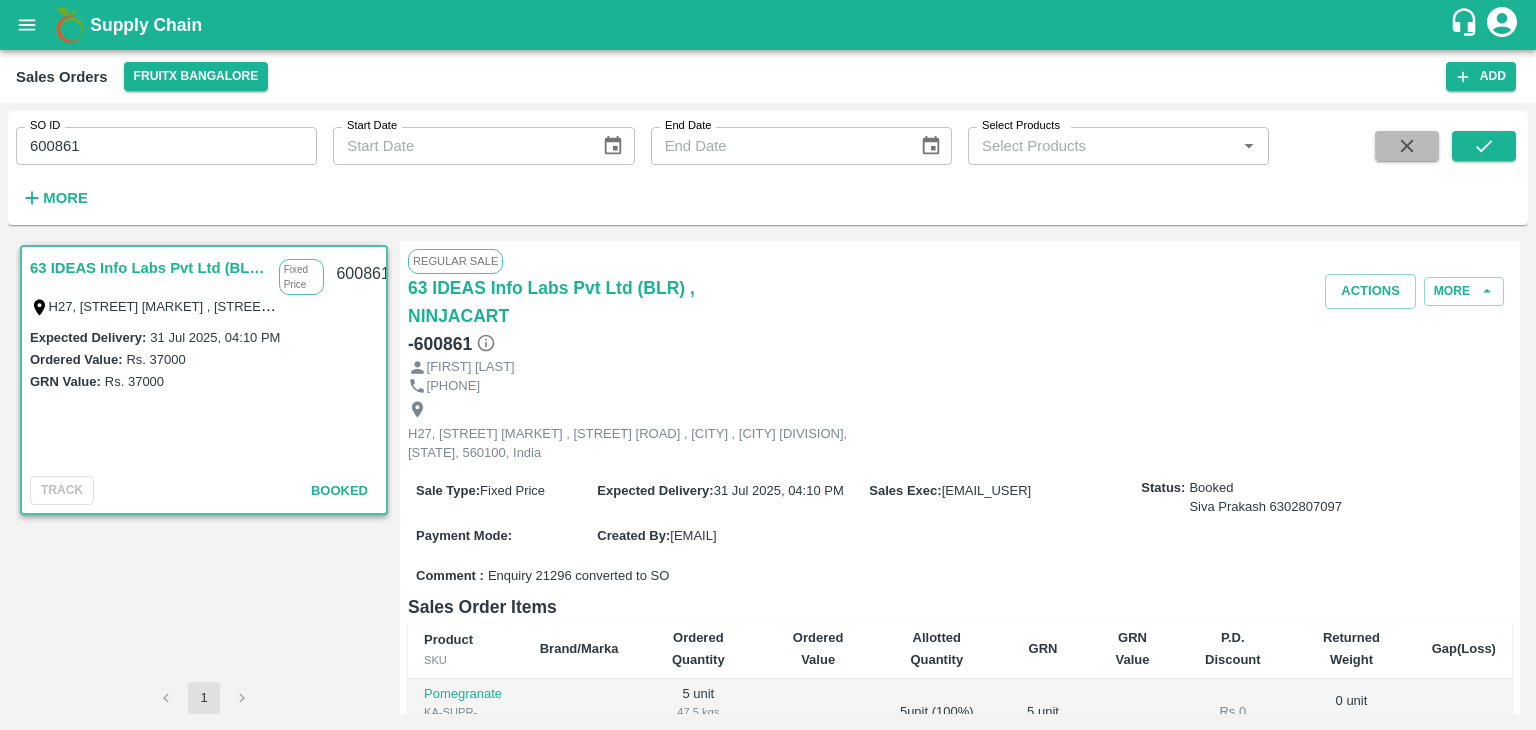 click at bounding box center (1407, 146) 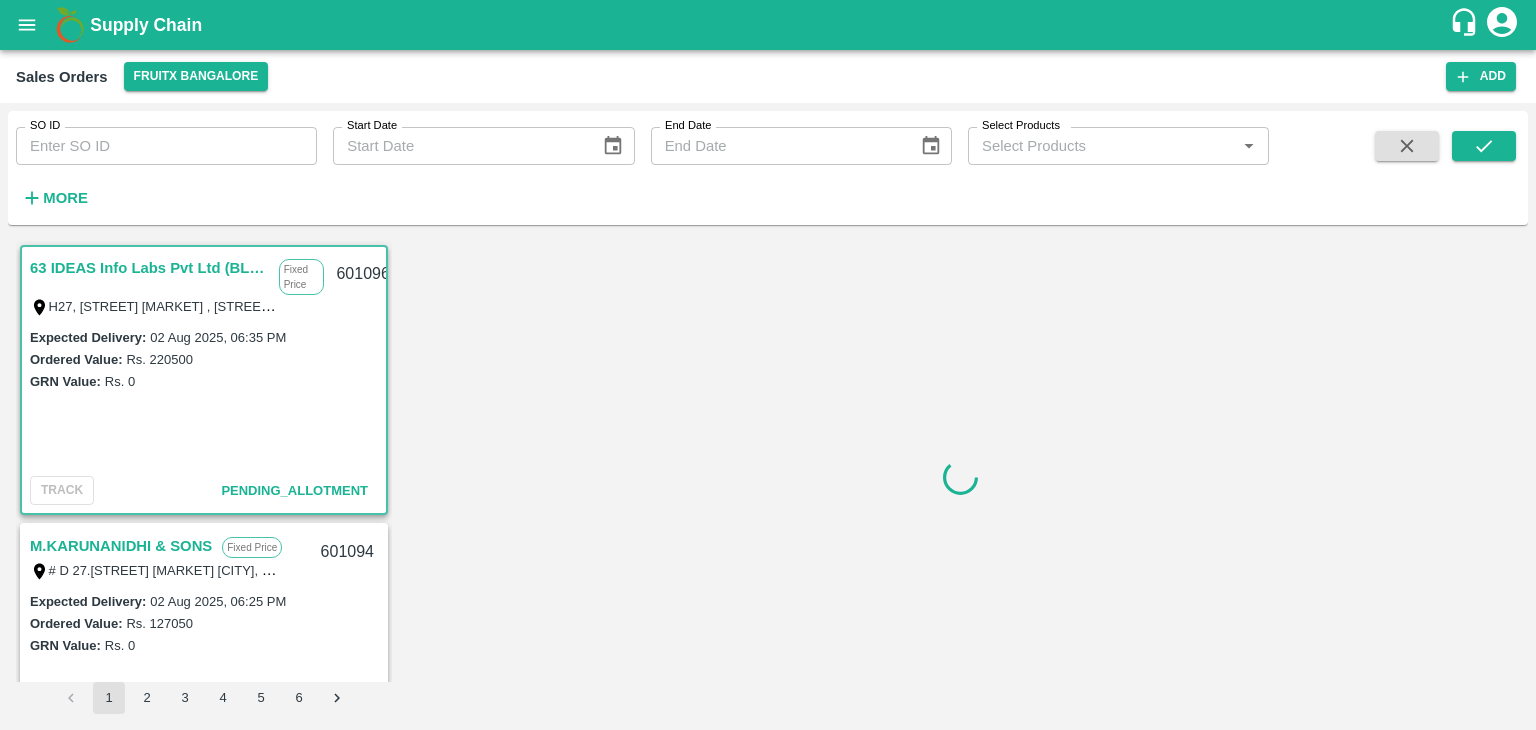 scroll, scrollTop: 5, scrollLeft: 0, axis: vertical 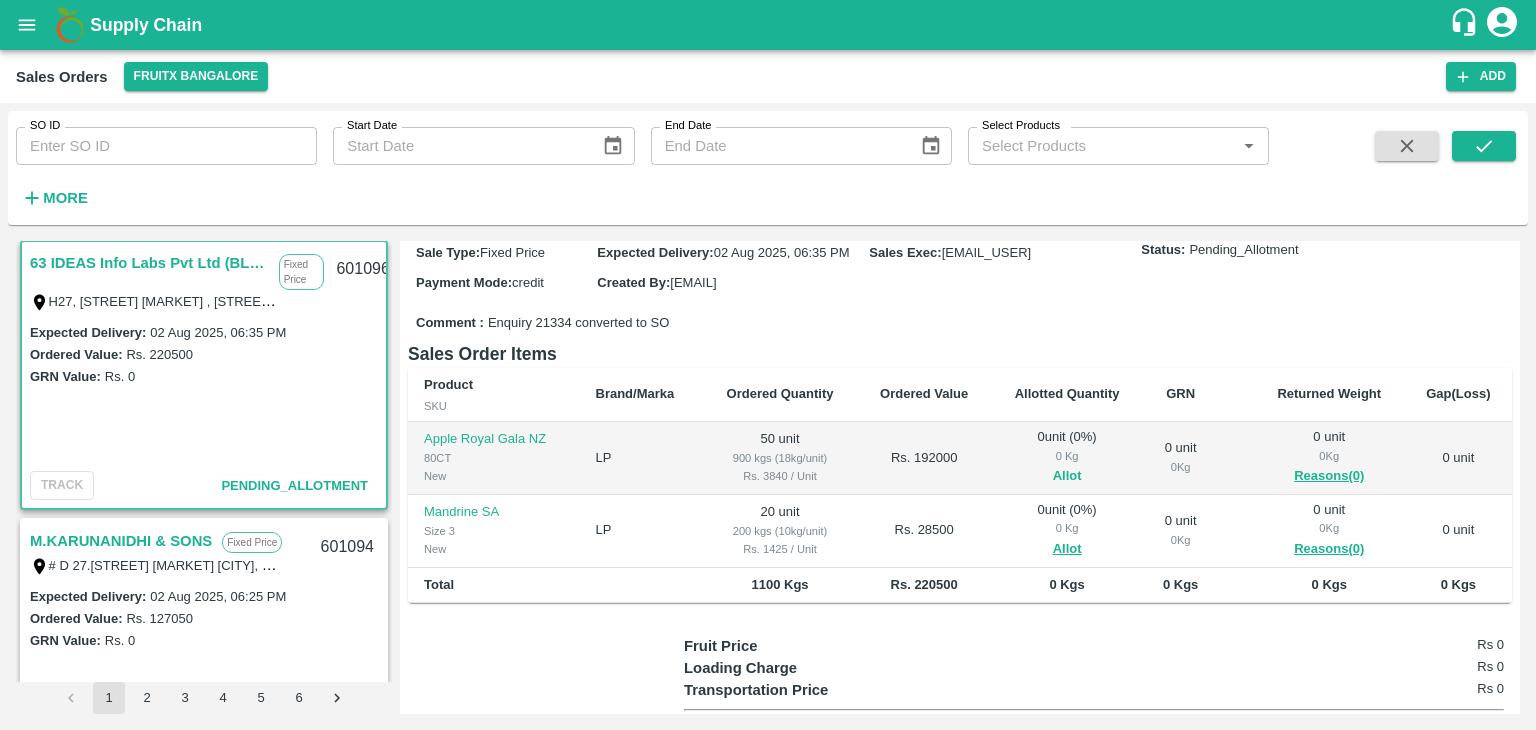 click on "Allot" at bounding box center (1067, 476) 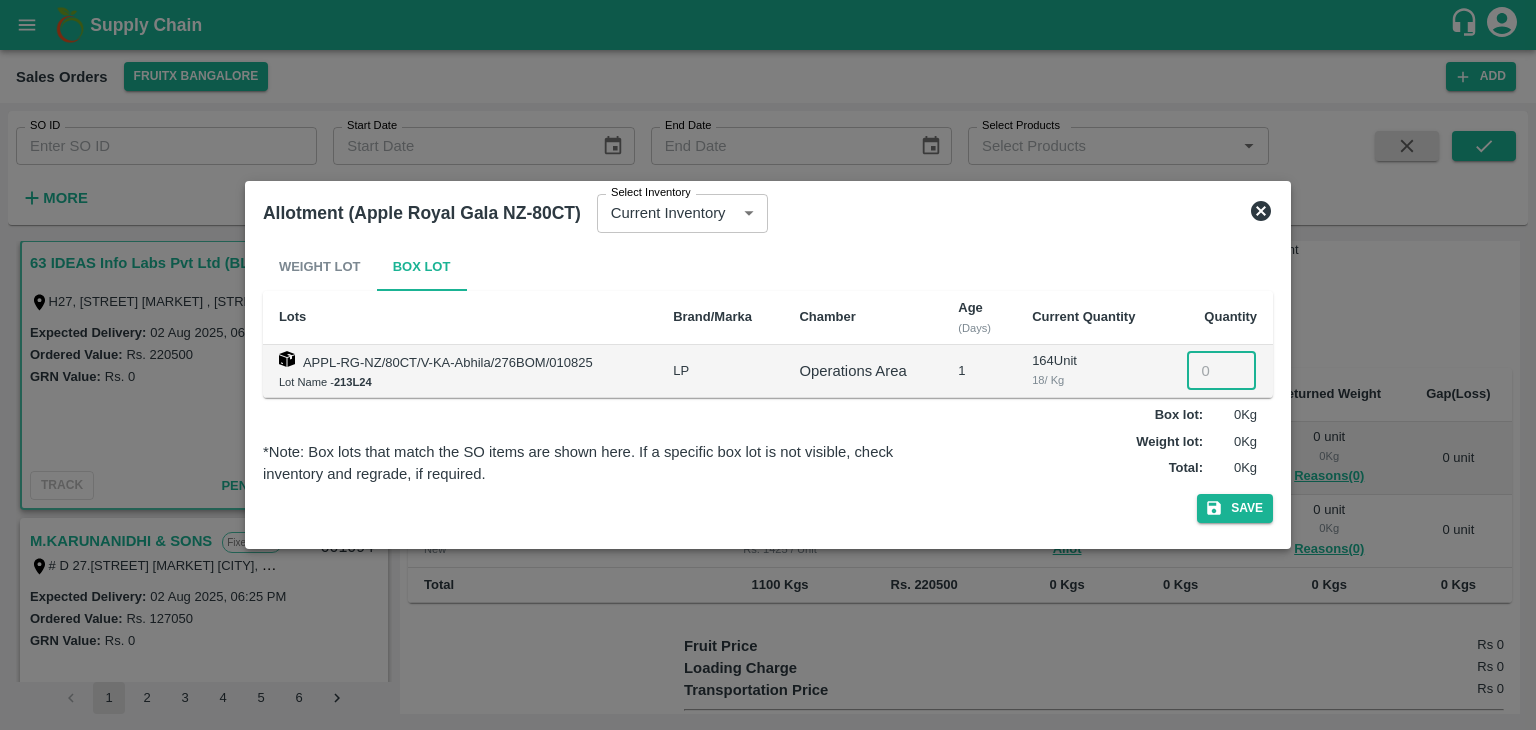click at bounding box center [1221, 371] 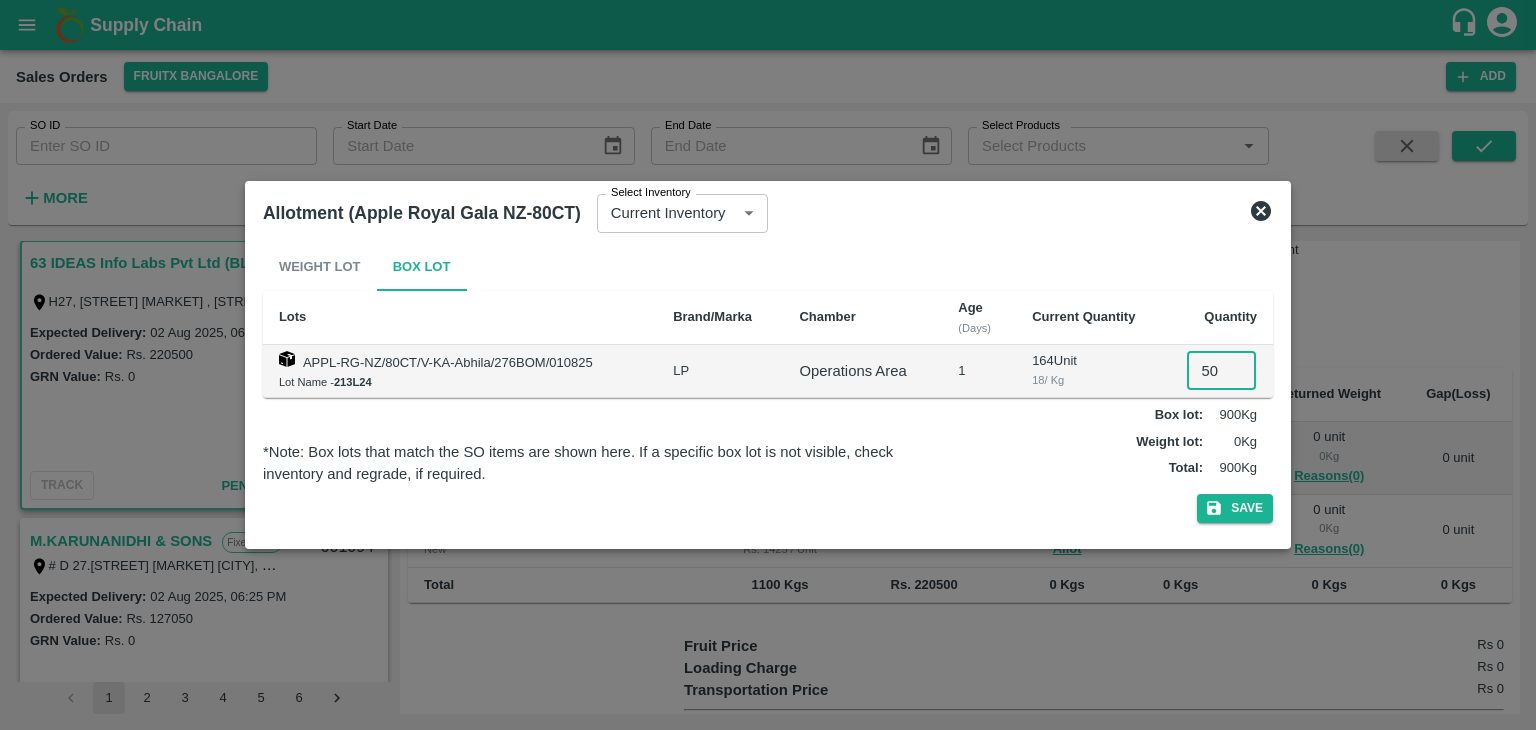 type on "50" 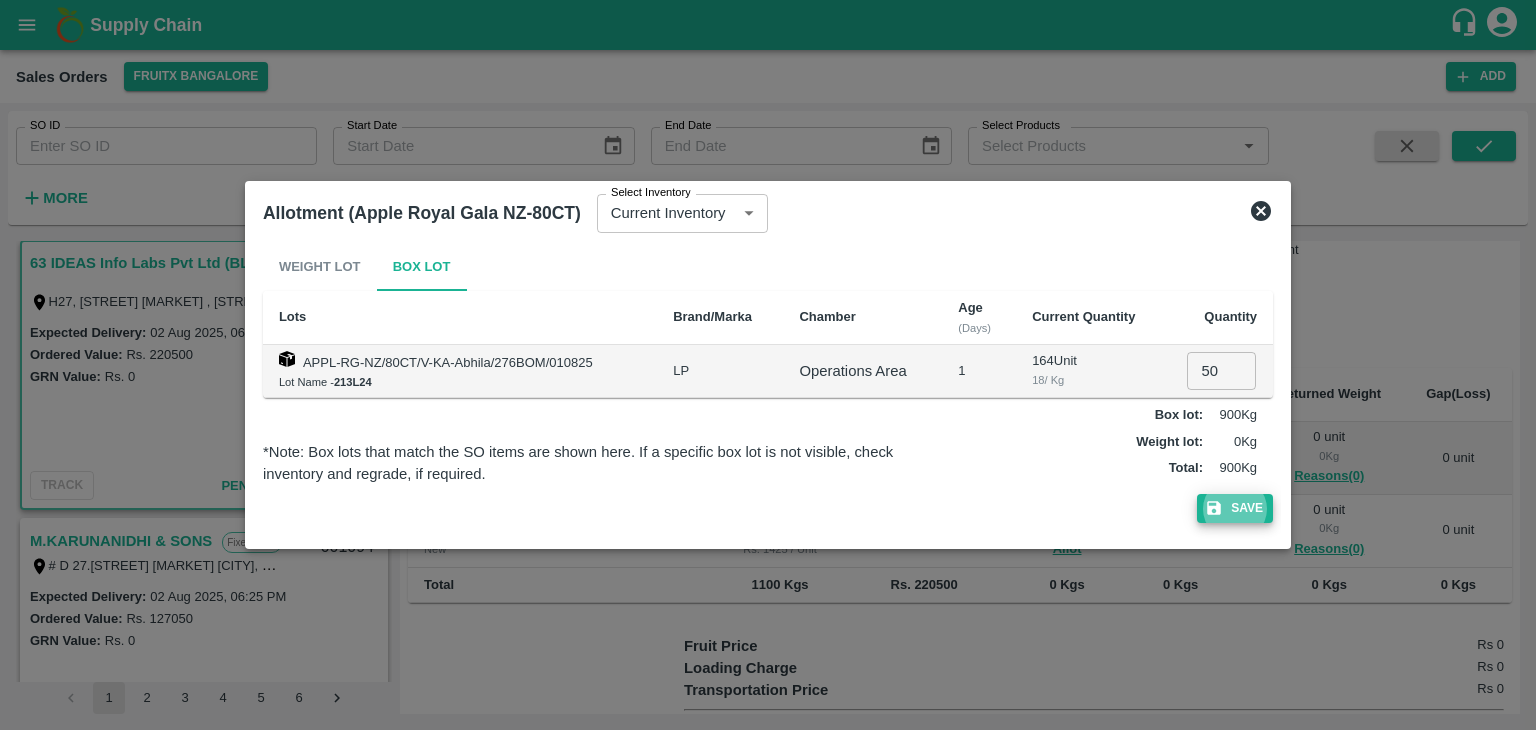 click on "Save" at bounding box center (1235, 508) 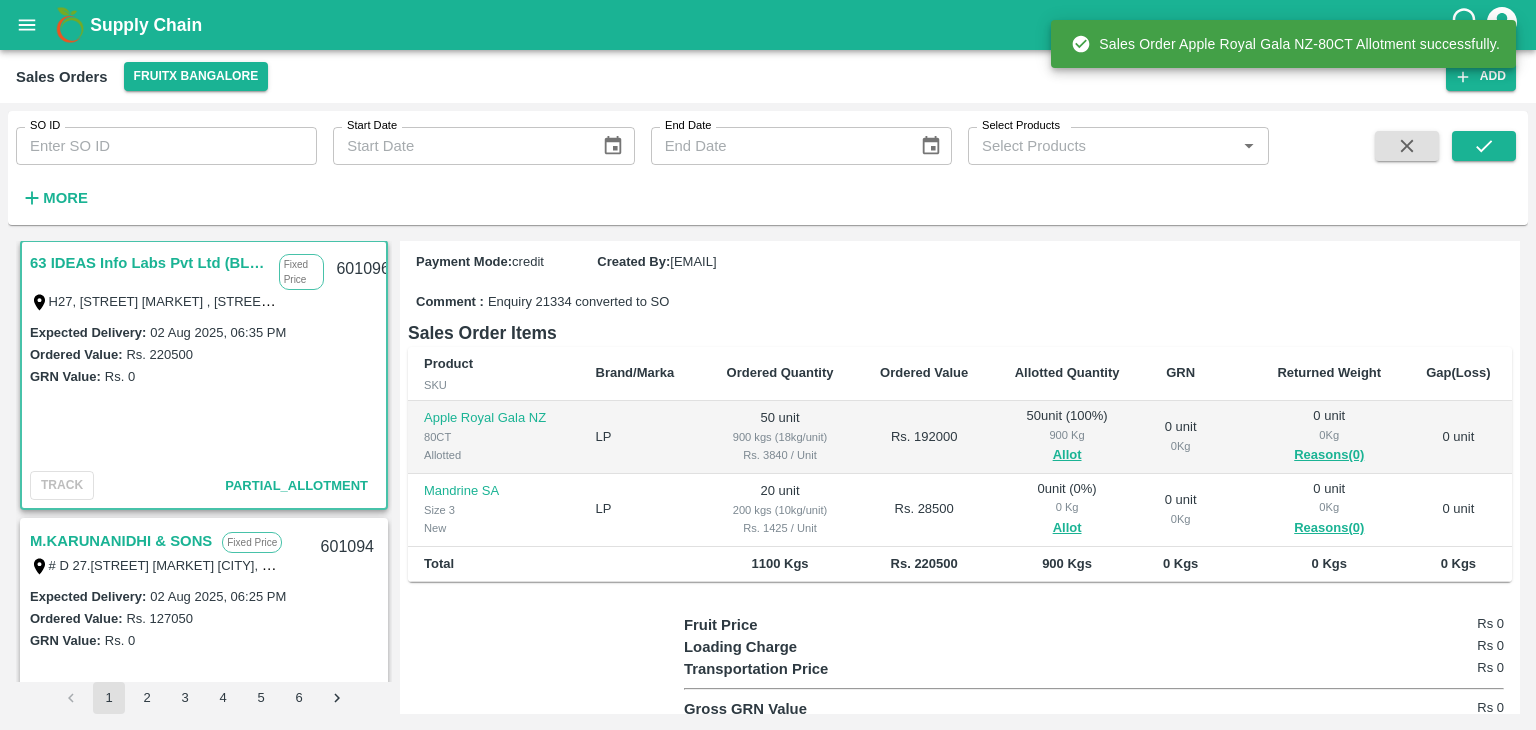scroll, scrollTop: 276, scrollLeft: 0, axis: vertical 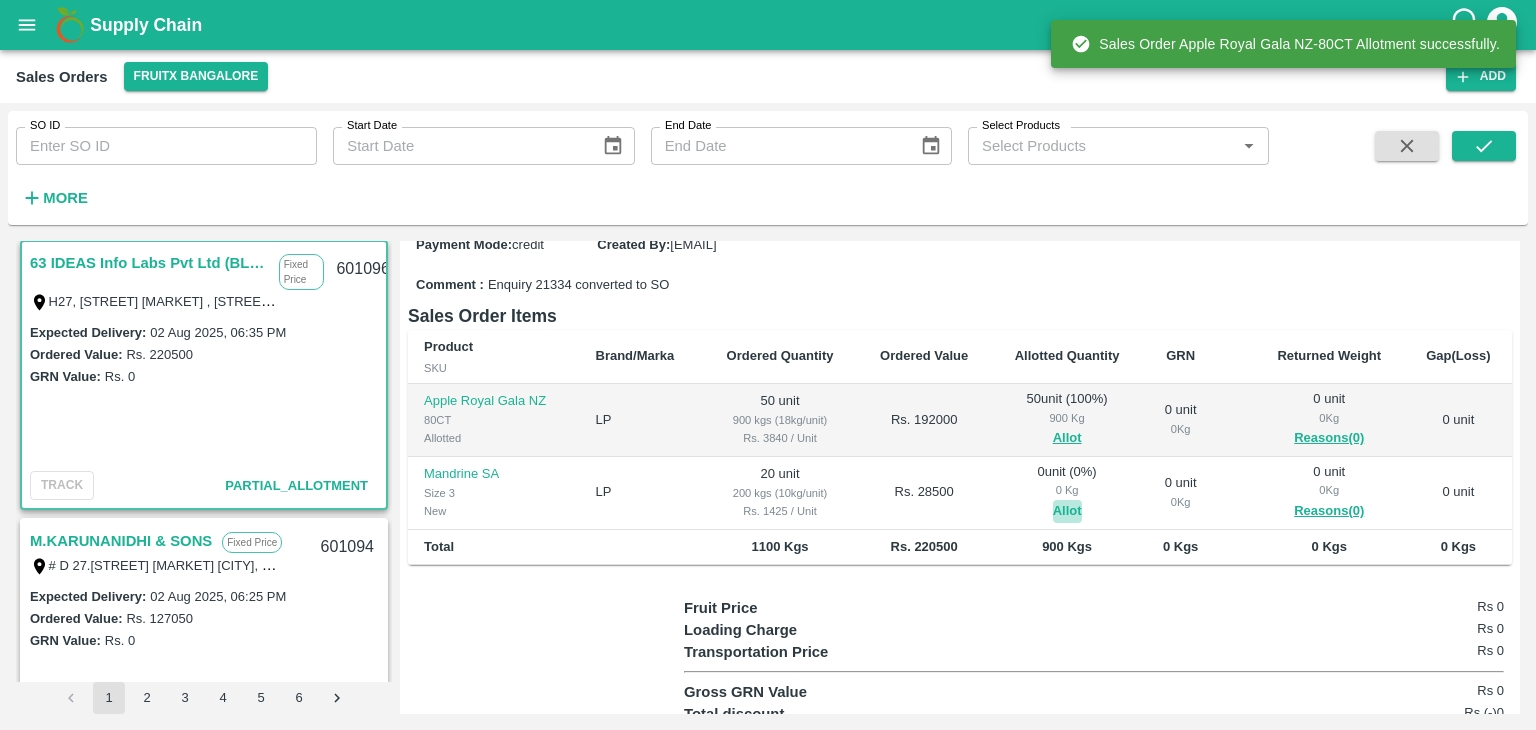 click on "Allot" at bounding box center [1067, 511] 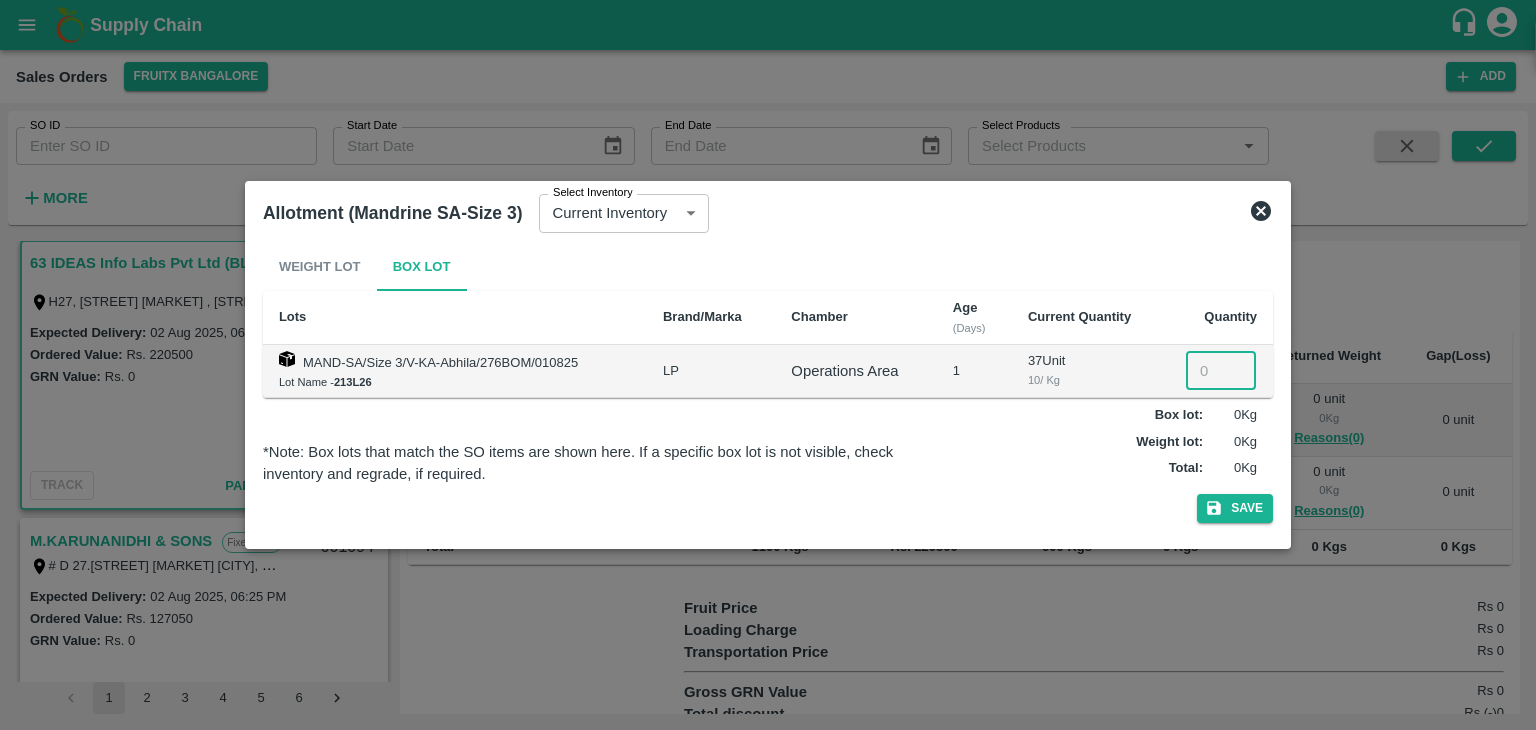 click at bounding box center [1221, 371] 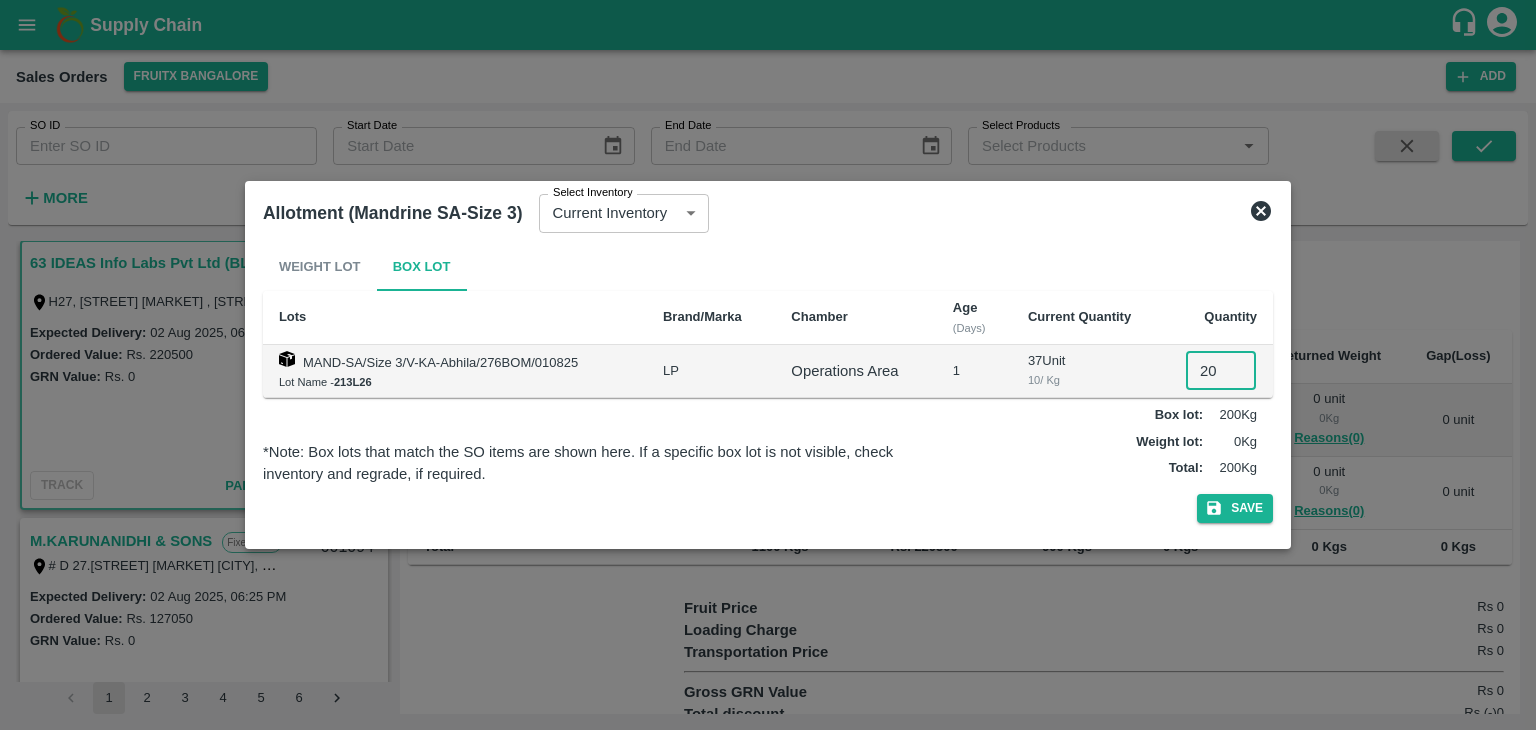 type on "20" 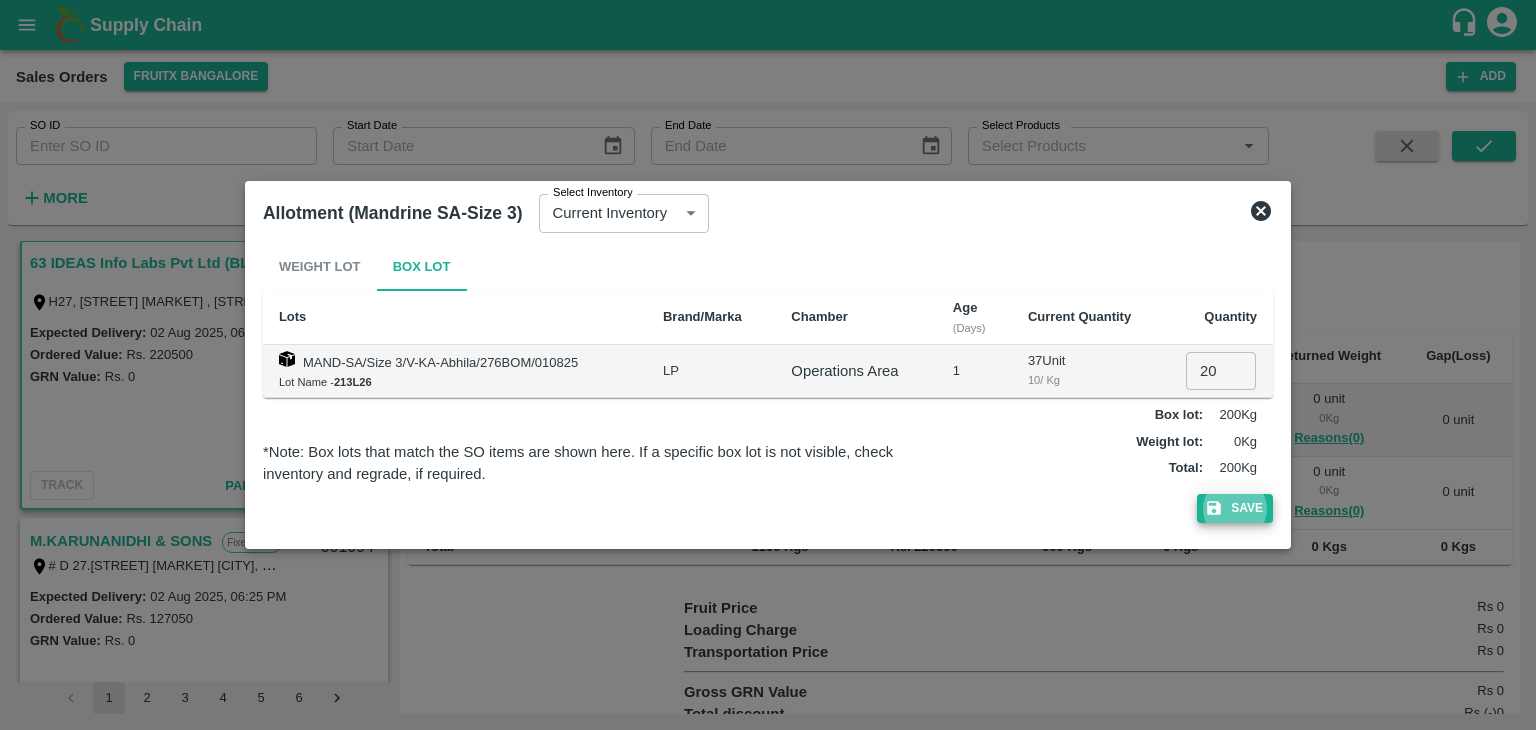 type 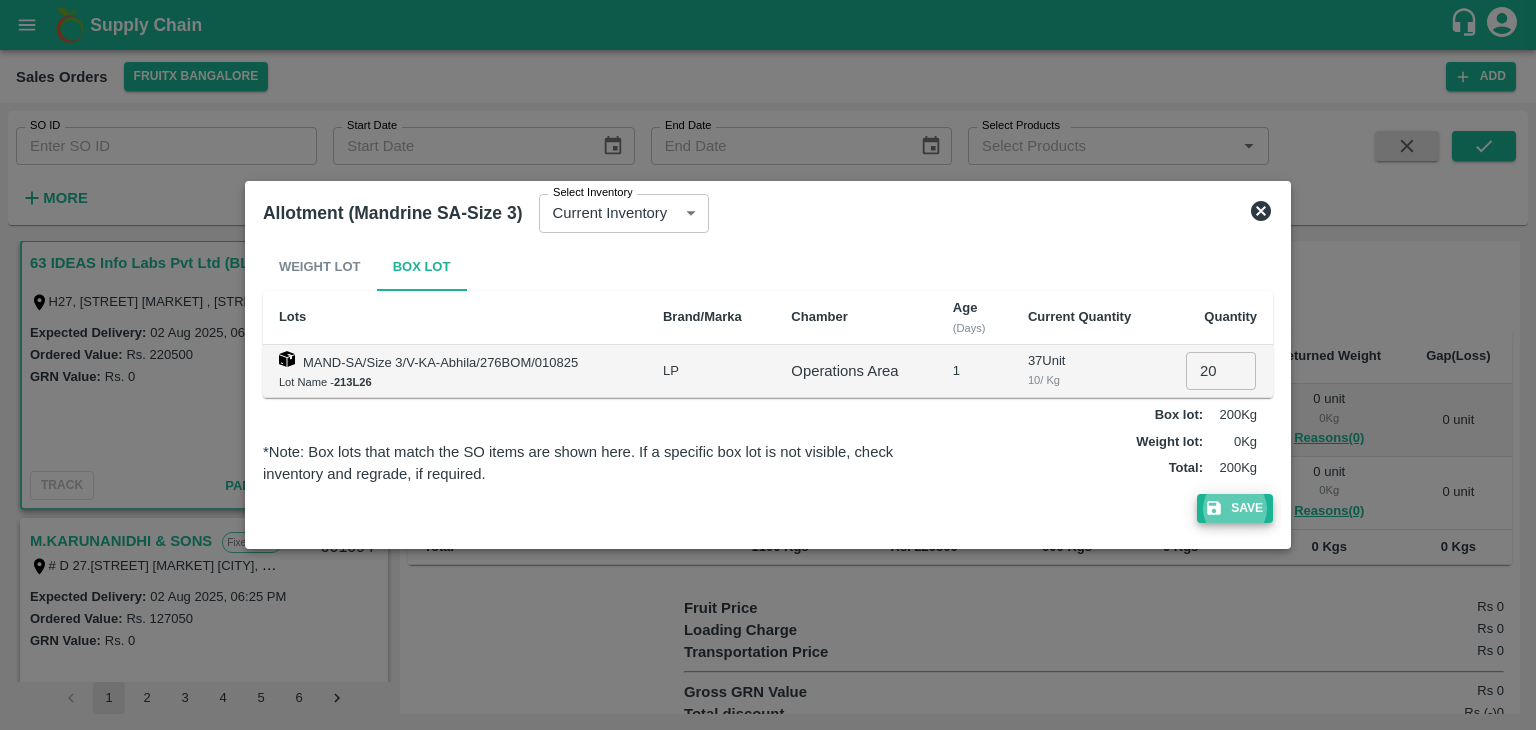 click on "Save" at bounding box center [1235, 508] 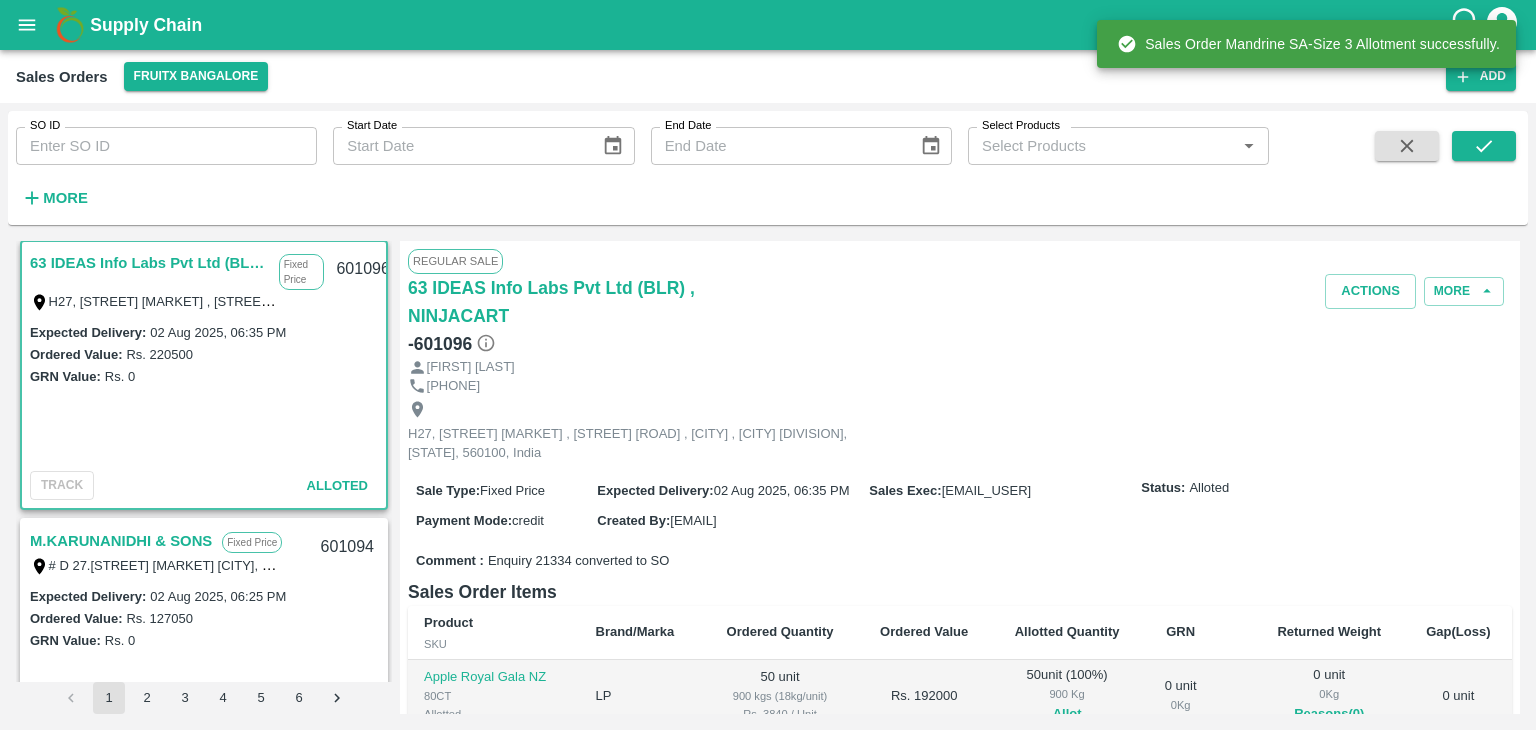 click on "601096" at bounding box center (362, 269) 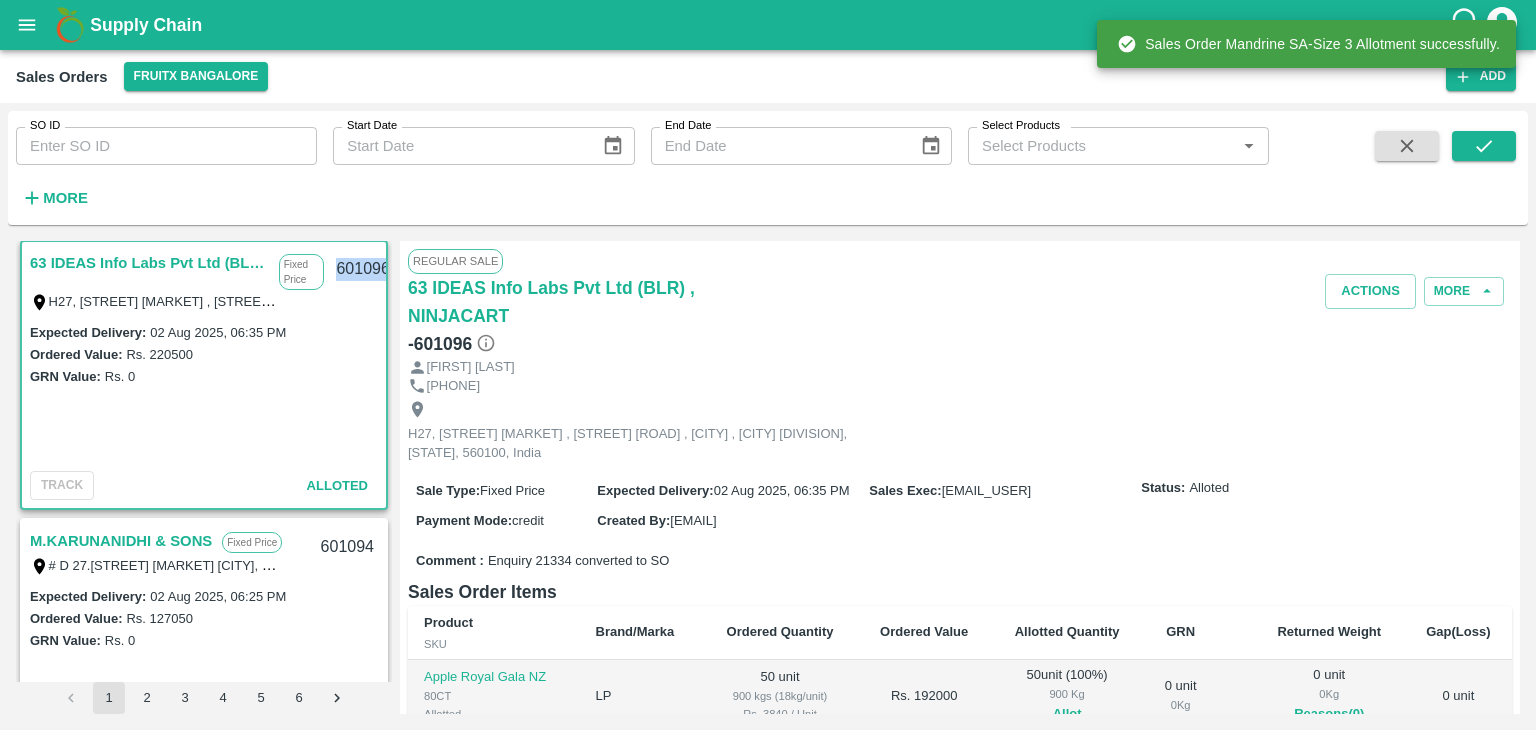 click on "601096" at bounding box center (362, 269) 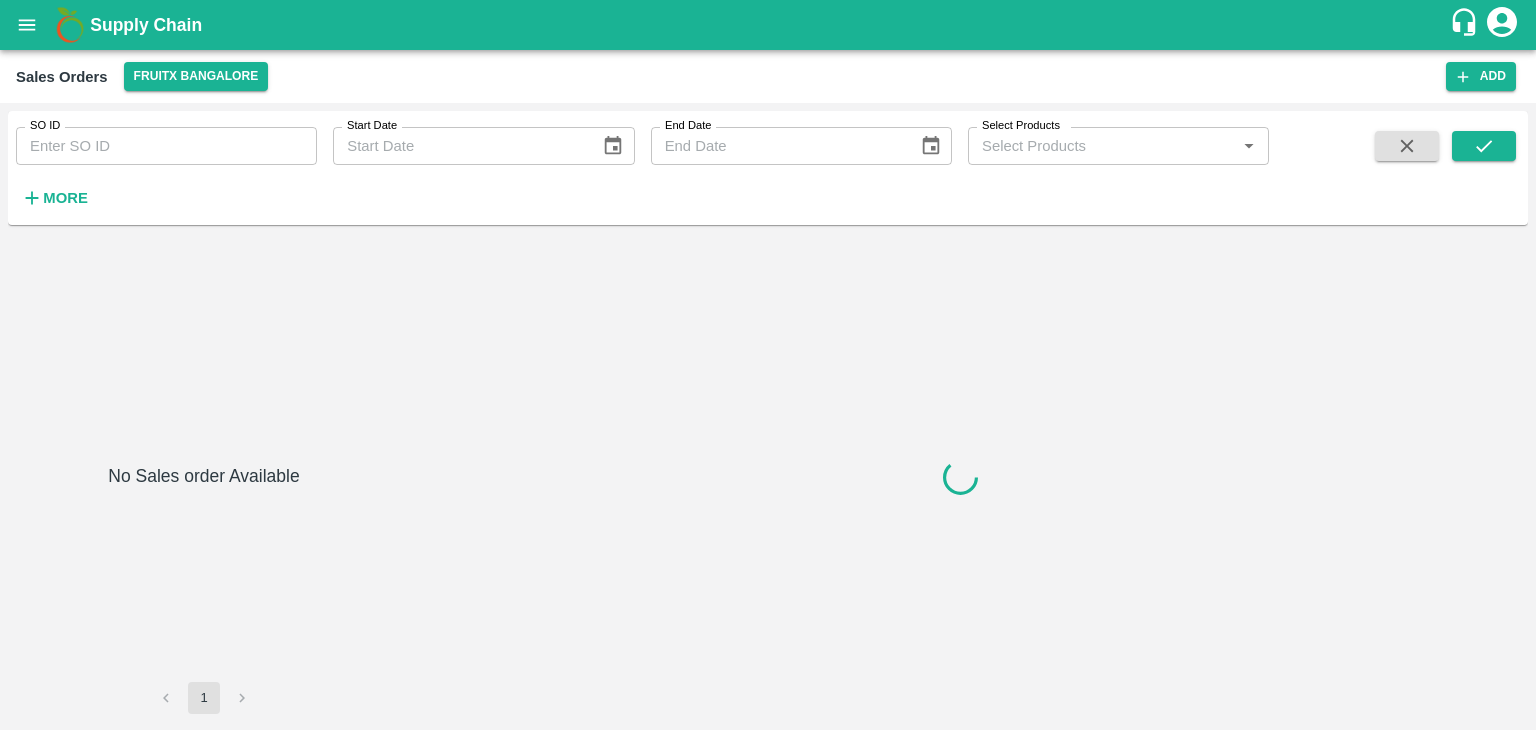 type on "600861" 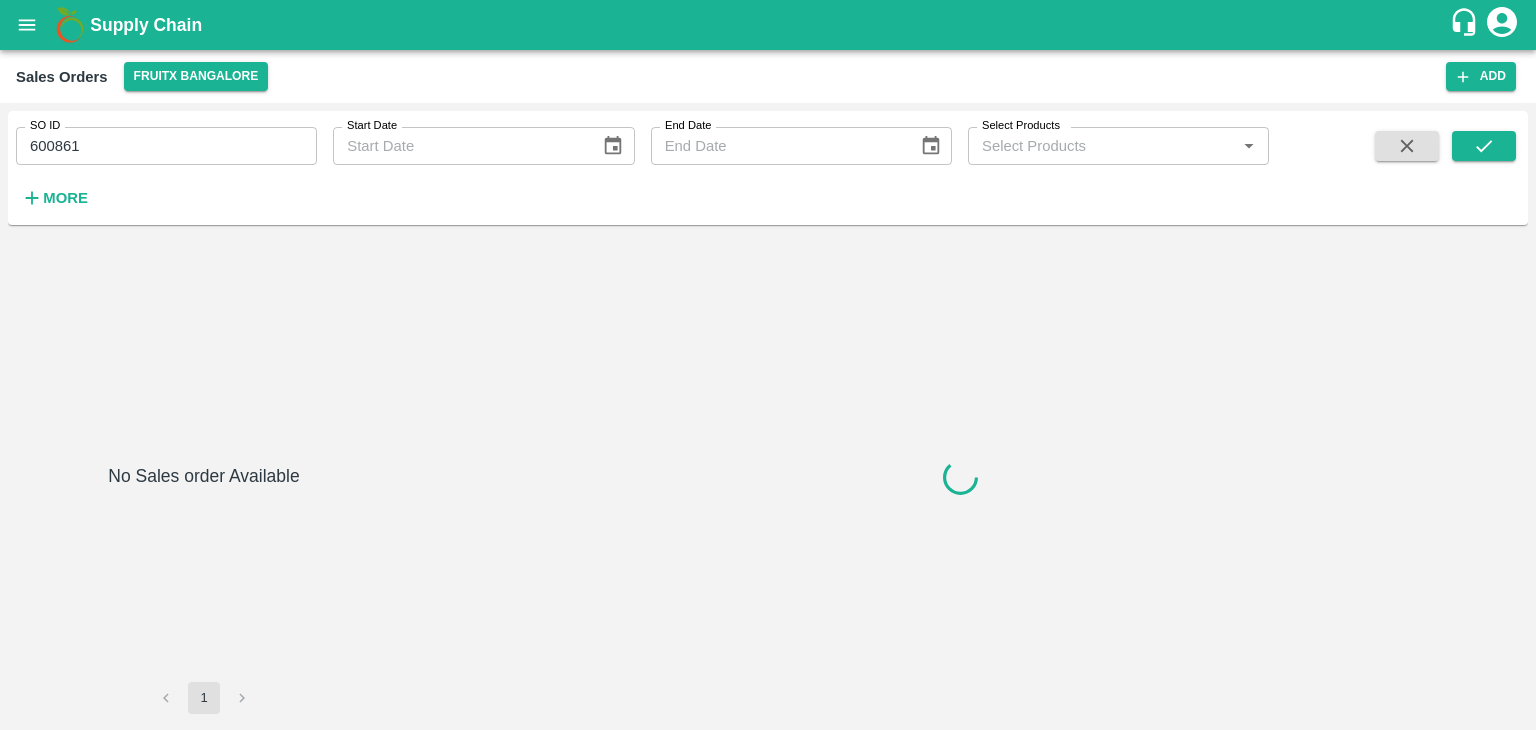 scroll, scrollTop: 0, scrollLeft: 0, axis: both 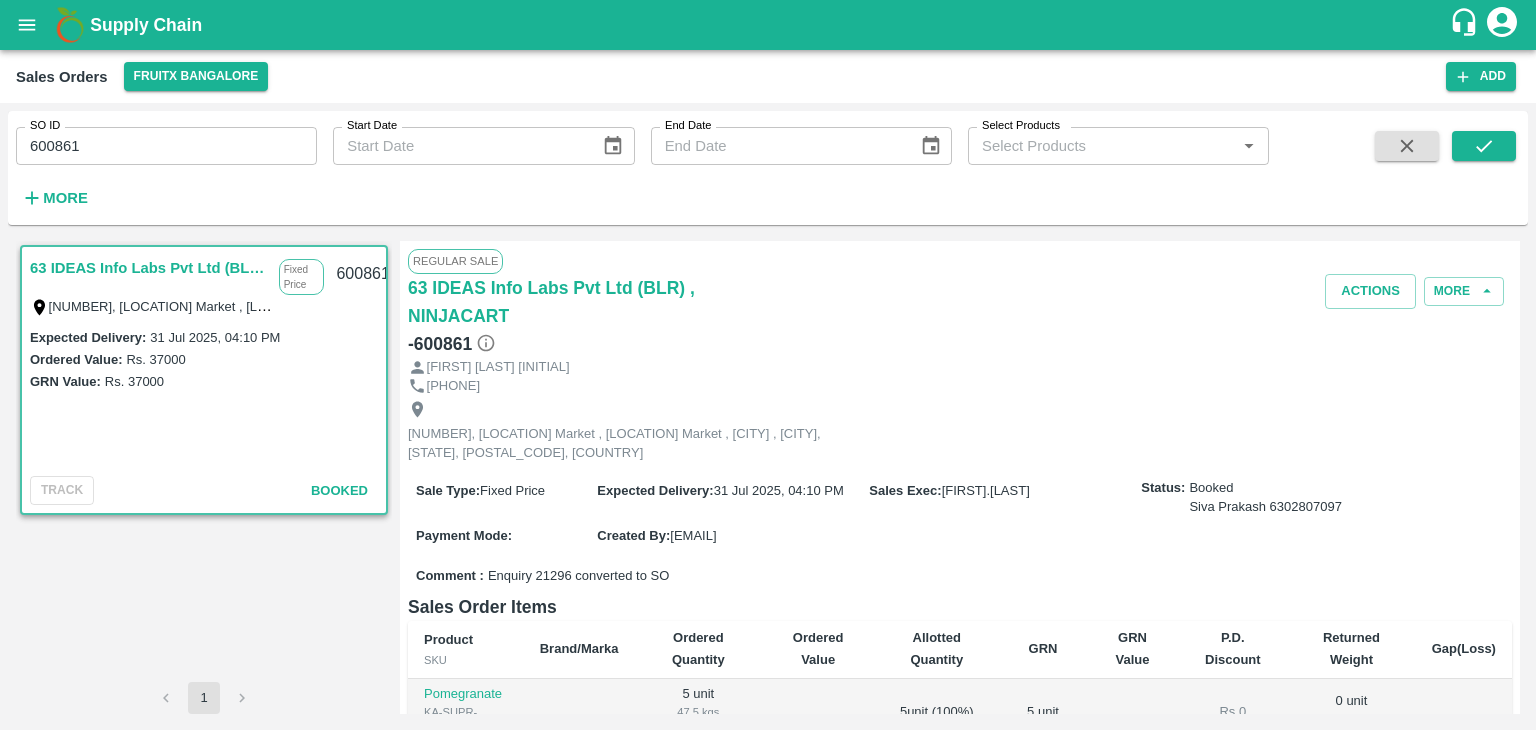 click at bounding box center [1407, 146] 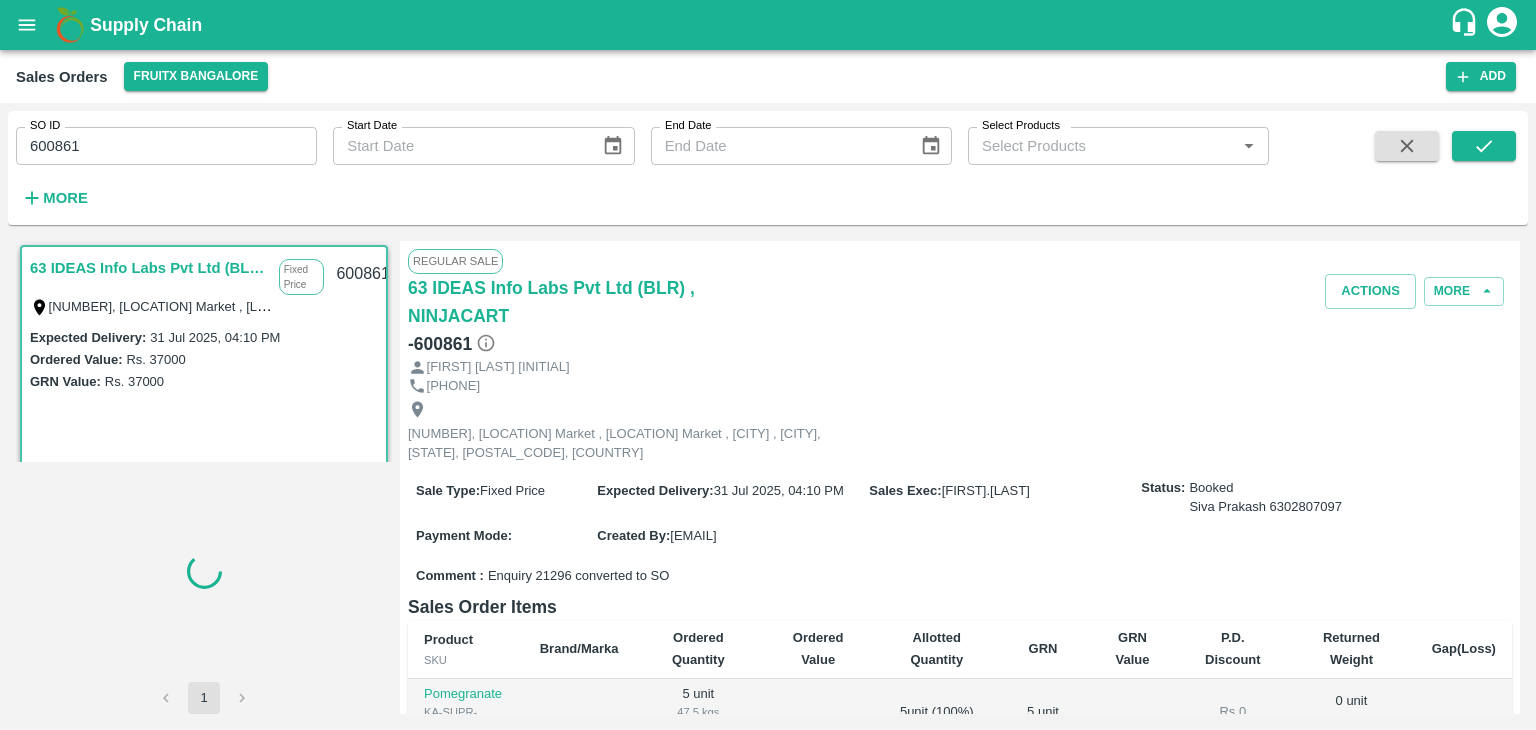 type 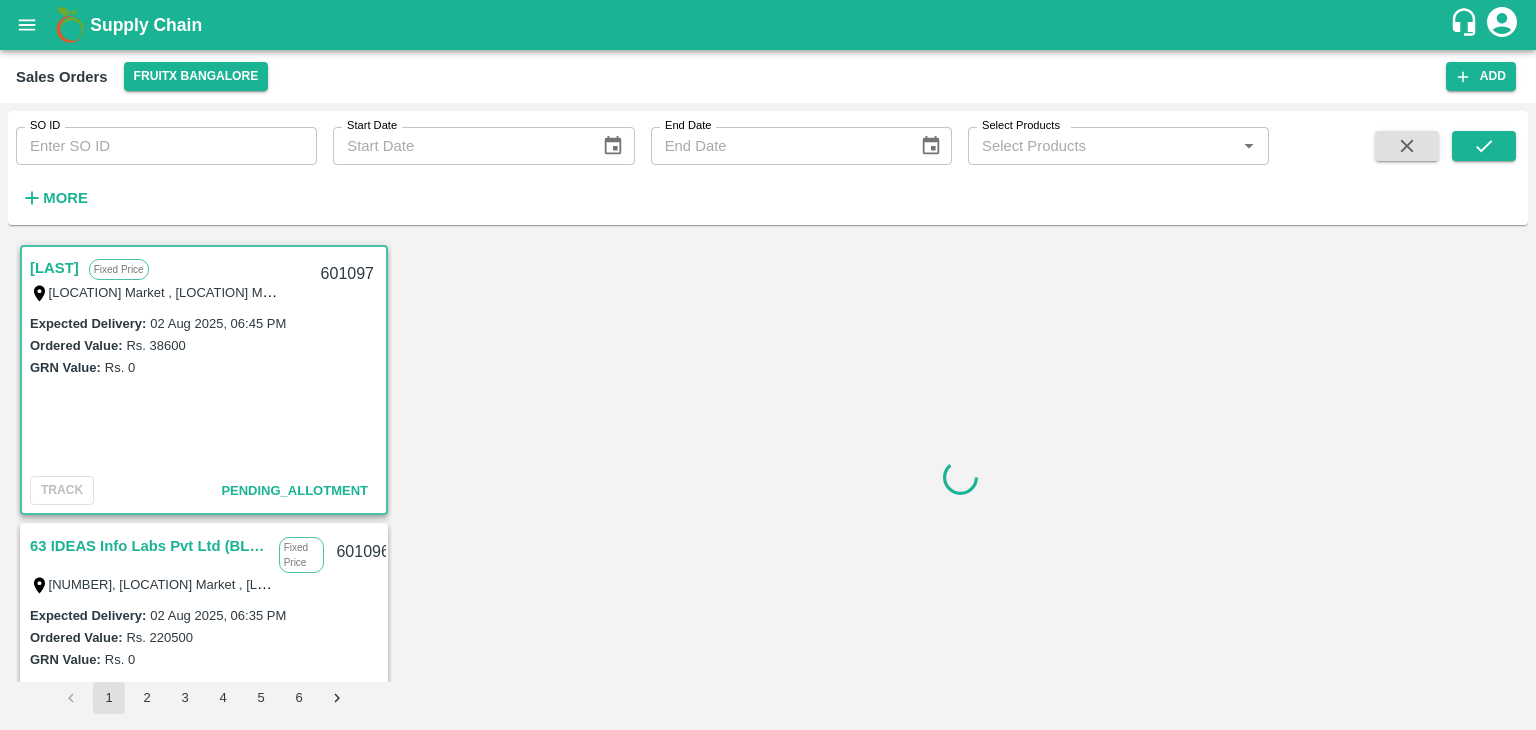 scroll, scrollTop: 5, scrollLeft: 0, axis: vertical 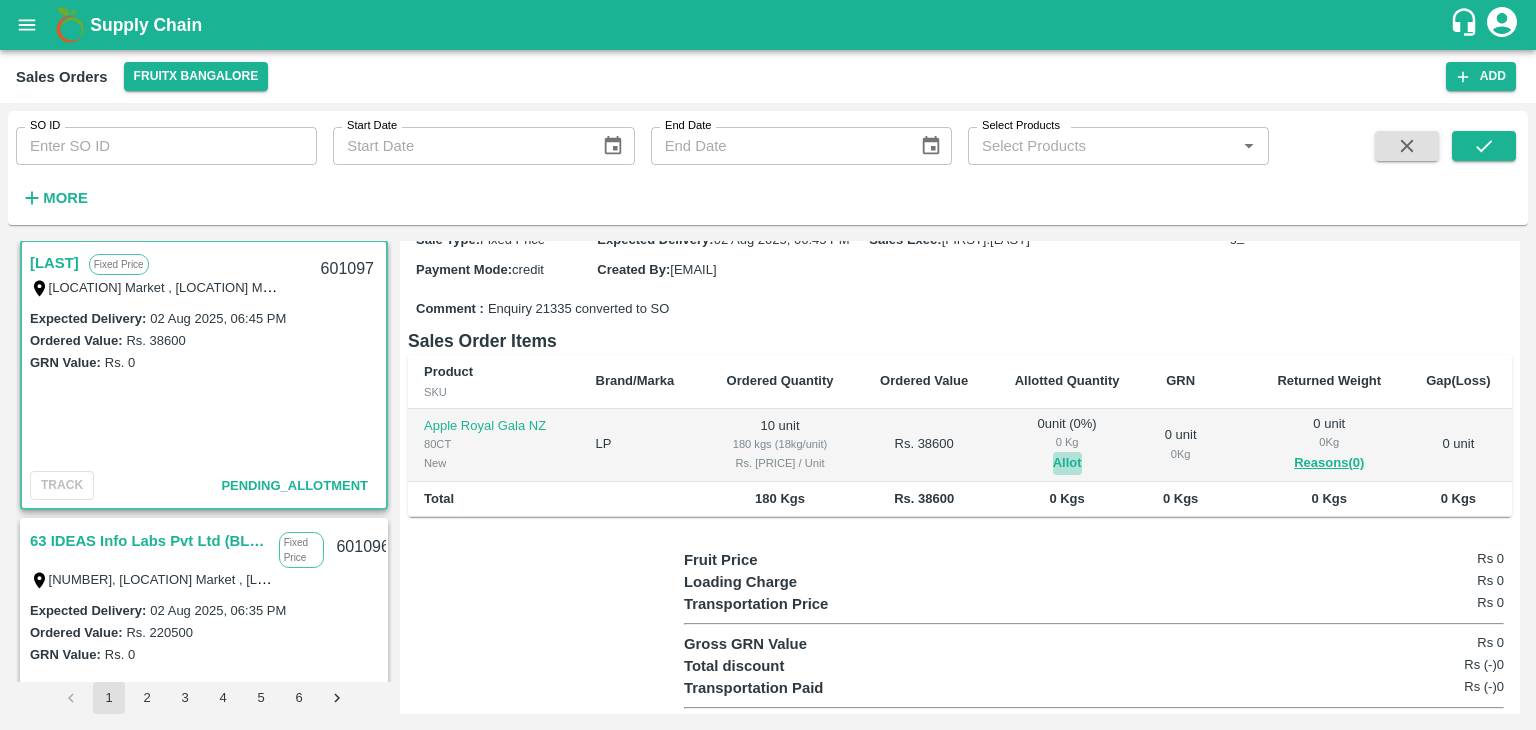 click on "Allot" at bounding box center [1067, 463] 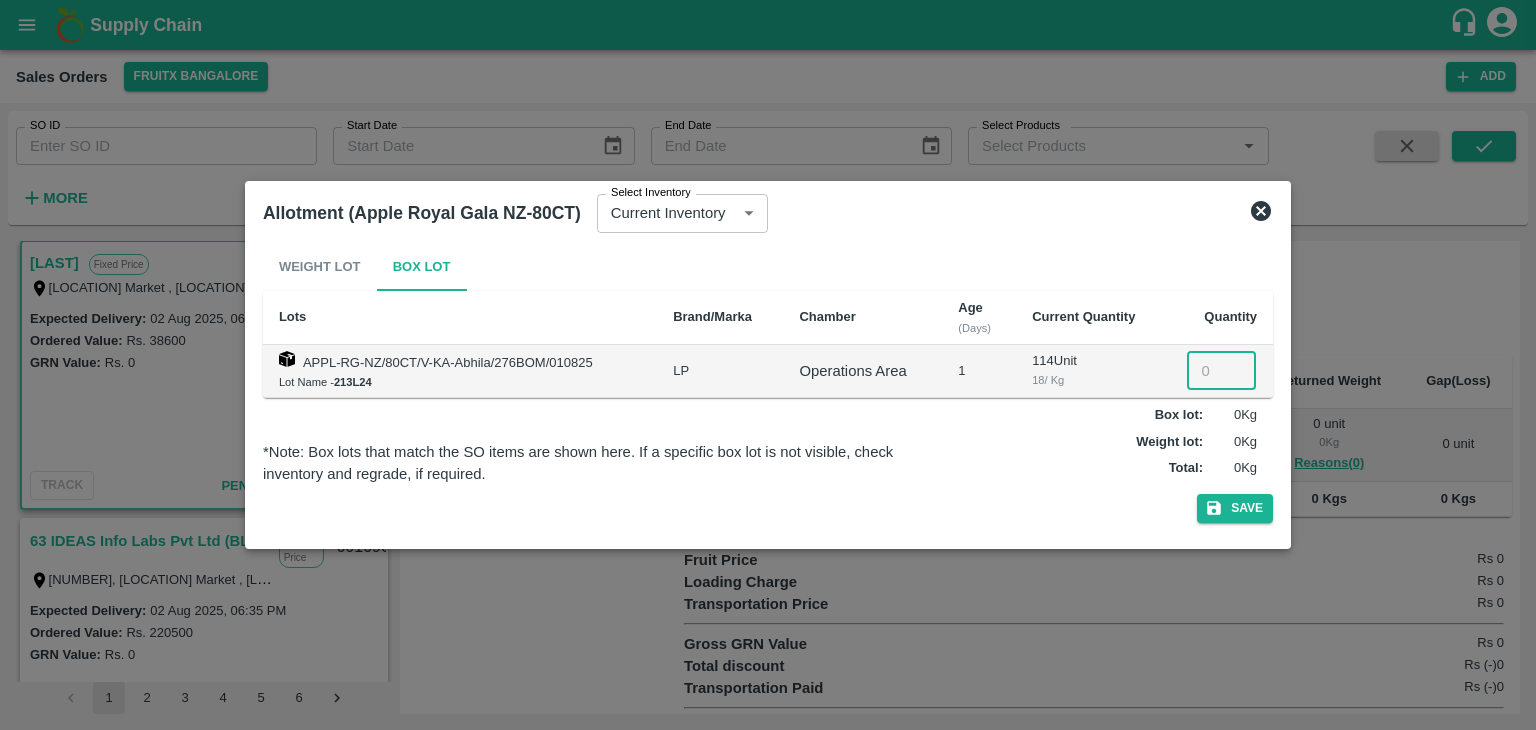 click at bounding box center [1221, 371] 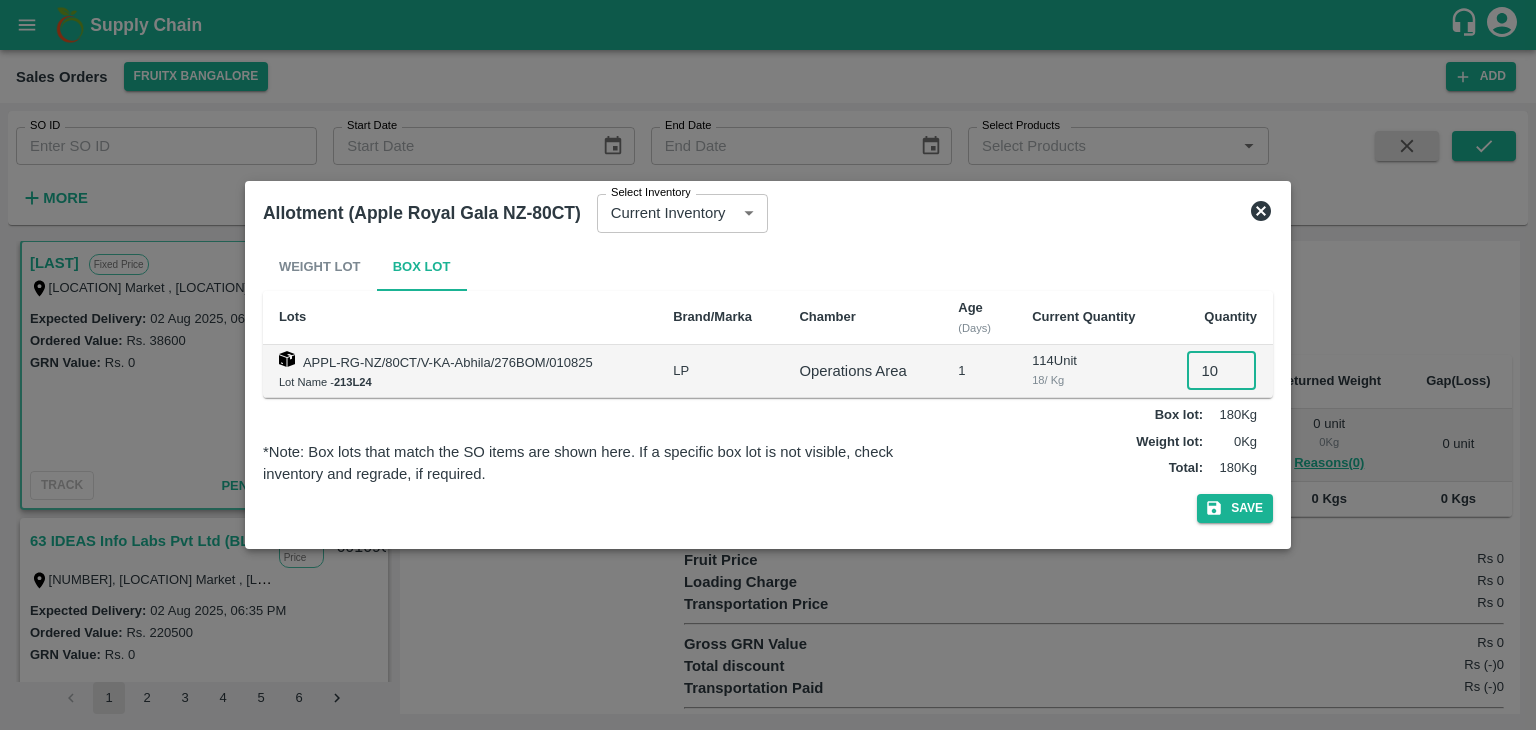 type on "10" 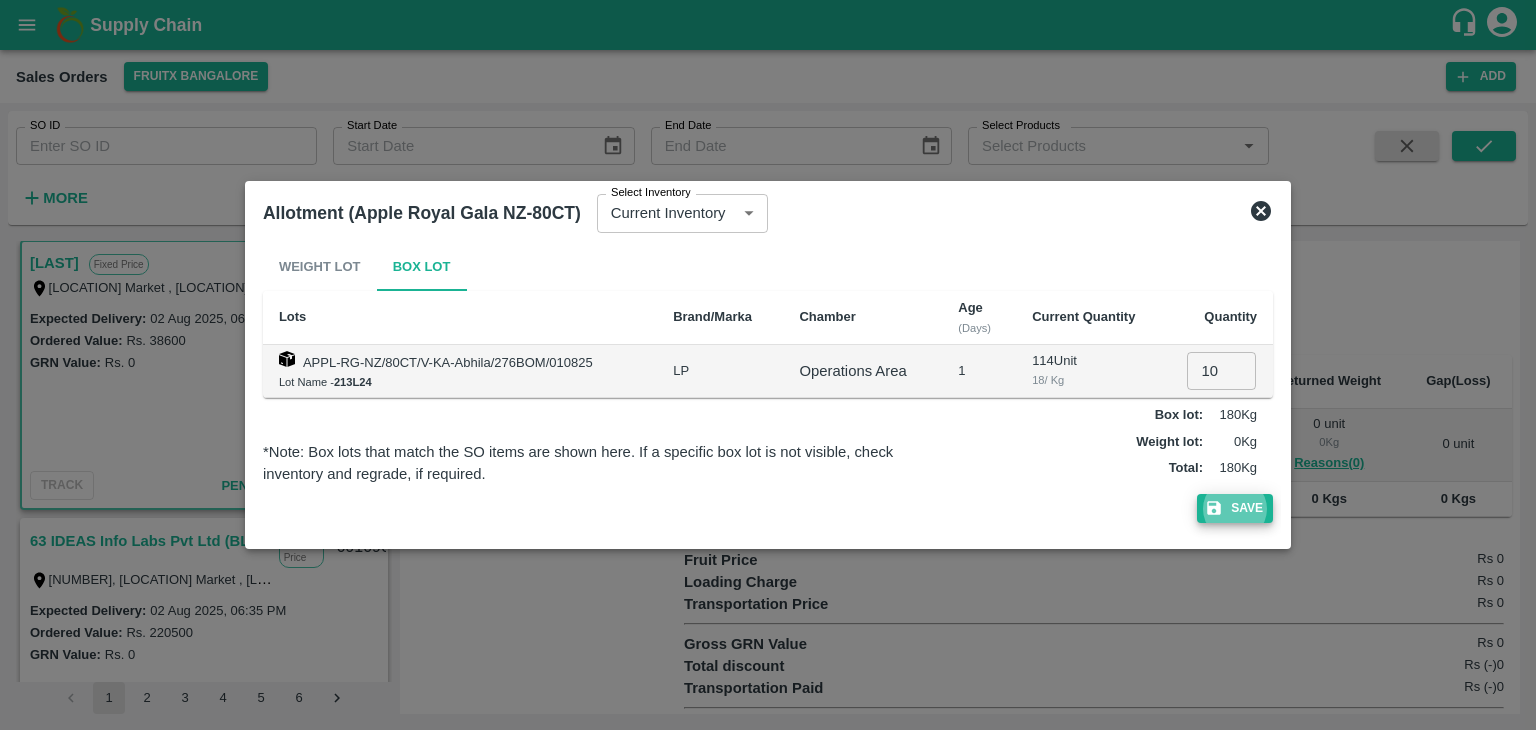 type 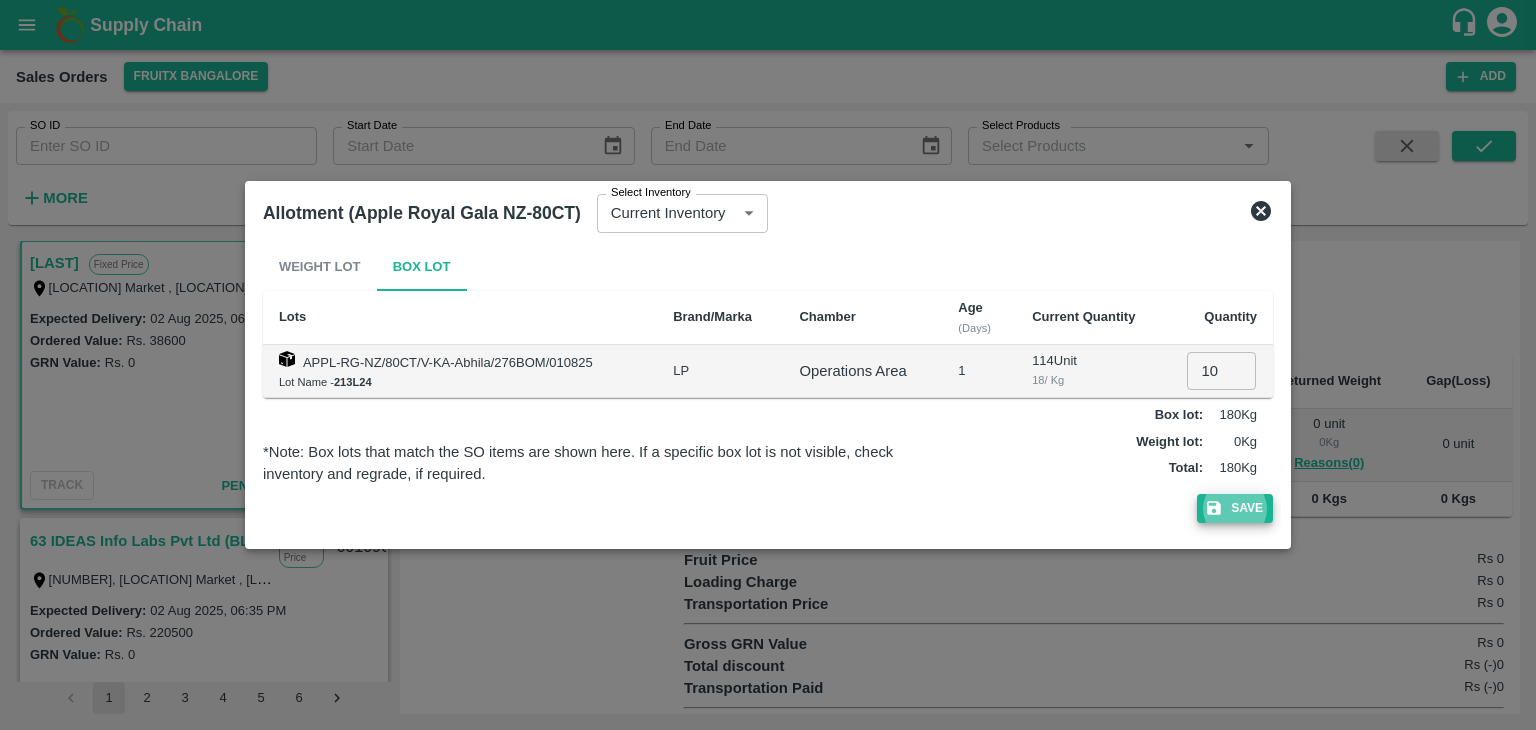 click on "Save" at bounding box center [1235, 508] 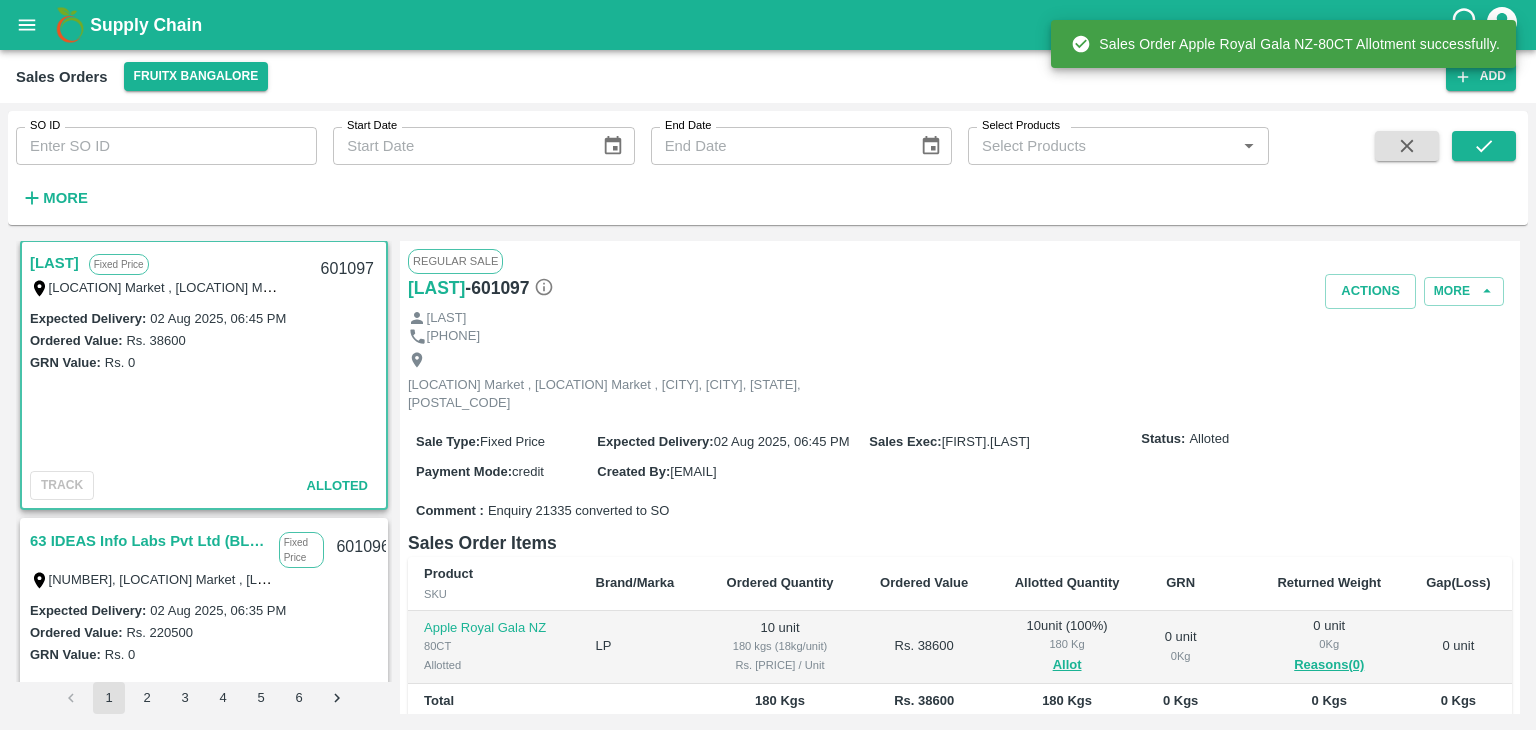 click on "601097" at bounding box center [347, 269] 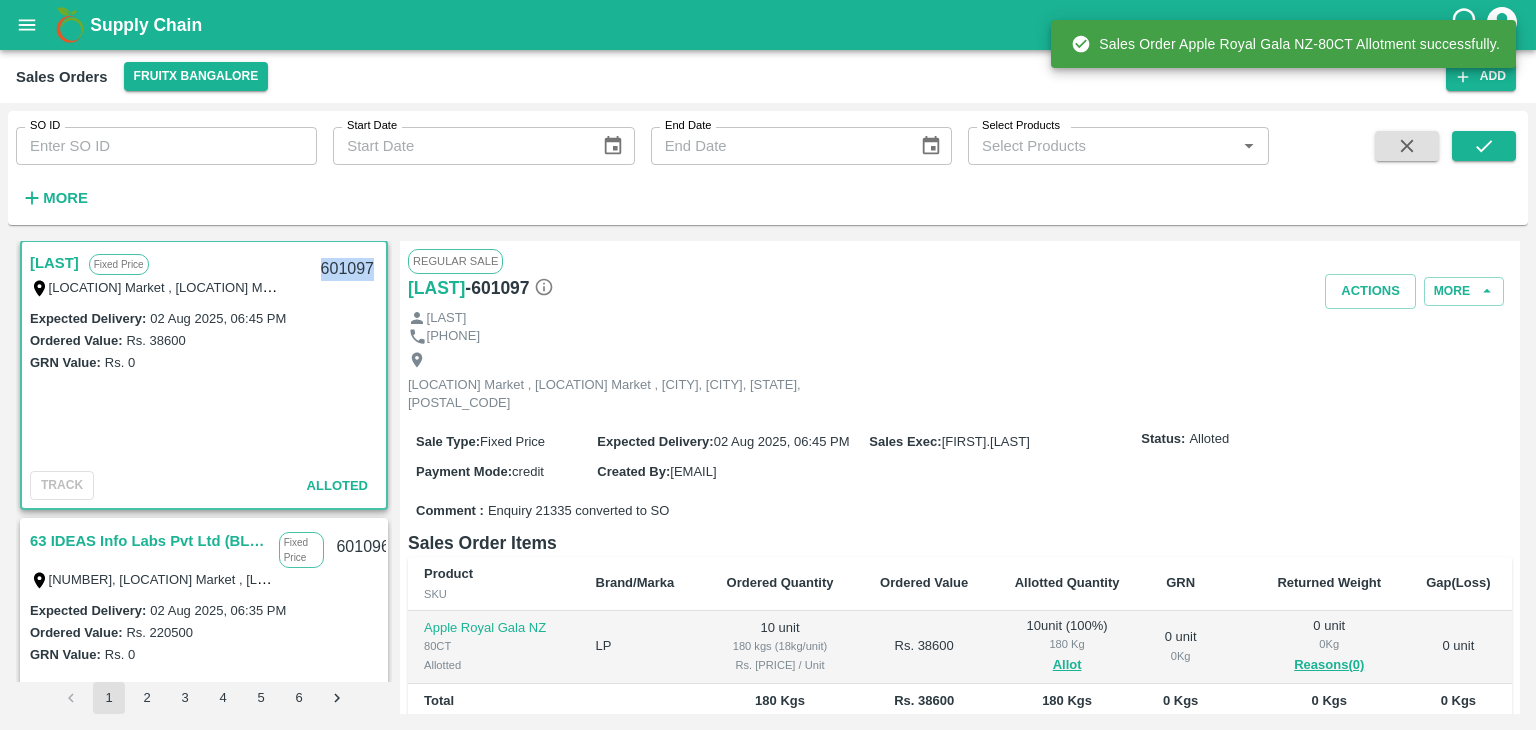 click on "601097" at bounding box center (347, 269) 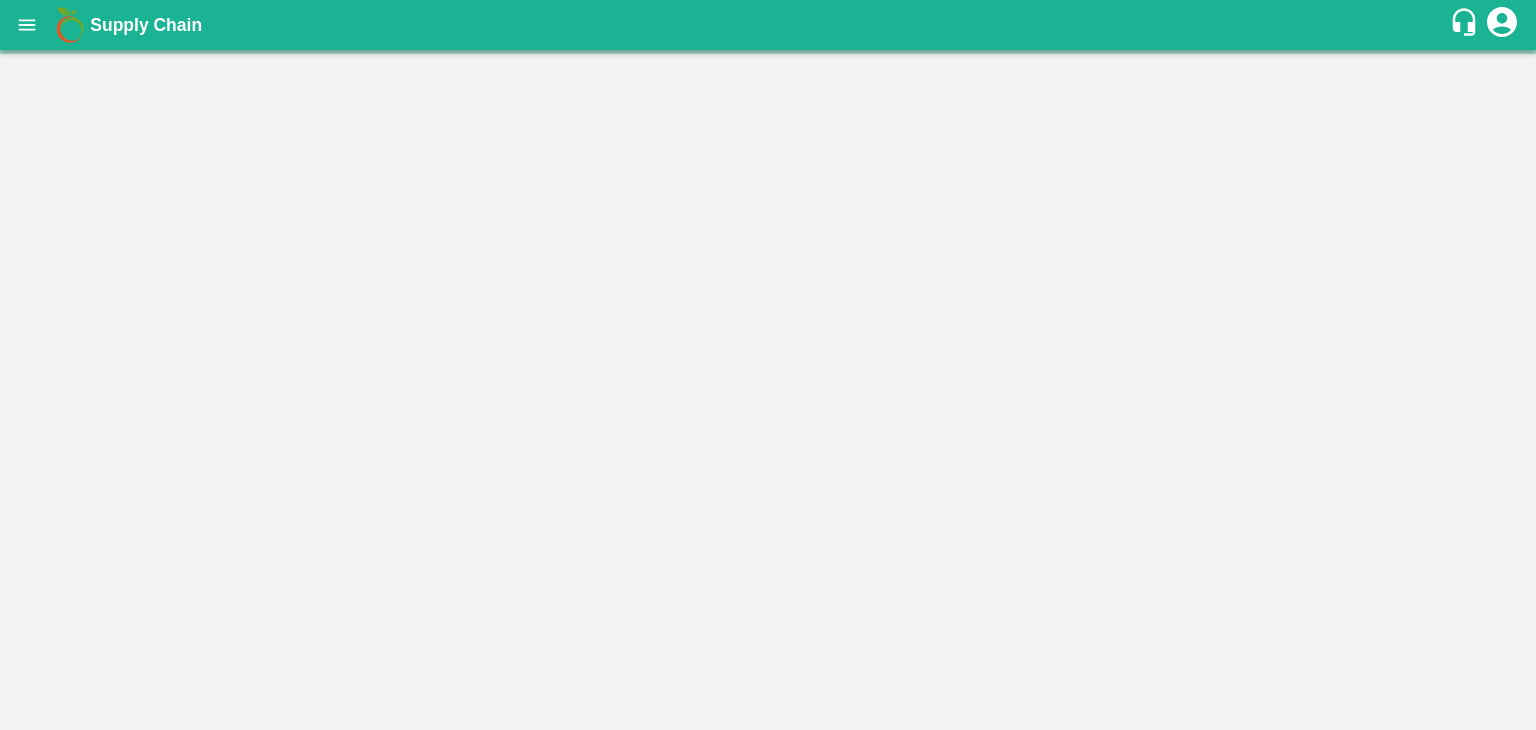 scroll, scrollTop: 0, scrollLeft: 0, axis: both 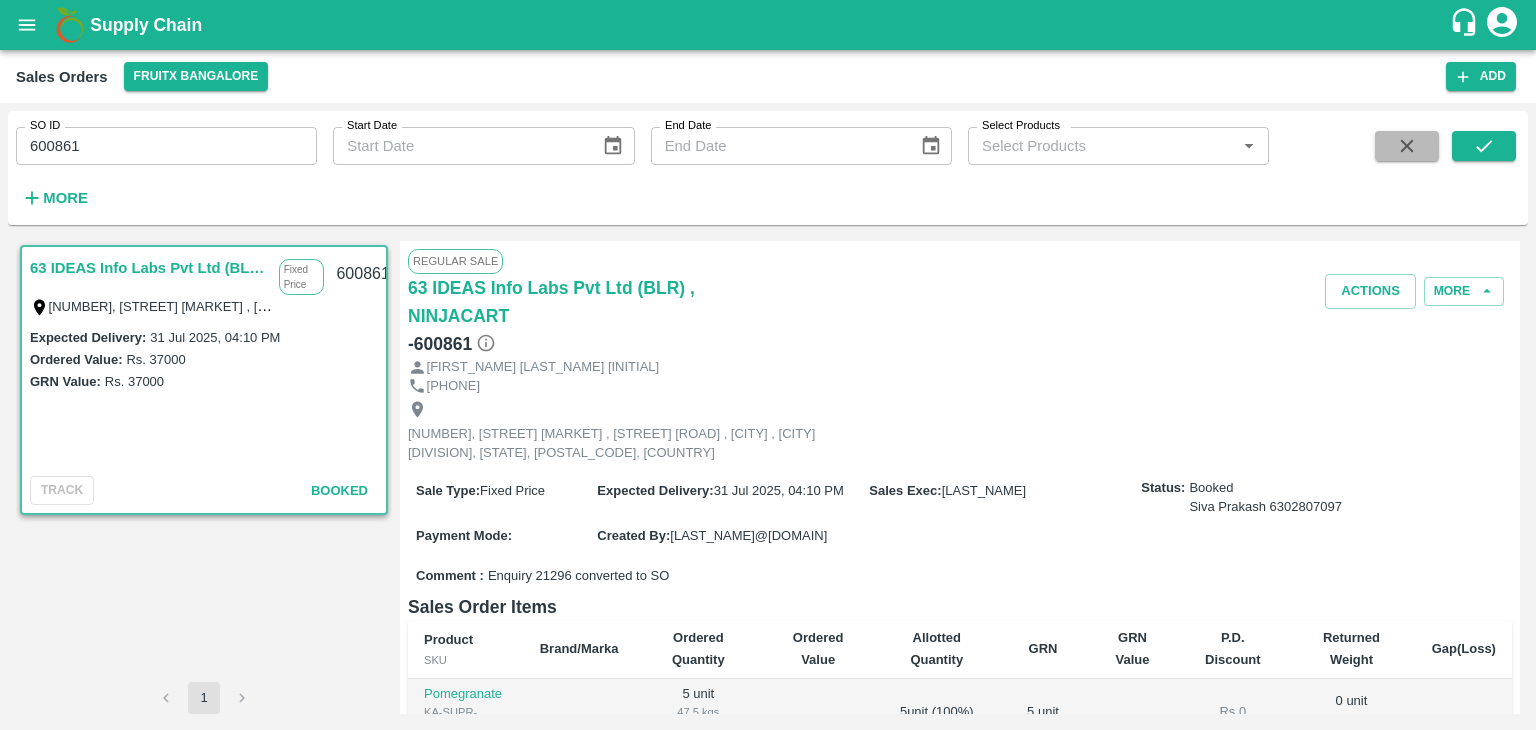 click at bounding box center [1407, 146] 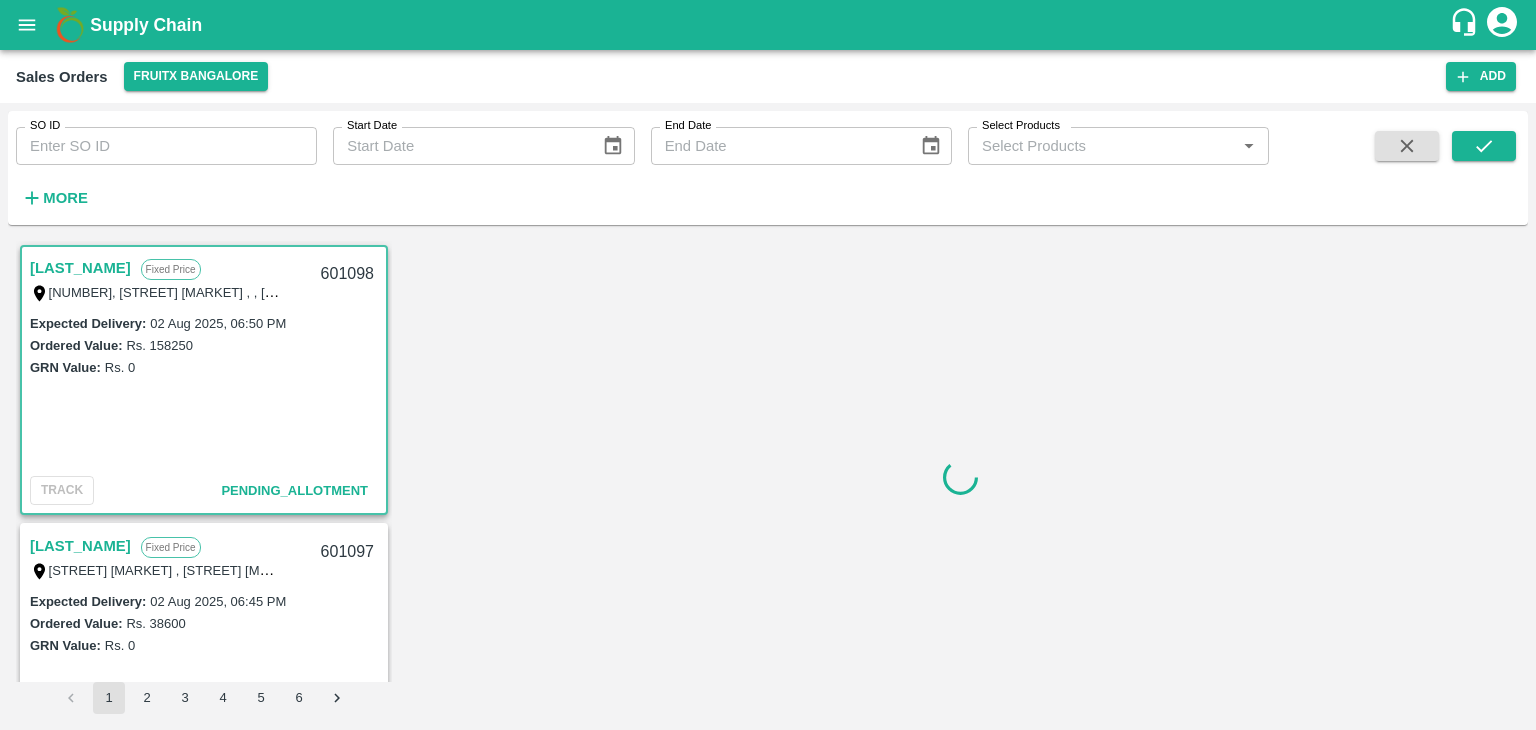scroll, scrollTop: 5, scrollLeft: 0, axis: vertical 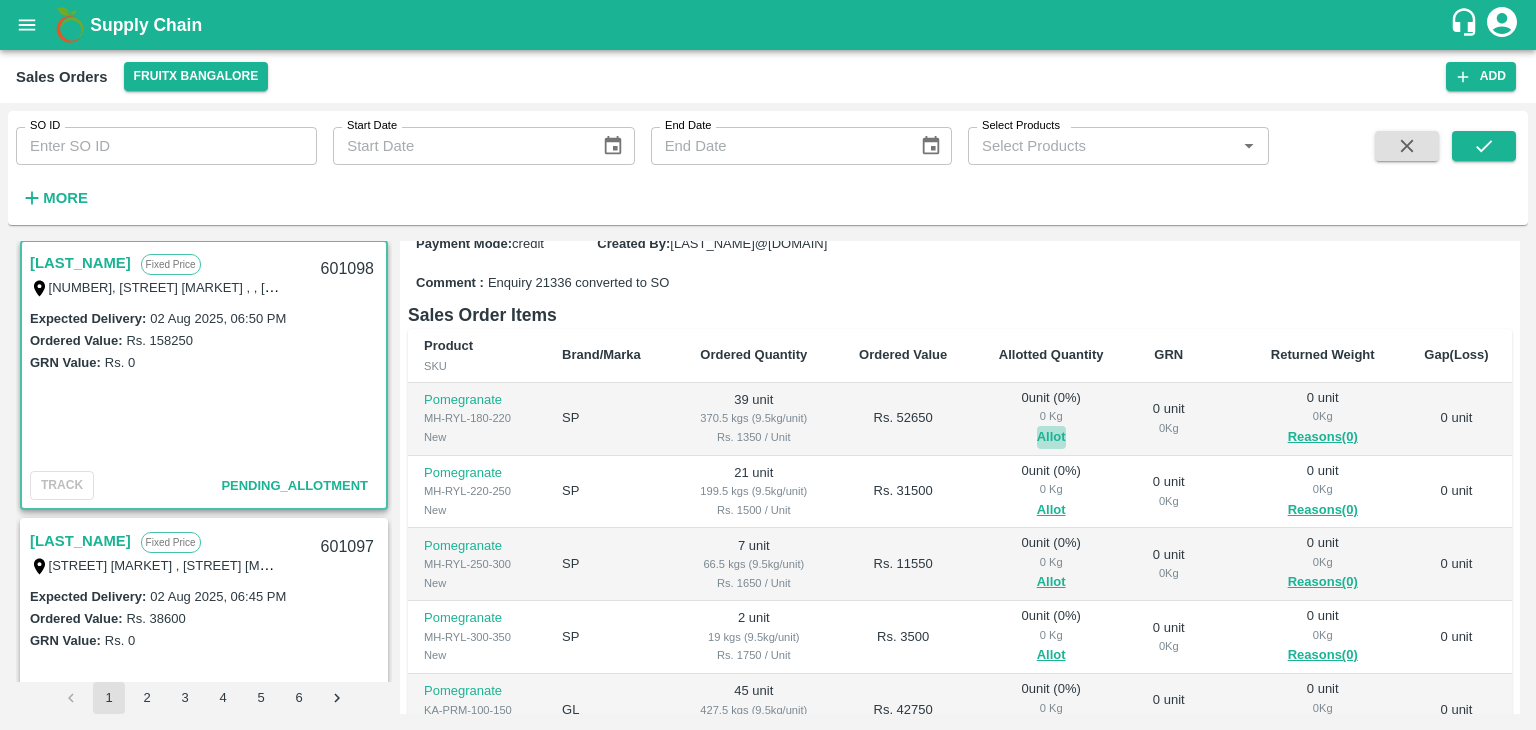 click on "Allot" at bounding box center (1051, 437) 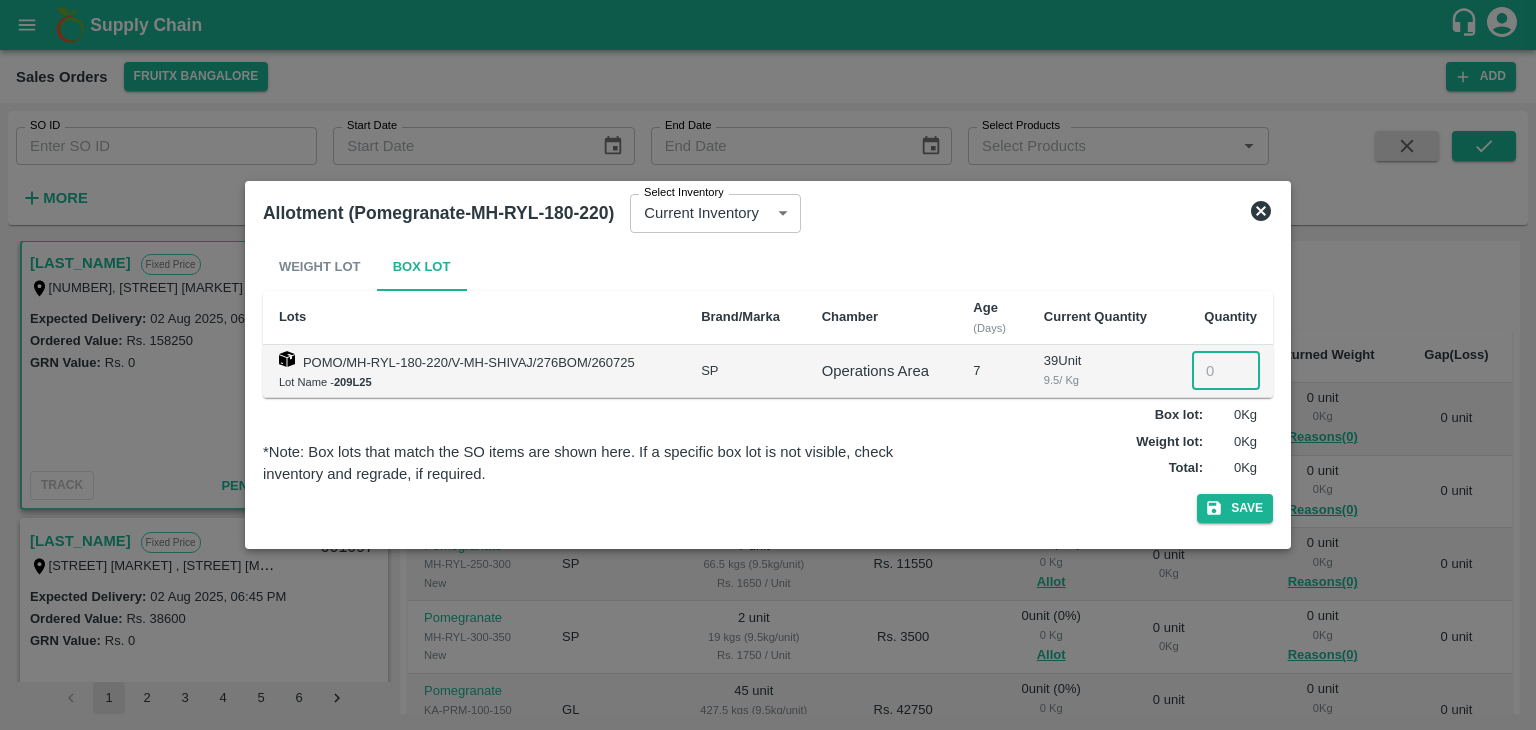 click at bounding box center (1226, 371) 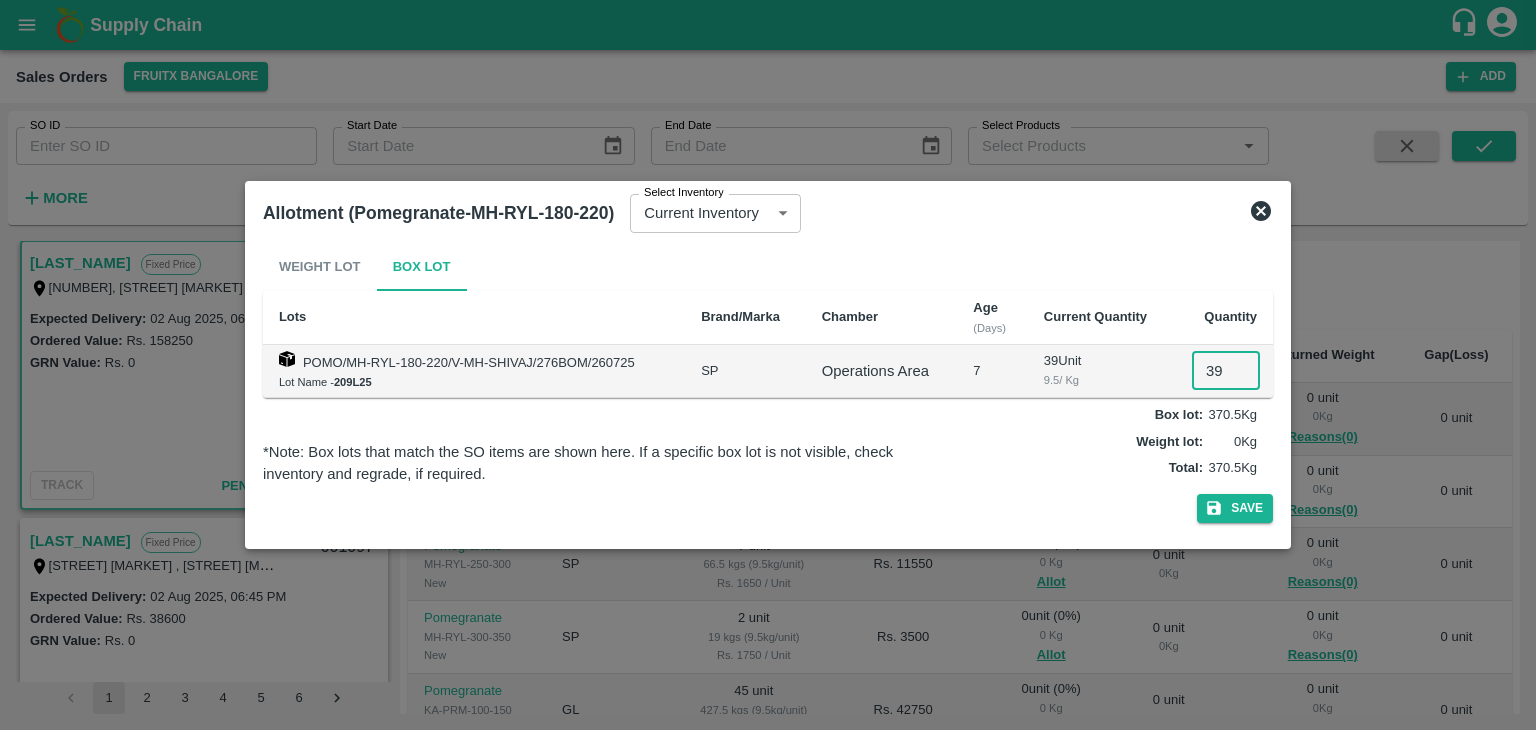 type on "39" 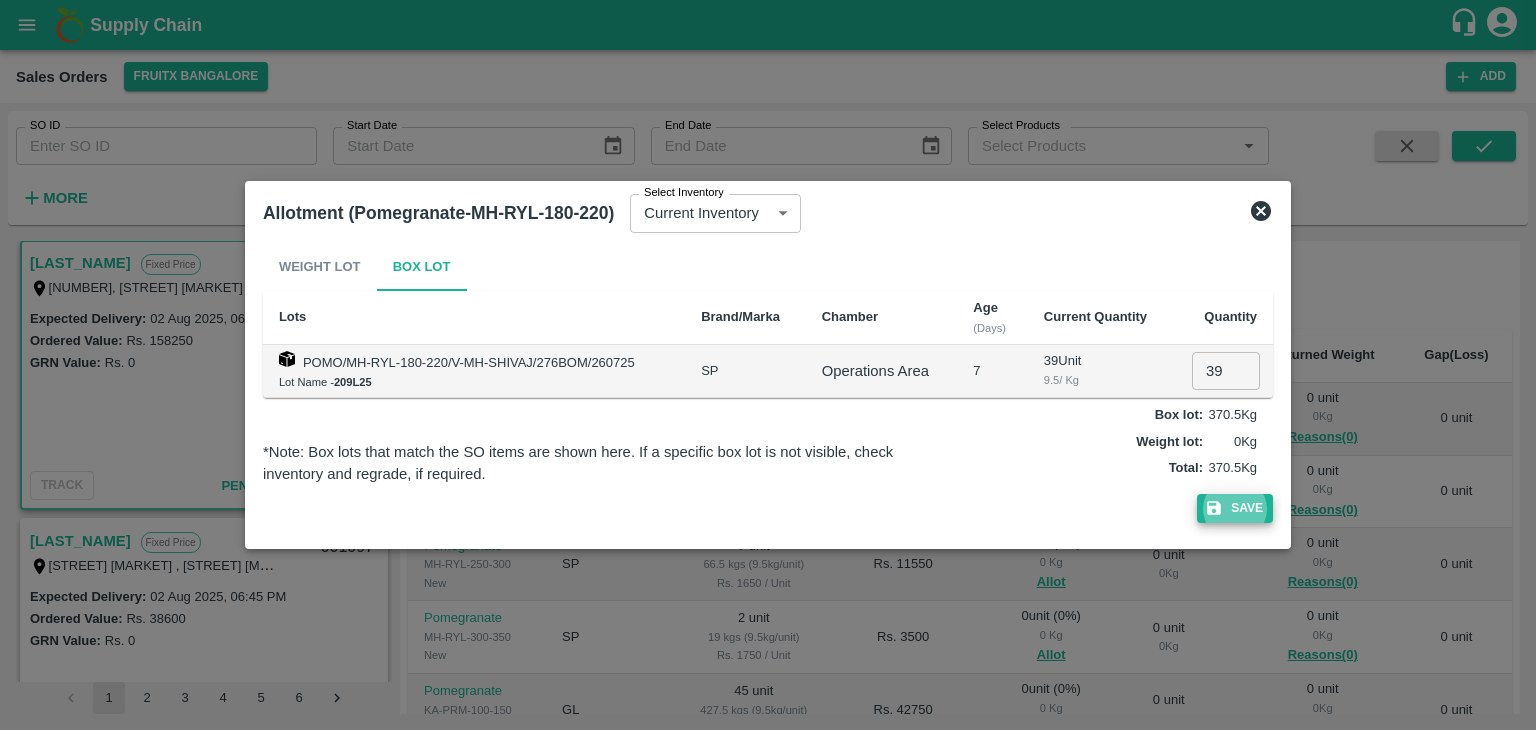 type 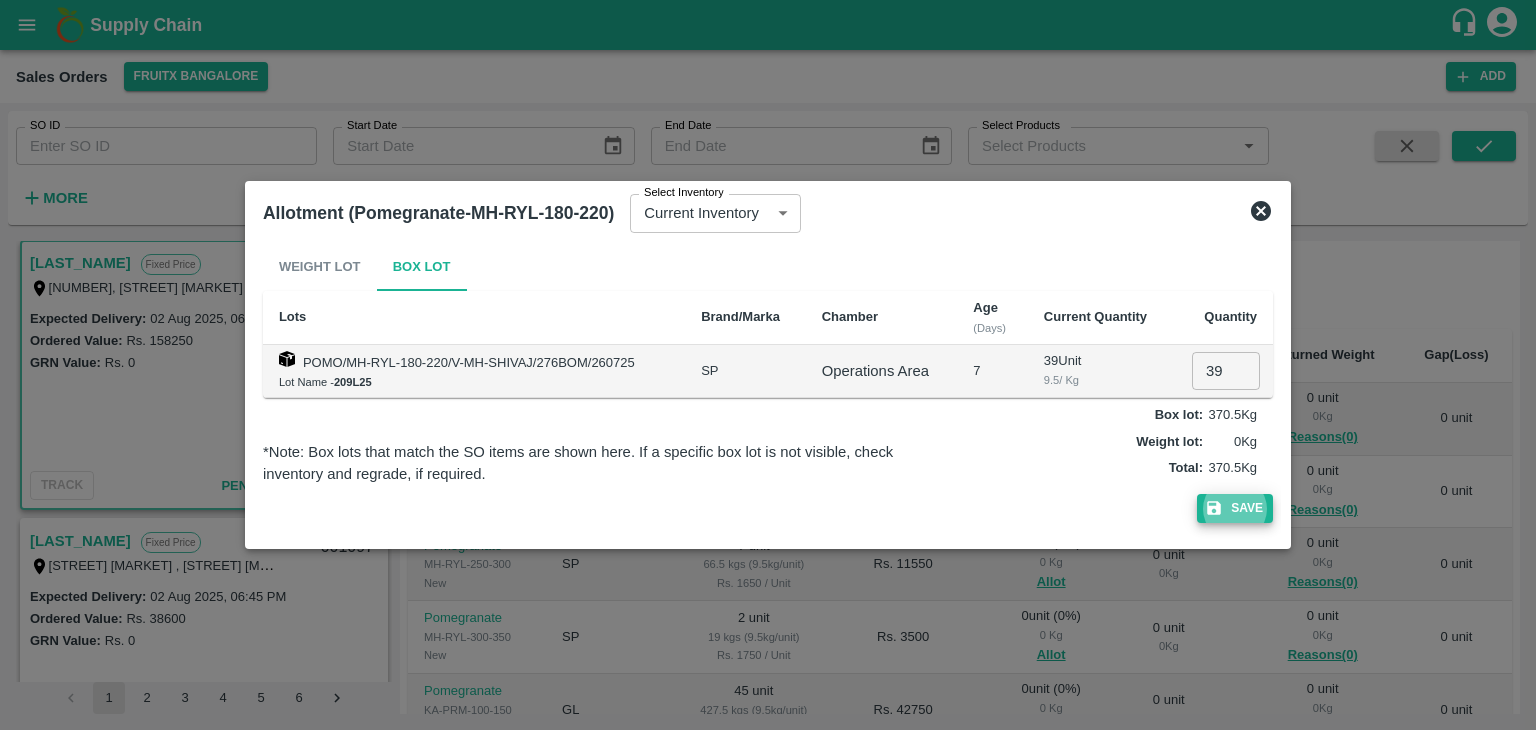 click on "Save" at bounding box center (1235, 508) 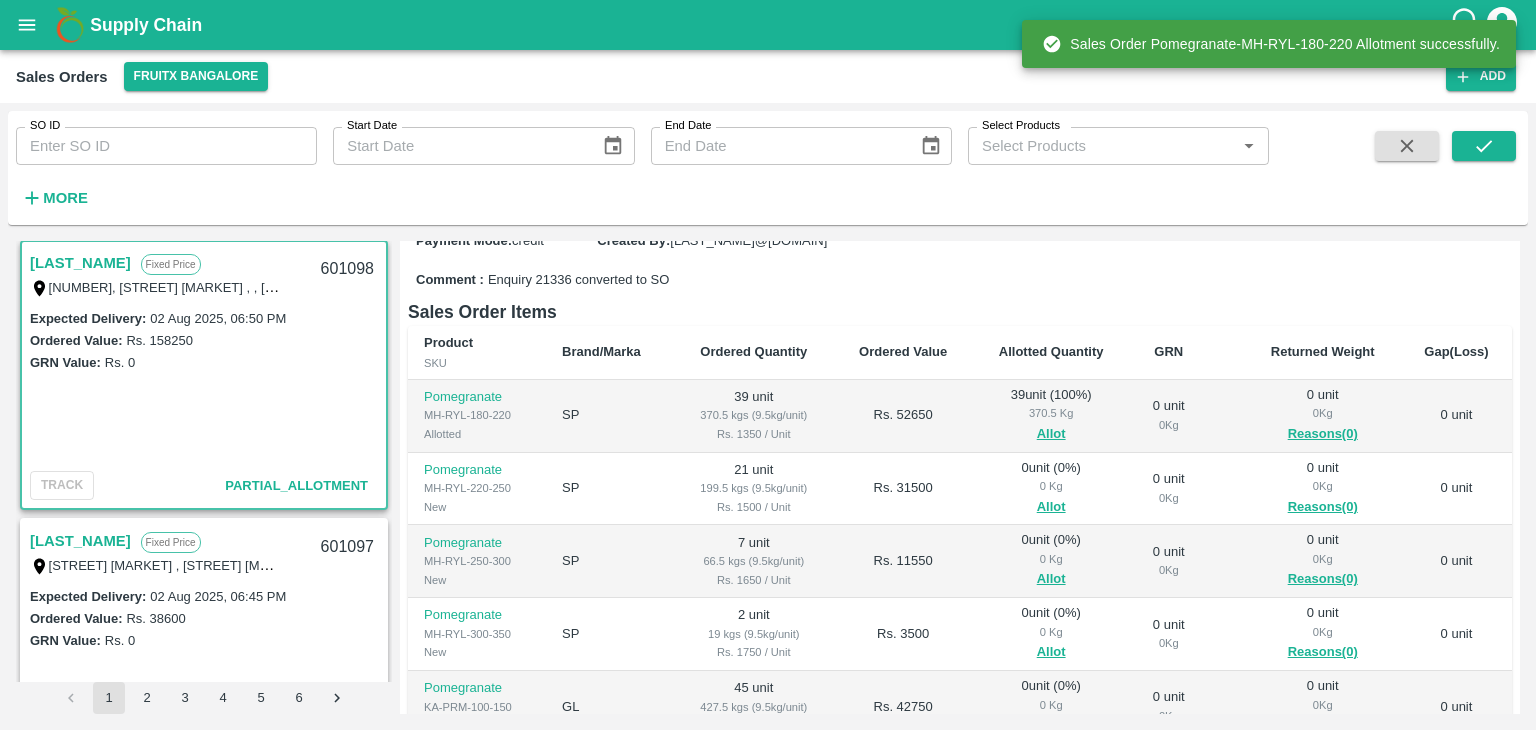 scroll, scrollTop: 238, scrollLeft: 0, axis: vertical 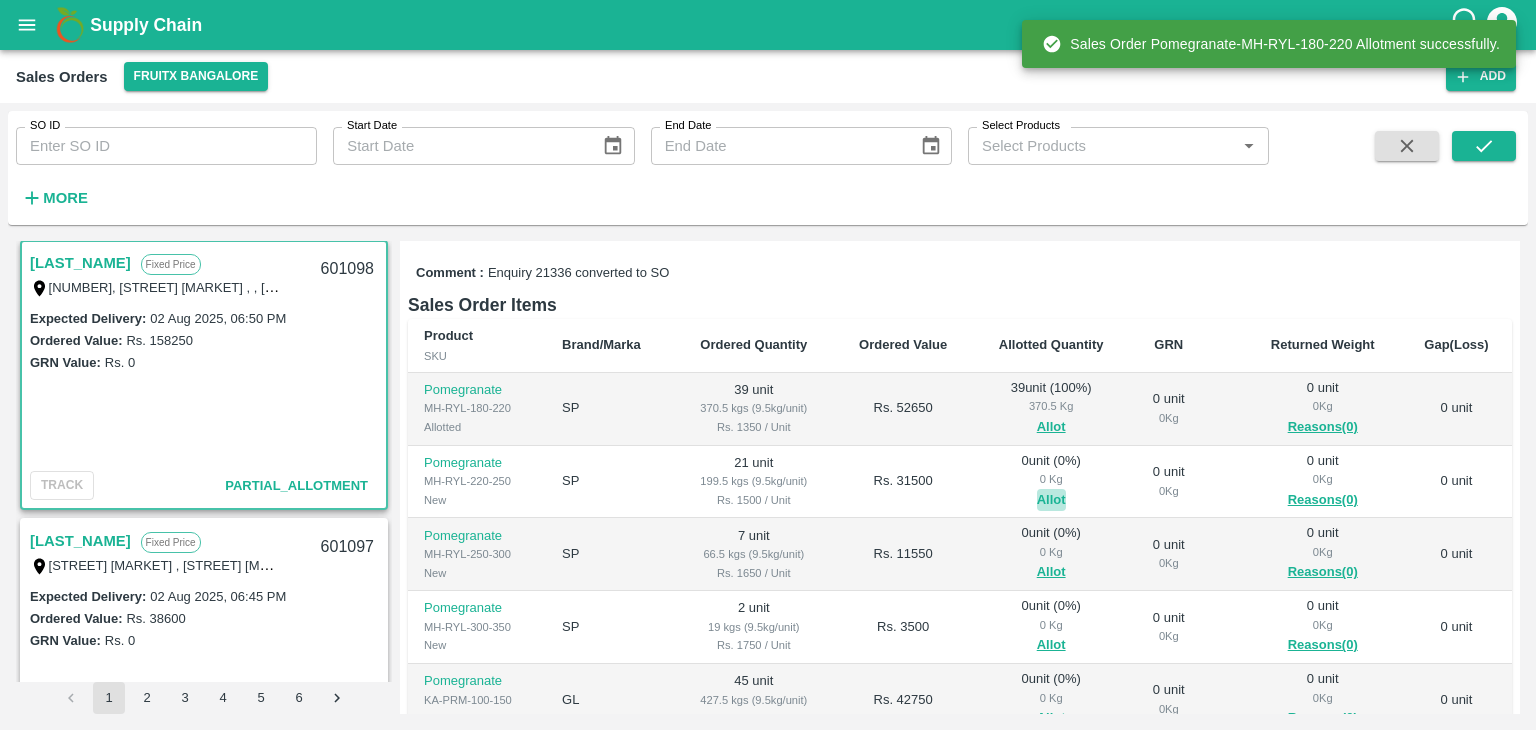 click on "Allot" at bounding box center [1051, 500] 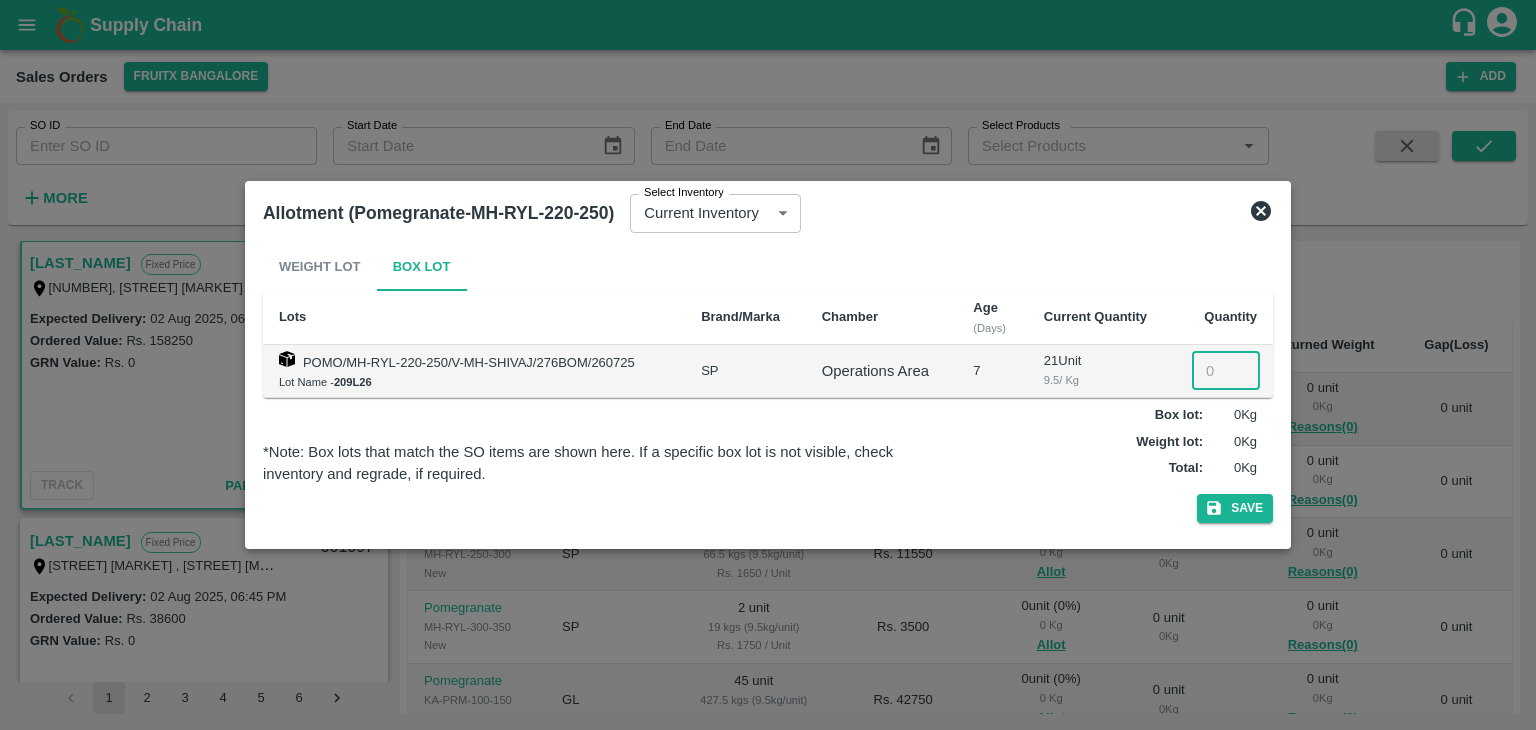click at bounding box center [1226, 371] 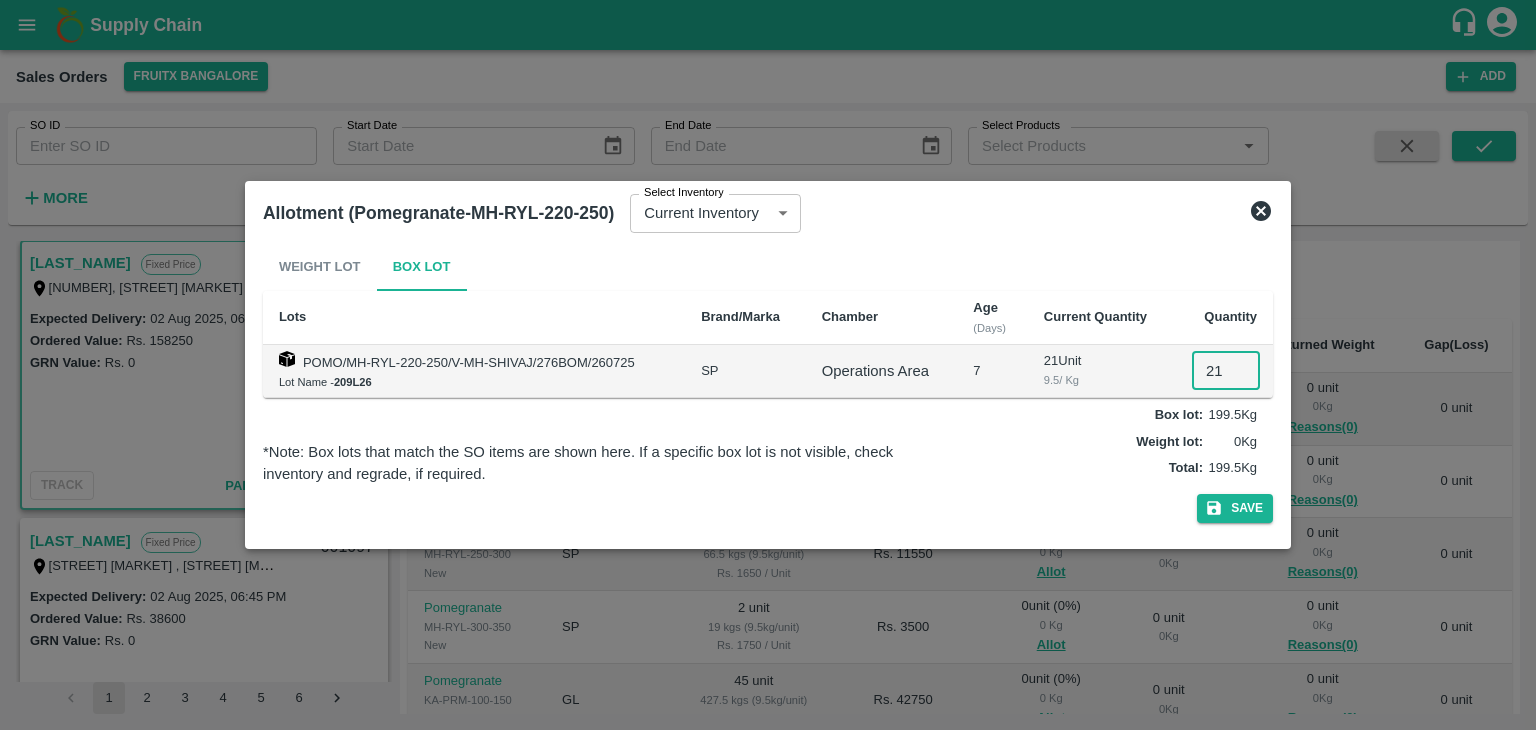 type on "21" 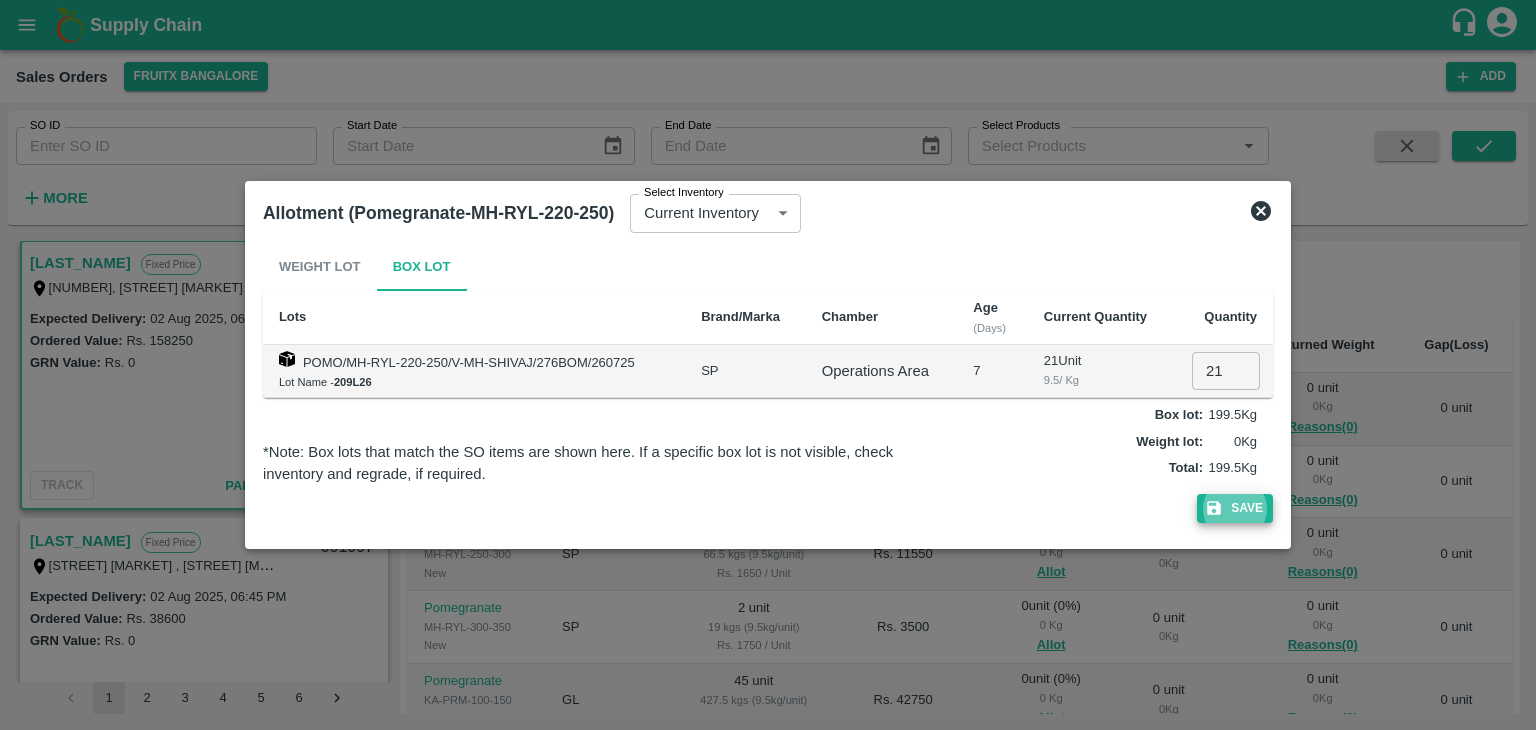 type 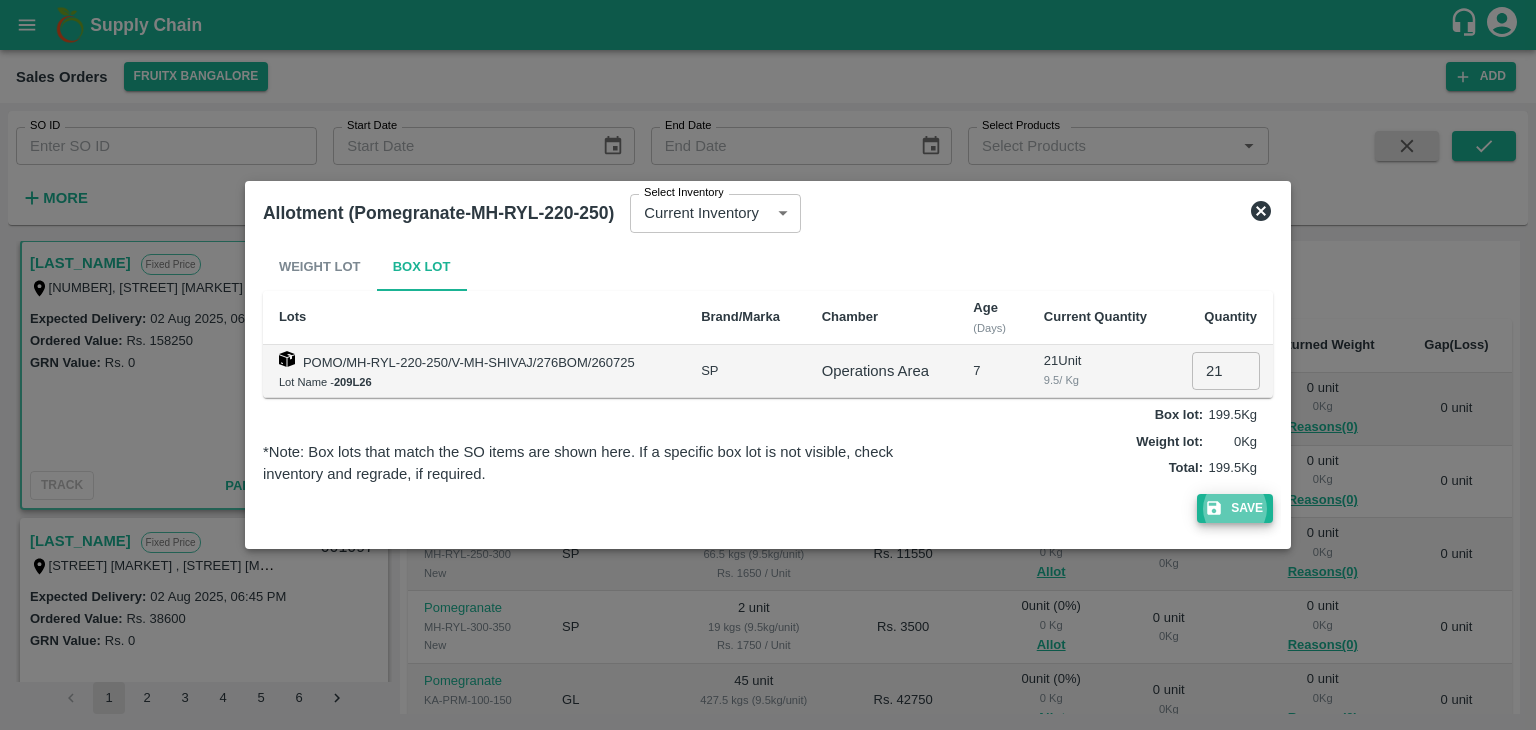 click on "Save" at bounding box center (1235, 508) 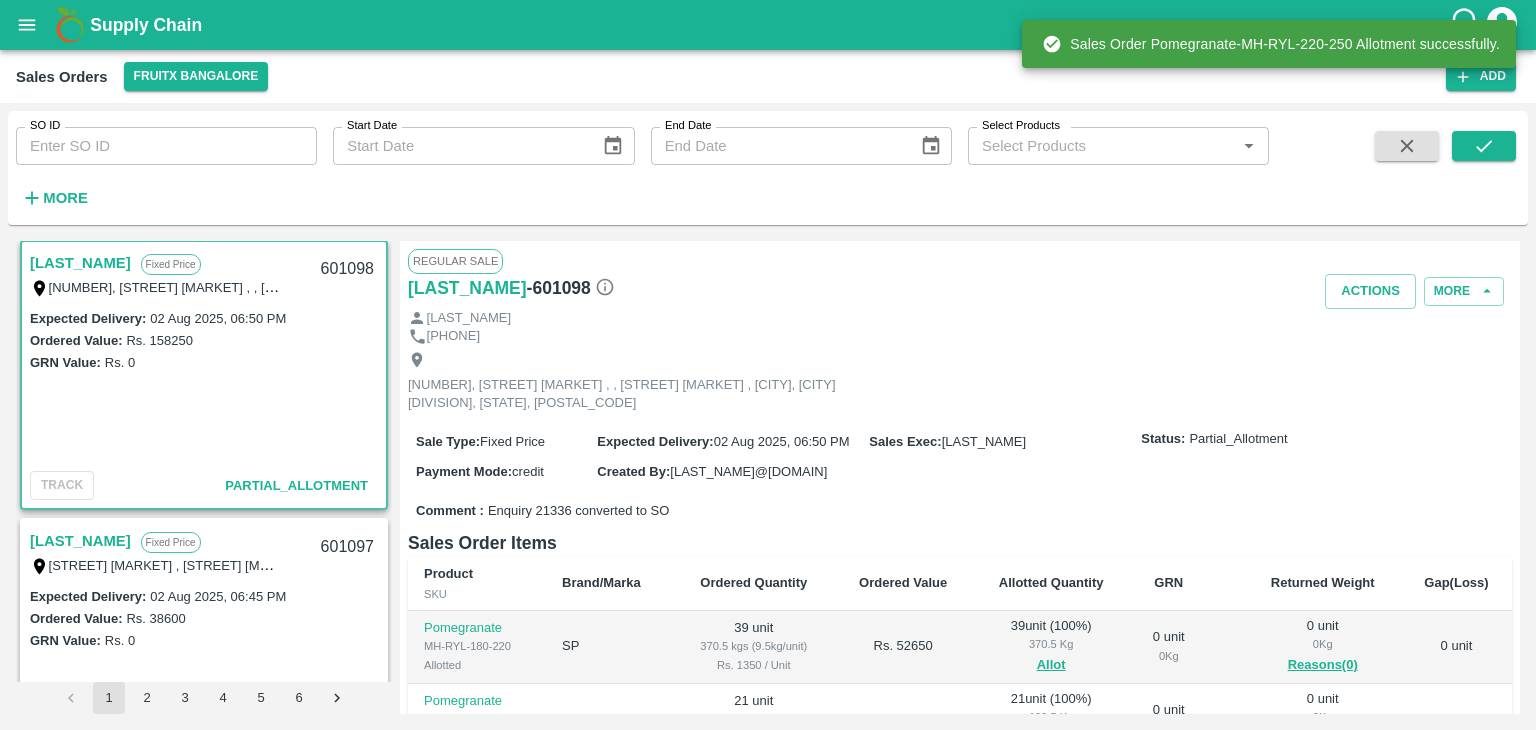 scroll, scrollTop: 196, scrollLeft: 0, axis: vertical 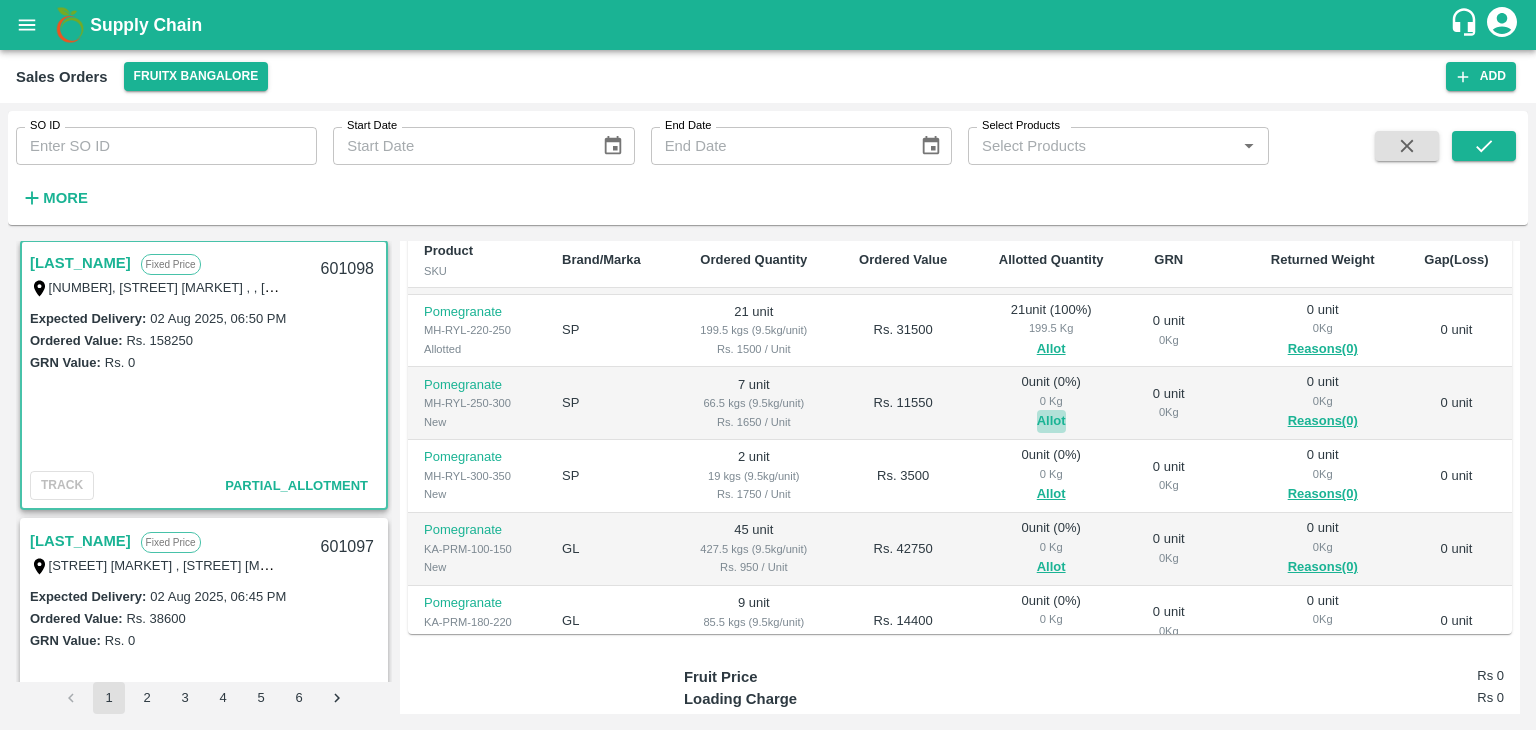 click on "Allot" at bounding box center (1051, 421) 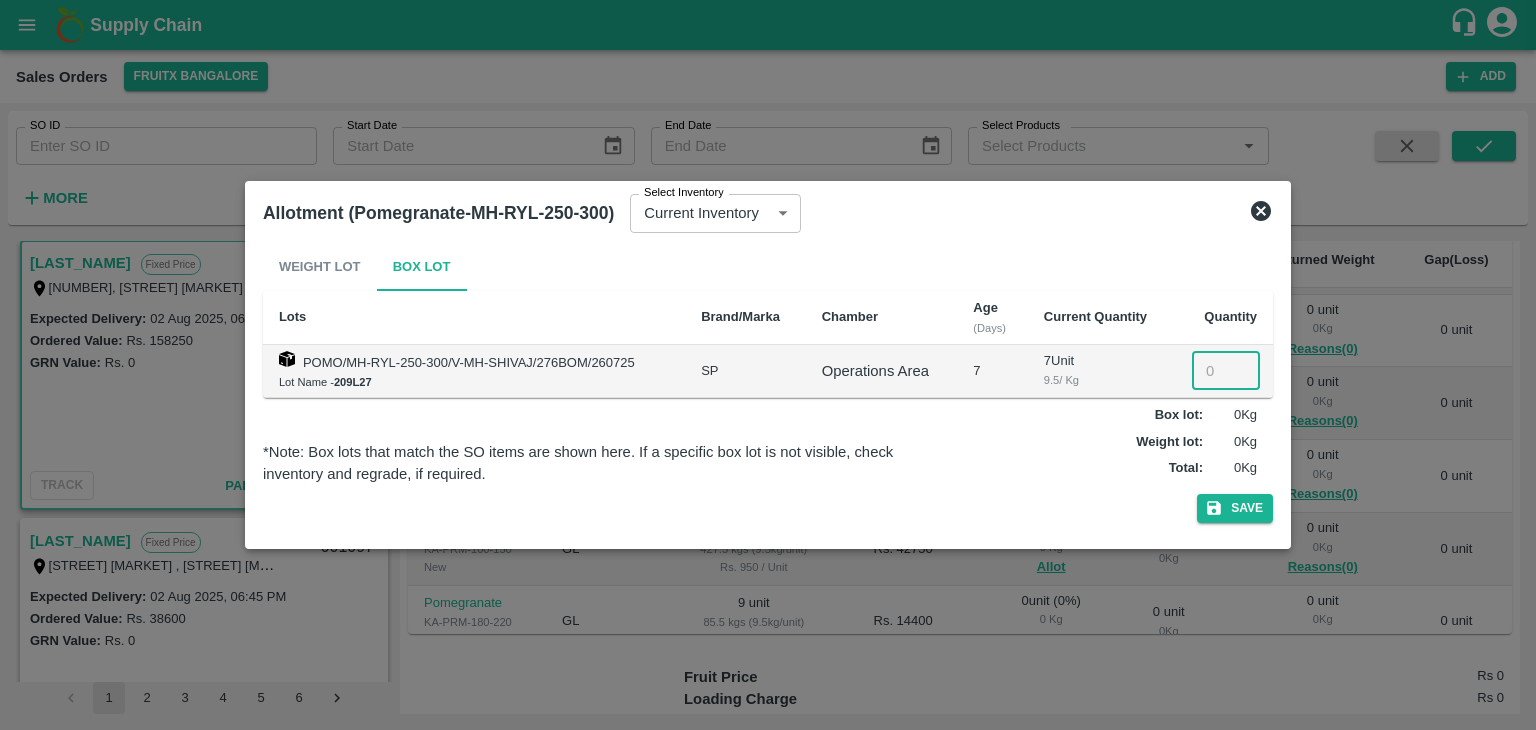 click at bounding box center [1226, 371] 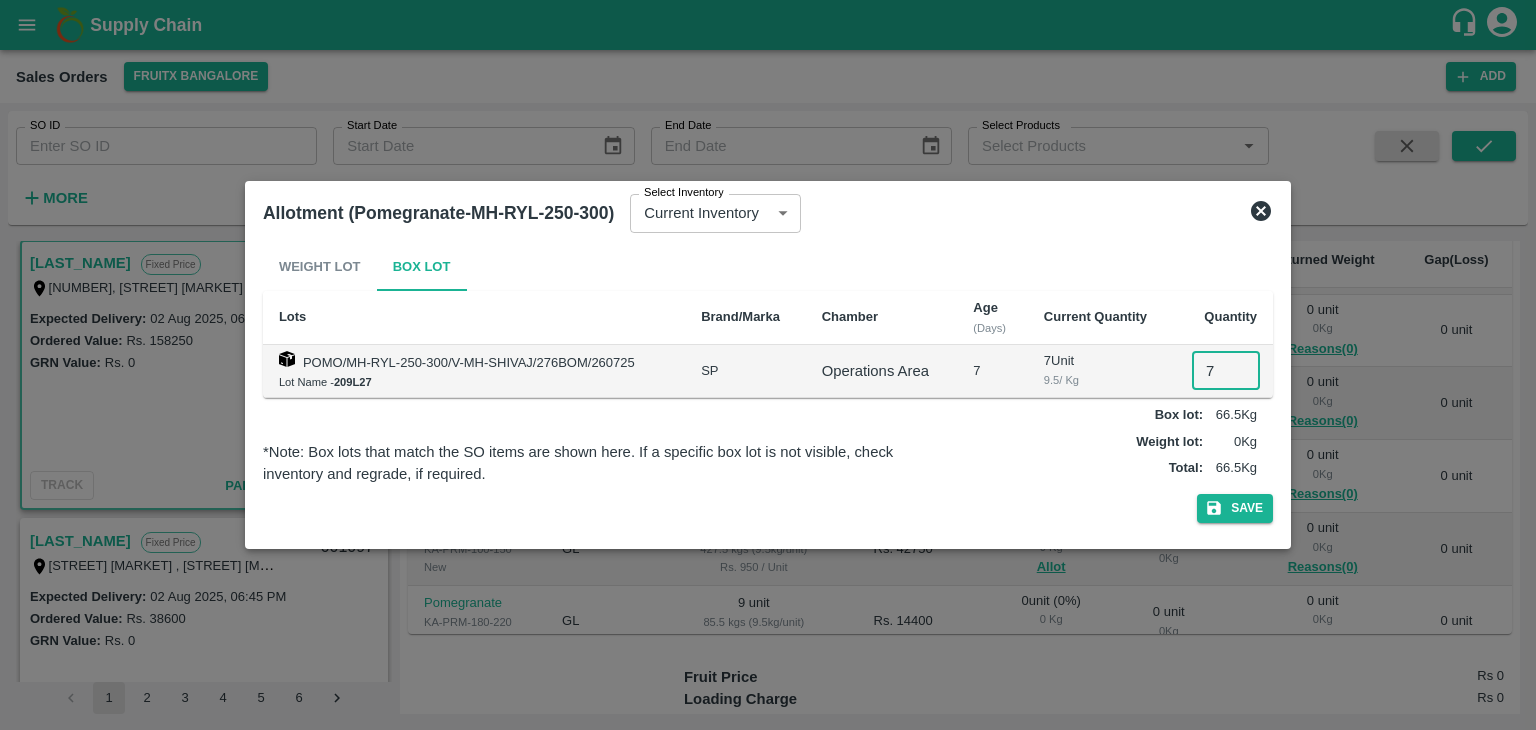 type on "7" 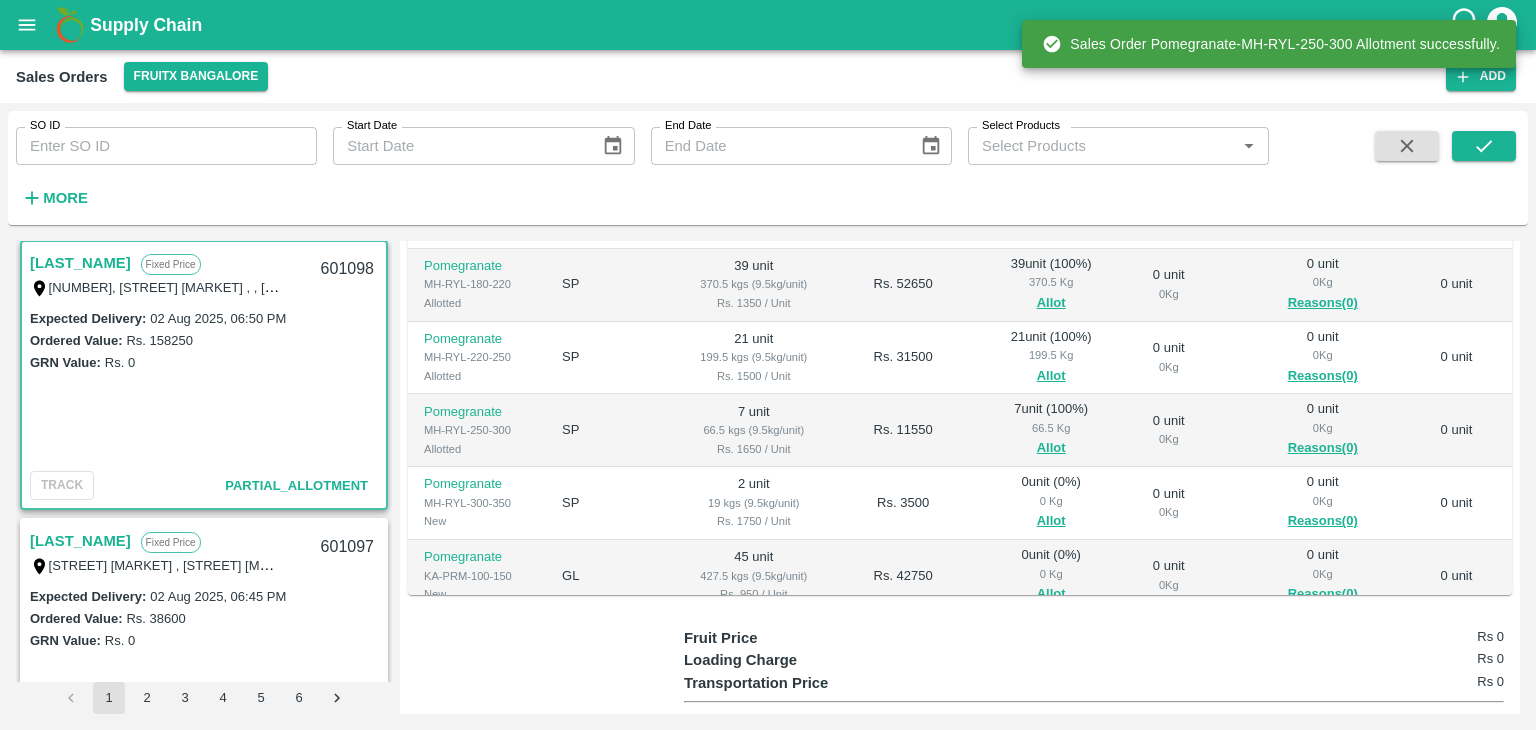 scroll, scrollTop: 370, scrollLeft: 0, axis: vertical 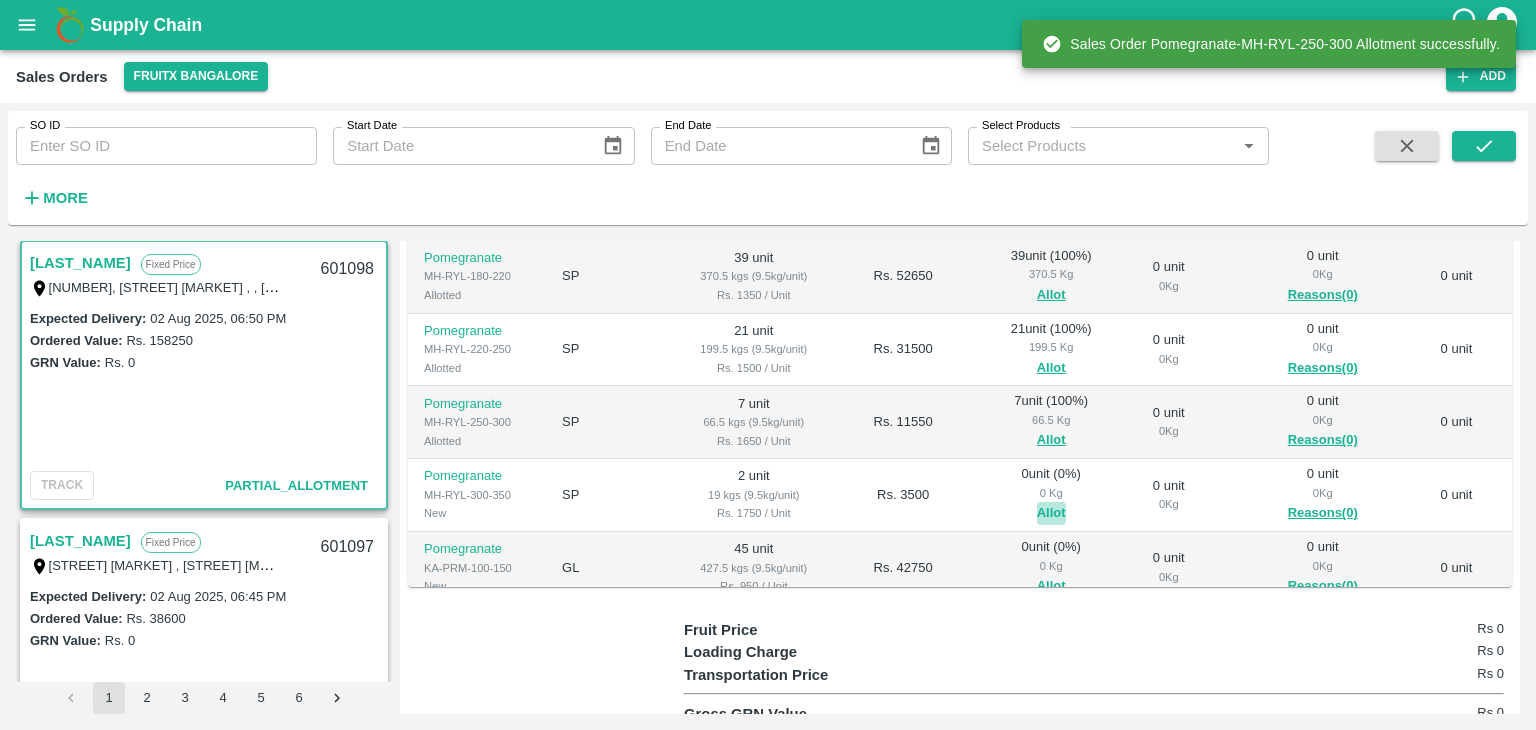 click on "Allot" at bounding box center [1051, 513] 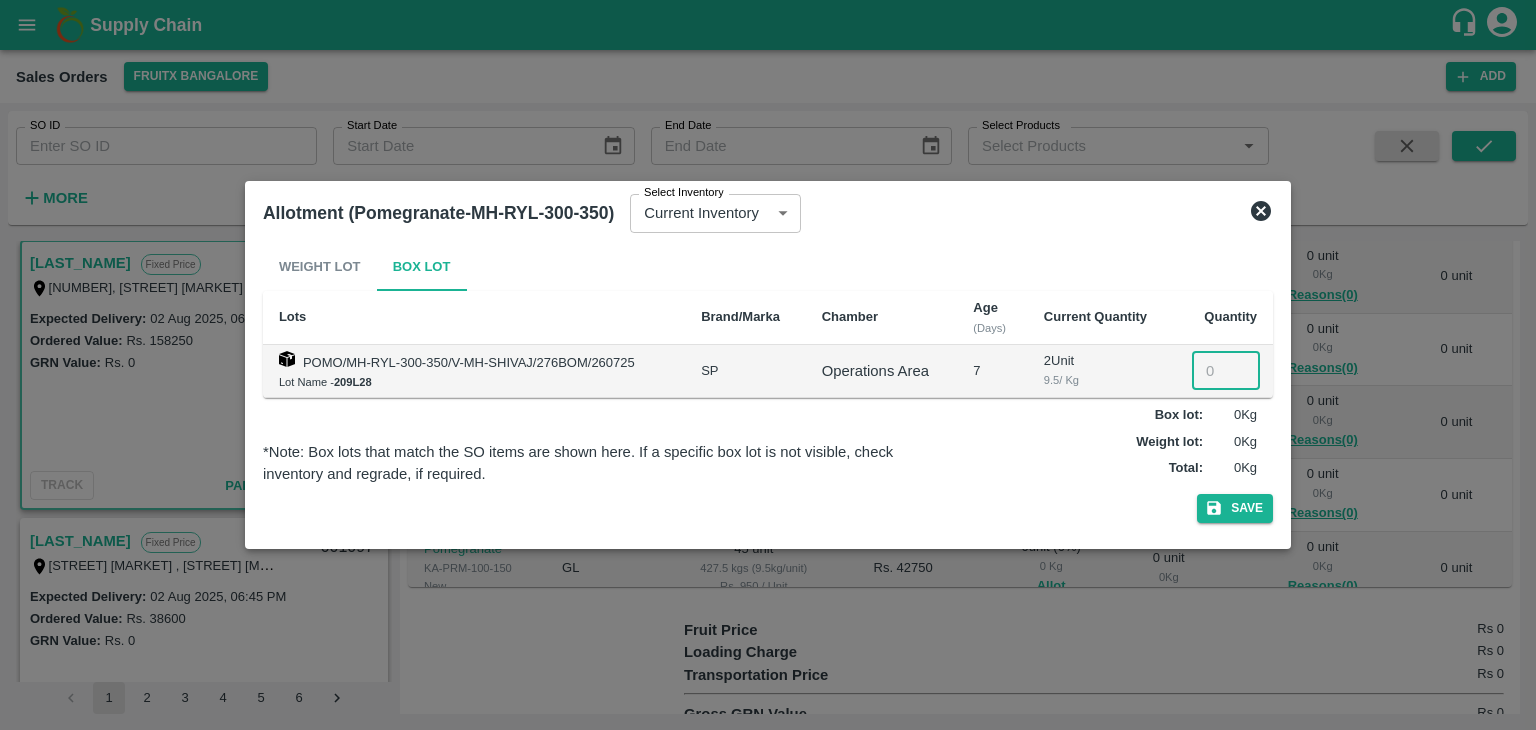 click at bounding box center (1226, 371) 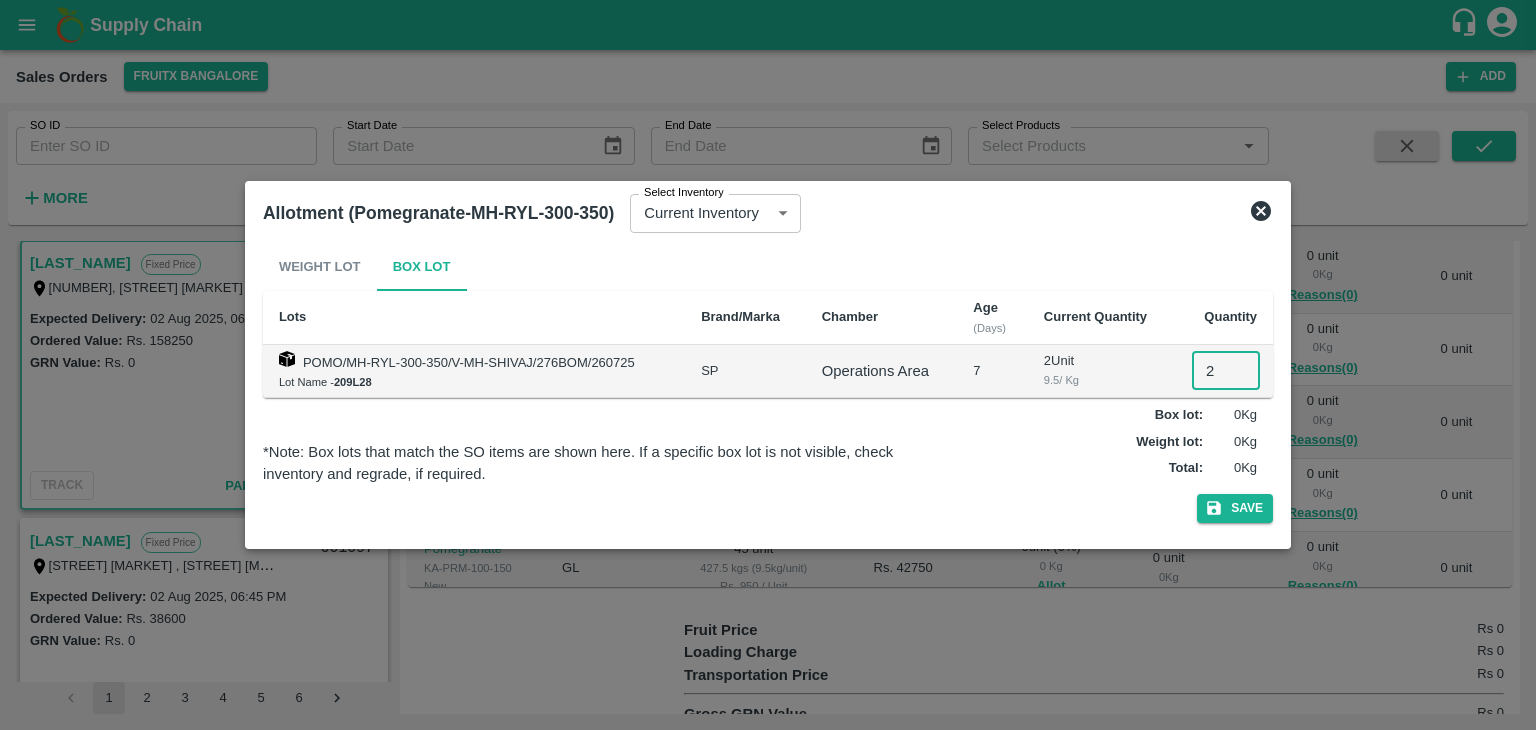 type on "2" 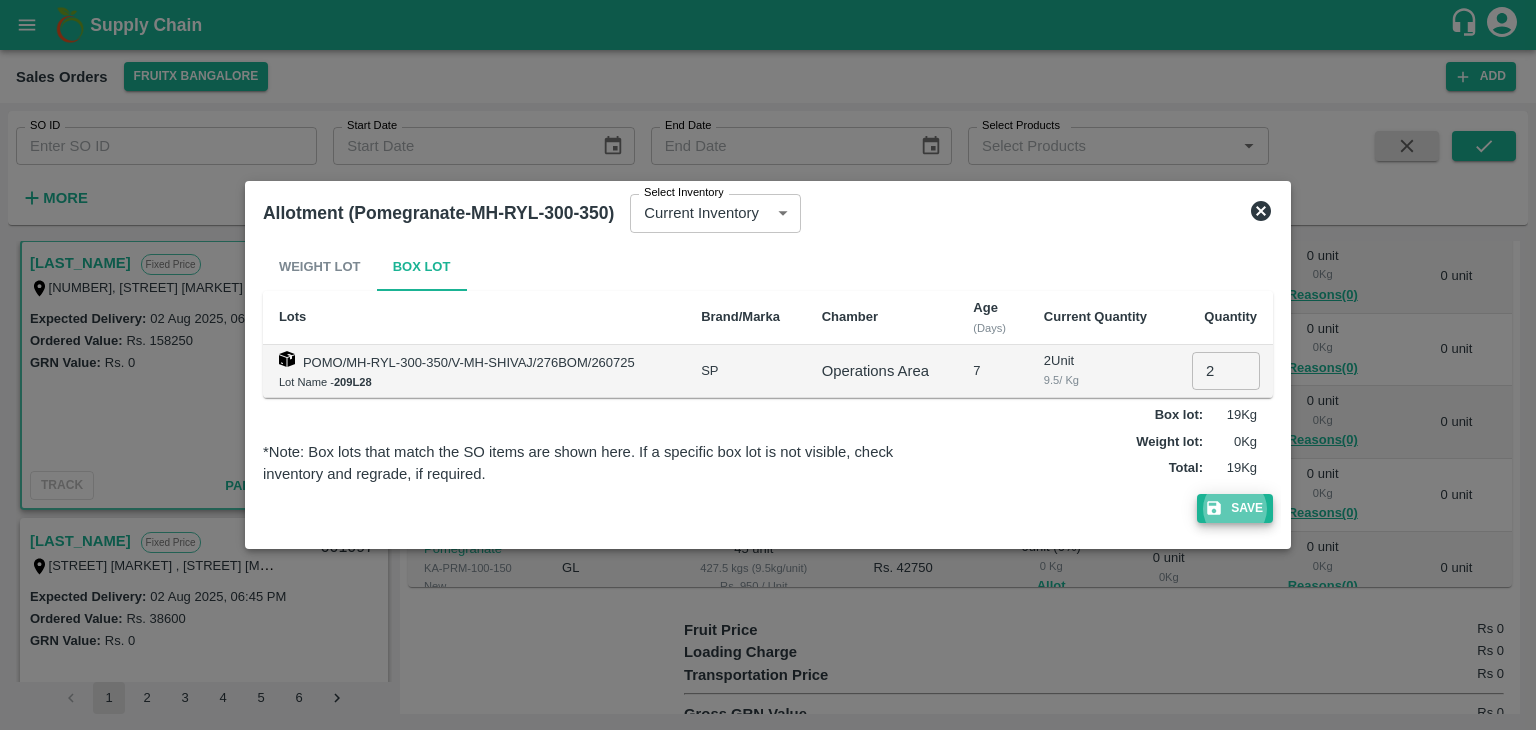 type 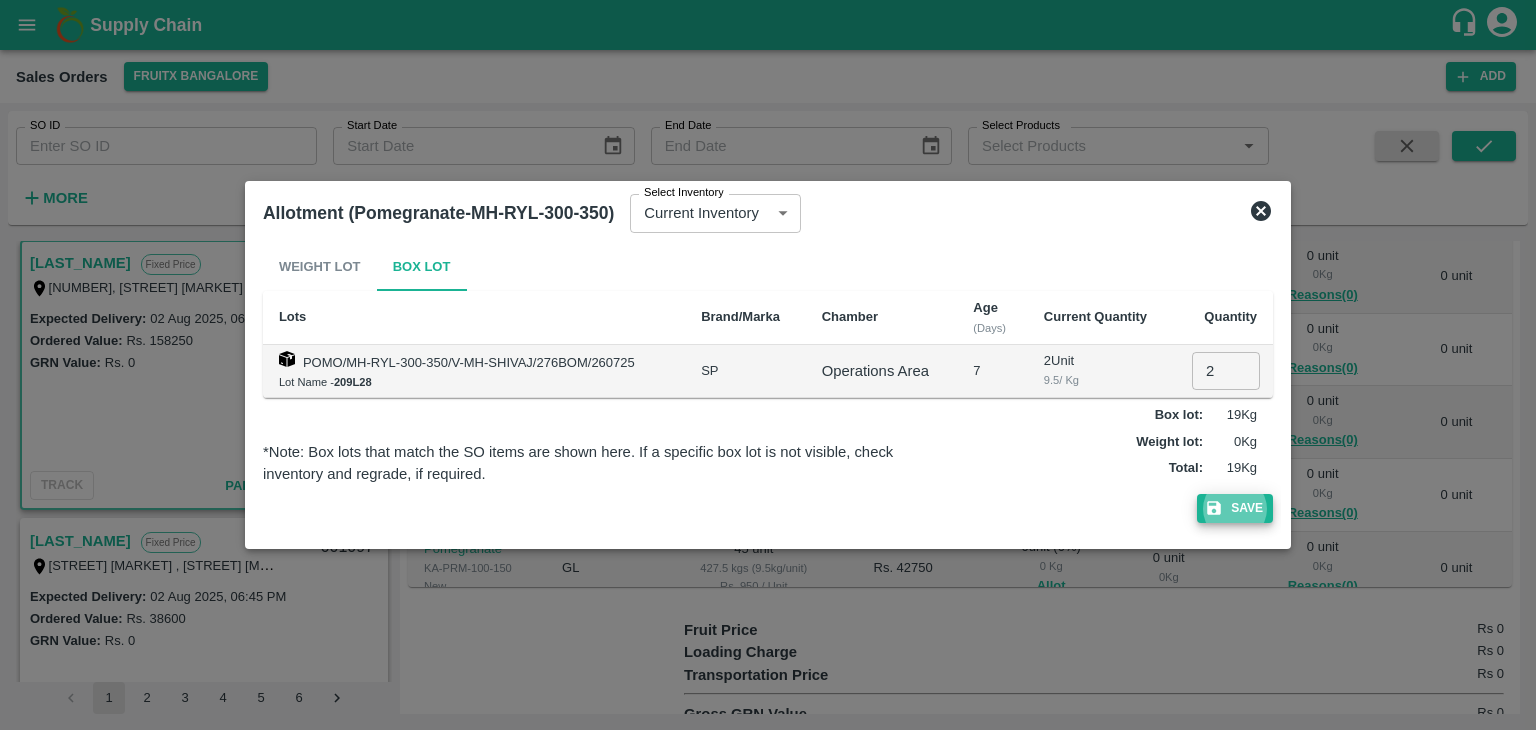 click on "Save" at bounding box center [1235, 508] 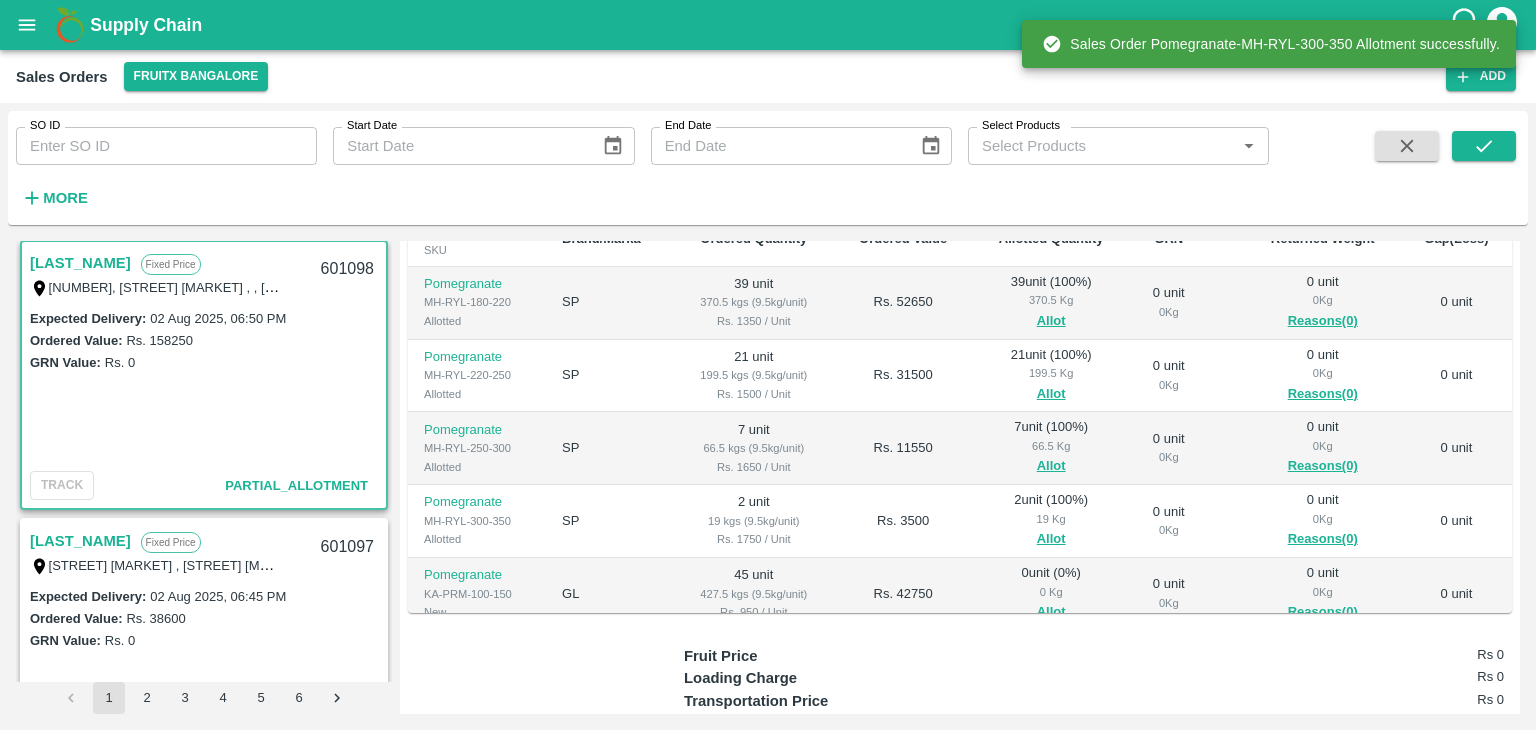 scroll, scrollTop: 355, scrollLeft: 0, axis: vertical 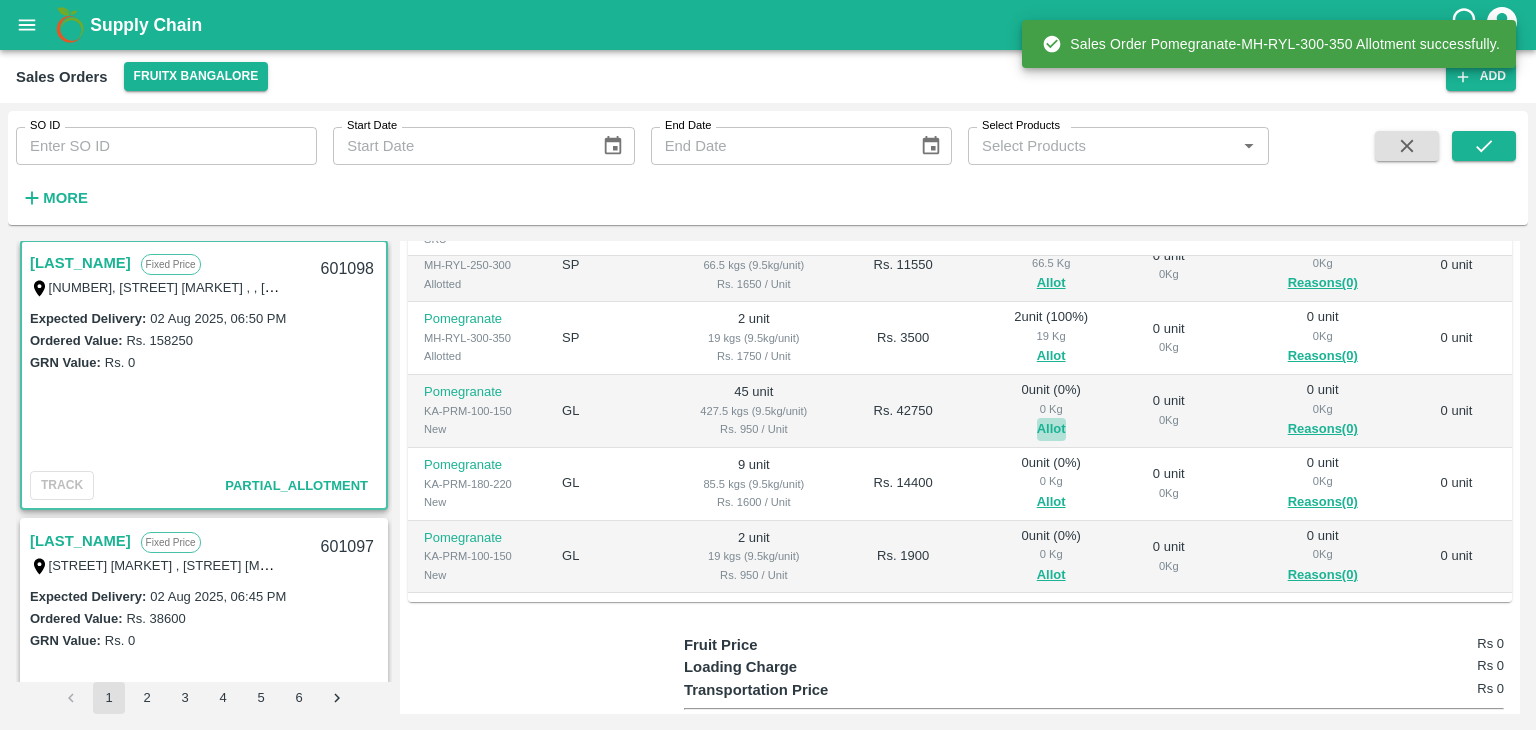 click on "Allot" at bounding box center (1051, 429) 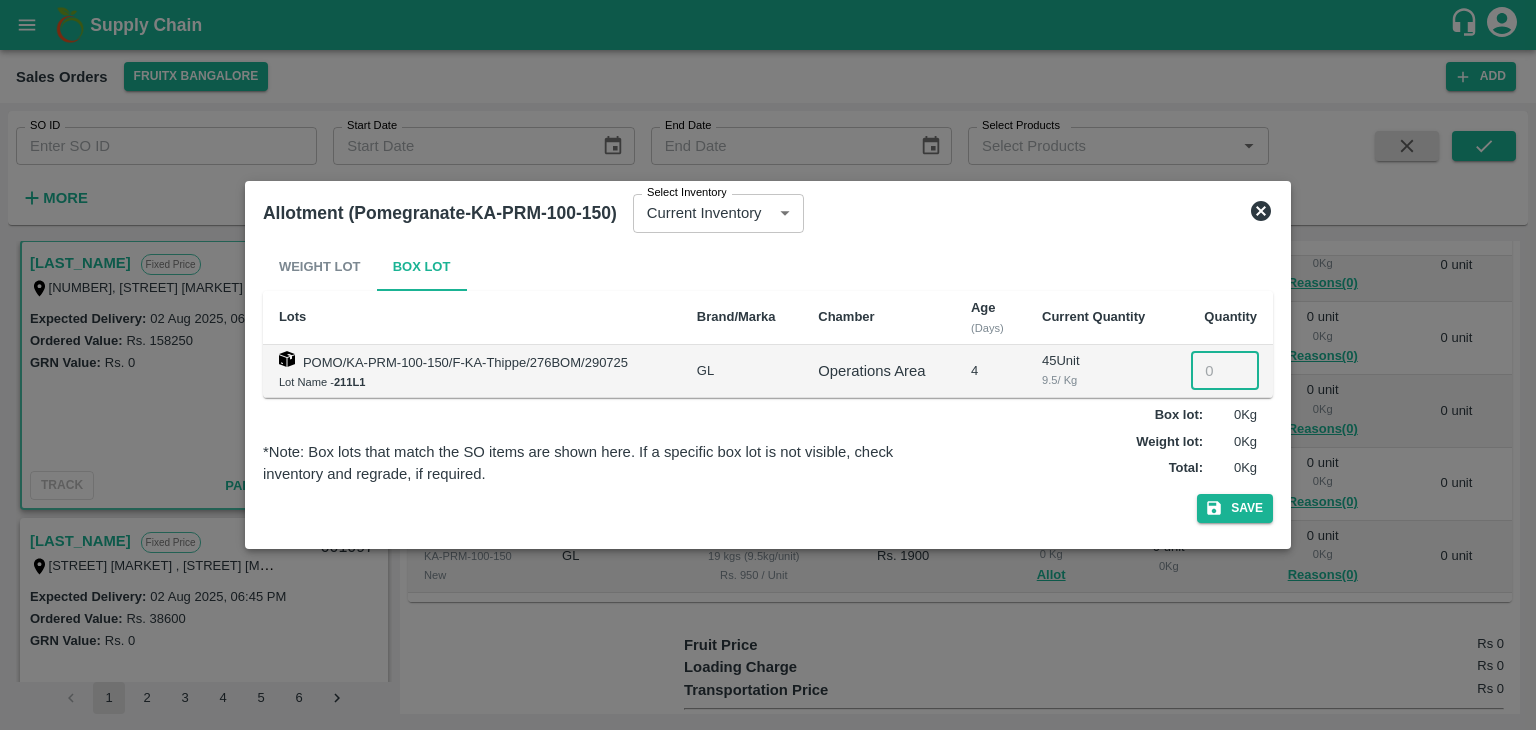 click at bounding box center (1225, 371) 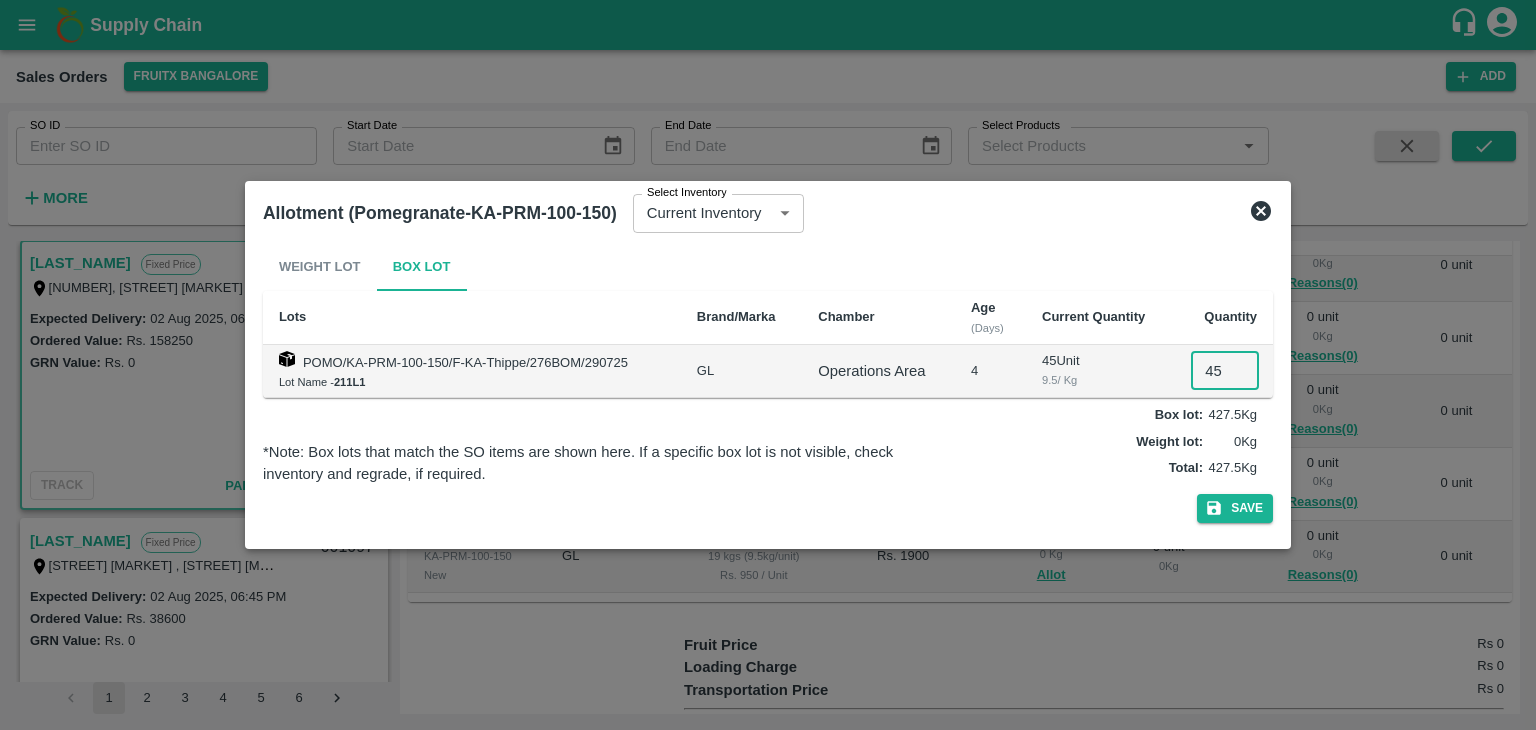 type on "45" 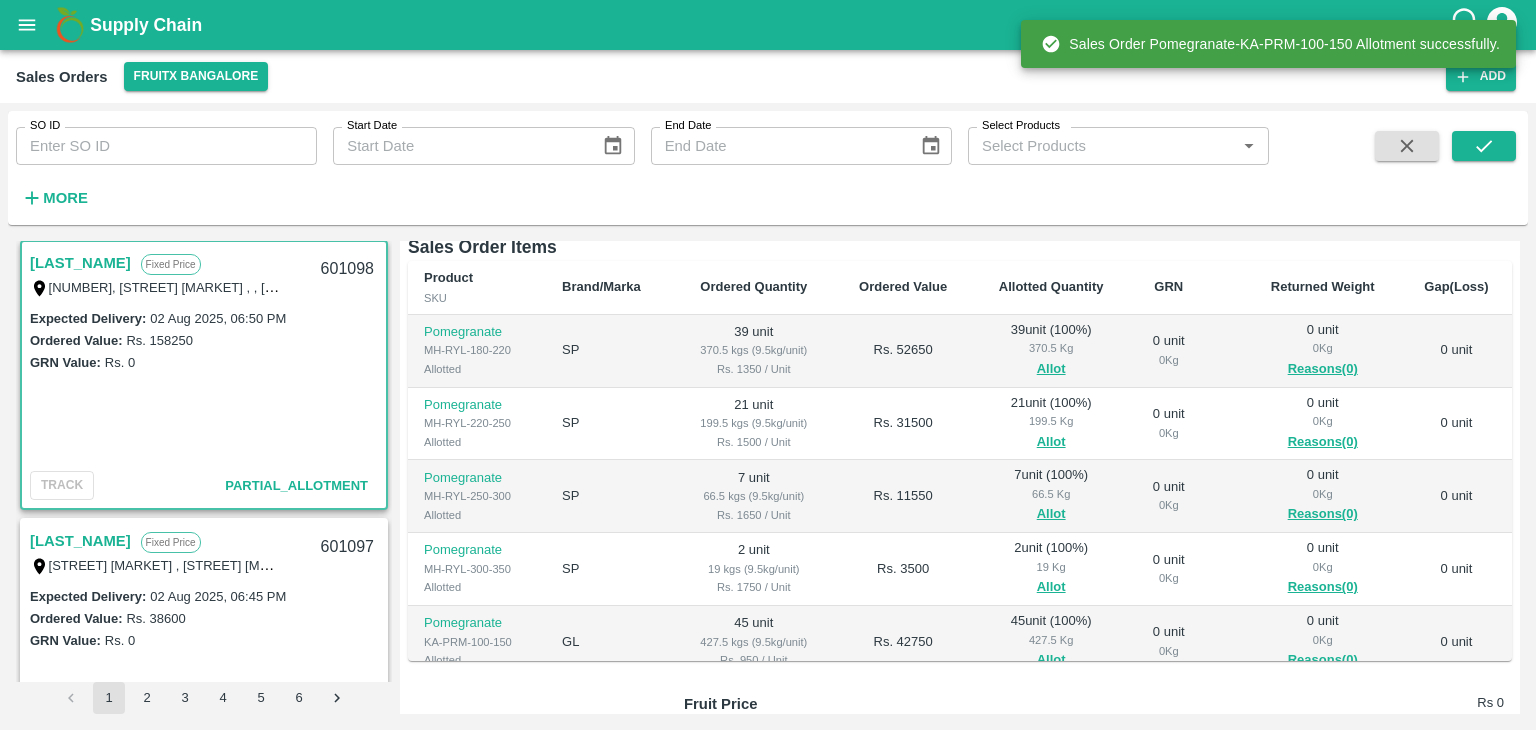scroll, scrollTop: 312, scrollLeft: 0, axis: vertical 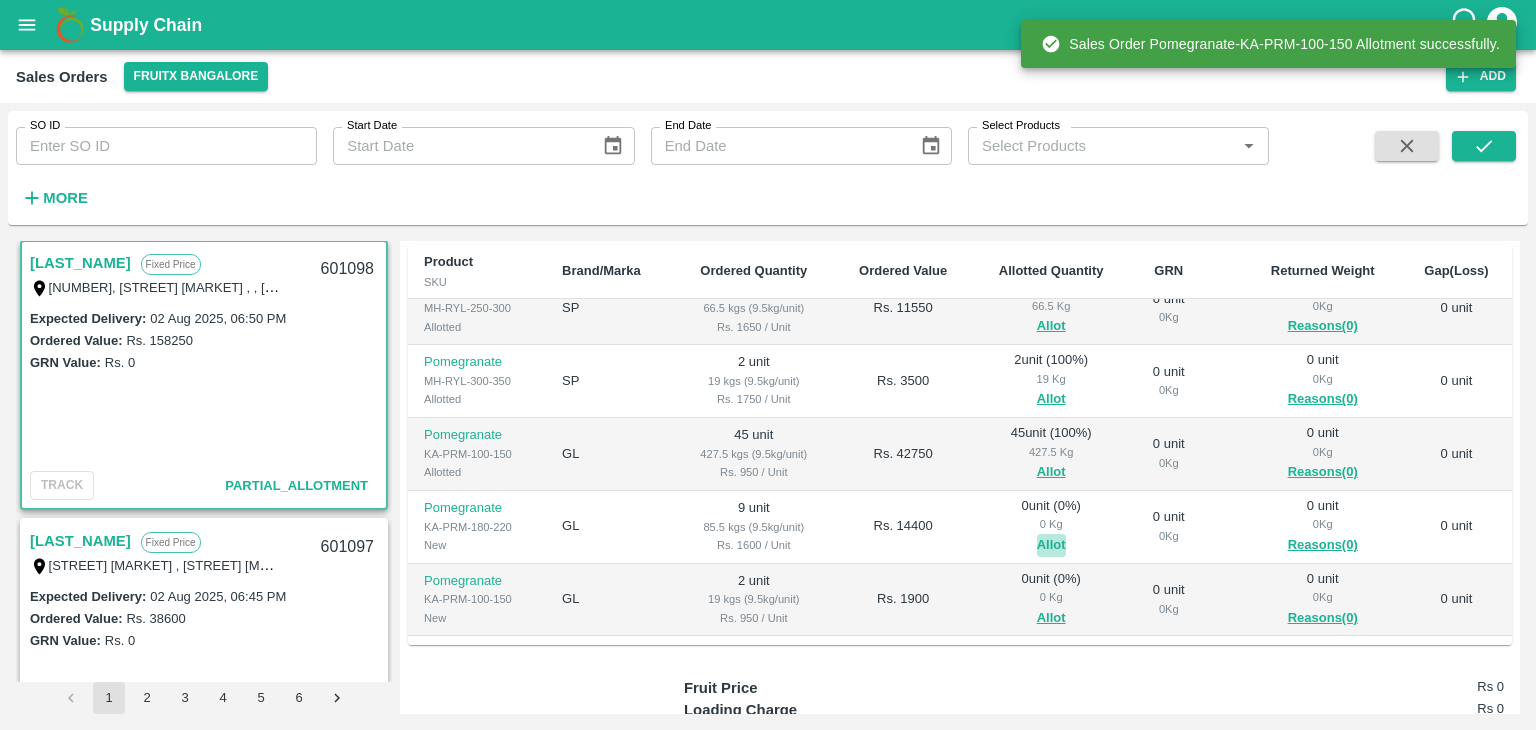 click on "Allot" at bounding box center (1051, 545) 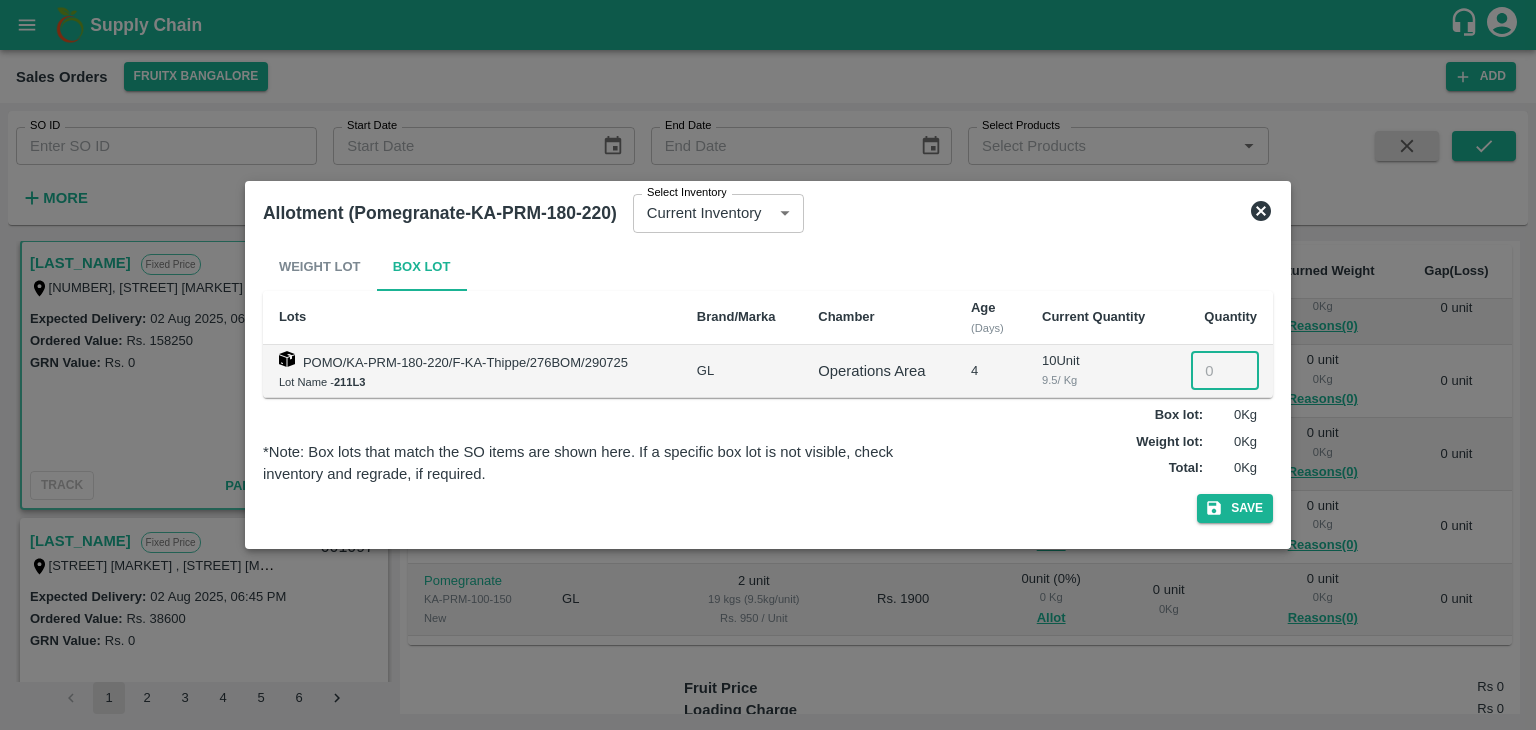 click at bounding box center (1225, 371) 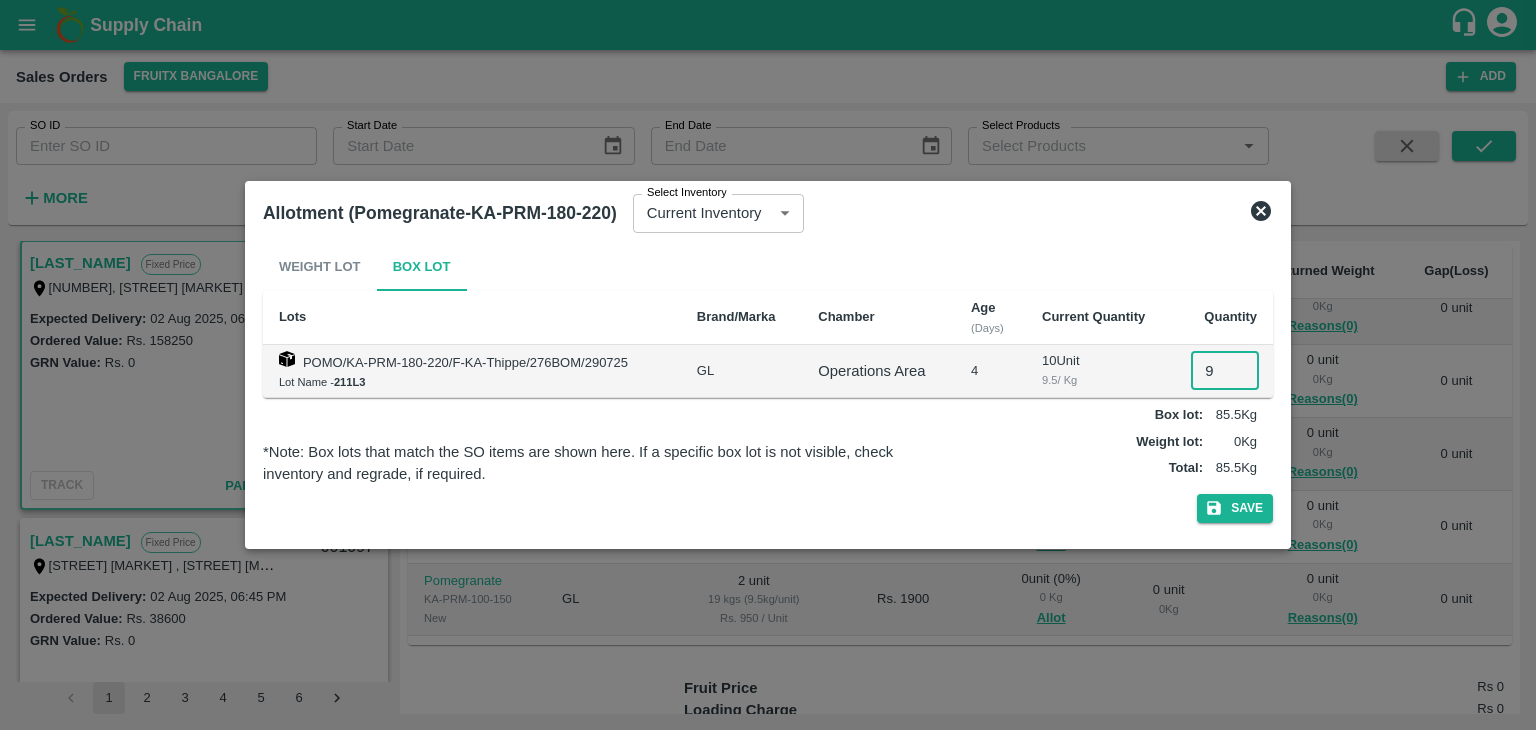 type on "9" 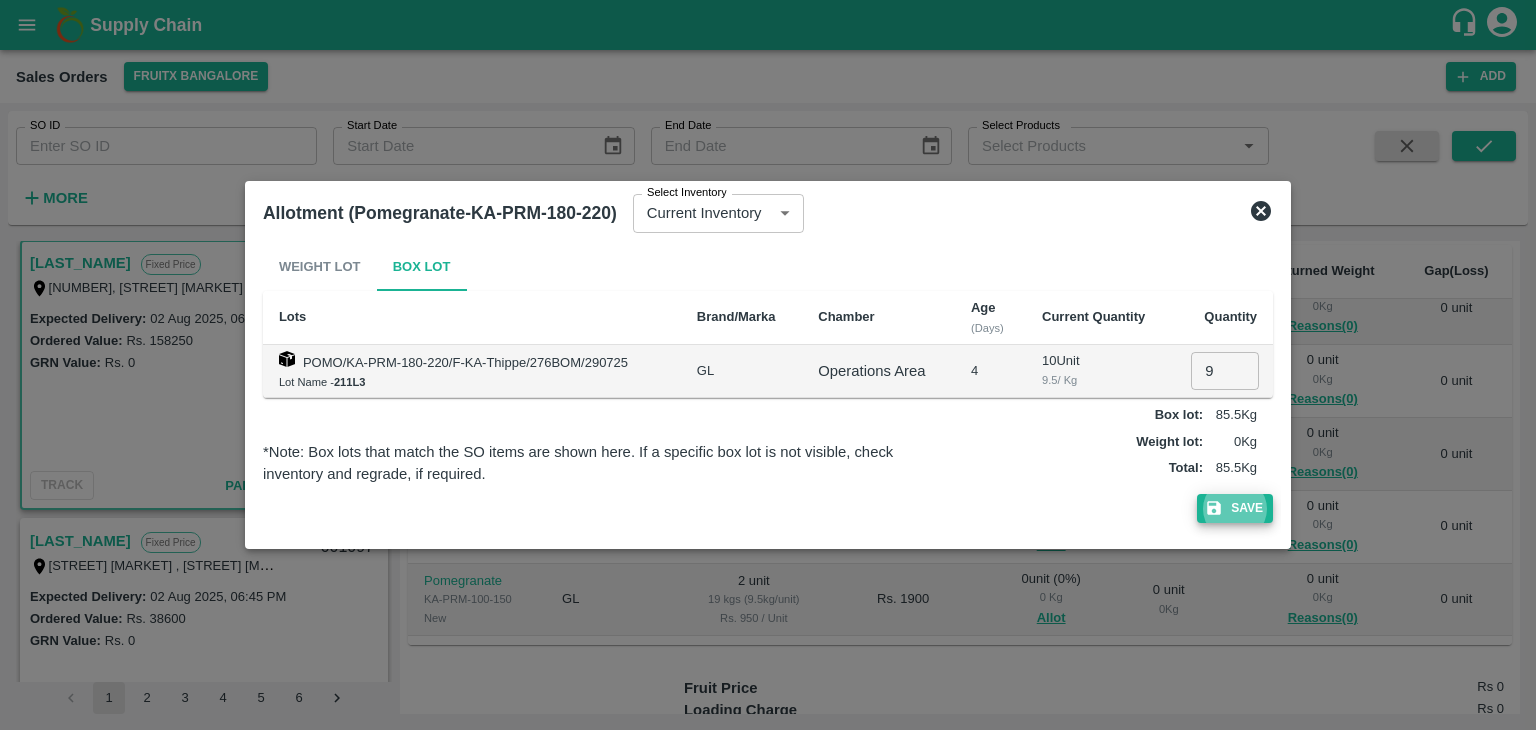 type 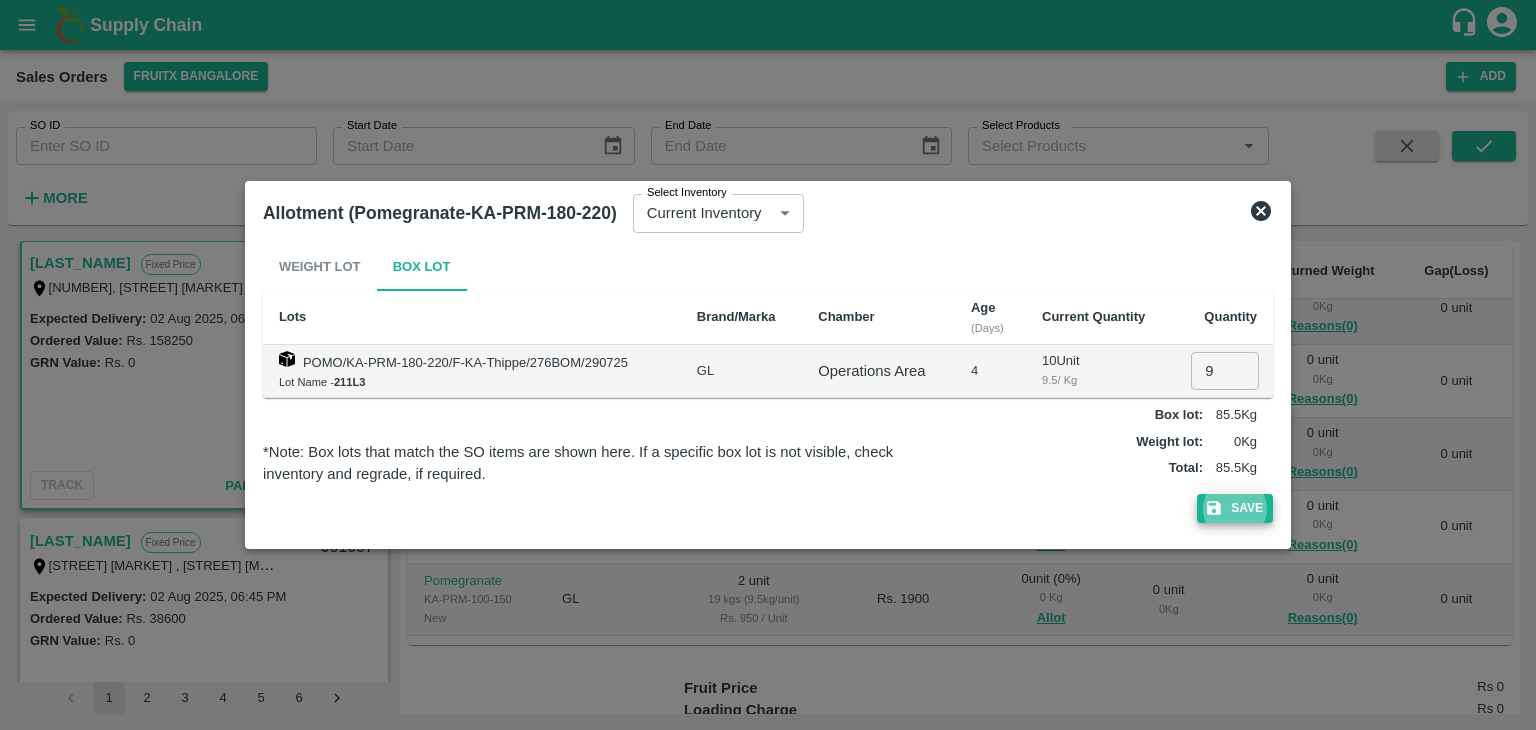 click on "Save" at bounding box center (1235, 508) 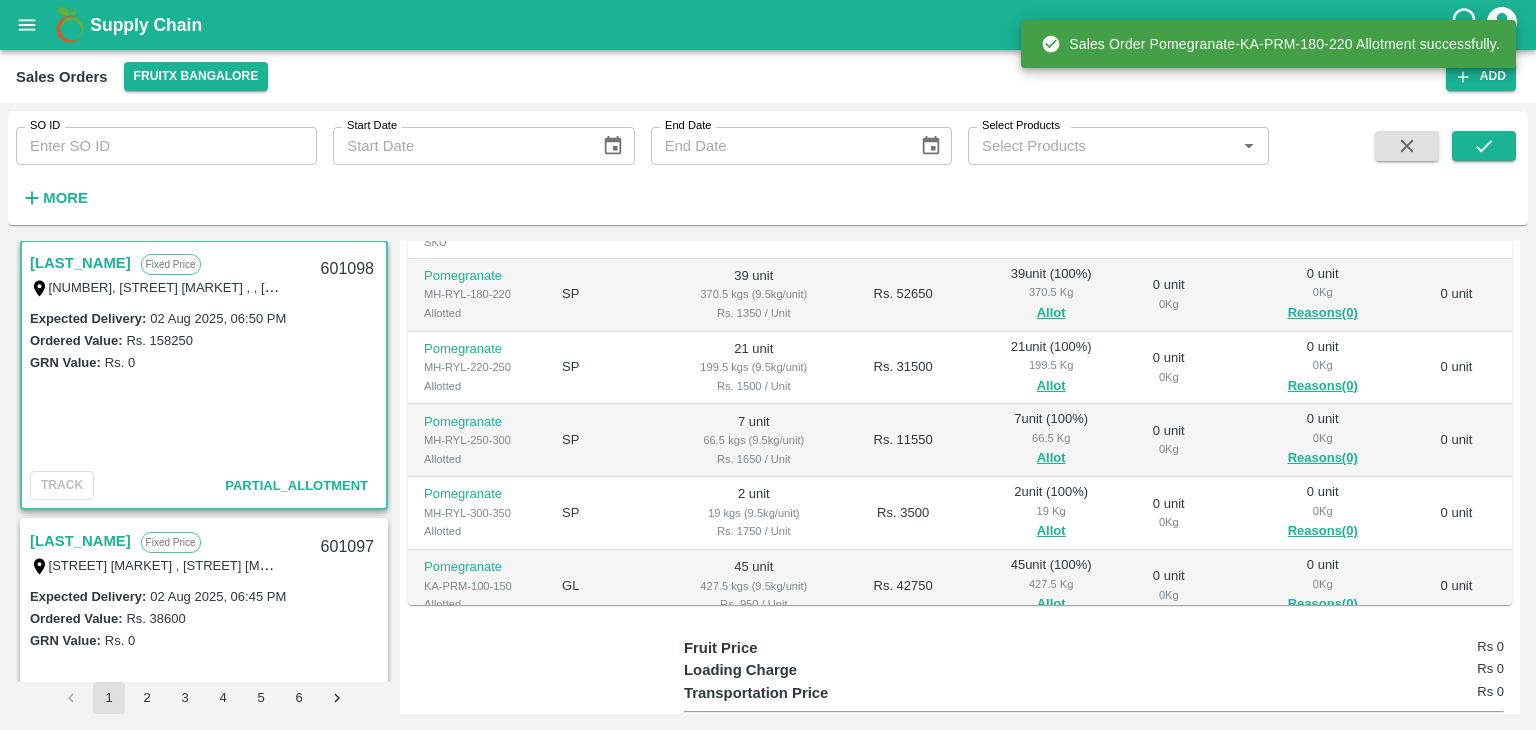 scroll, scrollTop: 471, scrollLeft: 0, axis: vertical 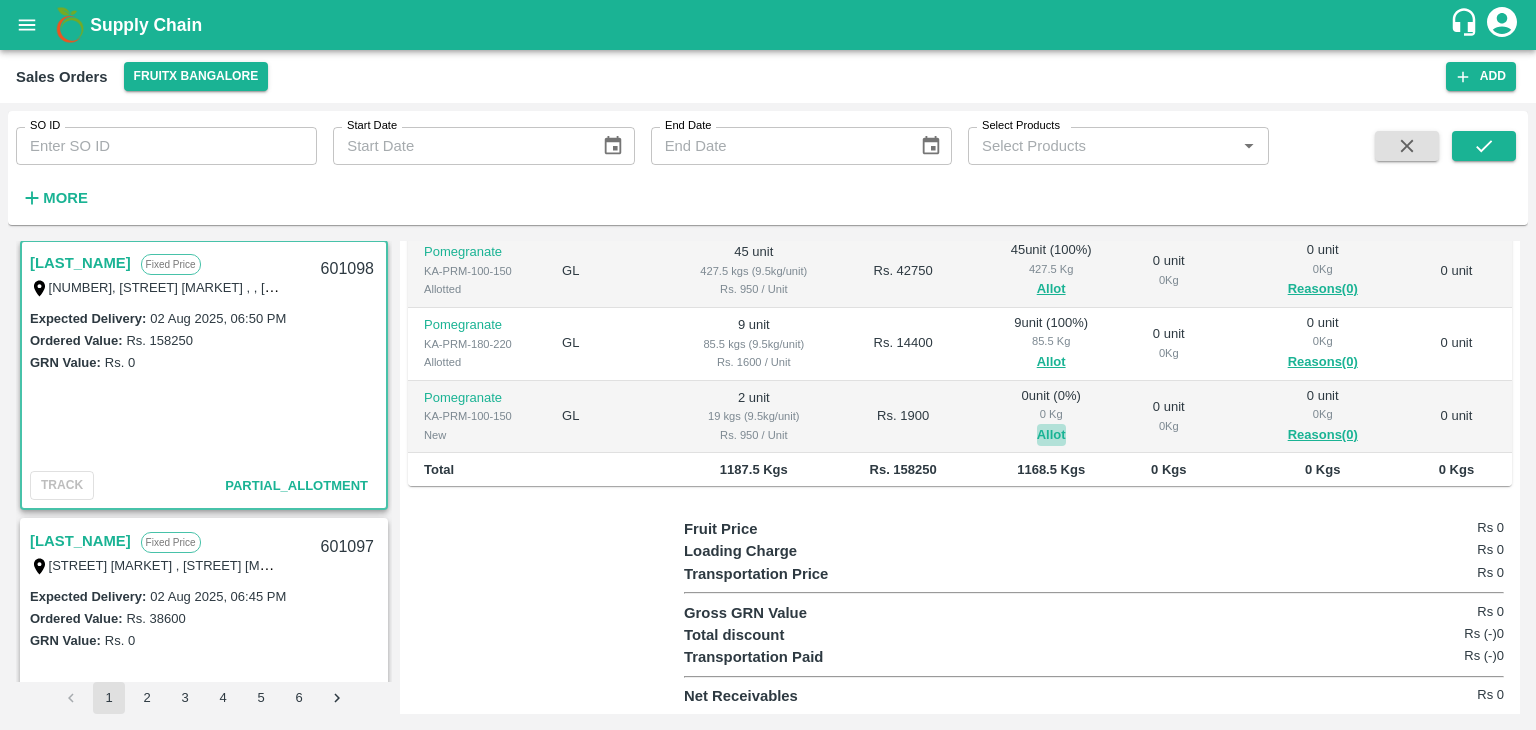click on "Allot" at bounding box center (1051, 435) 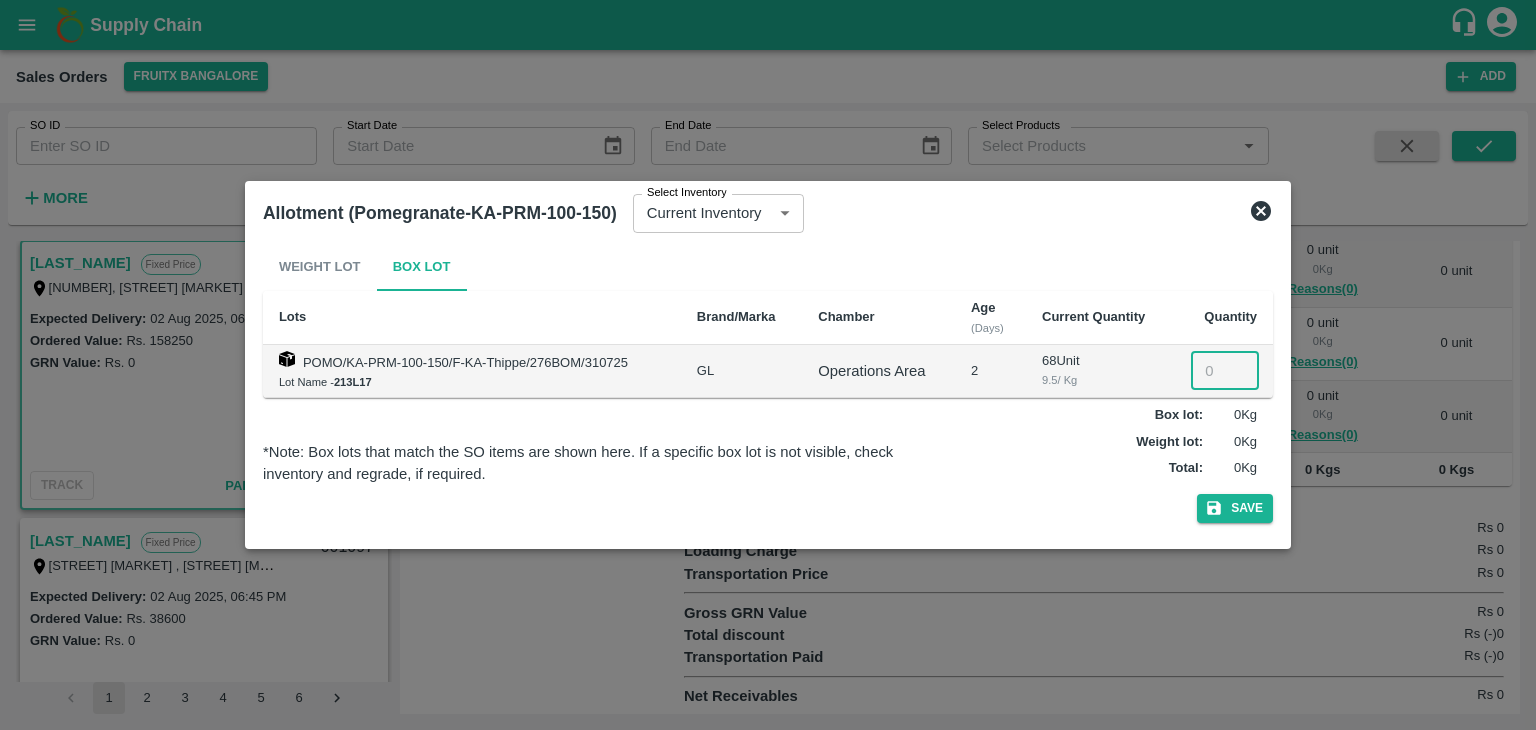 click at bounding box center (1225, 371) 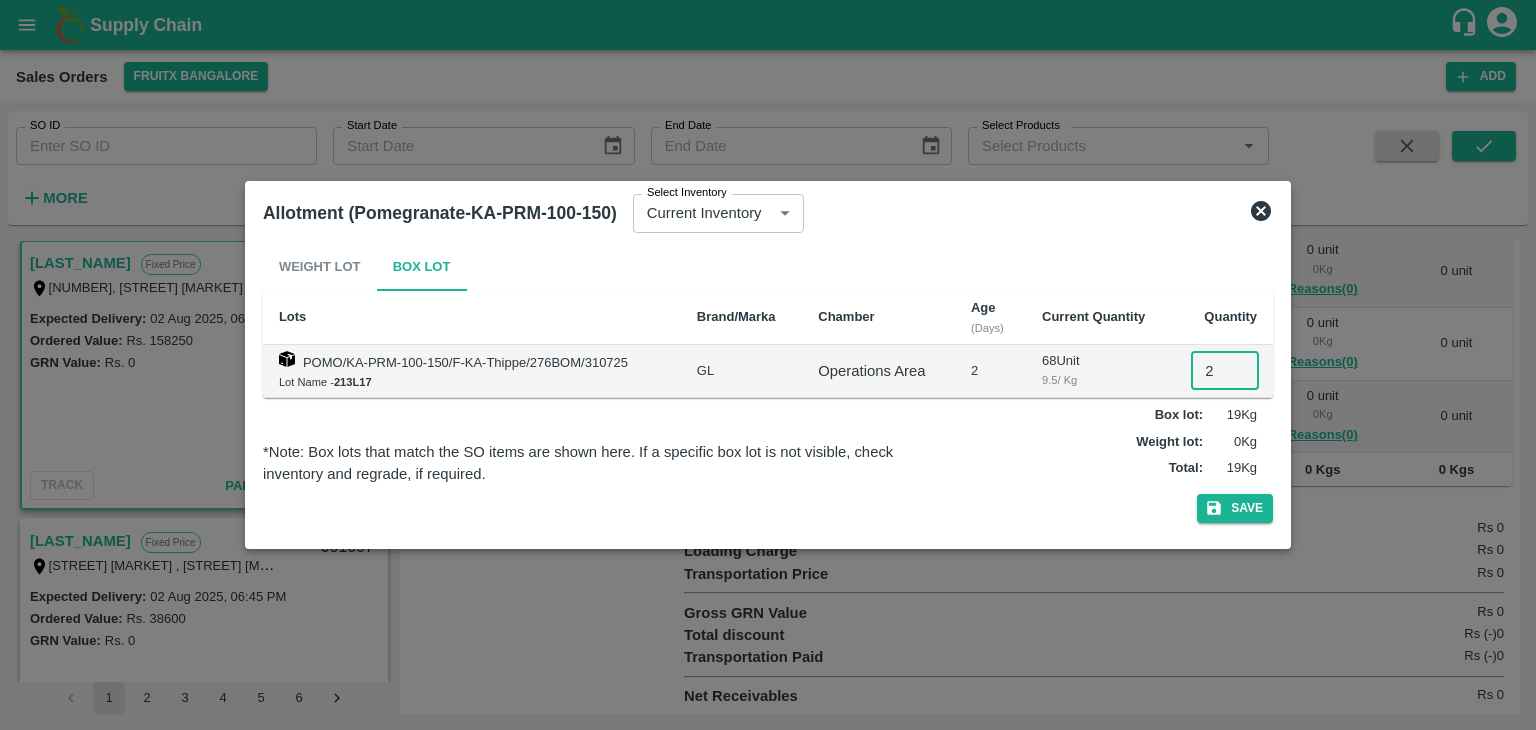 type on "2" 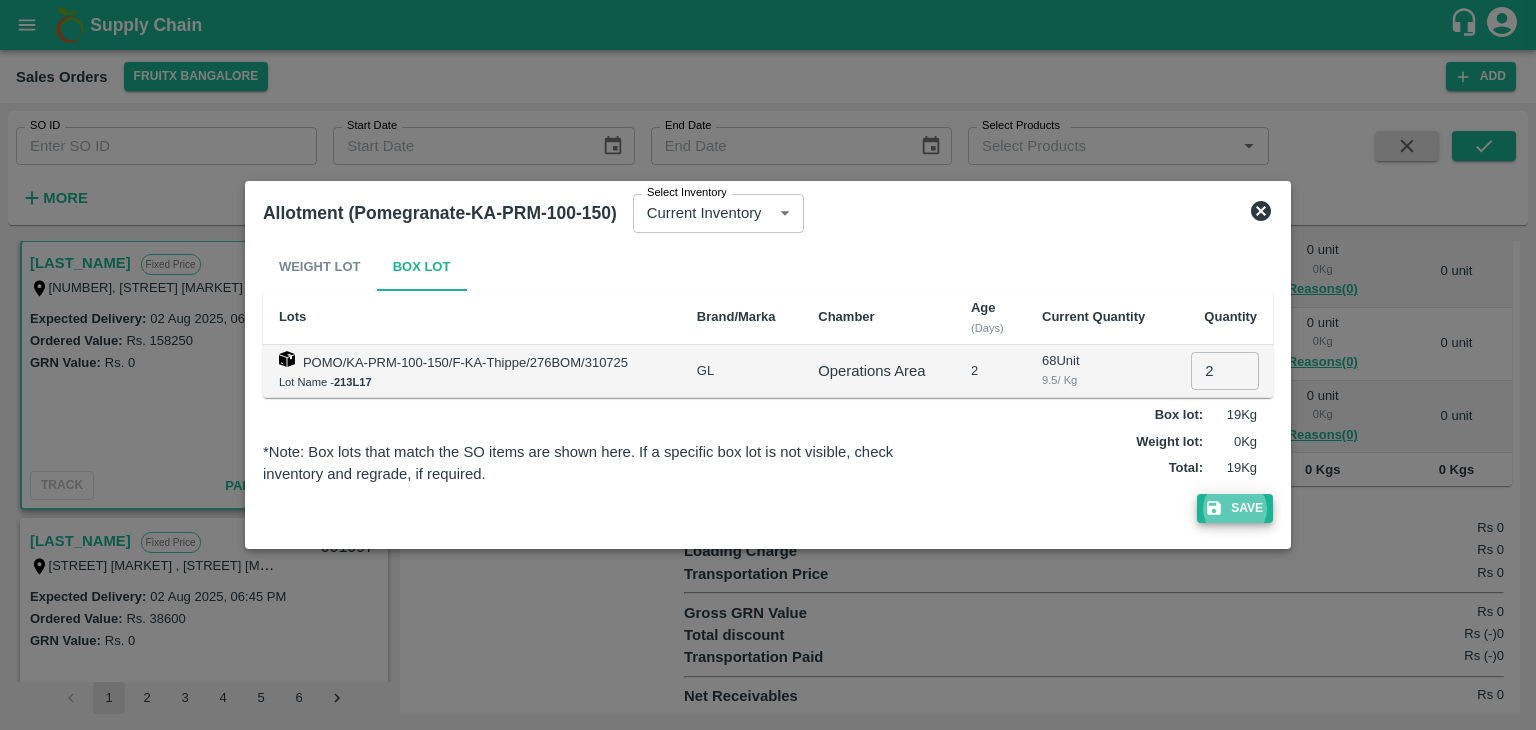 type 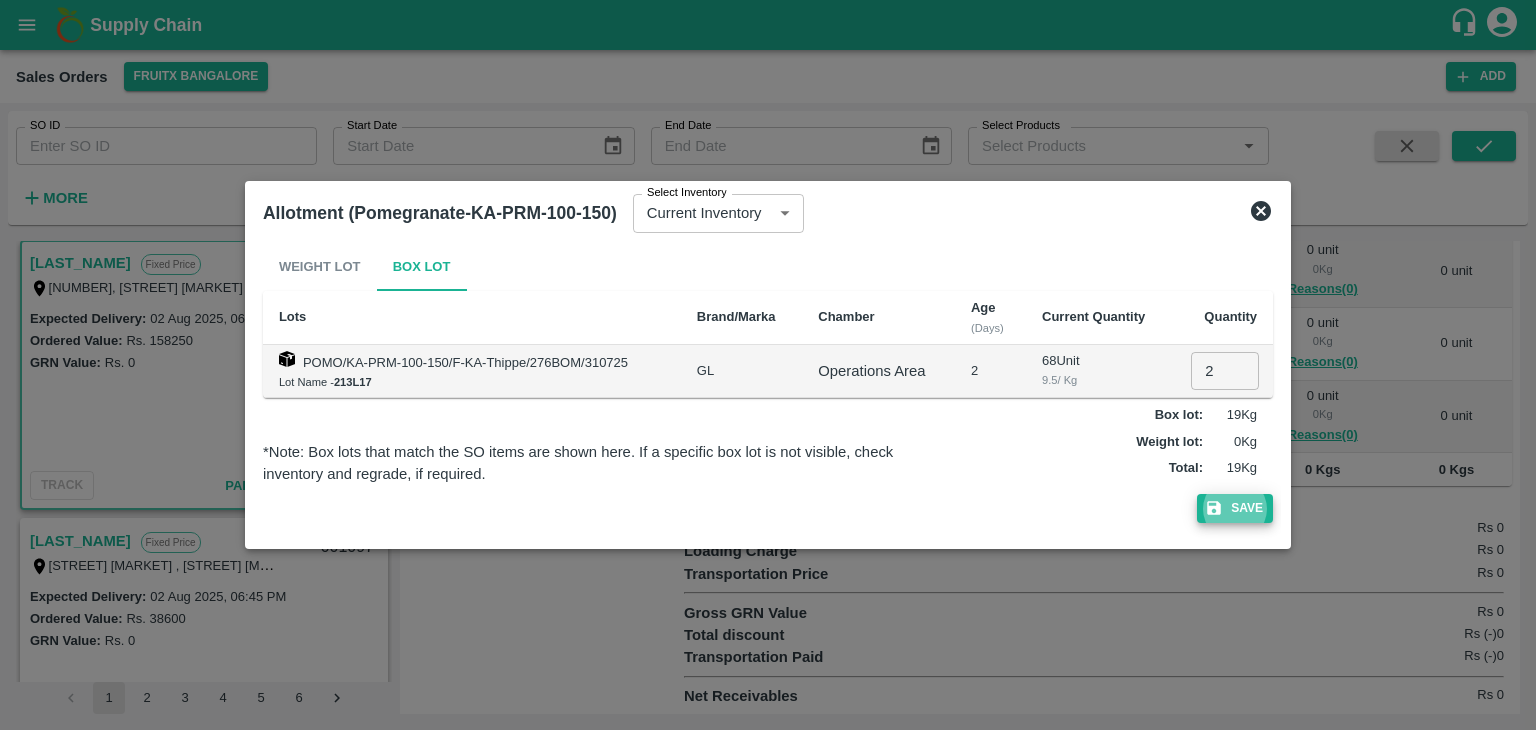 click on "Save" at bounding box center [1235, 508] 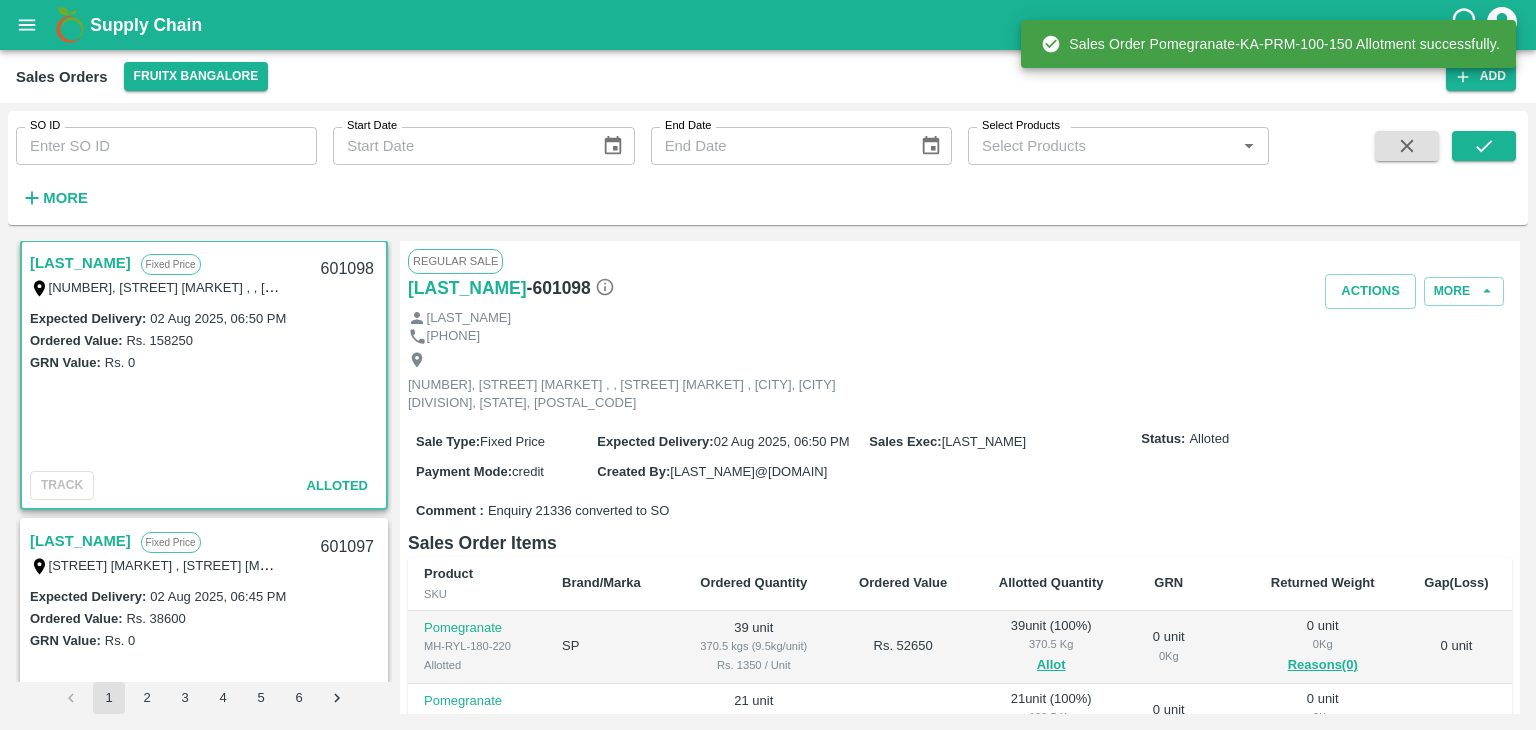 click on "601098" at bounding box center (347, 269) 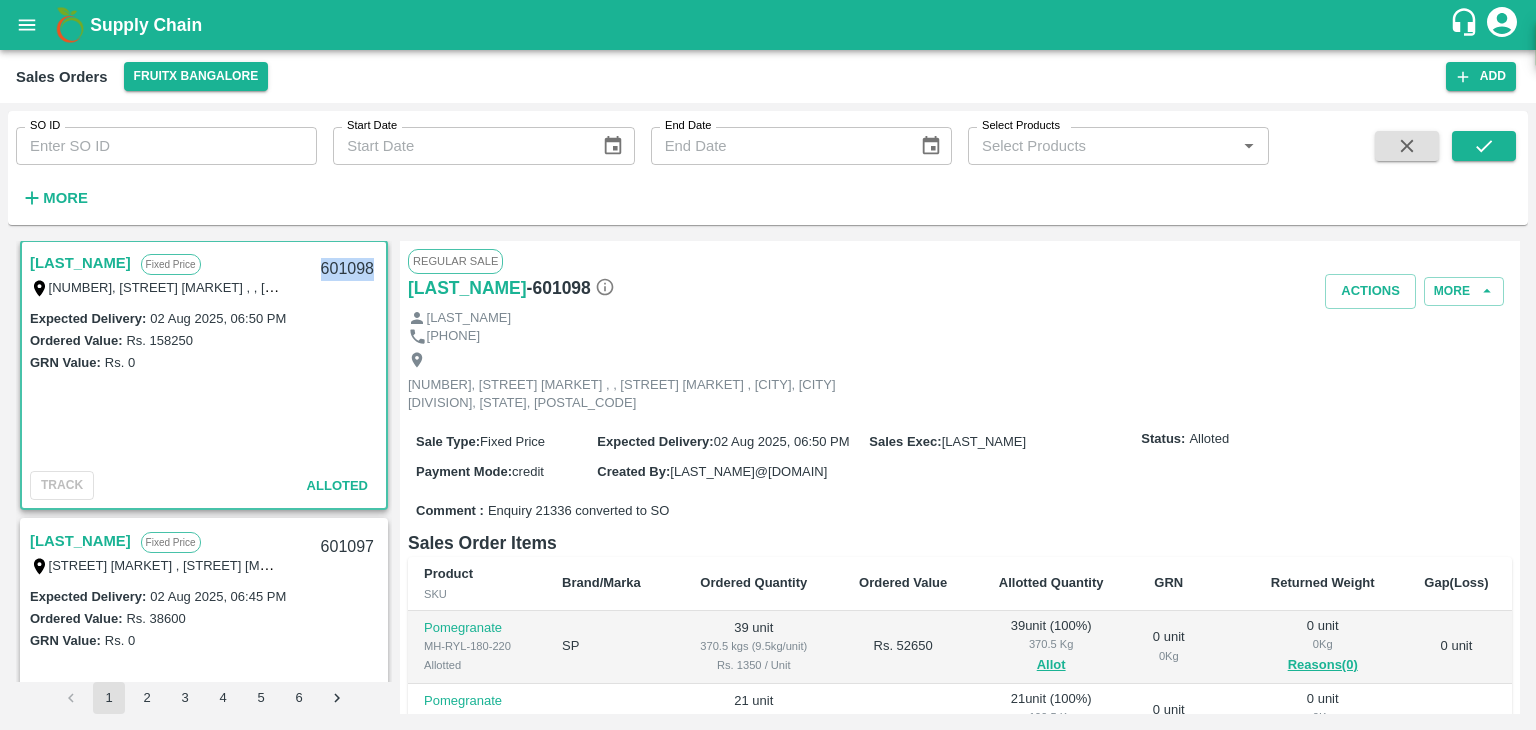 click on "601098" at bounding box center [347, 269] 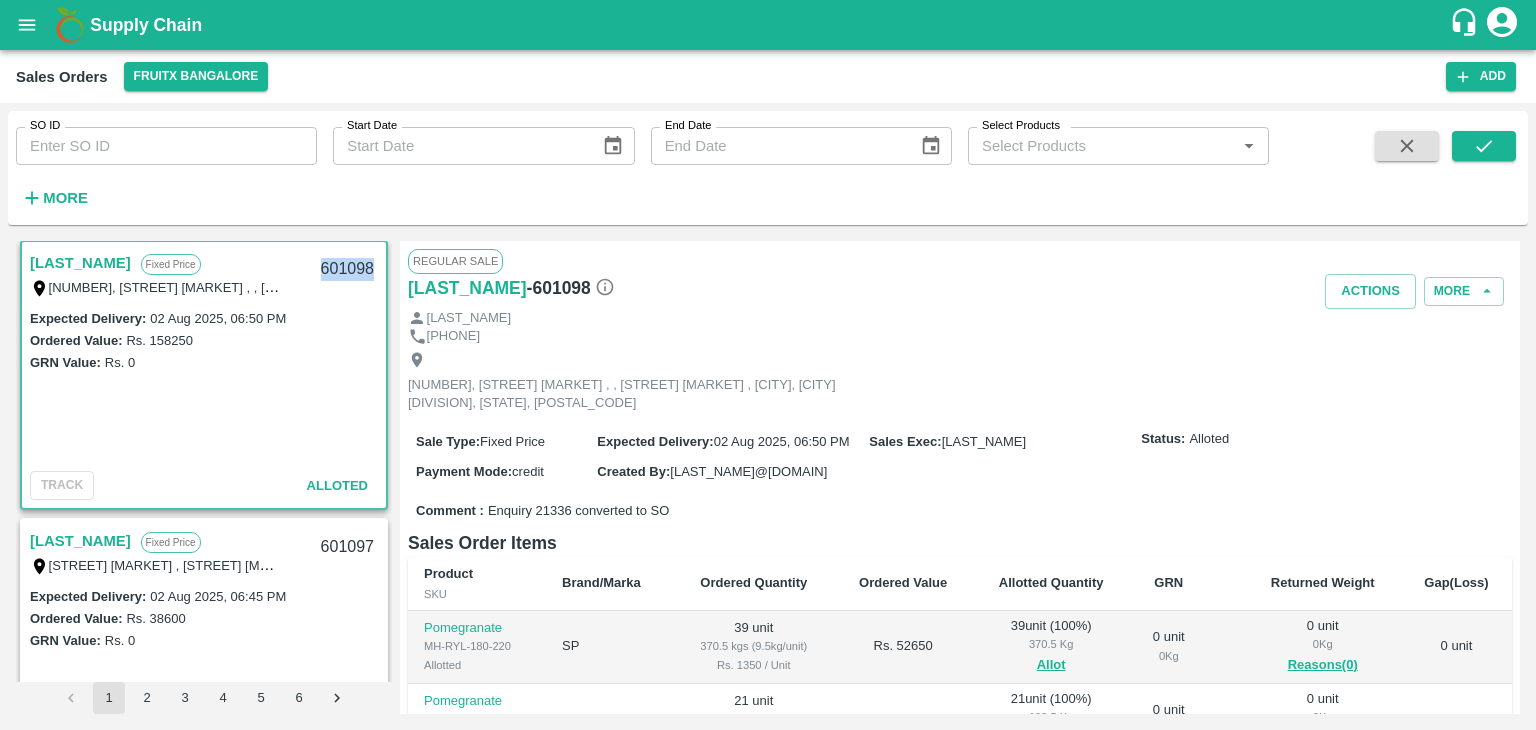copy on "601098" 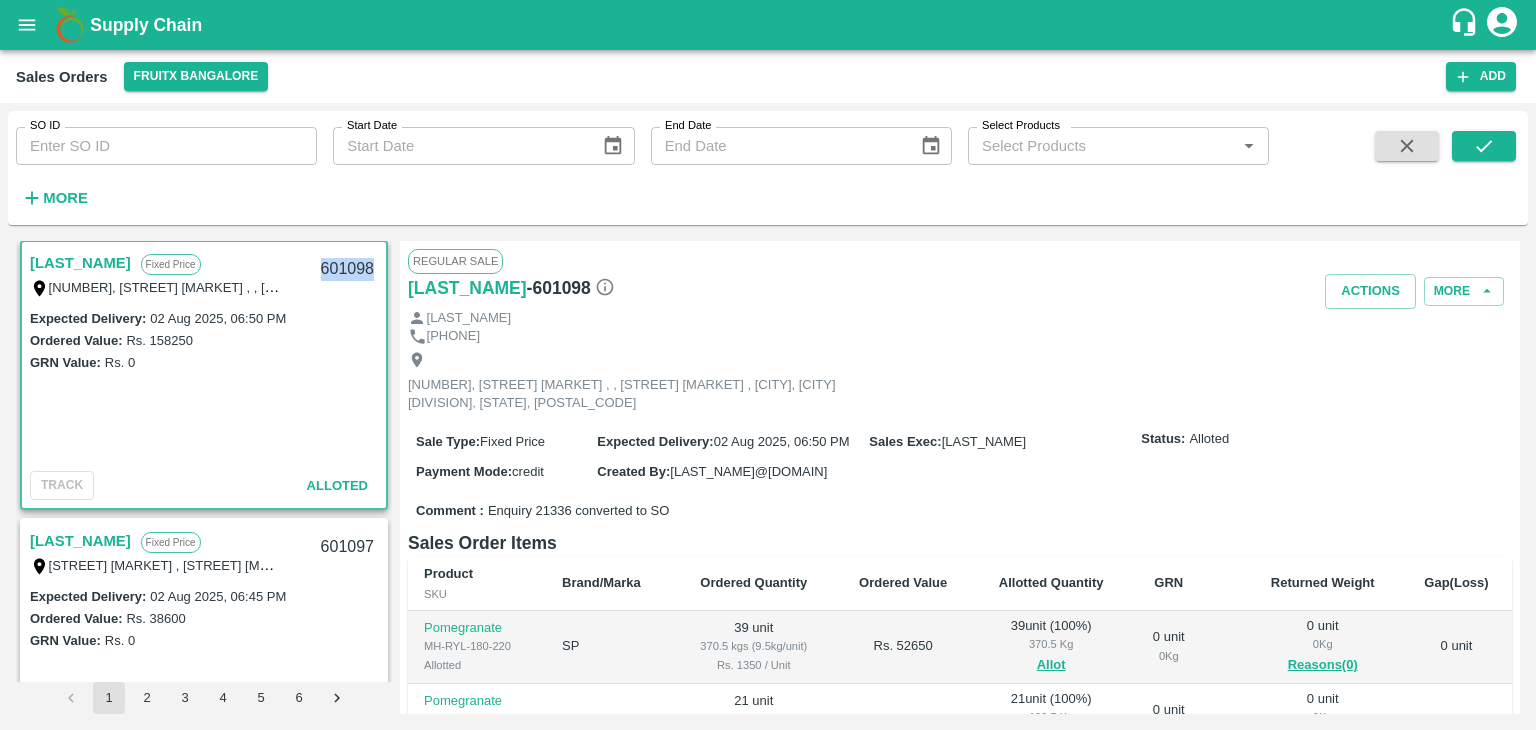 click on "601098" at bounding box center [347, 269] 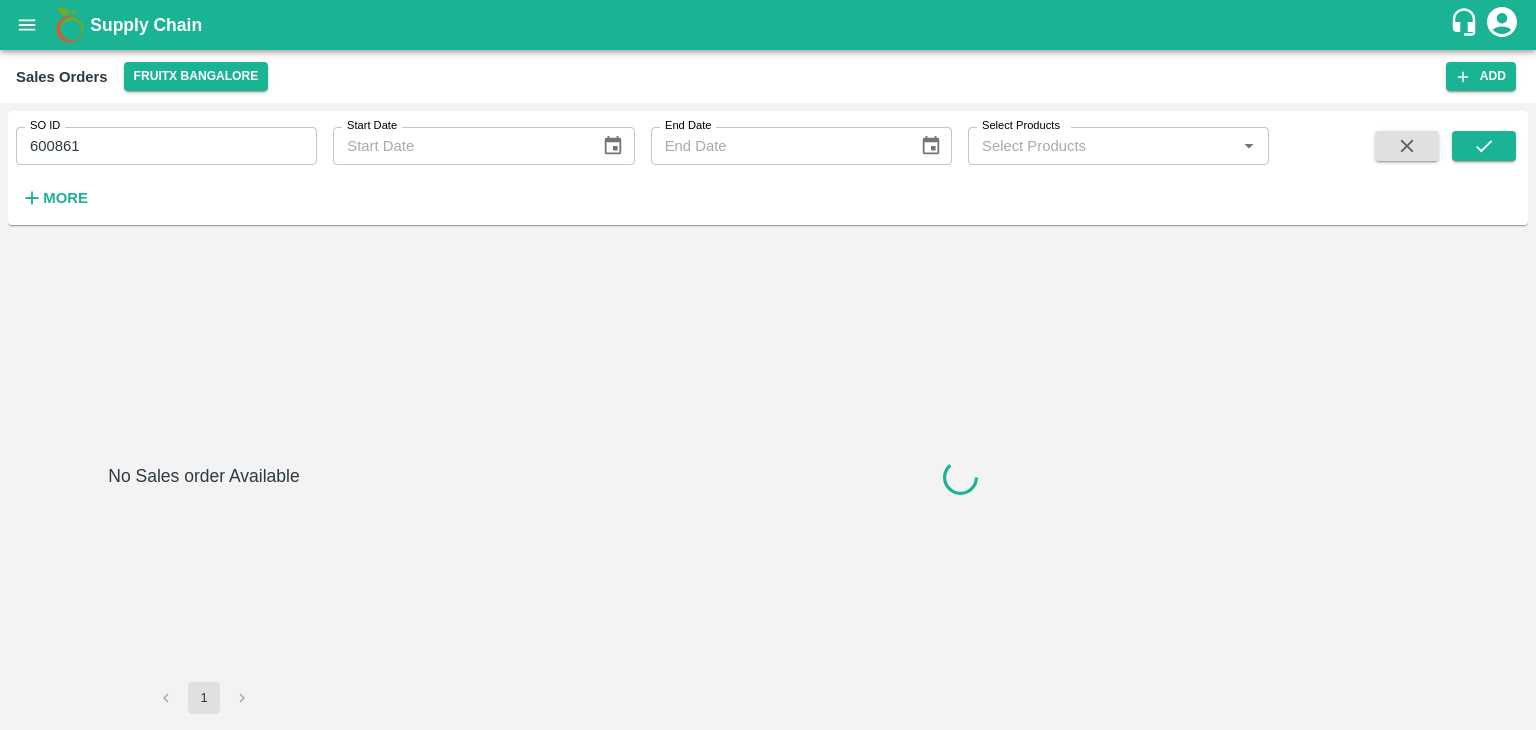 scroll, scrollTop: 0, scrollLeft: 0, axis: both 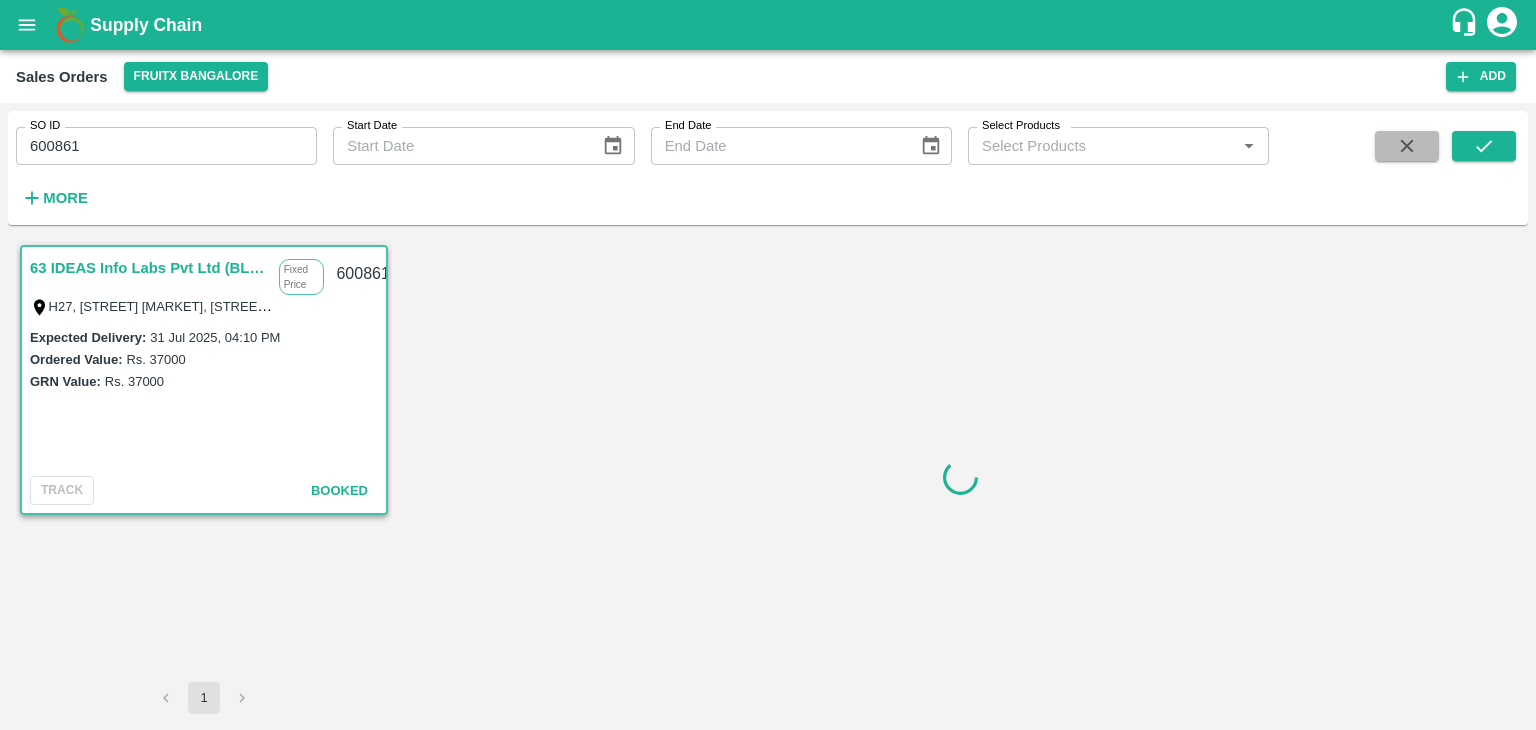 click at bounding box center [1407, 146] 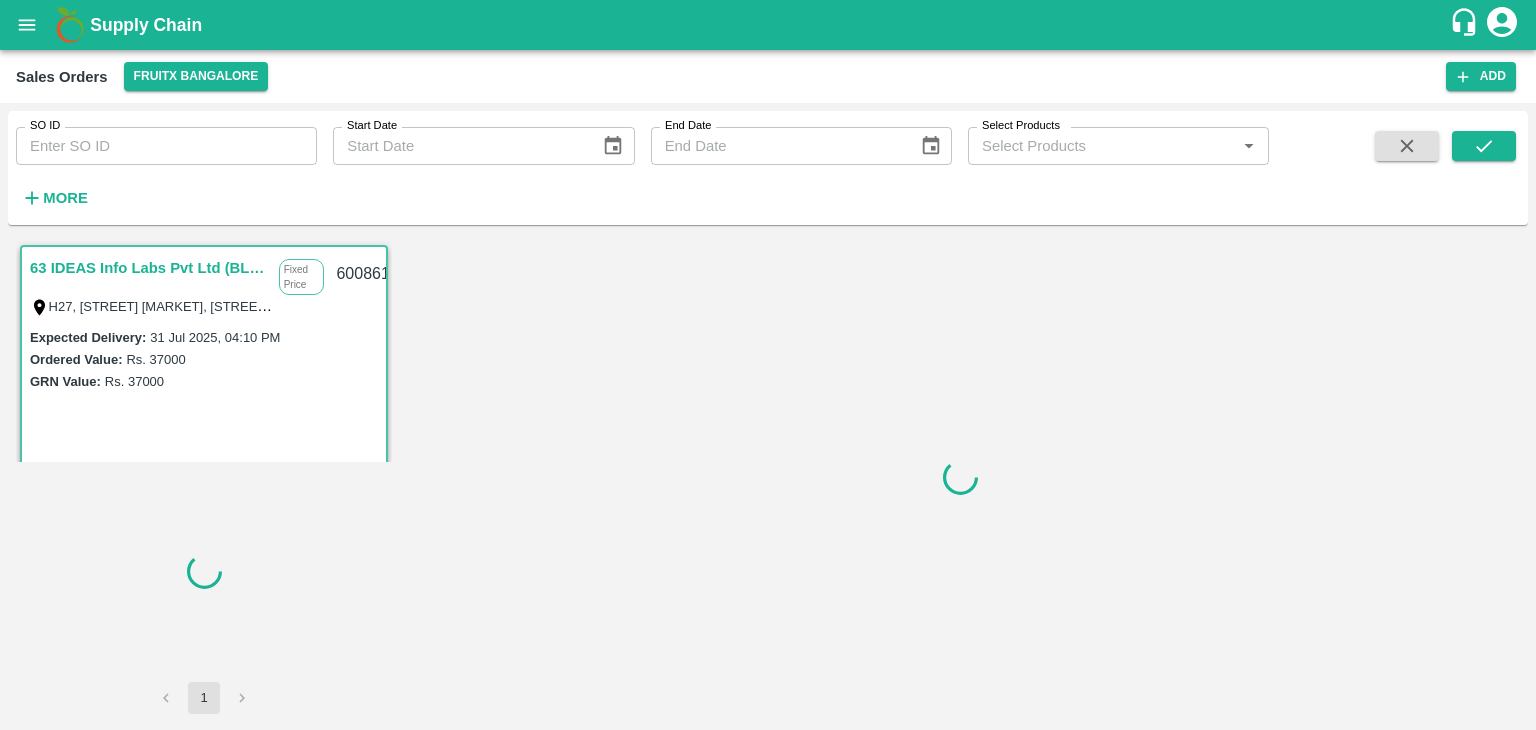 type 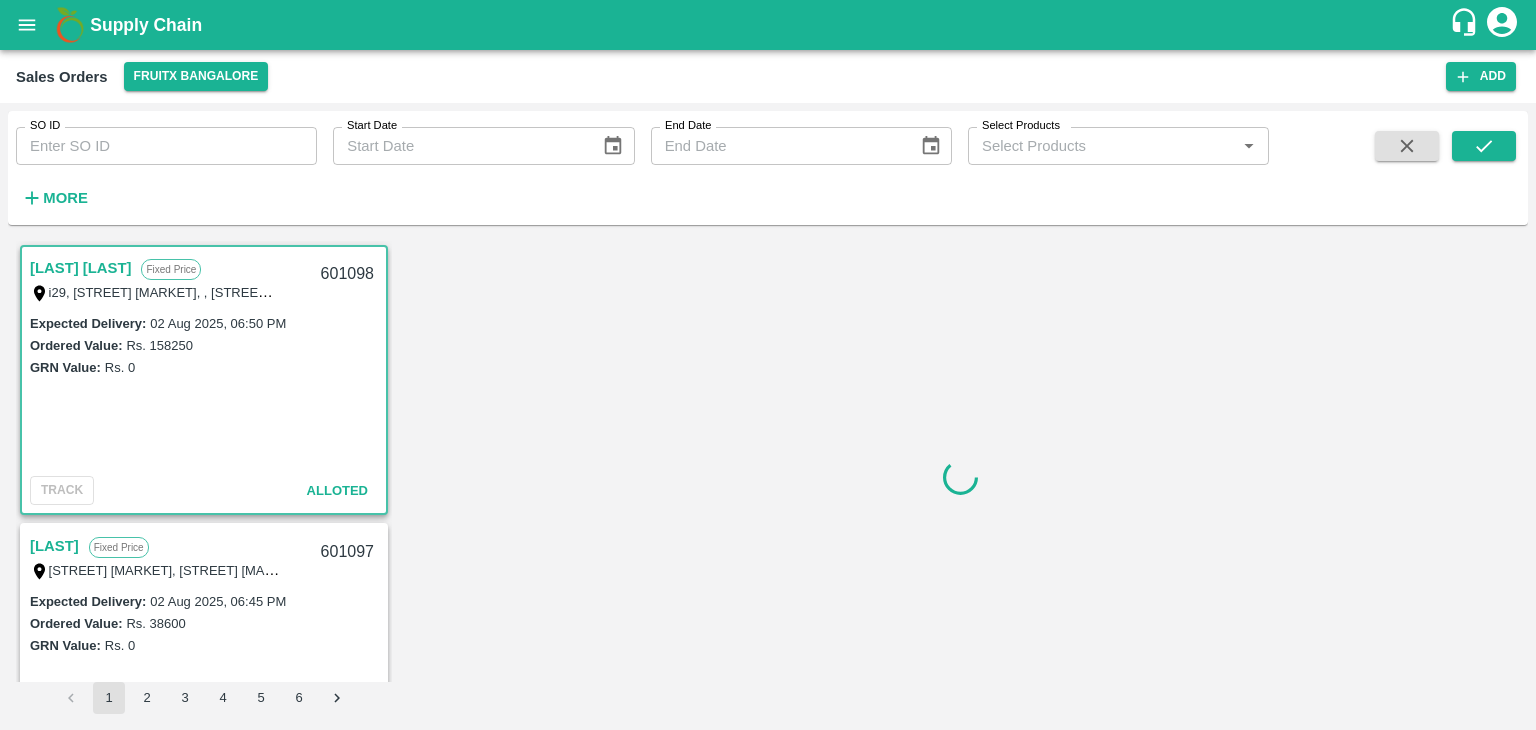 scroll, scrollTop: 5, scrollLeft: 0, axis: vertical 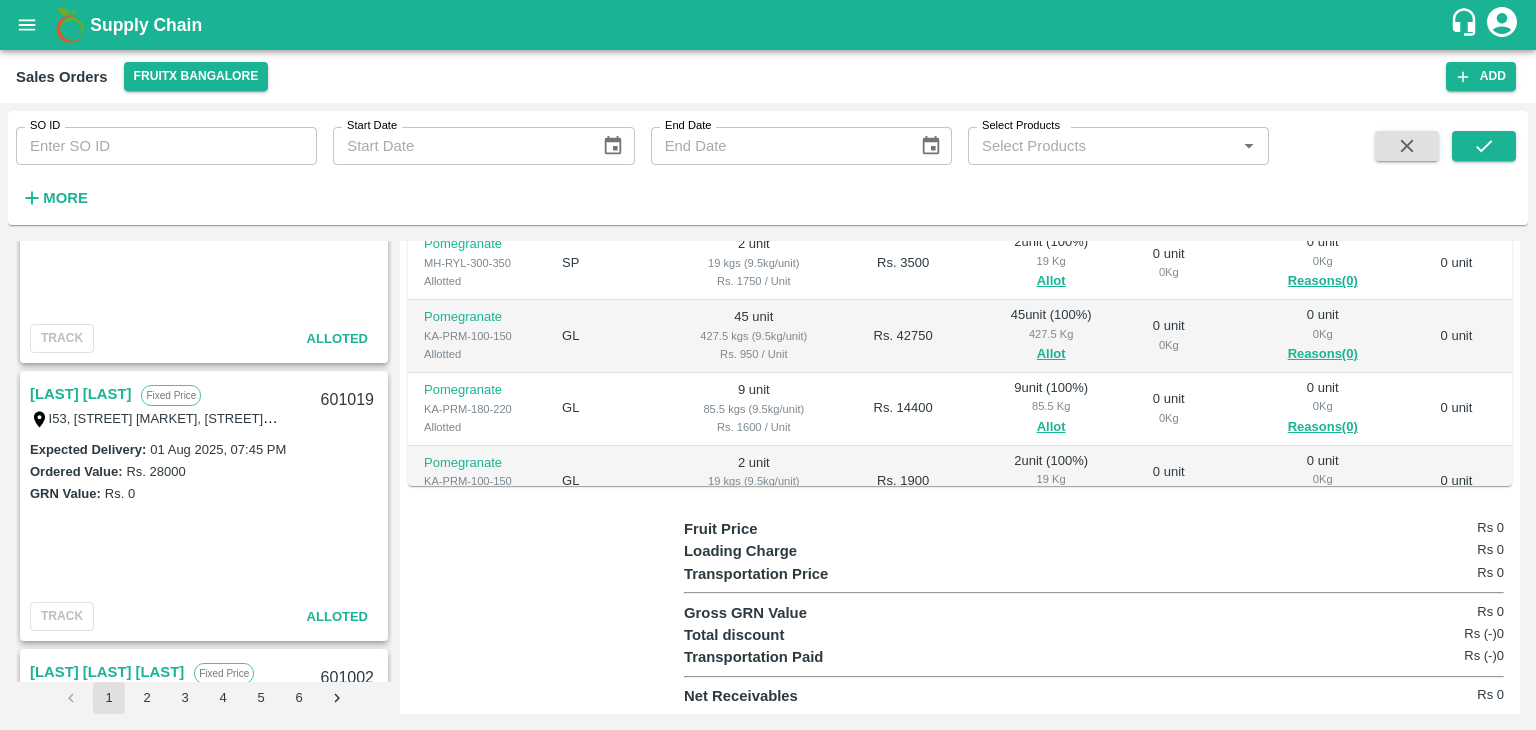 click on "[LAST] [LAST]" at bounding box center [80, 394] 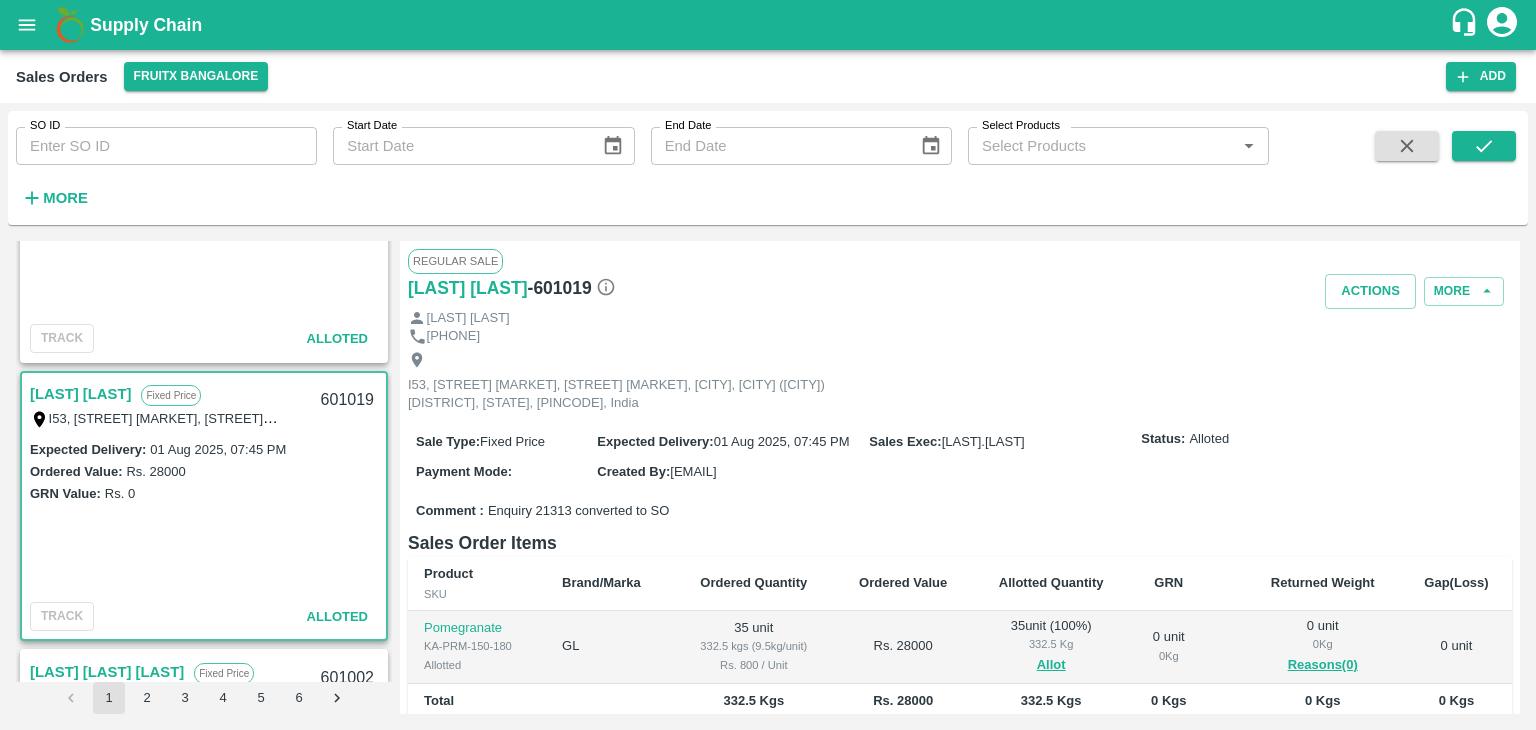 scroll, scrollTop: 5448, scrollLeft: 0, axis: vertical 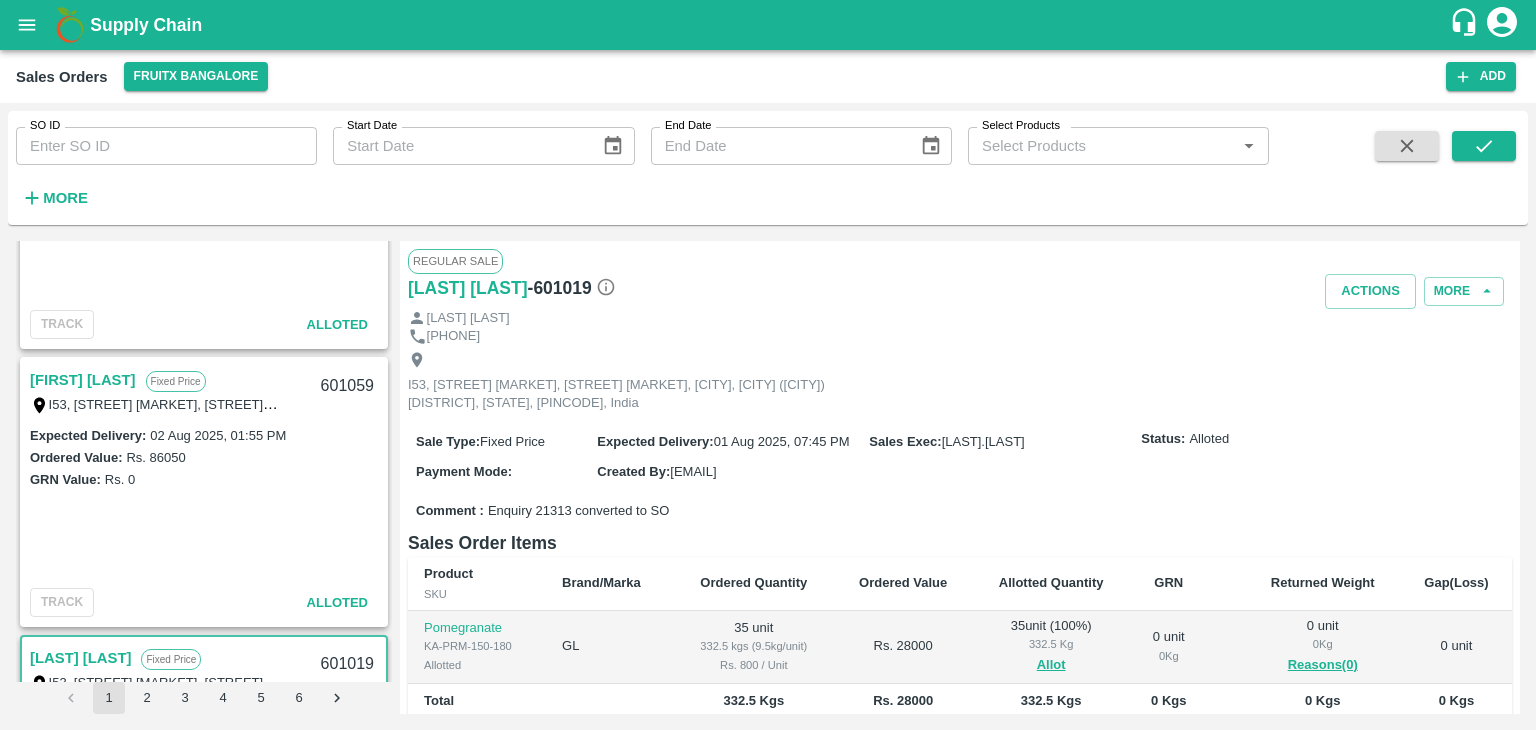 click on "[FIRST] [LAST]" at bounding box center (83, 380) 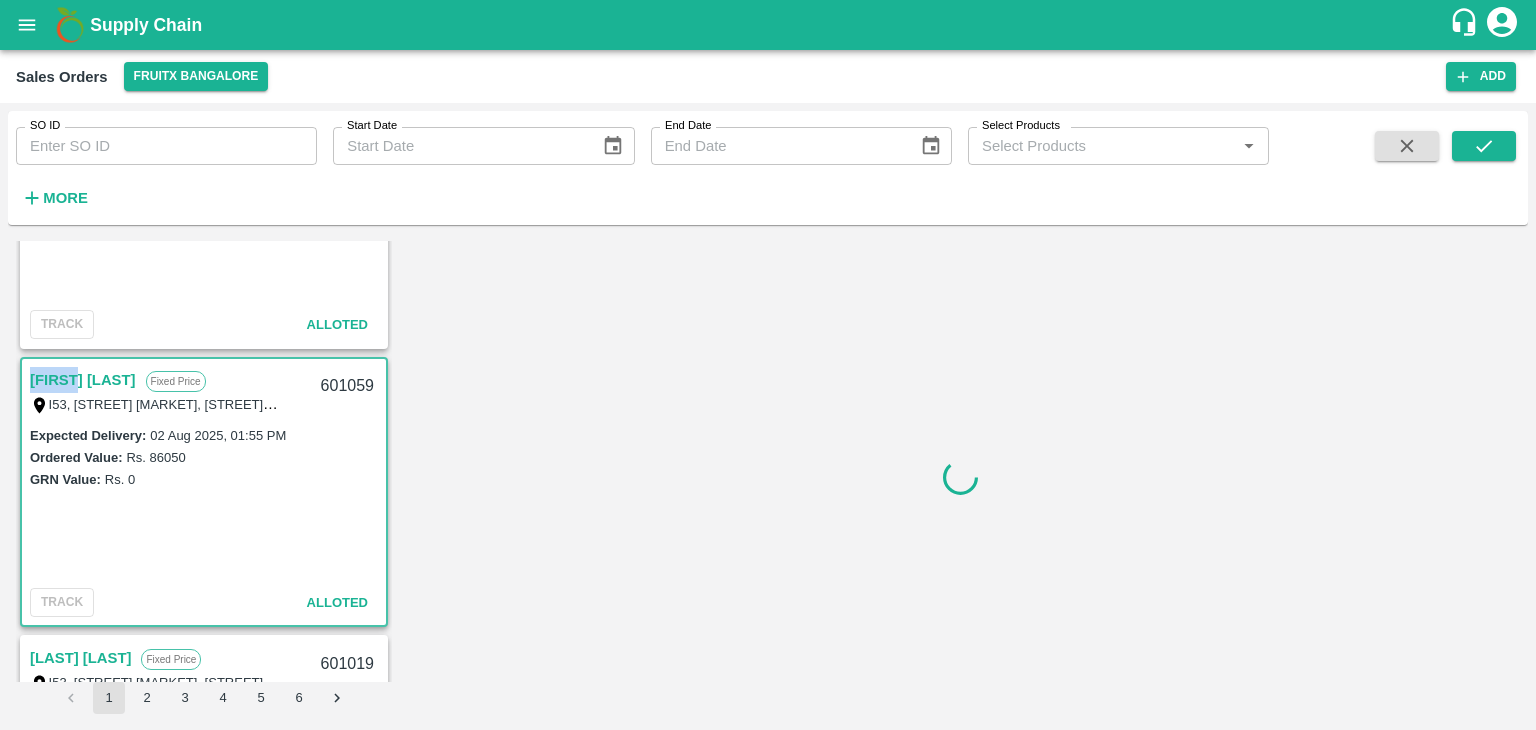 click on "[FIRST] [LAST]" at bounding box center [83, 380] 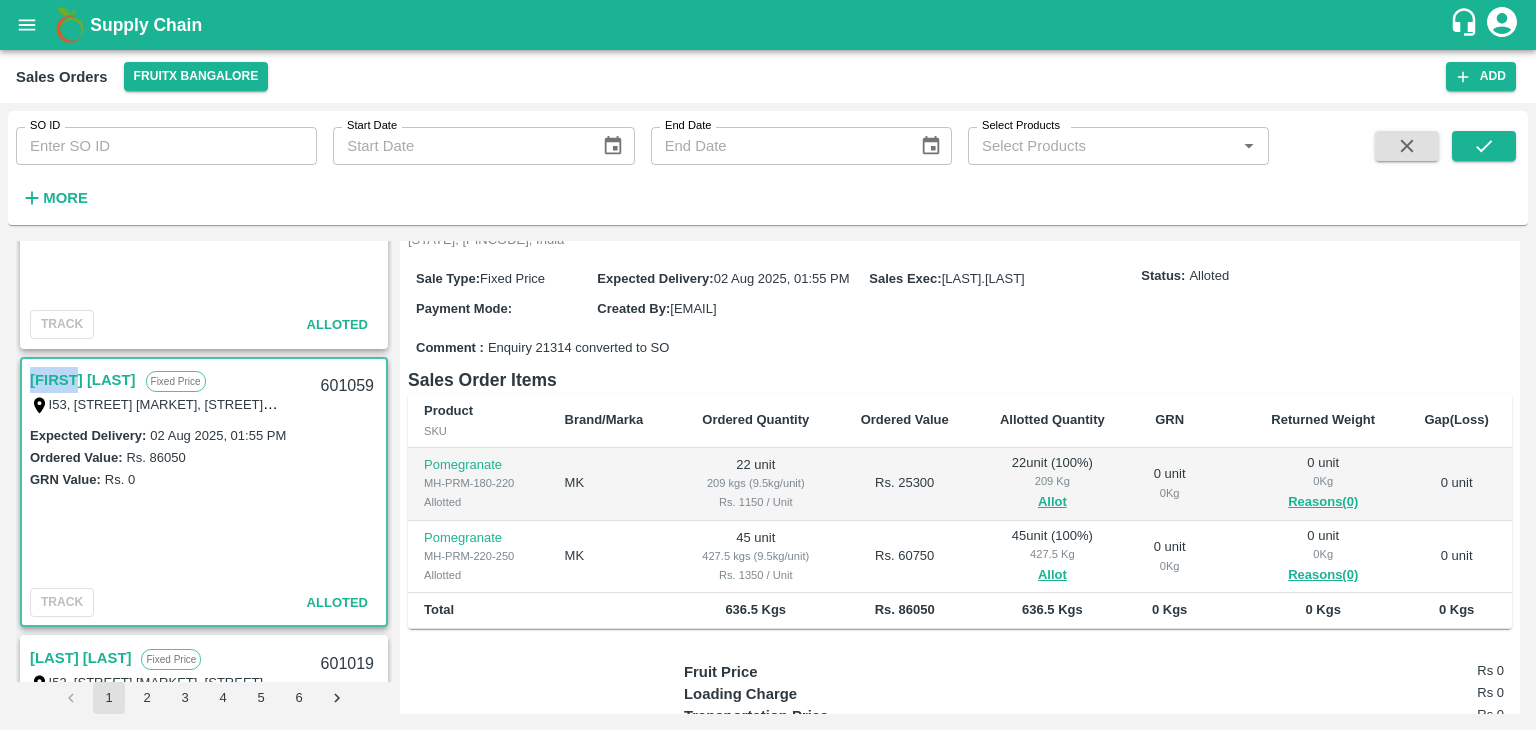 scroll, scrollTop: 248, scrollLeft: 0, axis: vertical 